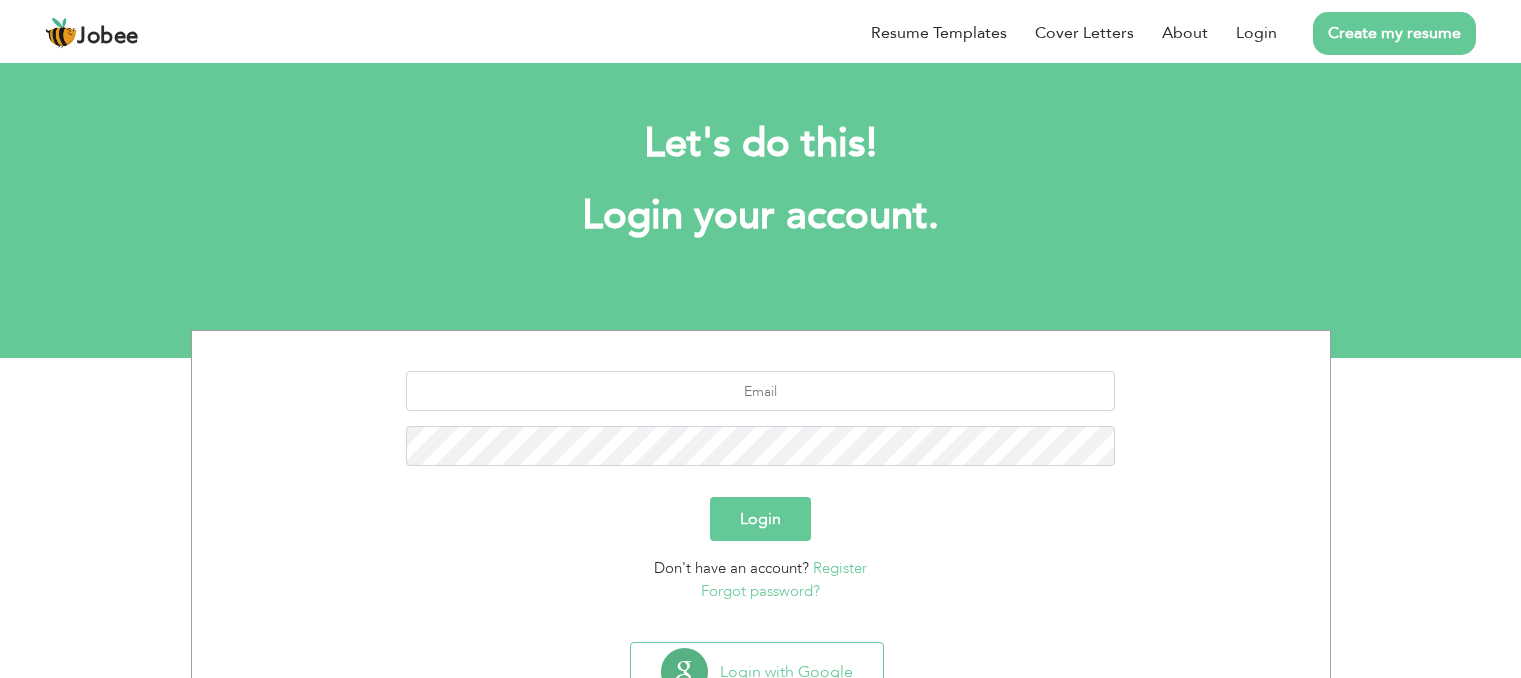 scroll, scrollTop: 0, scrollLeft: 0, axis: both 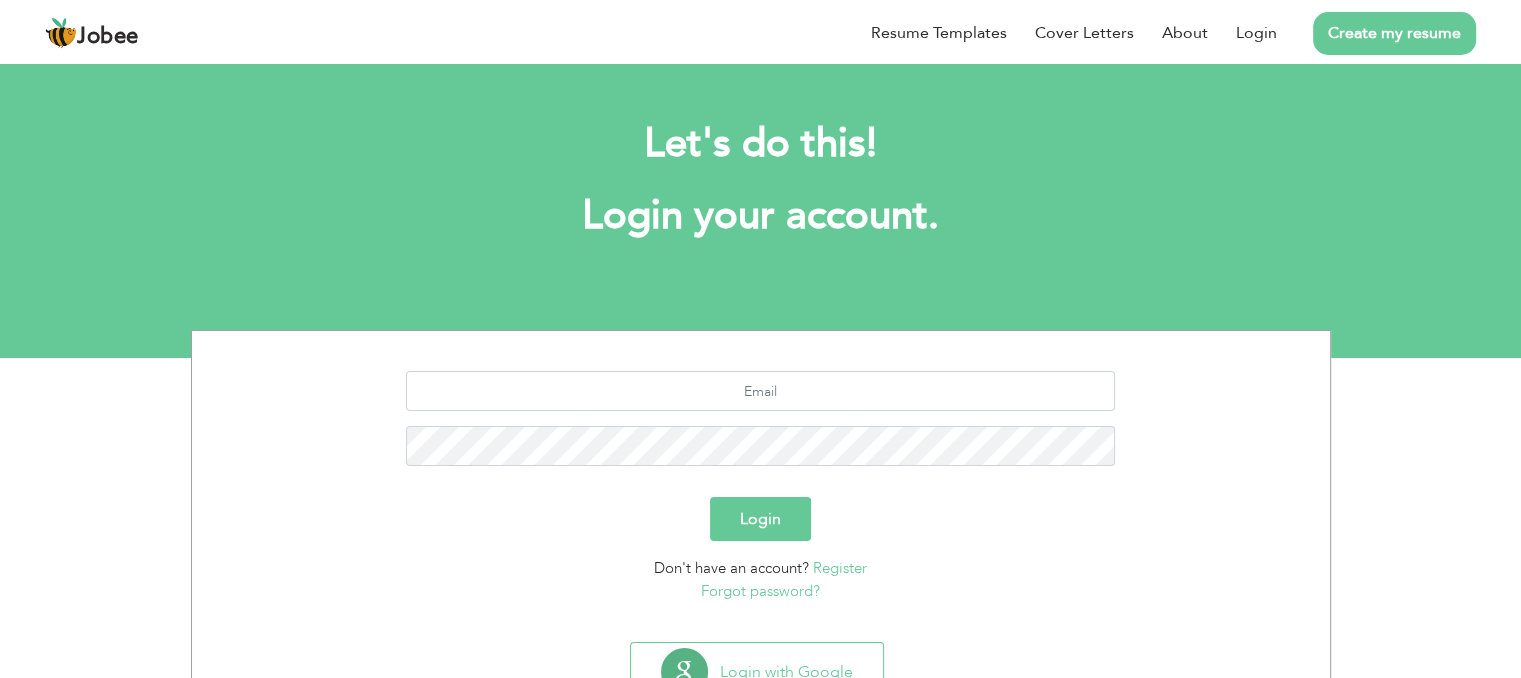 type on "[EMAIL_ADDRESS][DOMAIN_NAME]" 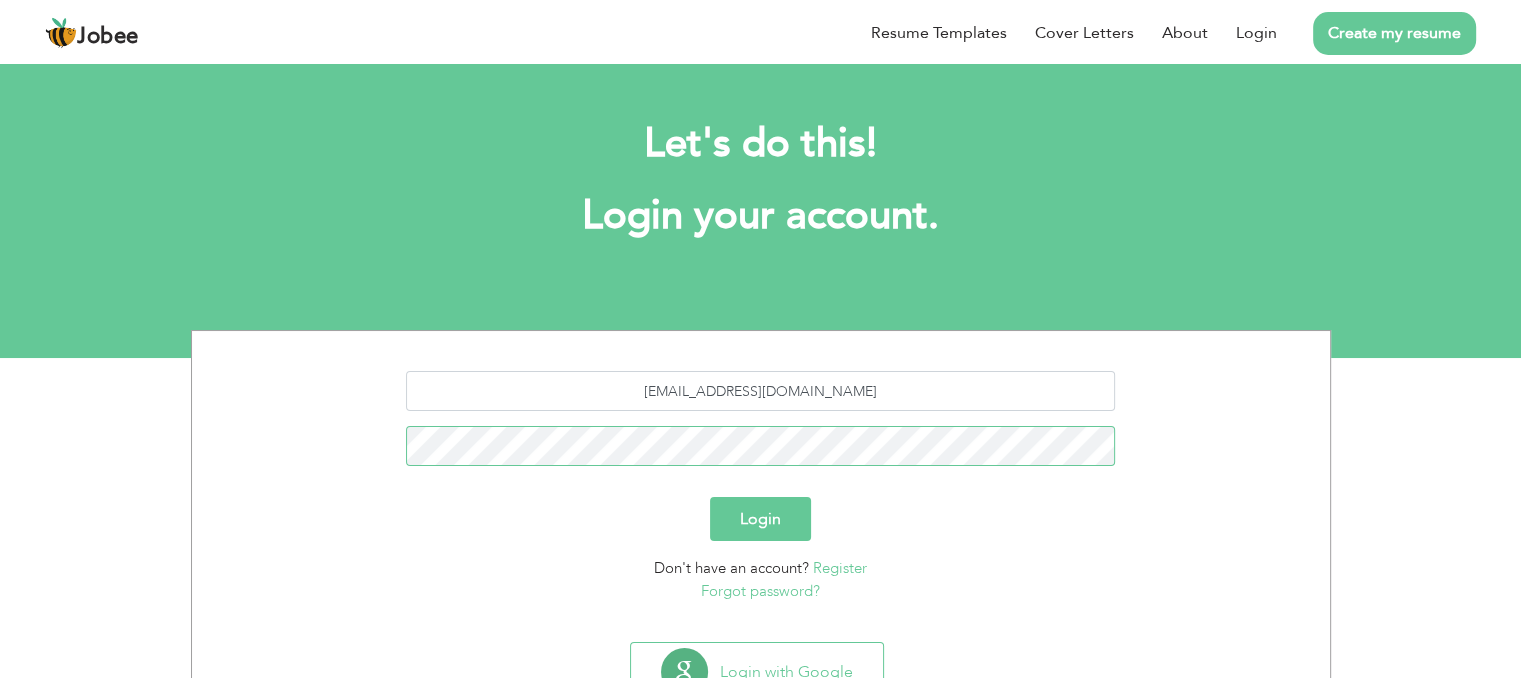 click on "Login" at bounding box center (760, 519) 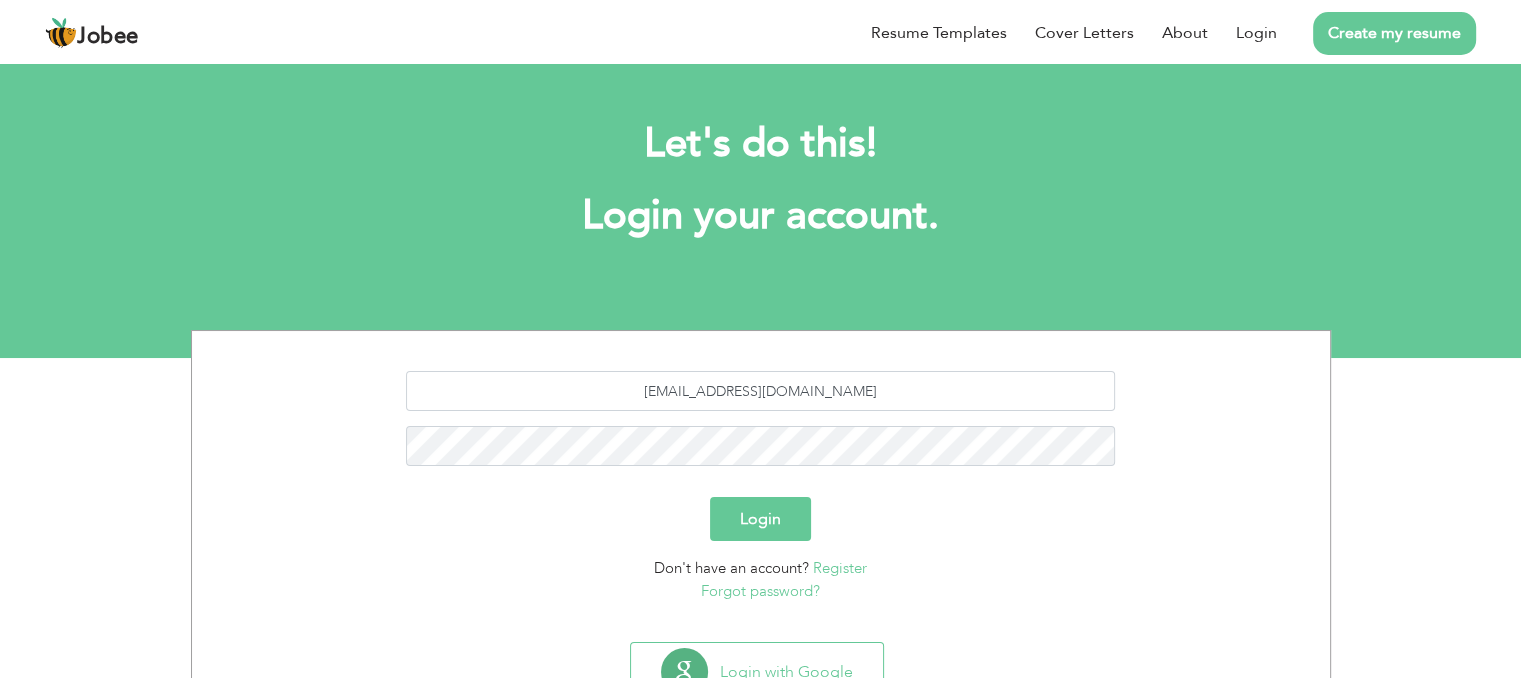 click on "Login" at bounding box center (760, 519) 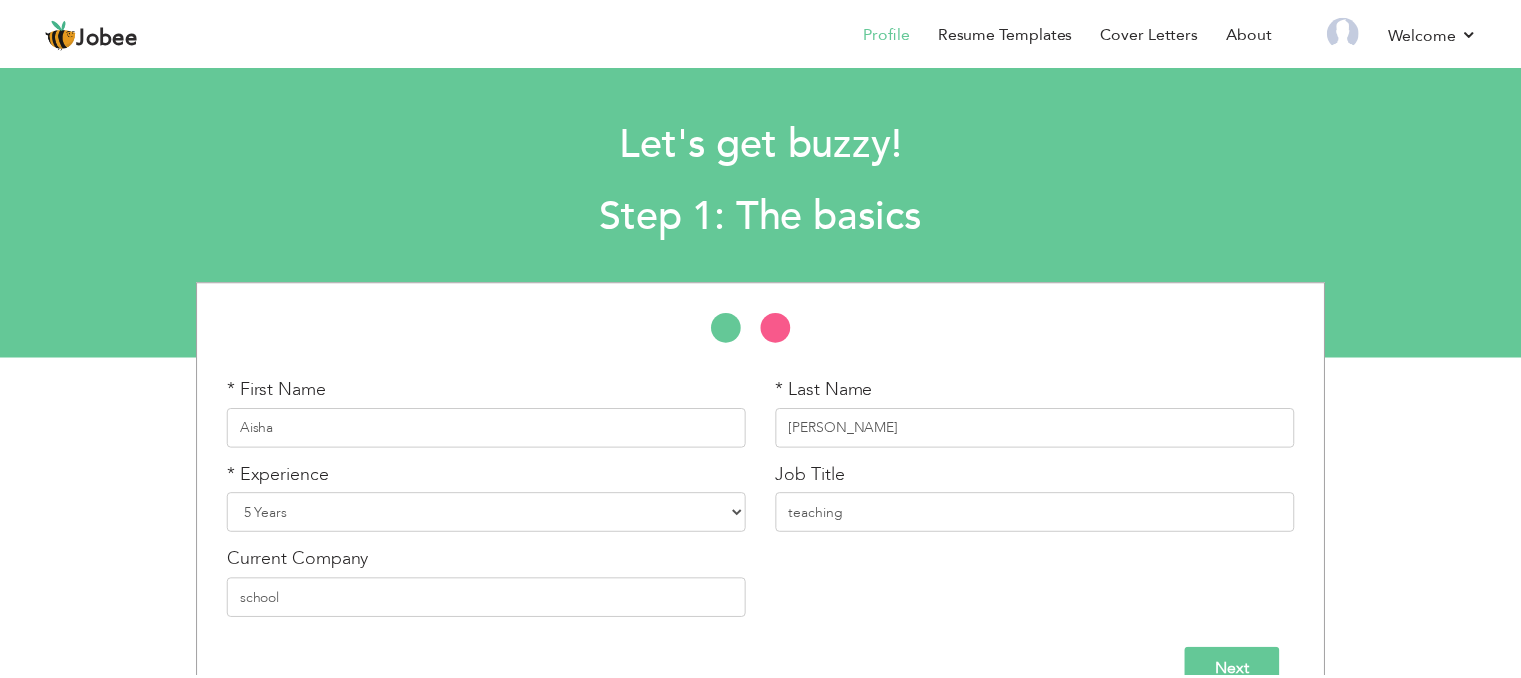 scroll, scrollTop: 0, scrollLeft: 0, axis: both 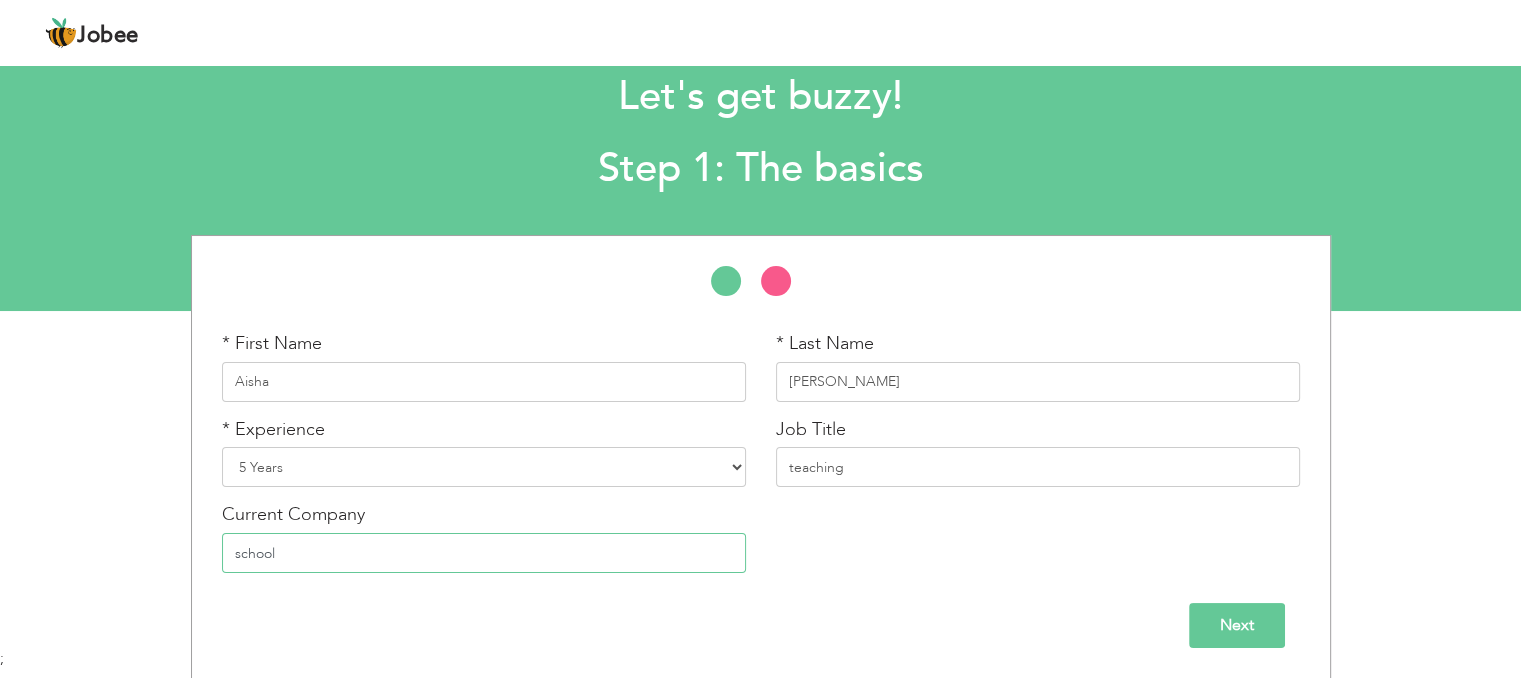 click on "school" at bounding box center [484, 553] 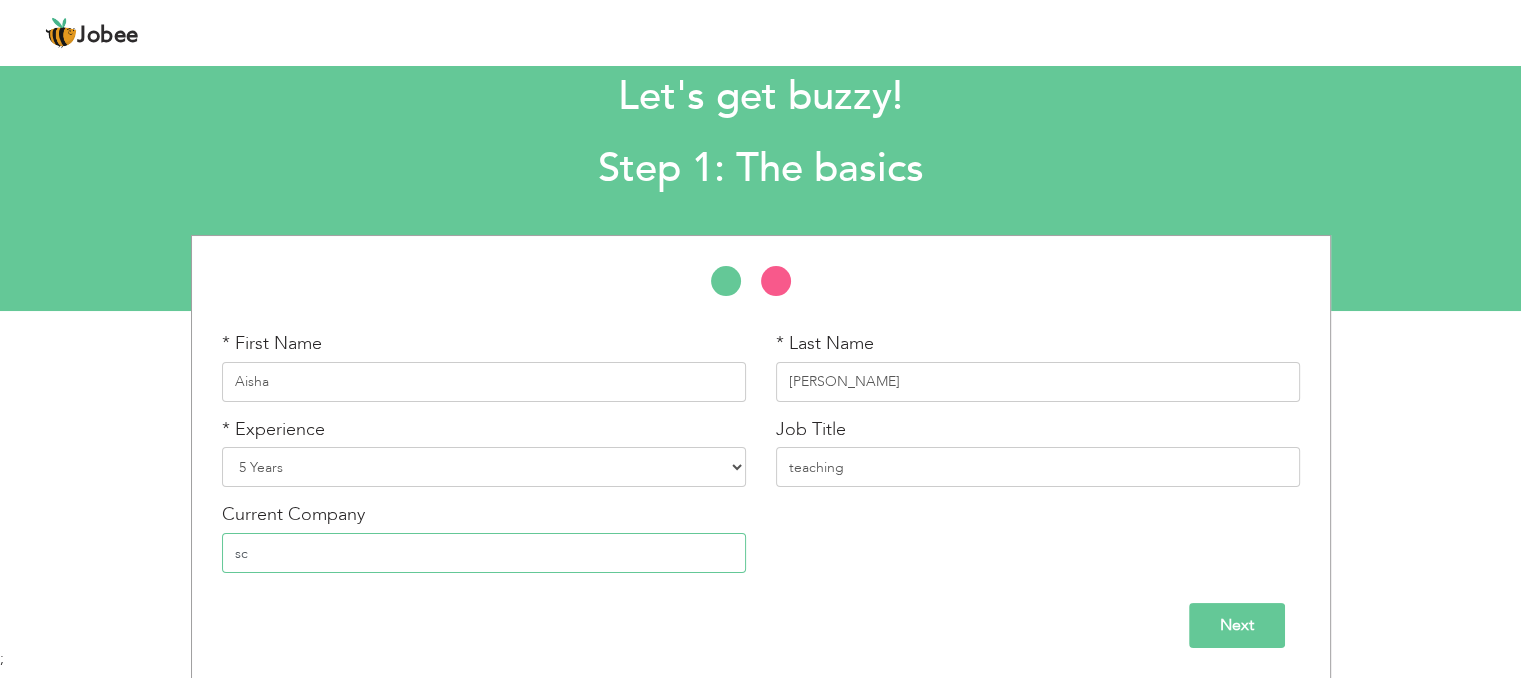 type on "s" 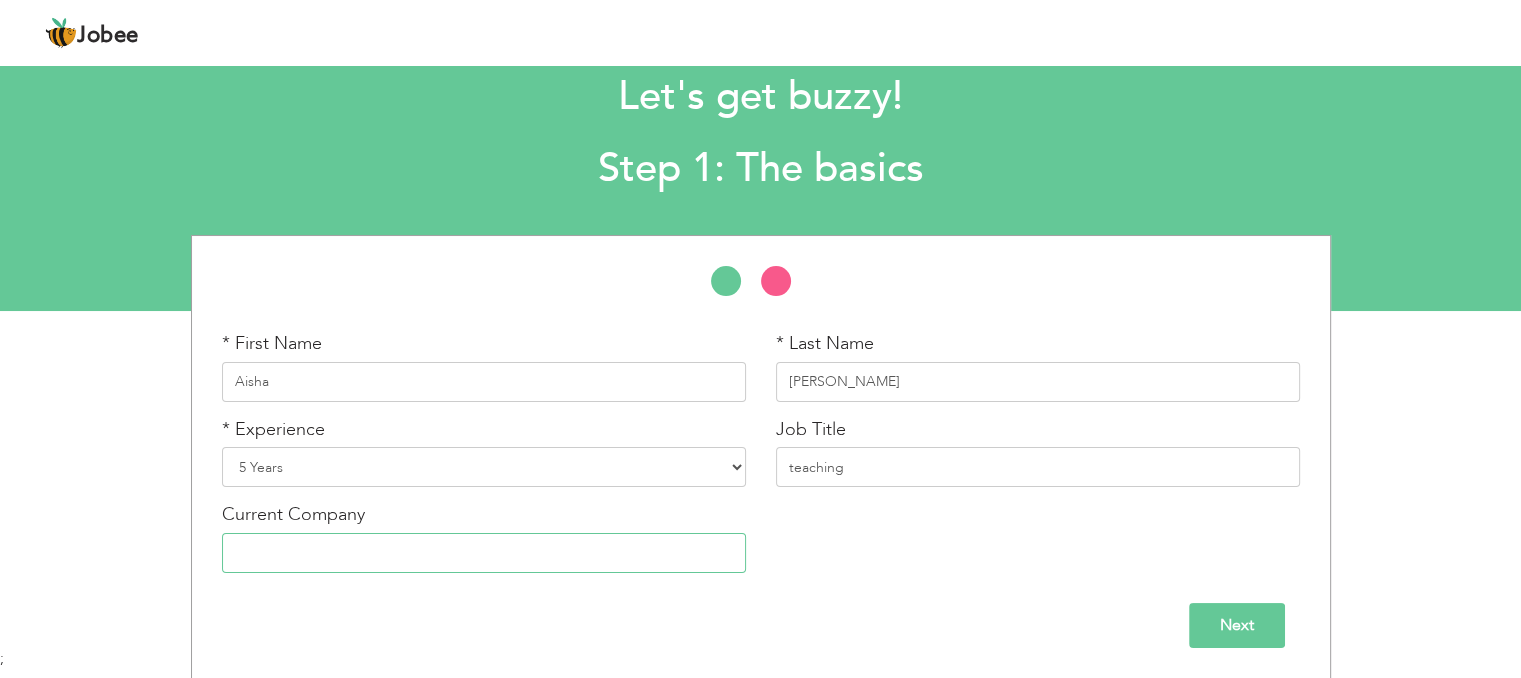 type 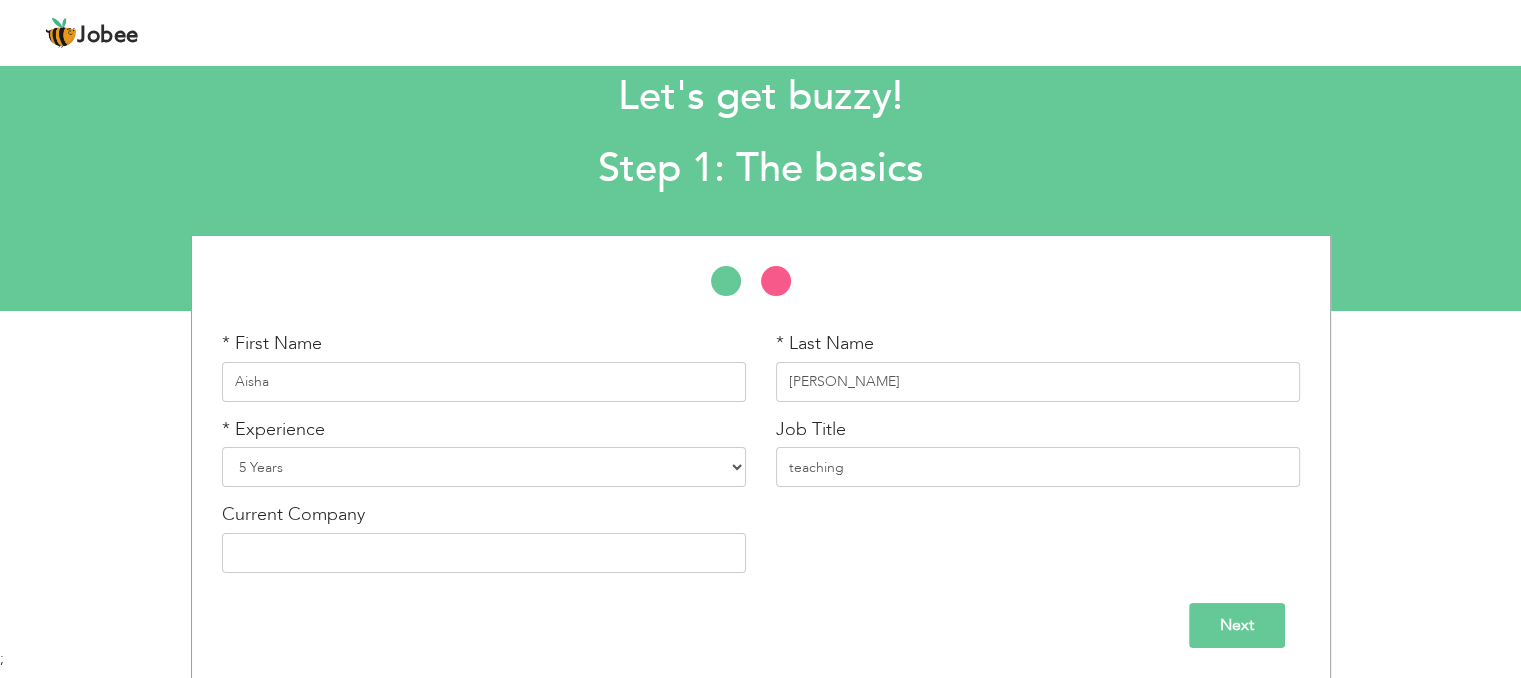 click on "Next" at bounding box center (1237, 625) 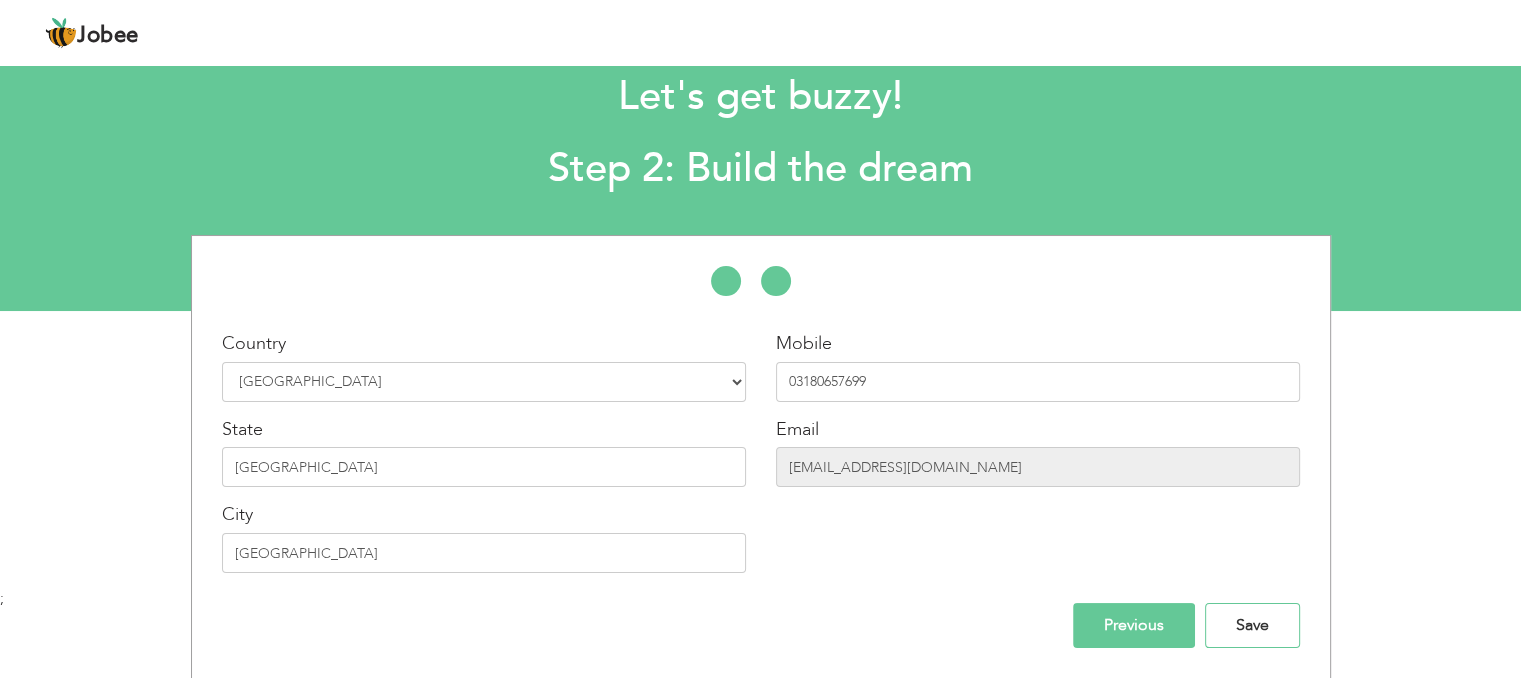 click on "Save" at bounding box center [1252, 625] 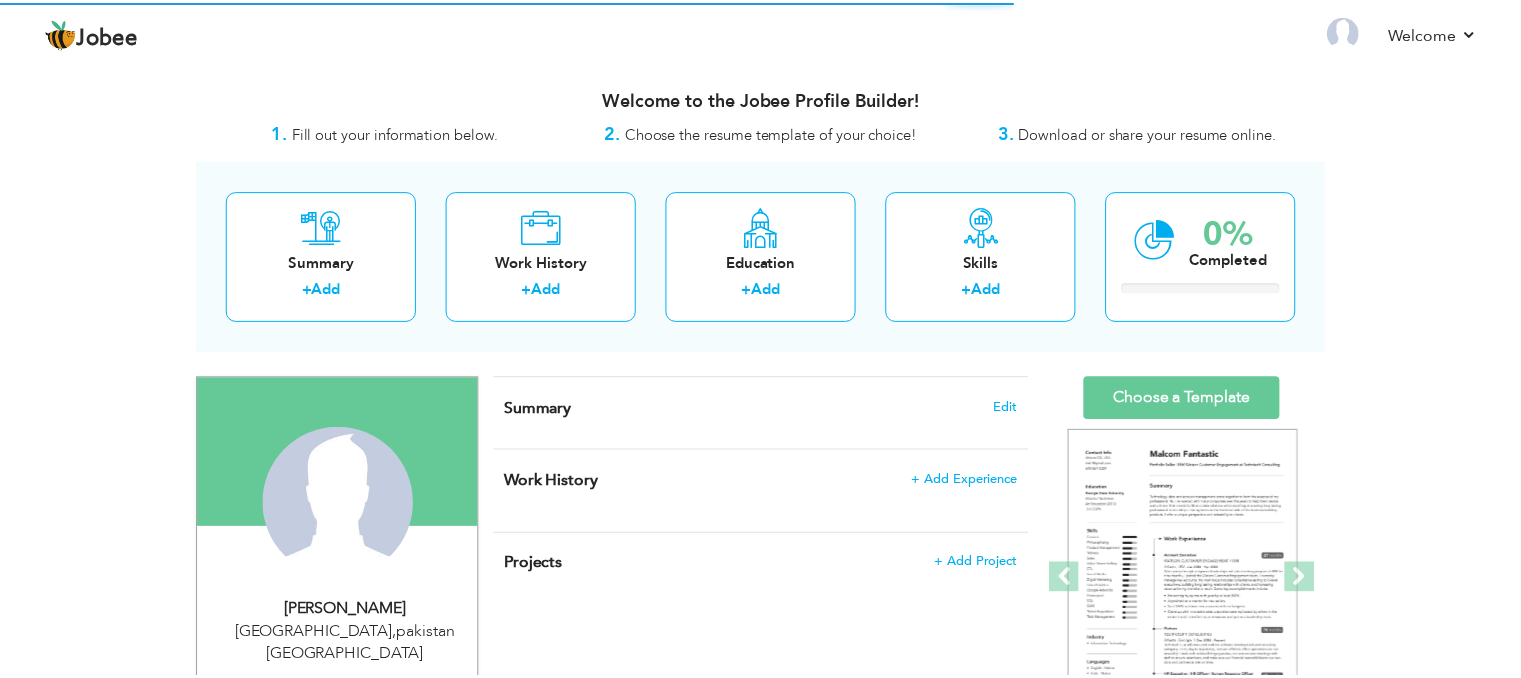 scroll, scrollTop: 0, scrollLeft: 0, axis: both 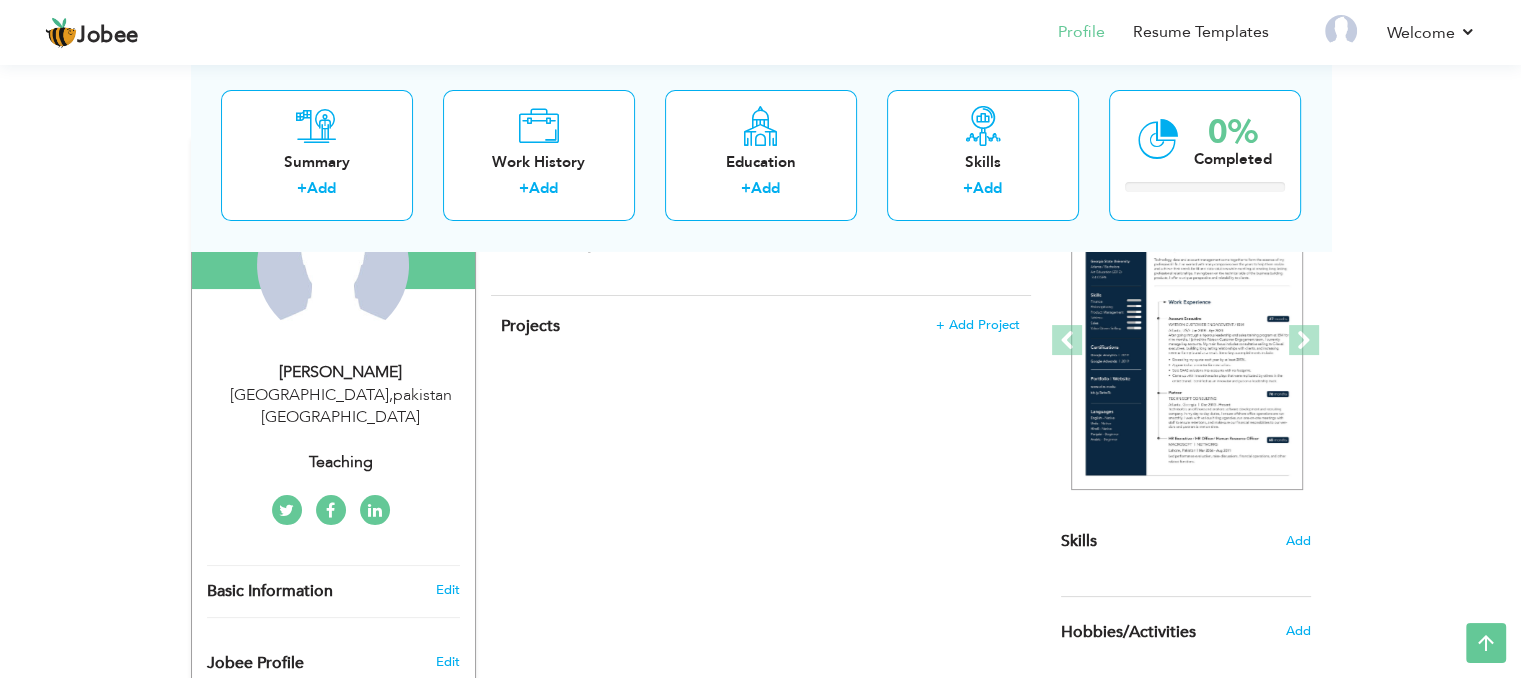 click on "lahore ,  pakistan Pakistan" at bounding box center (341, 407) 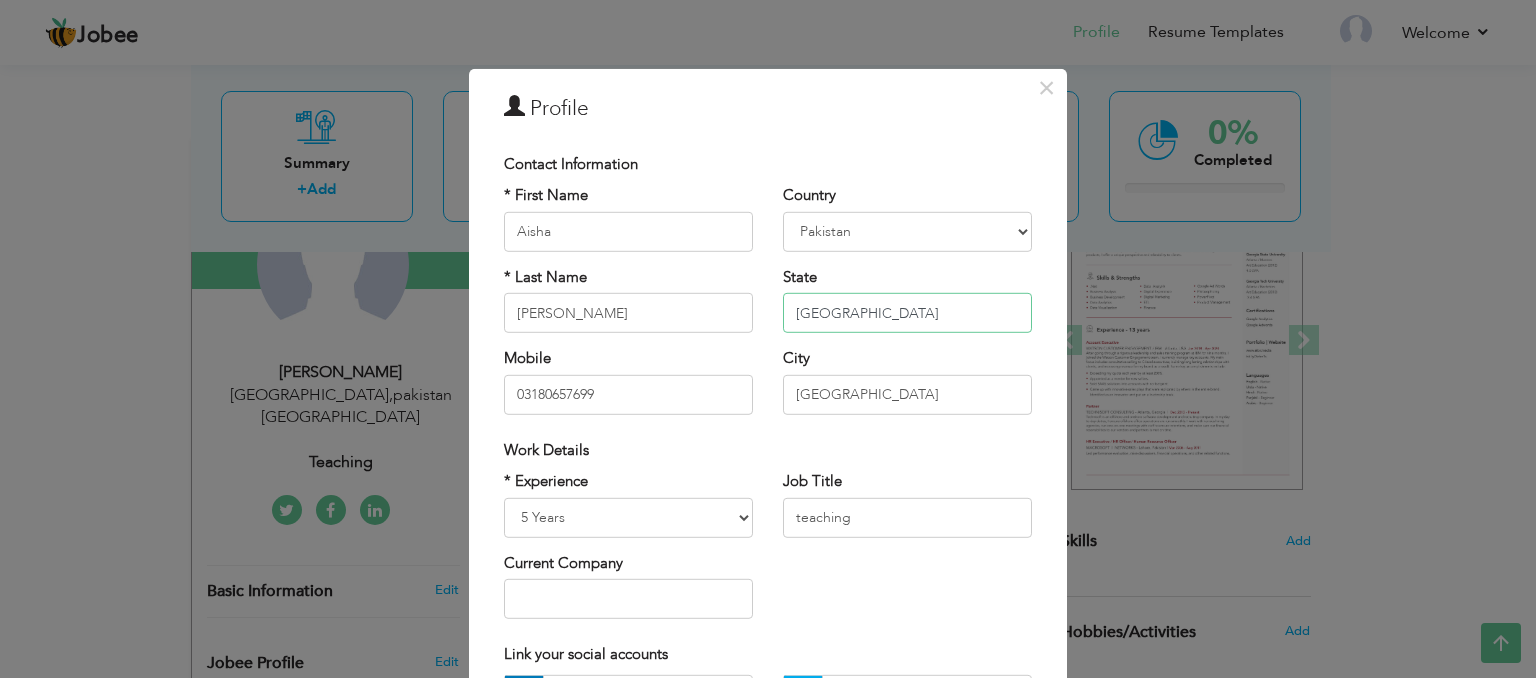 click on "pakistan" at bounding box center [907, 313] 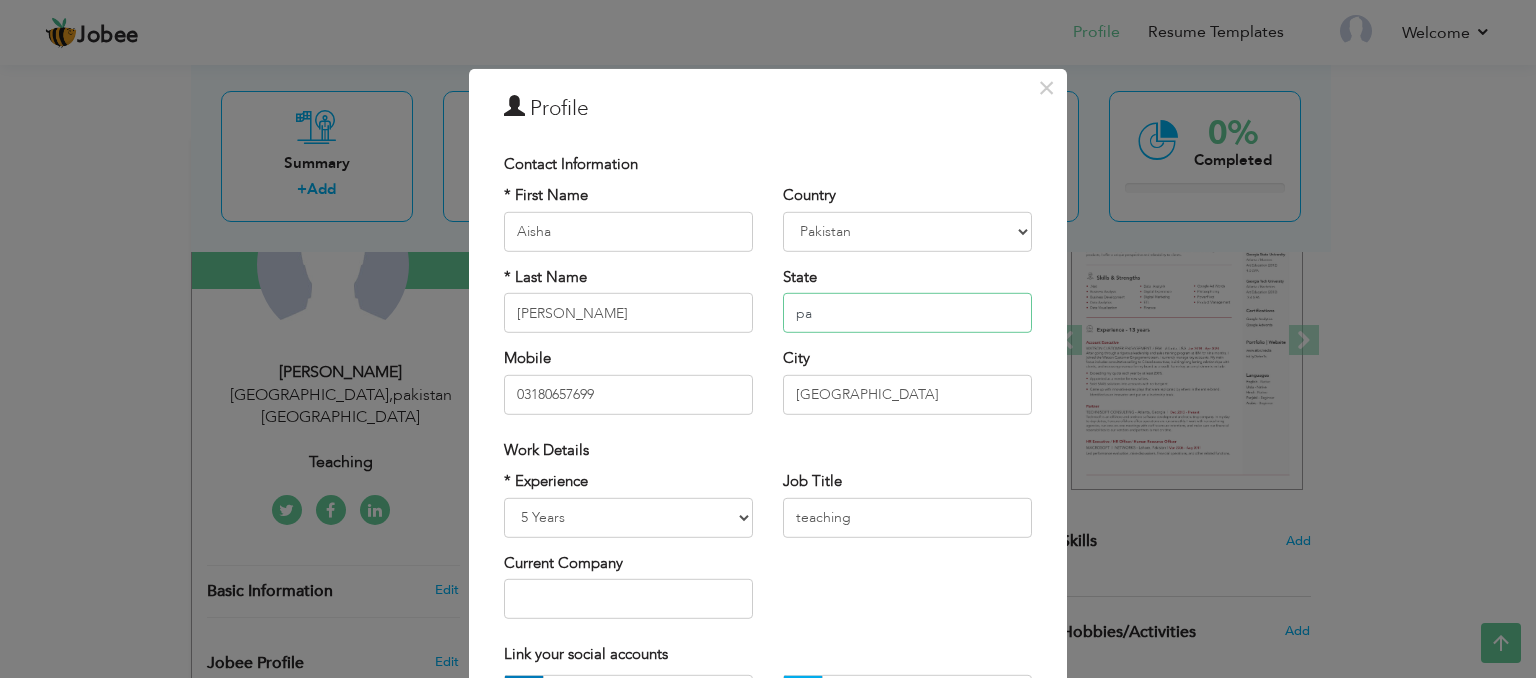 type on "p" 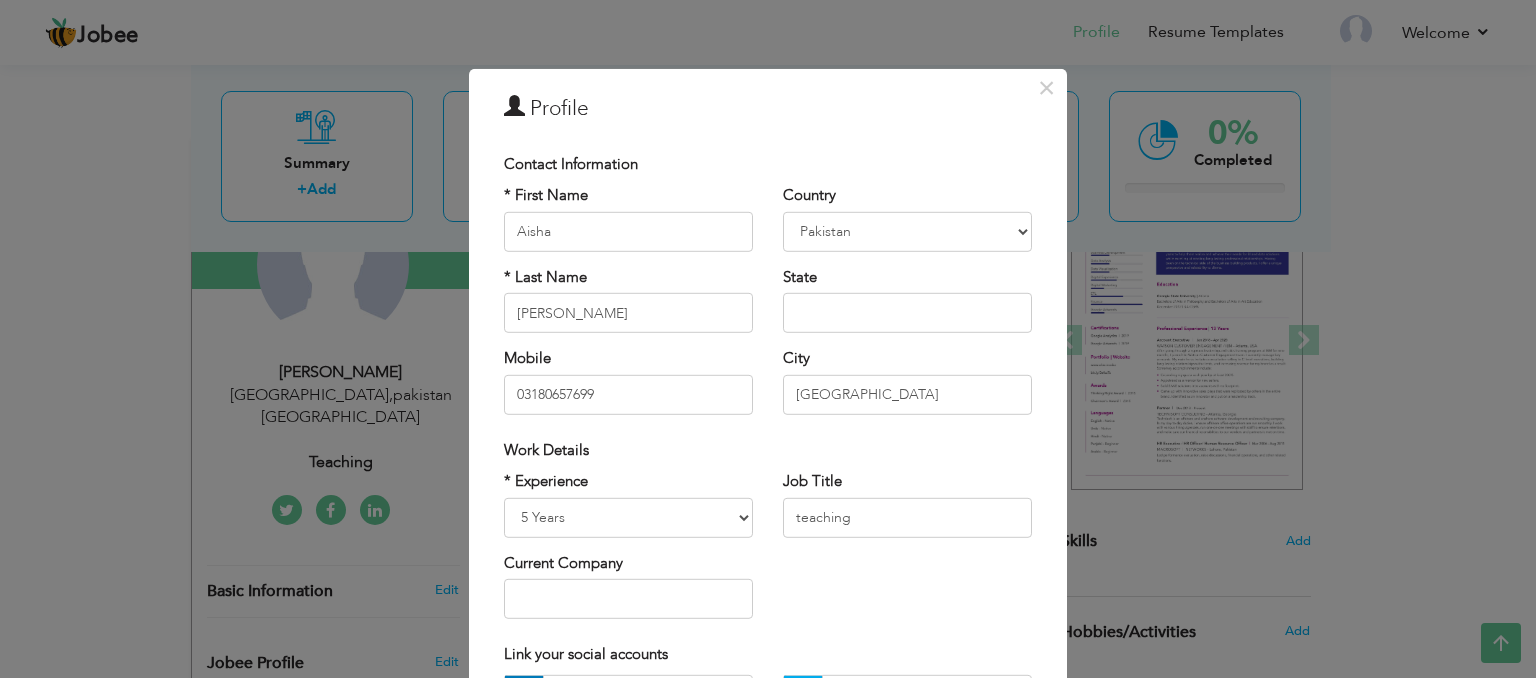 click on "×
Profile
Contact Information
* First Name
[PERSON_NAME]
* Last Name
[PERSON_NAME]" at bounding box center [768, 339] 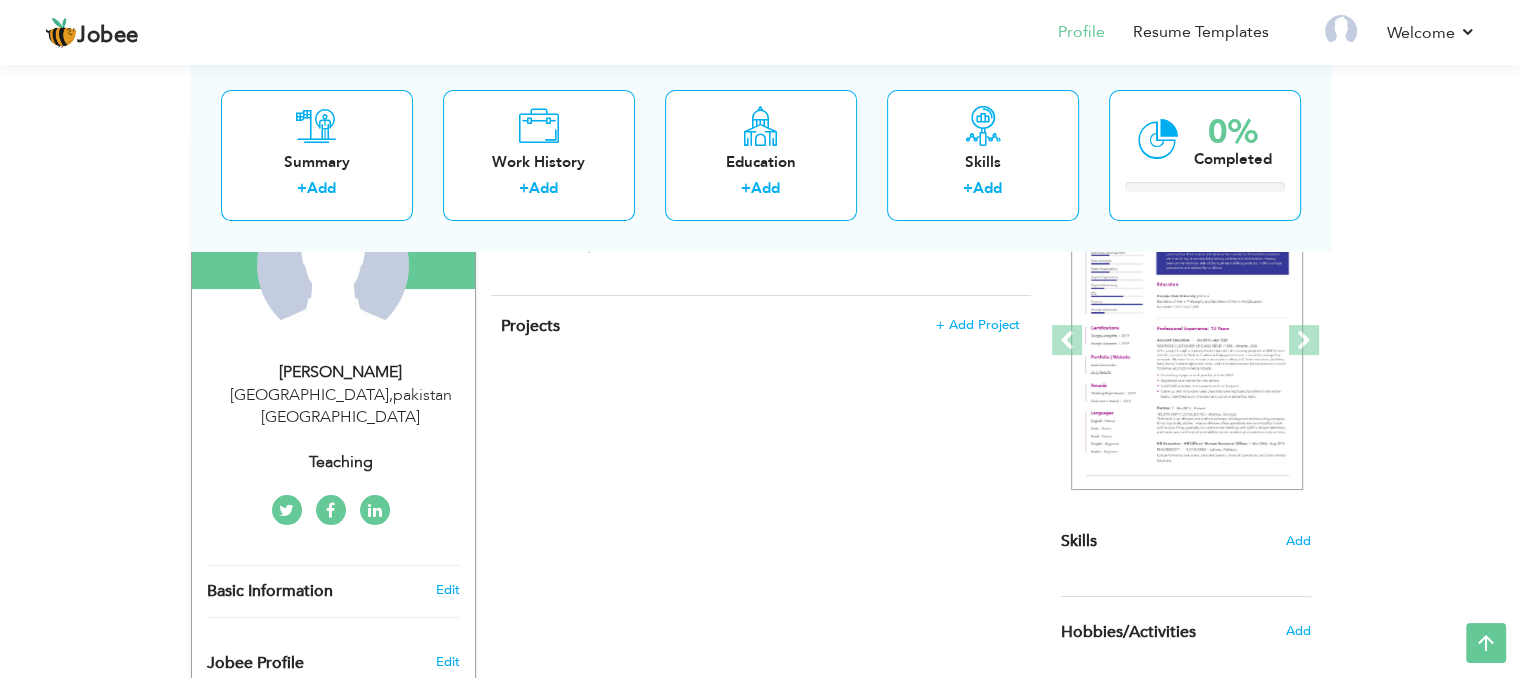 click on "lahore ,  pakistan Pakistan" at bounding box center (341, 407) 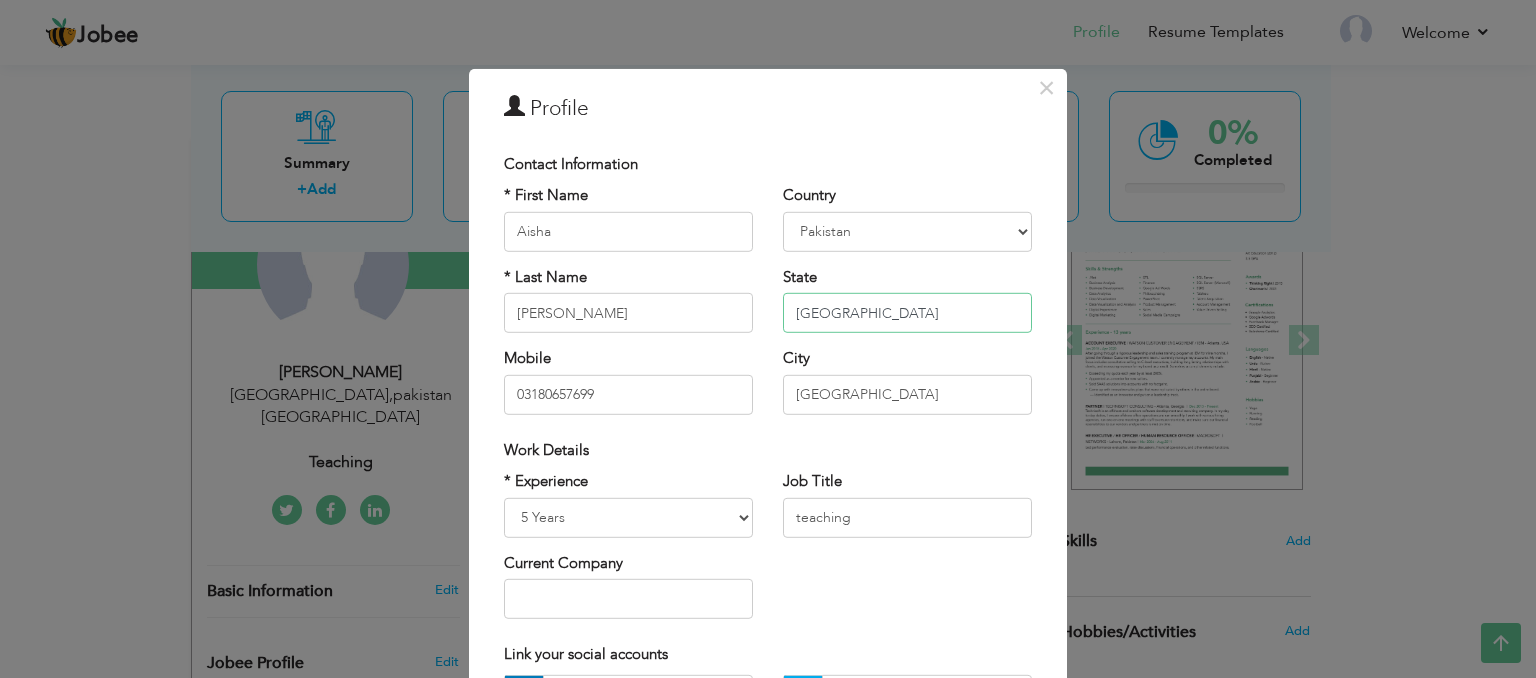 click on "pakistan" at bounding box center (907, 313) 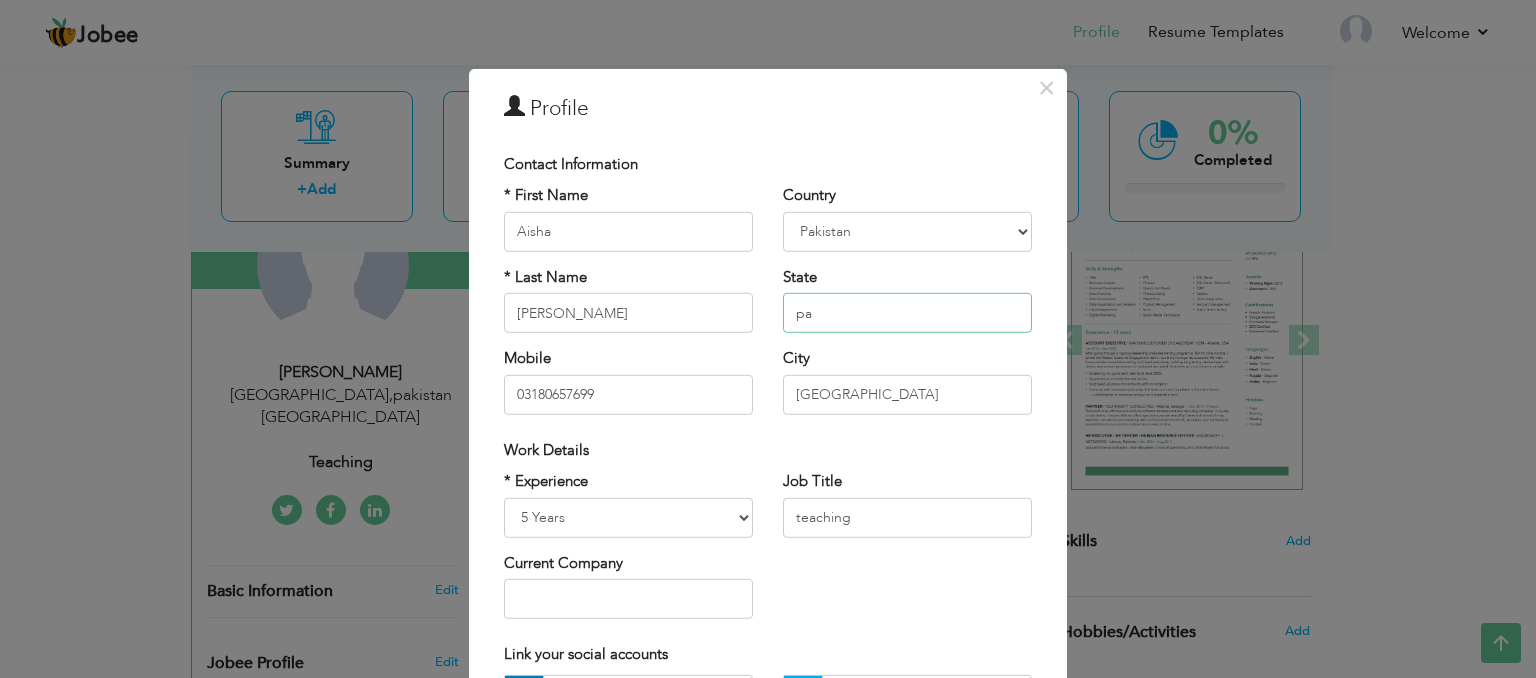 type on "p" 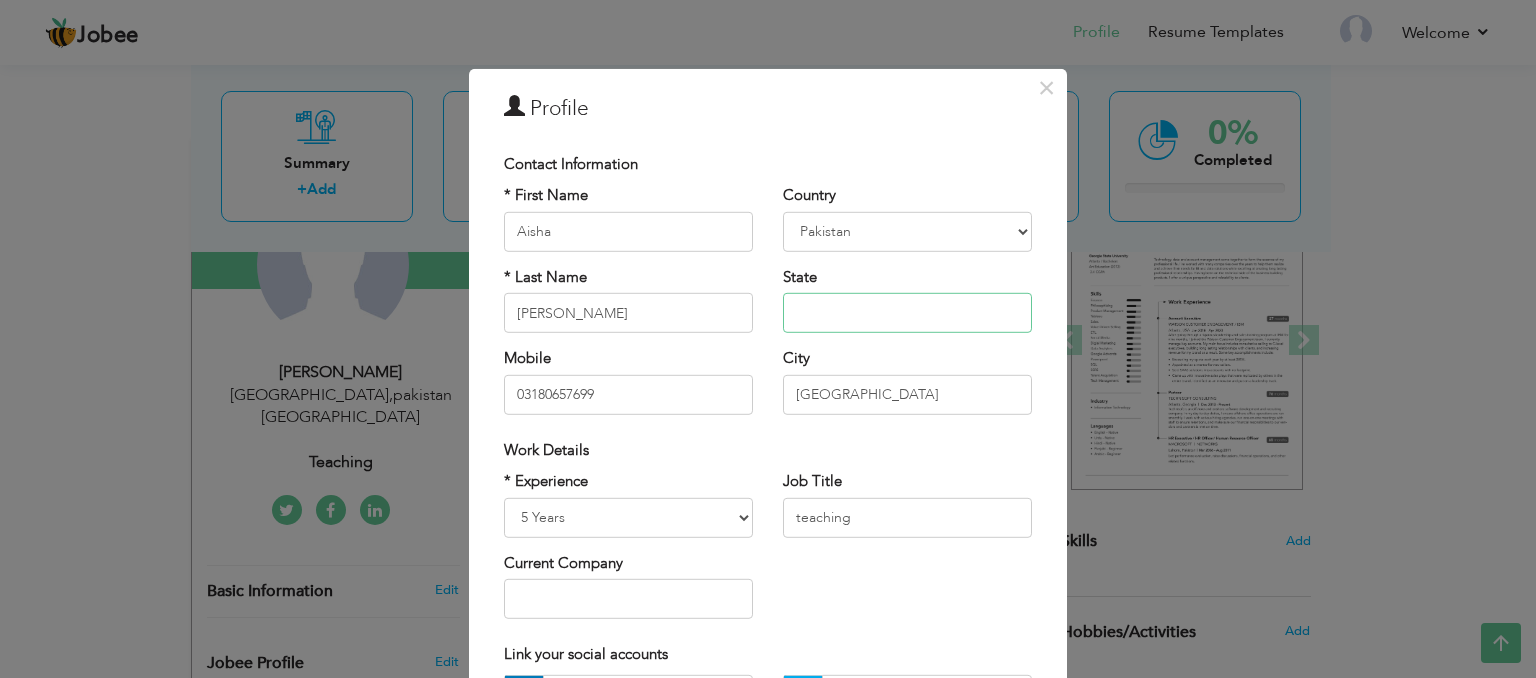 type 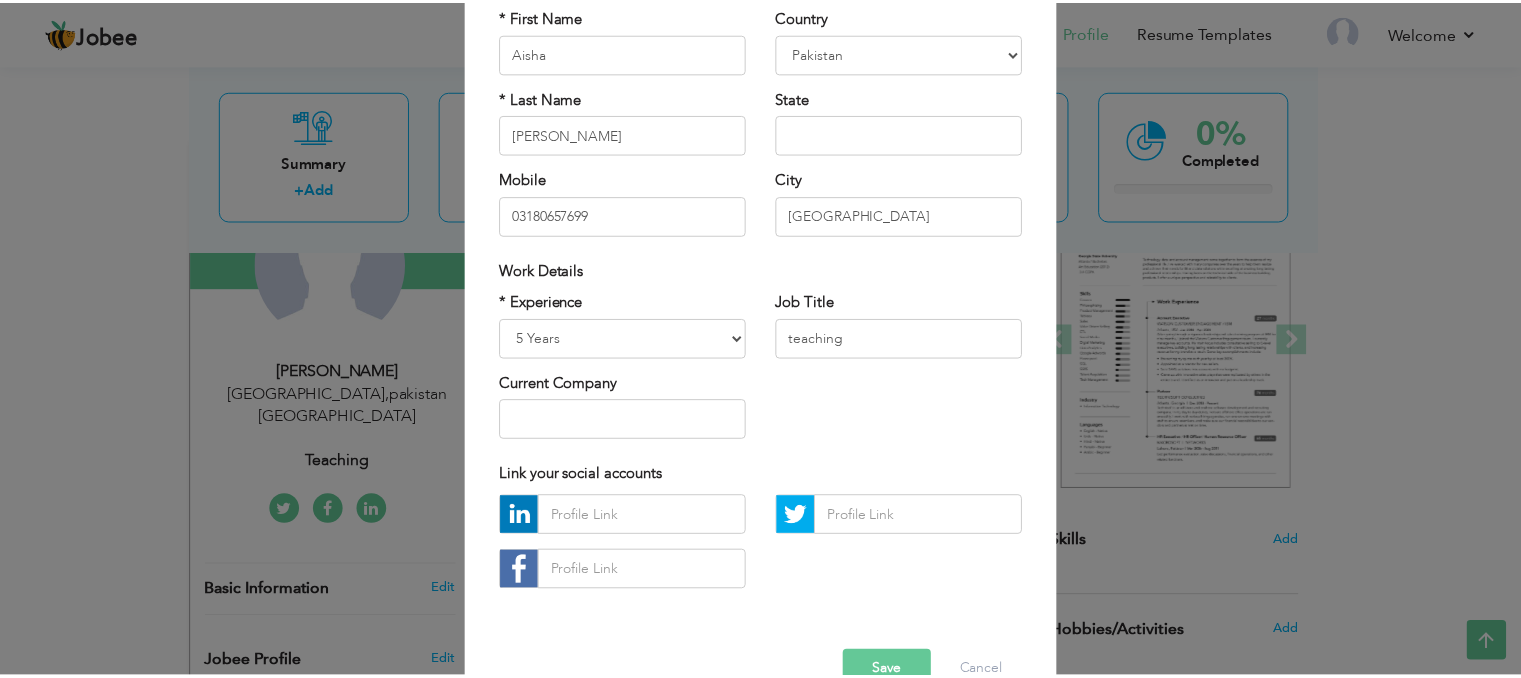 scroll, scrollTop: 228, scrollLeft: 0, axis: vertical 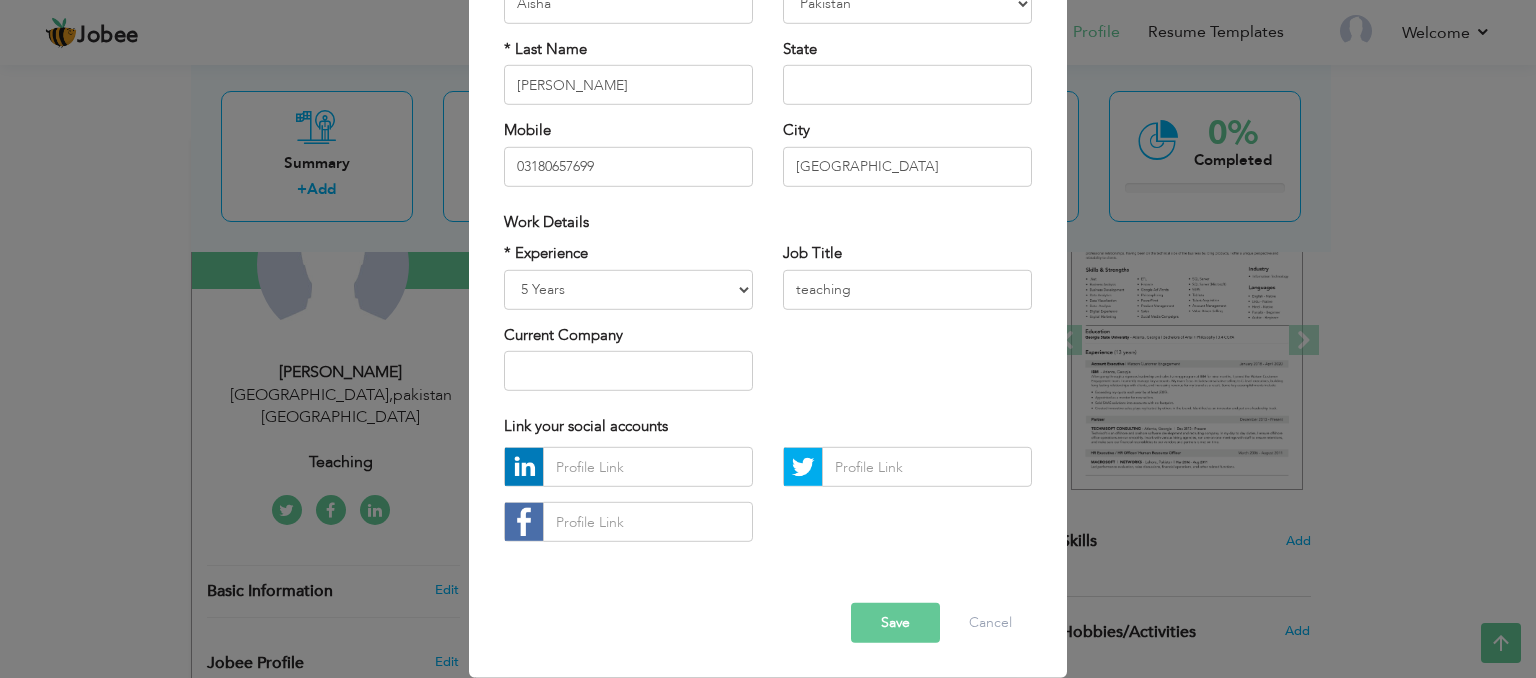click on "Save" at bounding box center (895, 623) 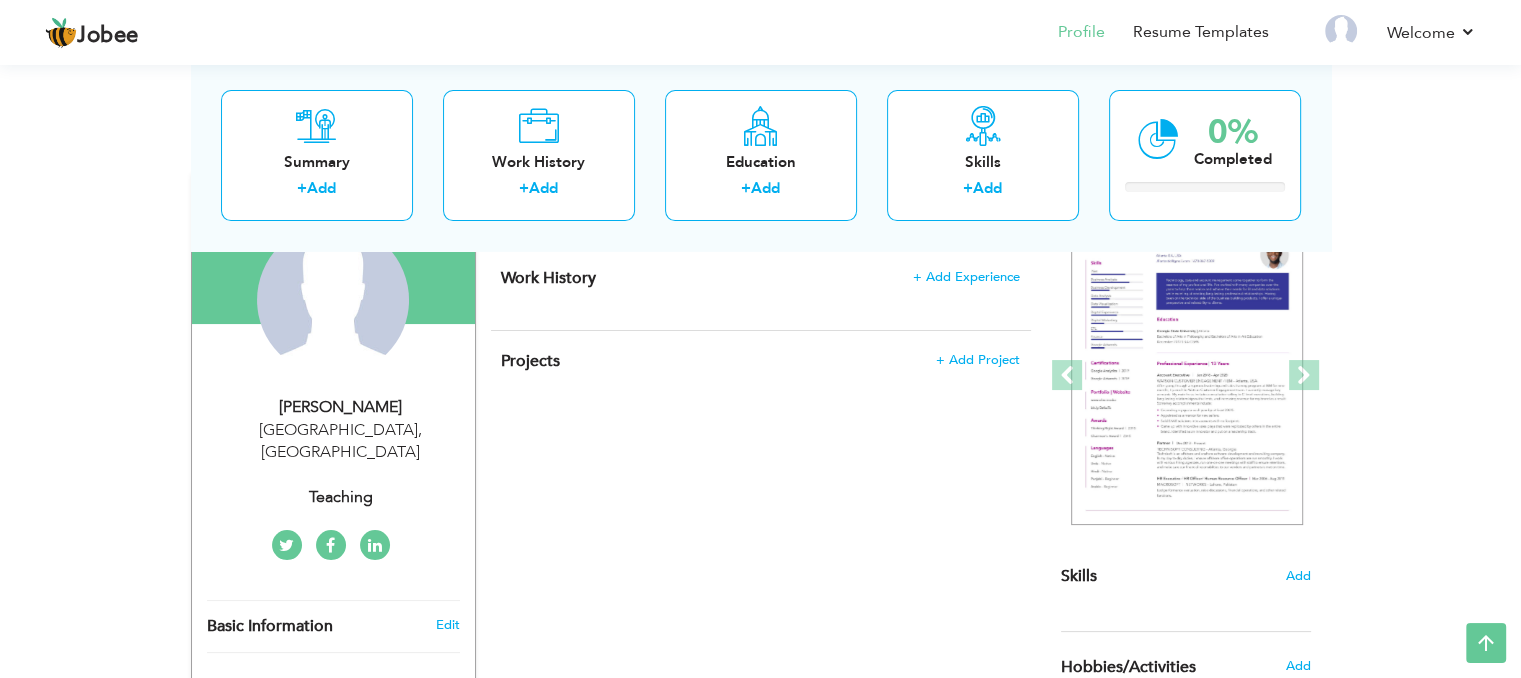 scroll, scrollTop: 196, scrollLeft: 0, axis: vertical 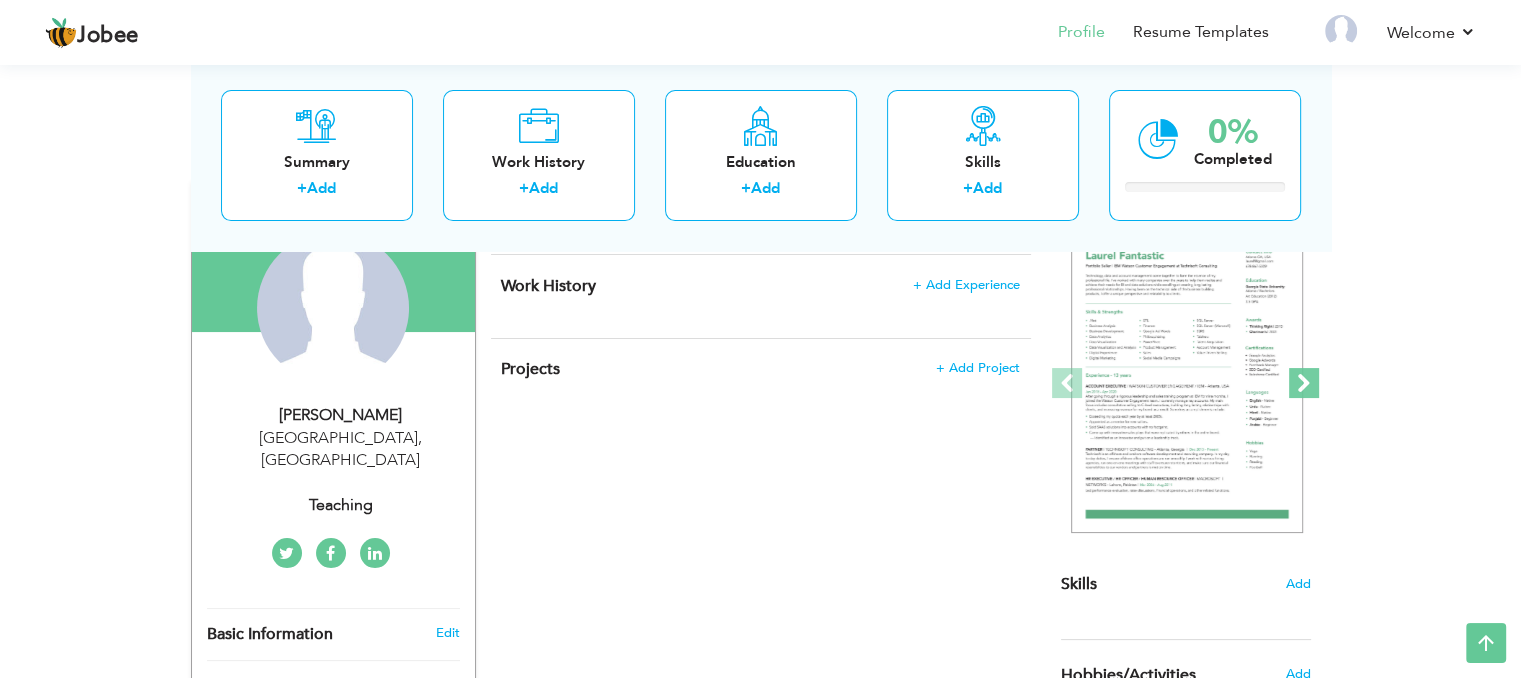click at bounding box center (1304, 383) 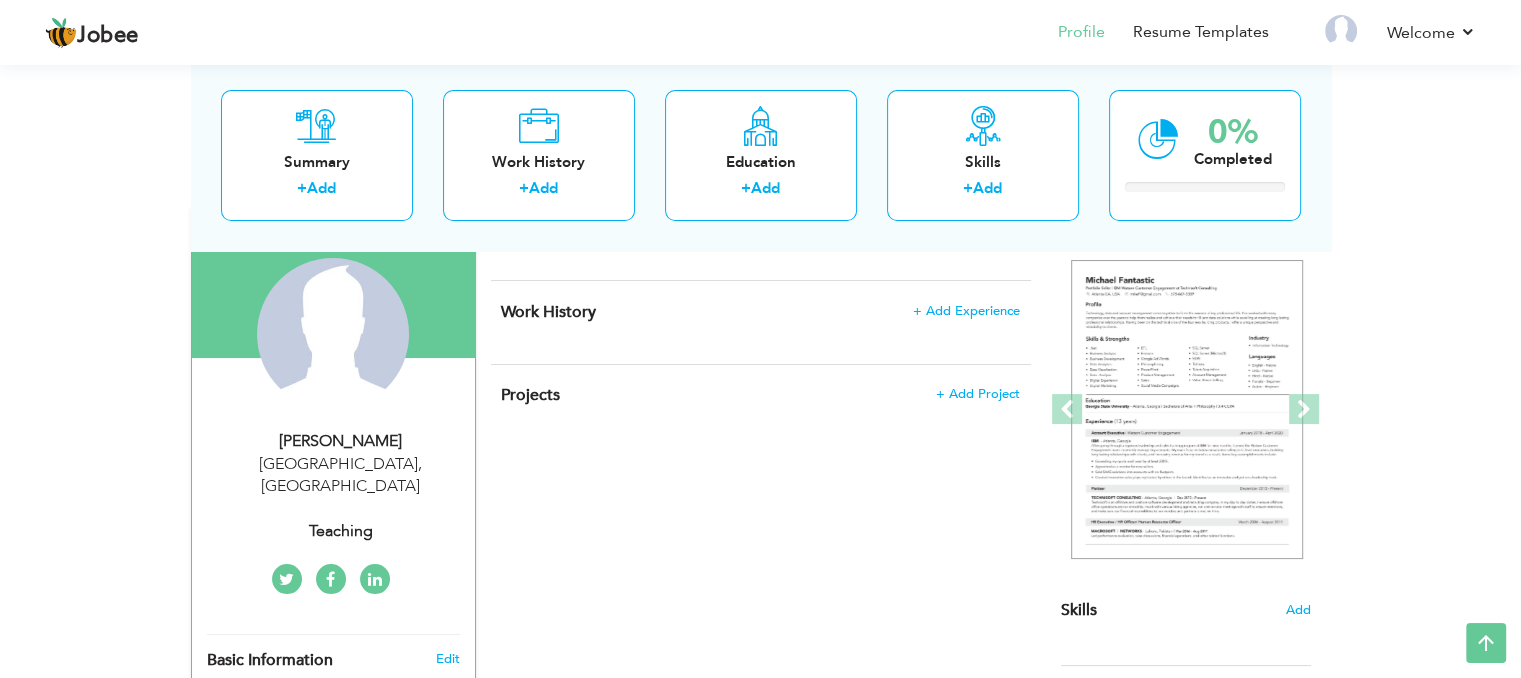 scroll, scrollTop: 172, scrollLeft: 0, axis: vertical 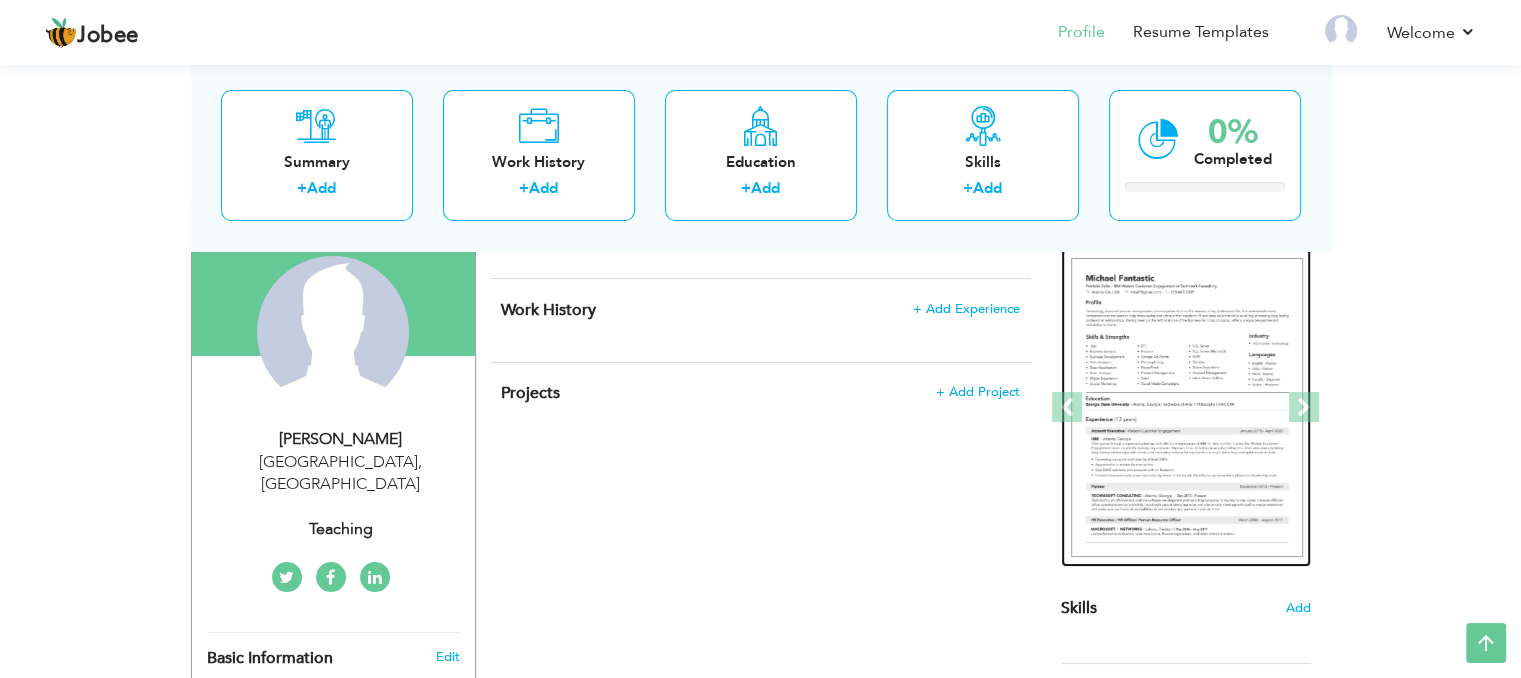 click at bounding box center [1187, 408] 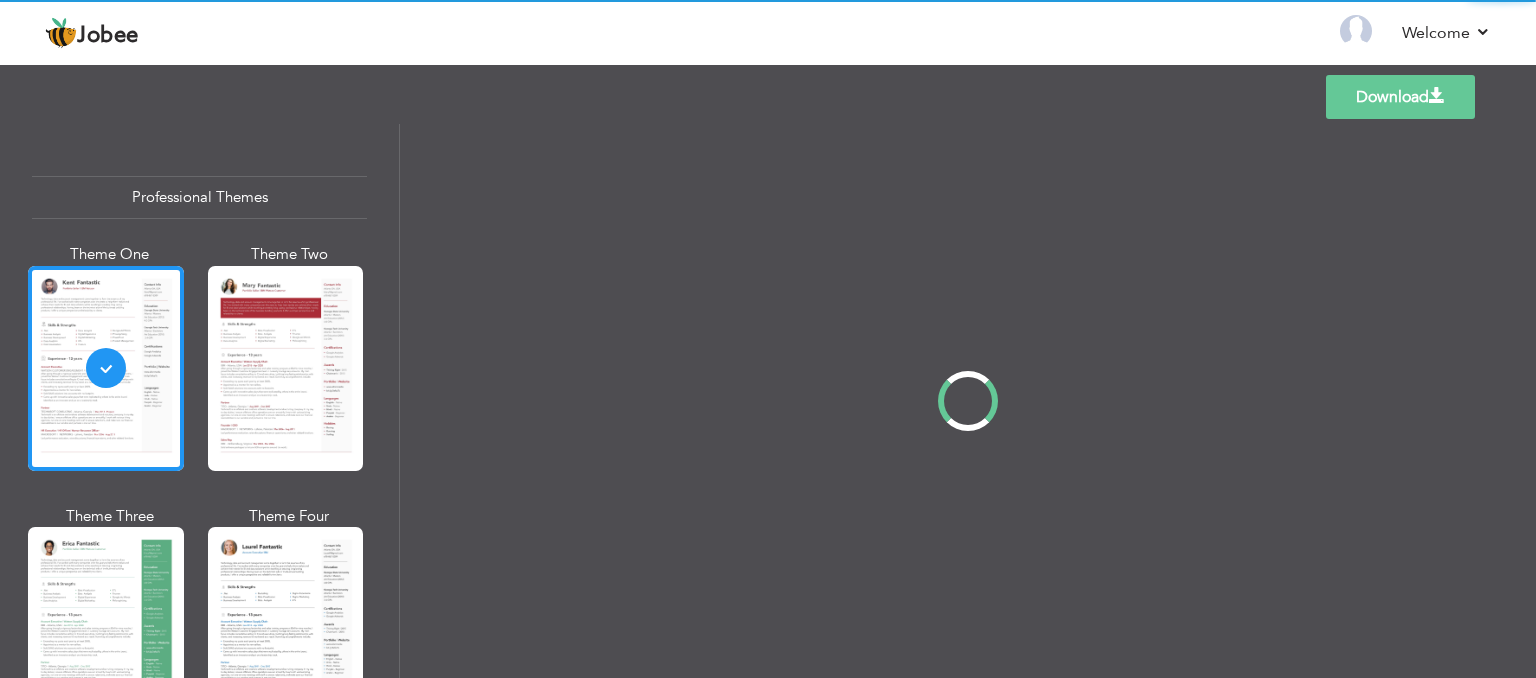 scroll, scrollTop: 0, scrollLeft: 0, axis: both 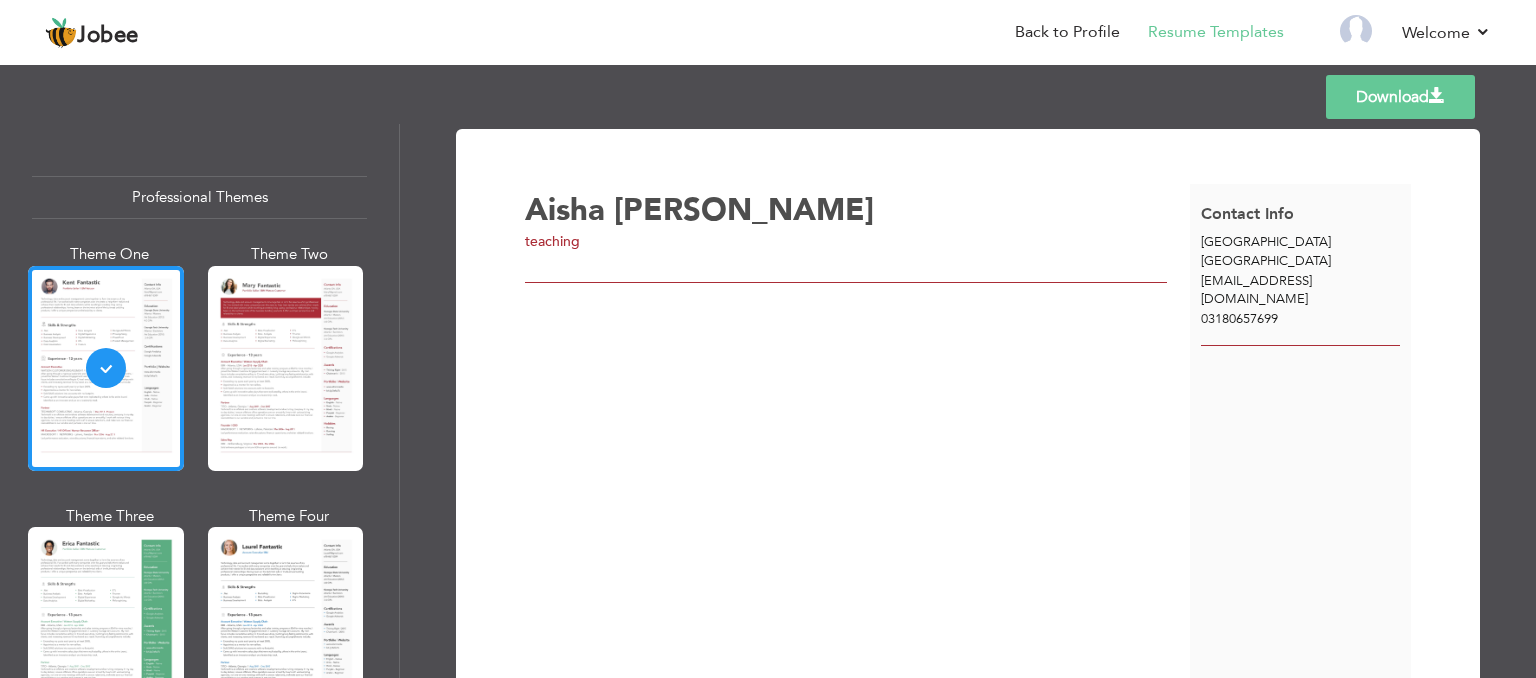 click on "Aisha   fareed
teaching" at bounding box center [857, 438] 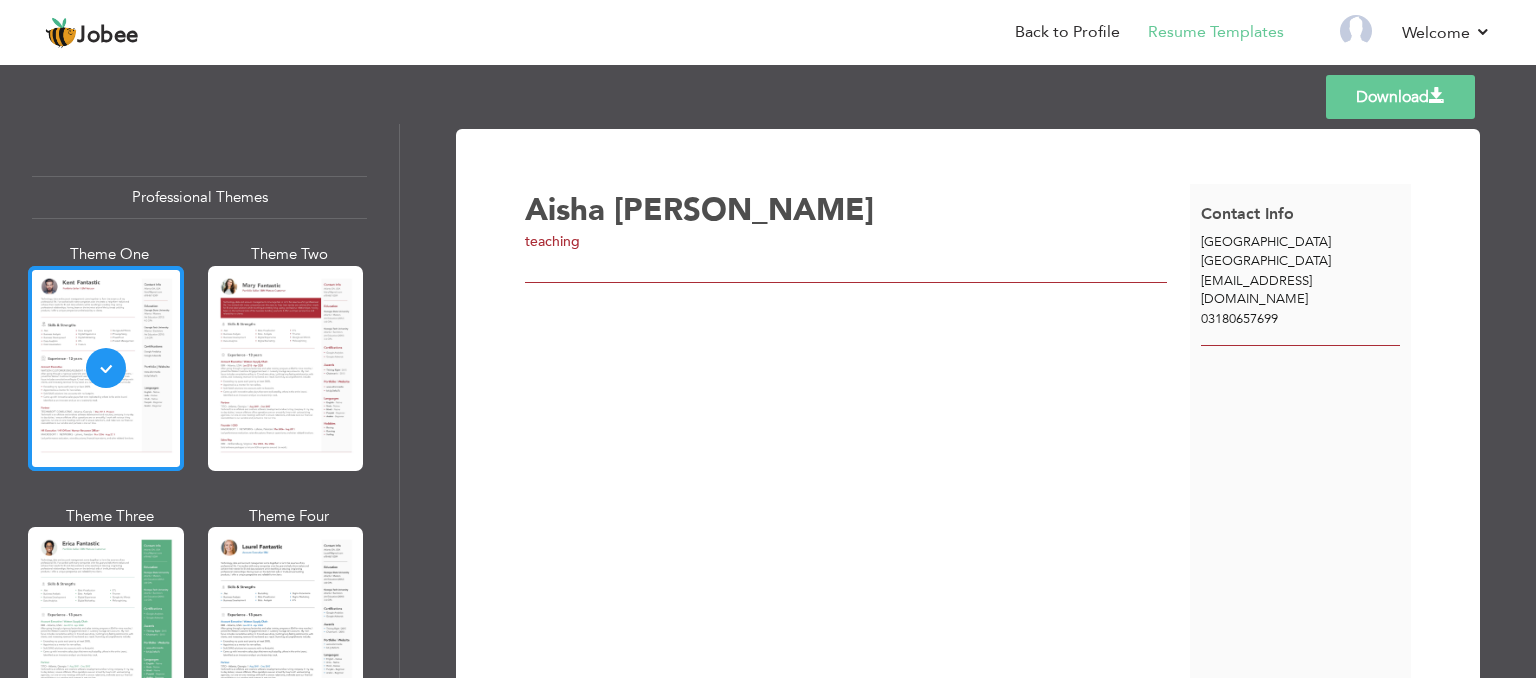 click at bounding box center (106, 368) 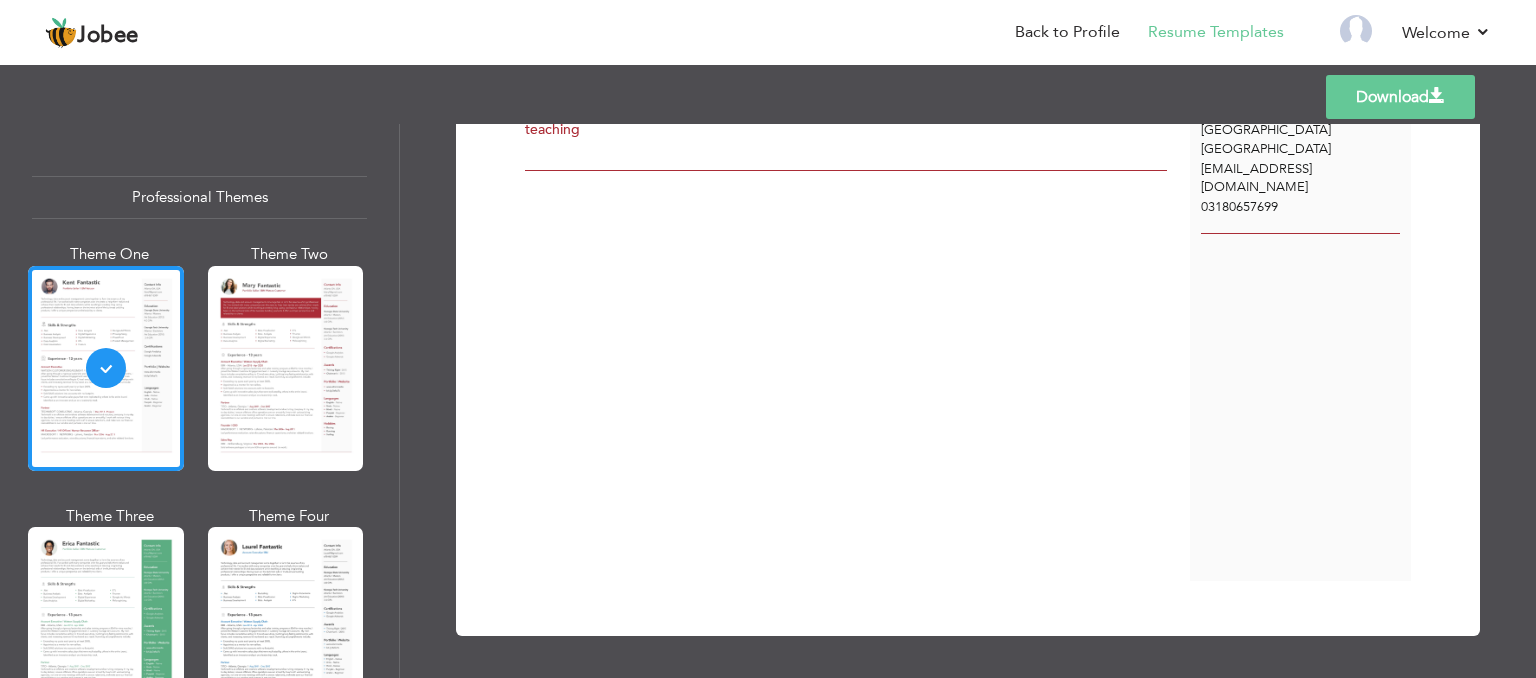 scroll, scrollTop: 103, scrollLeft: 0, axis: vertical 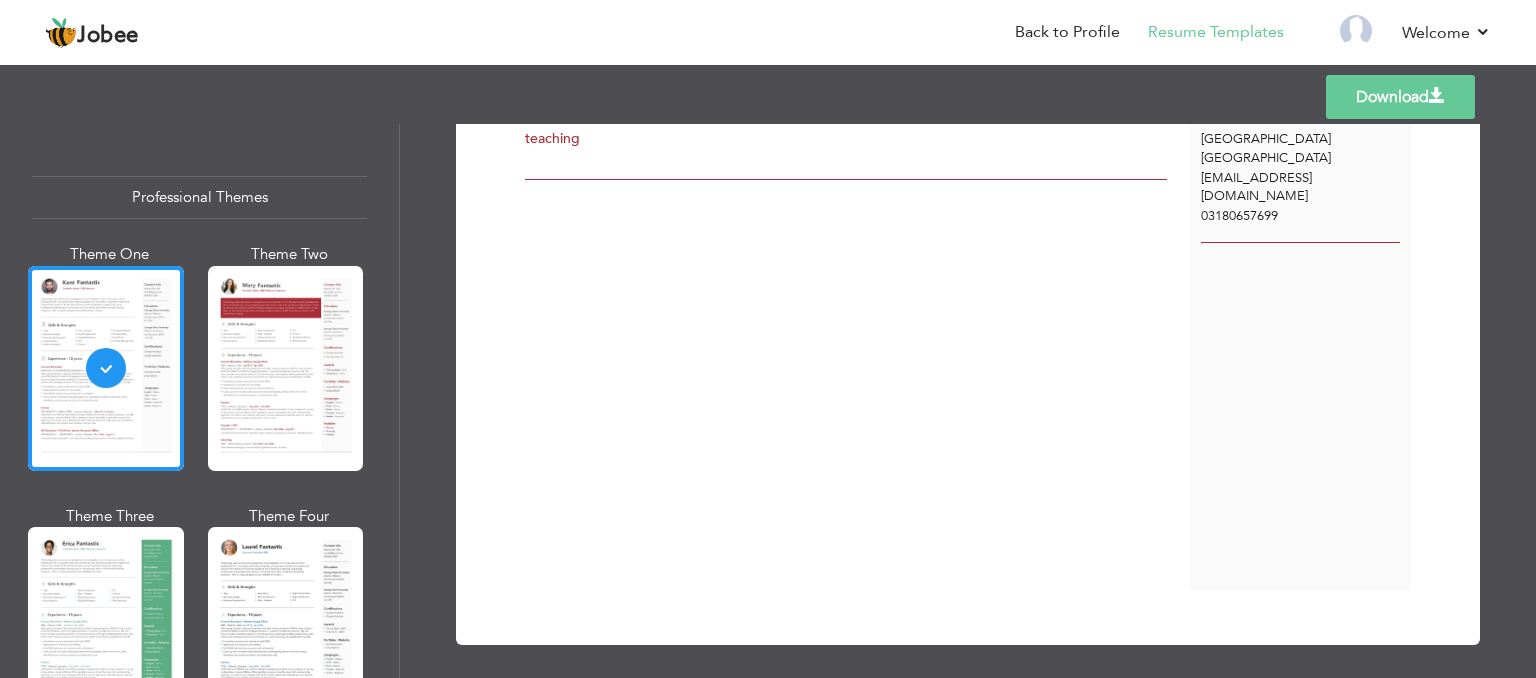 click on "Download" at bounding box center (1400, 97) 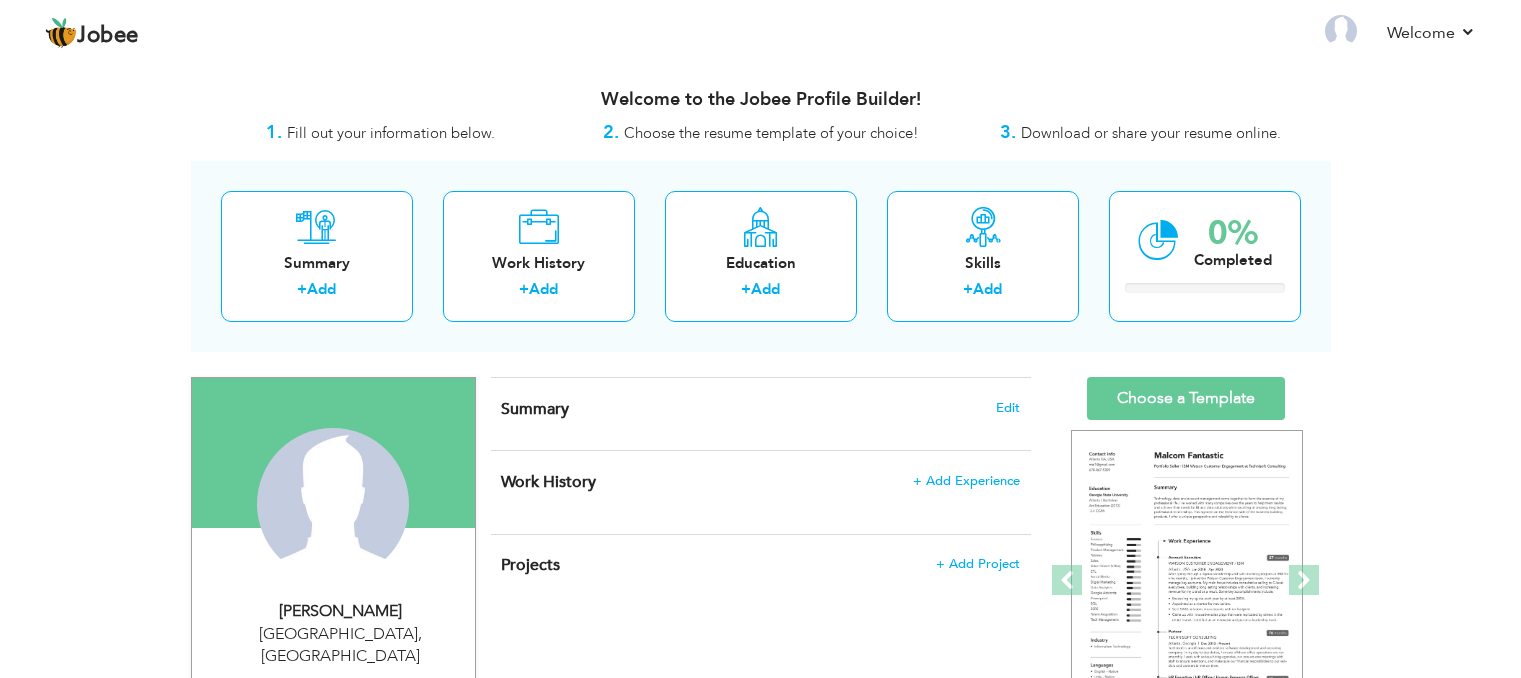scroll, scrollTop: 0, scrollLeft: 0, axis: both 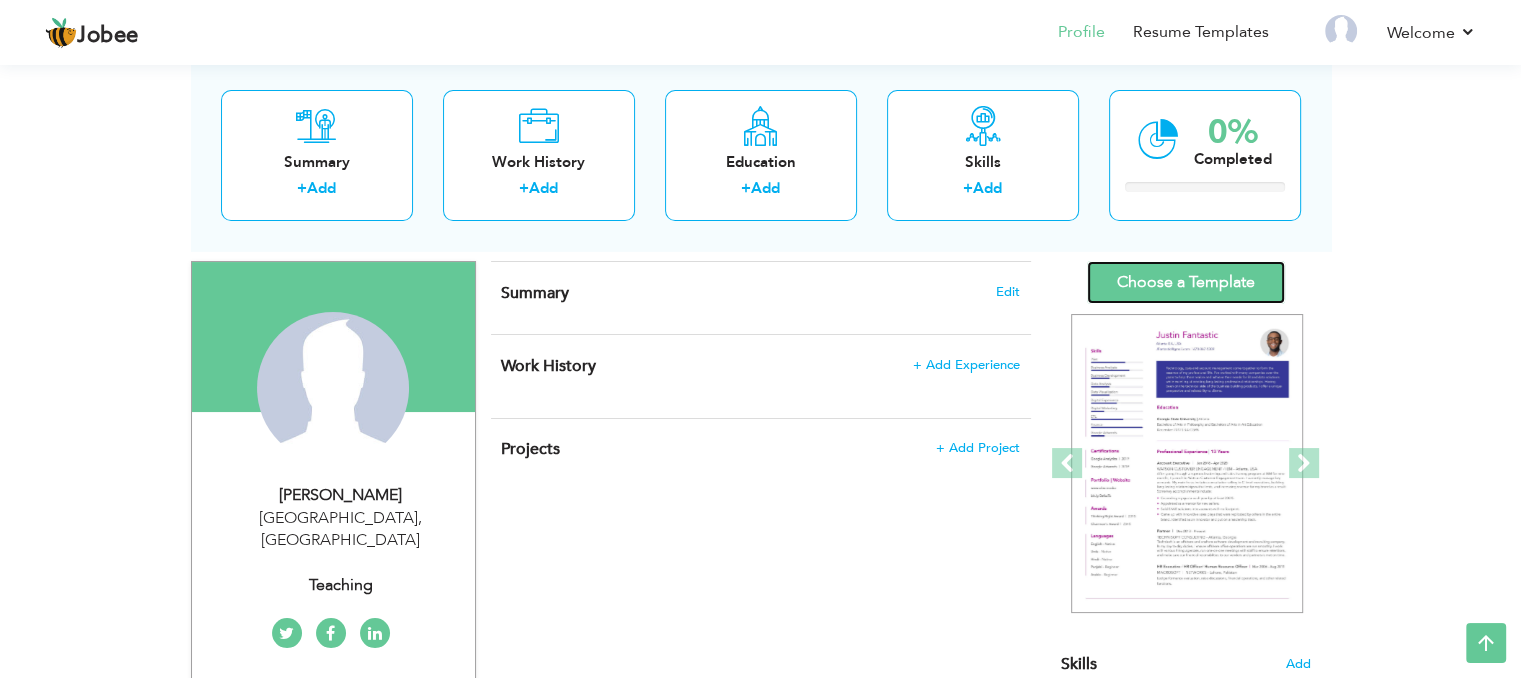 click on "Choose a Template" at bounding box center [1186, 282] 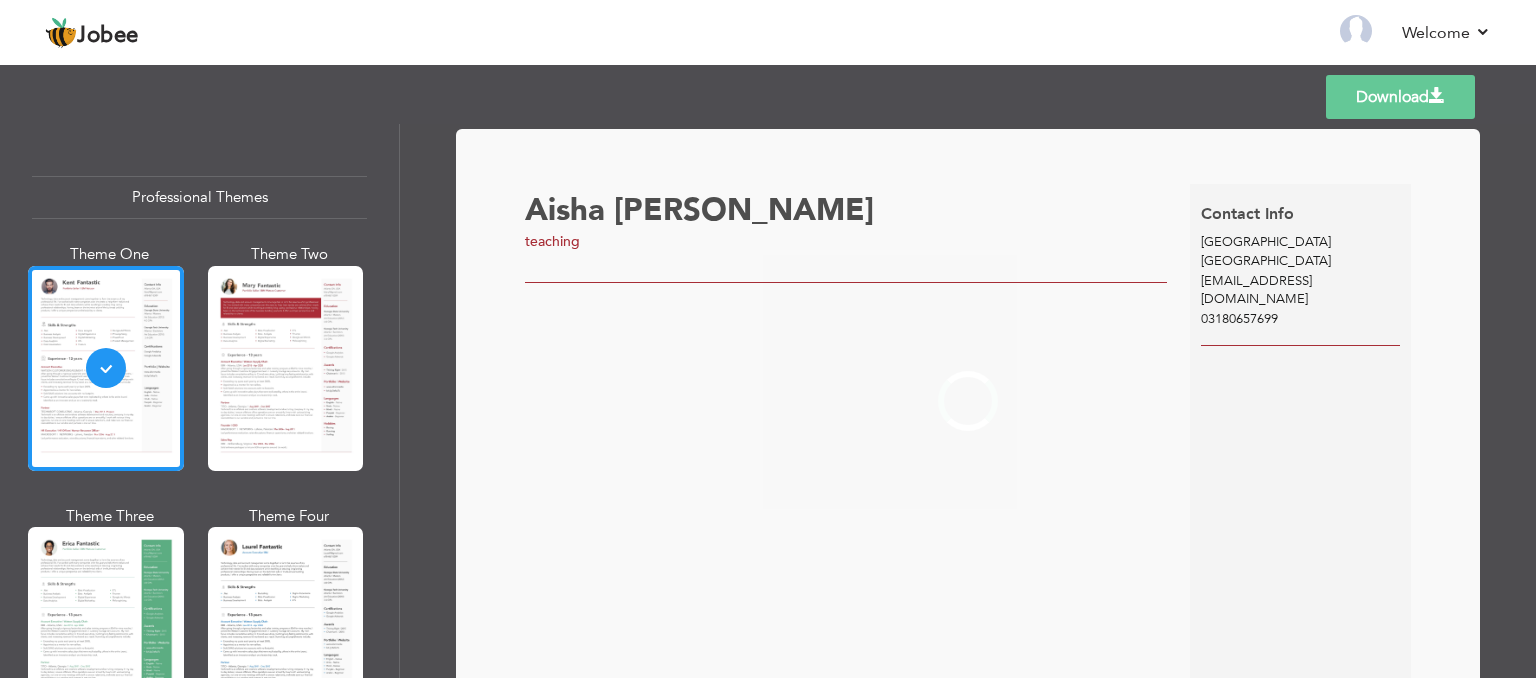 scroll, scrollTop: 0, scrollLeft: 0, axis: both 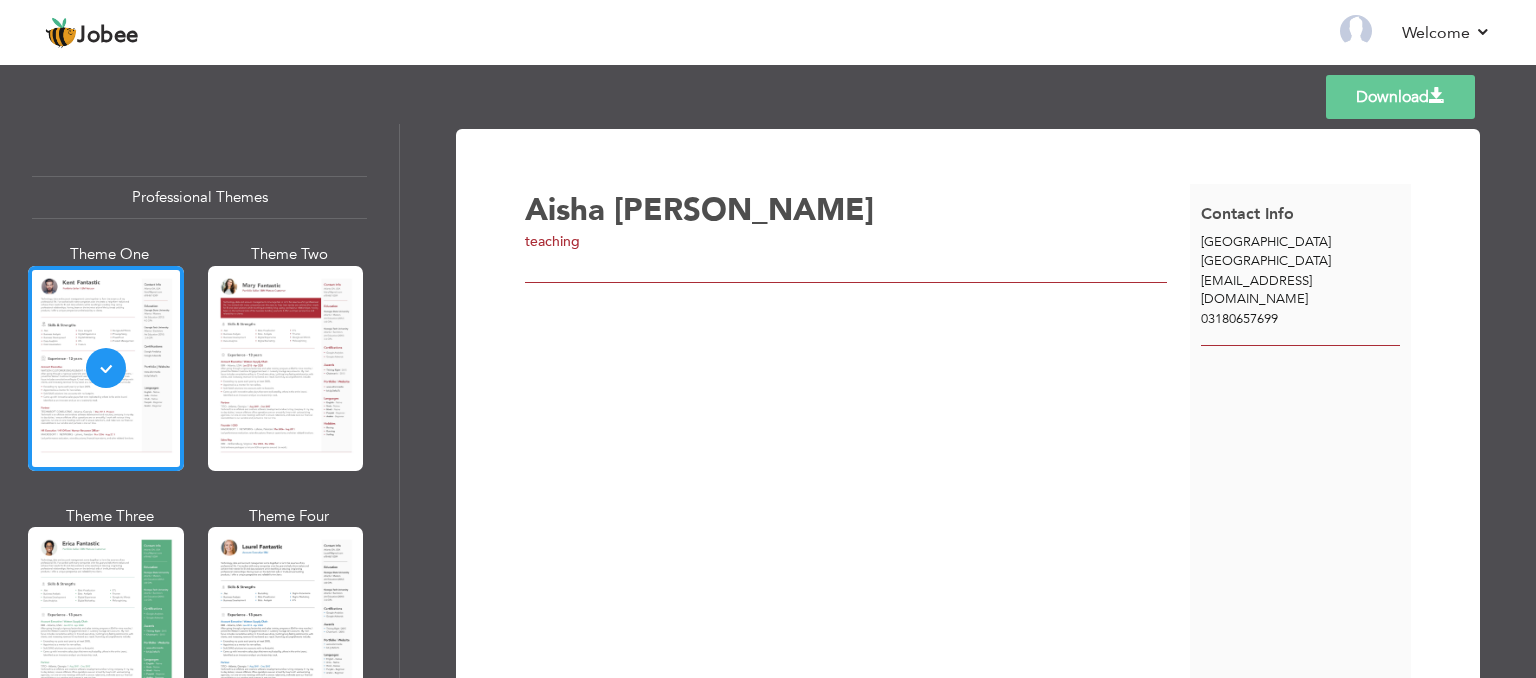 click on "[PERSON_NAME]
teaching" at bounding box center (857, 438) 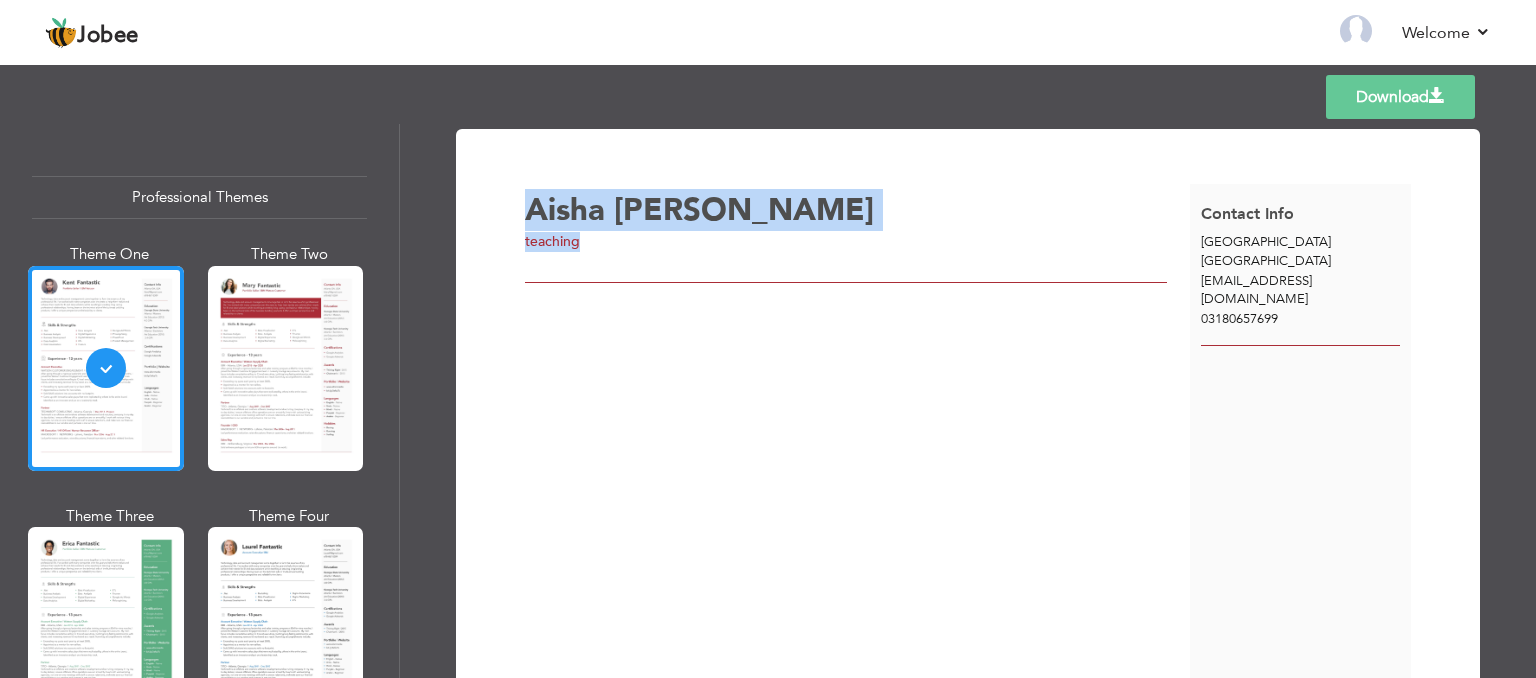 drag, startPoint x: 601, startPoint y: 397, endPoint x: 1532, endPoint y: 153, distance: 962.44324 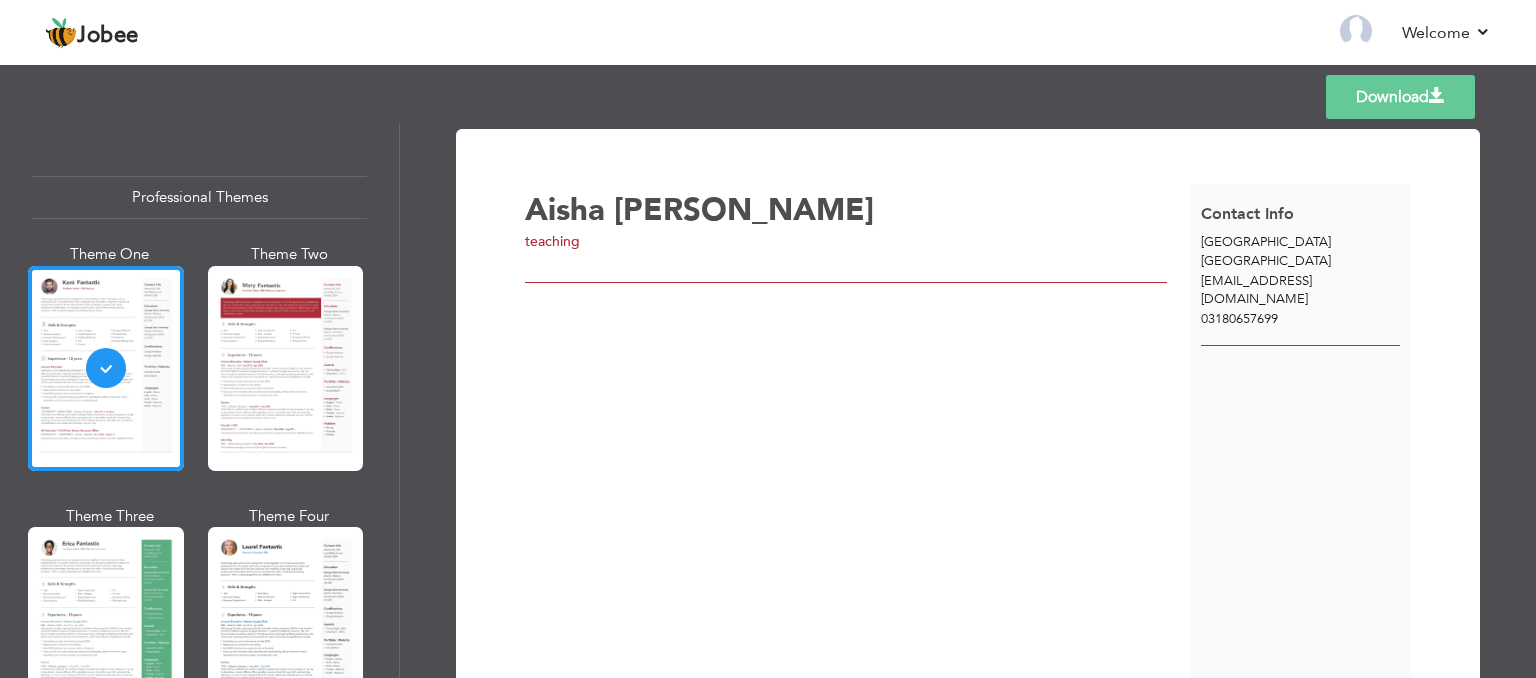 scroll, scrollTop: 112, scrollLeft: 0, axis: vertical 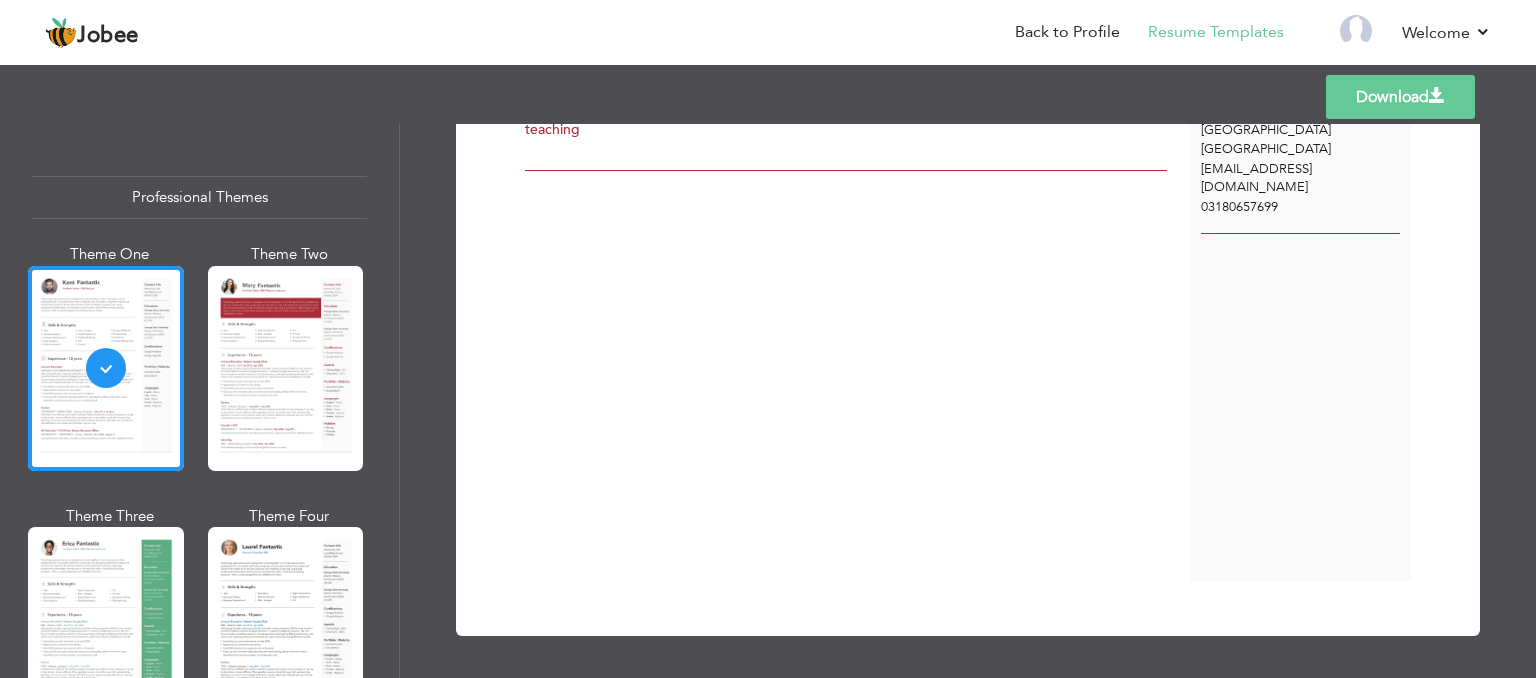 click on "Aisha   fareed
teaching" at bounding box center (857, 326) 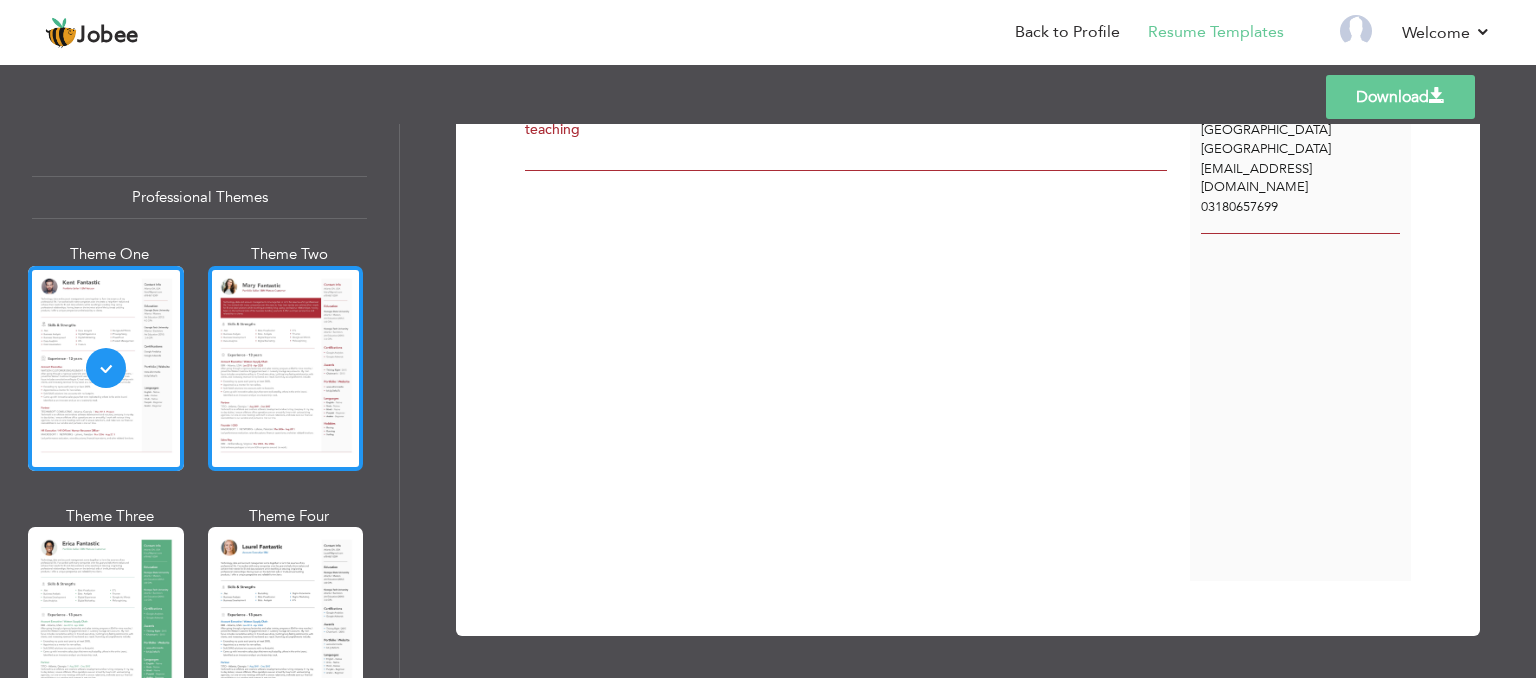 click at bounding box center (286, 368) 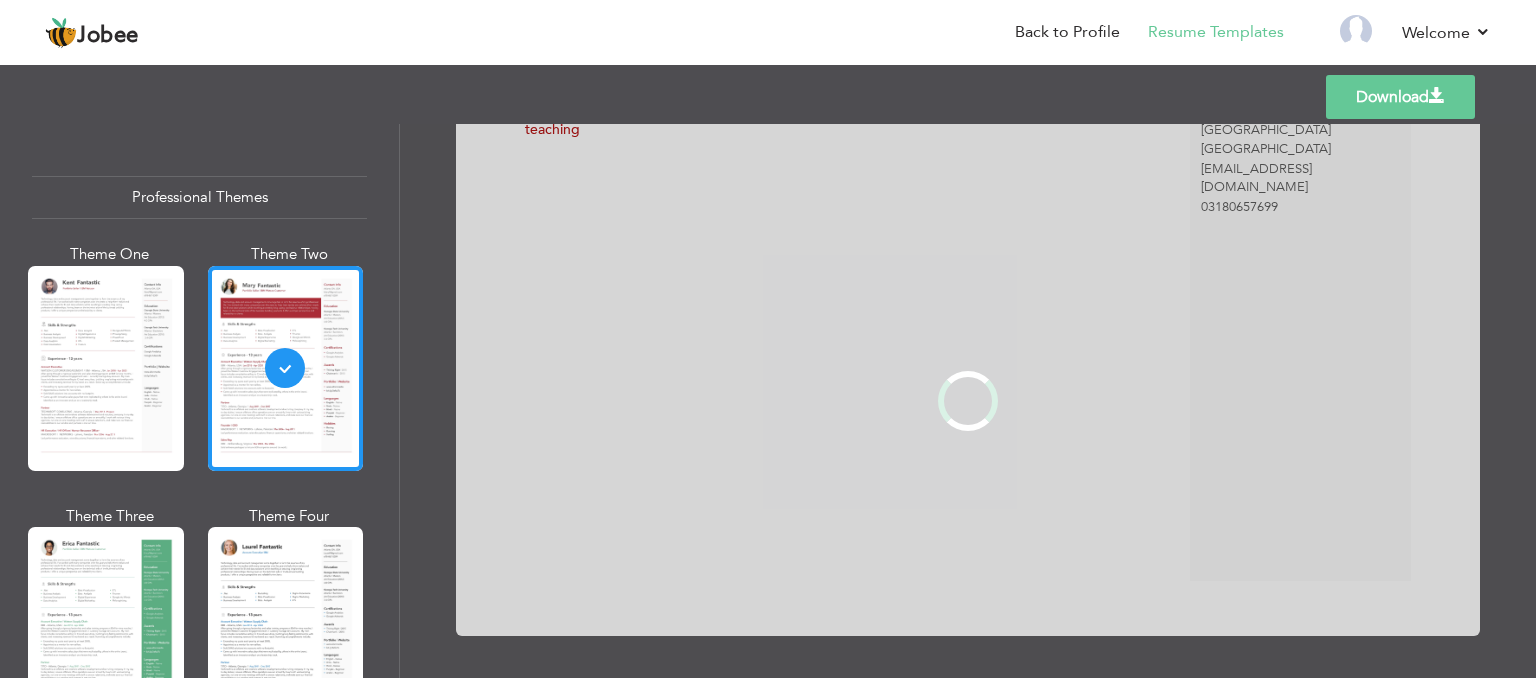 scroll, scrollTop: 0, scrollLeft: 0, axis: both 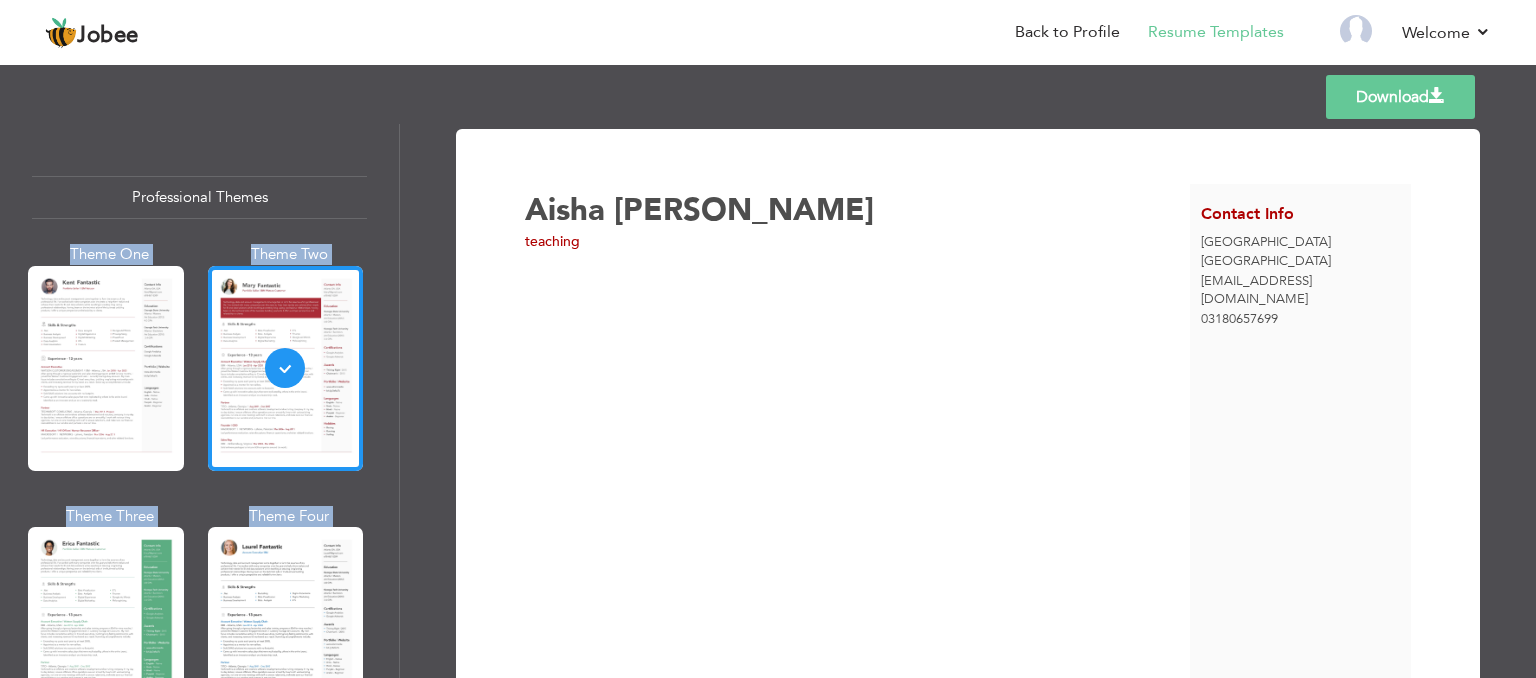 drag, startPoint x: 387, startPoint y: 161, endPoint x: 404, endPoint y: 337, distance: 176.81912 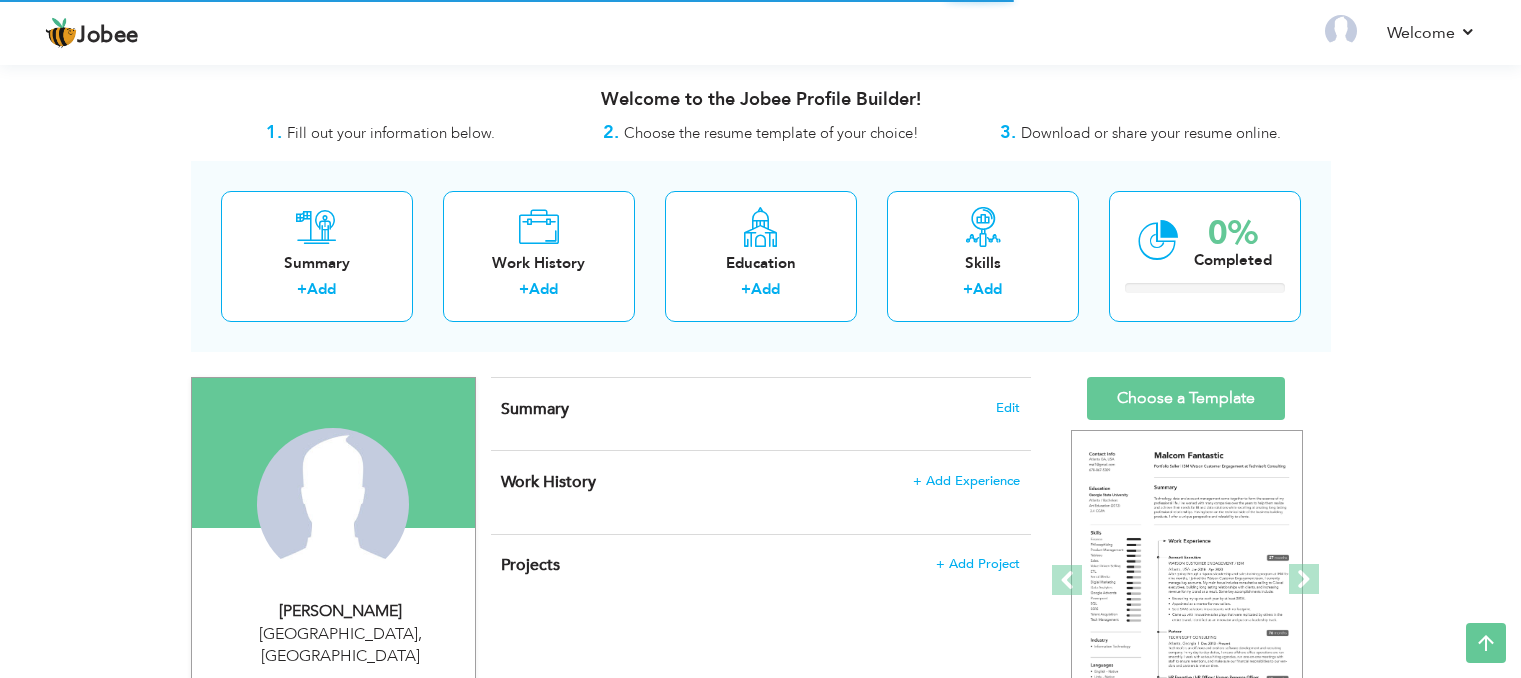 scroll, scrollTop: 396, scrollLeft: 0, axis: vertical 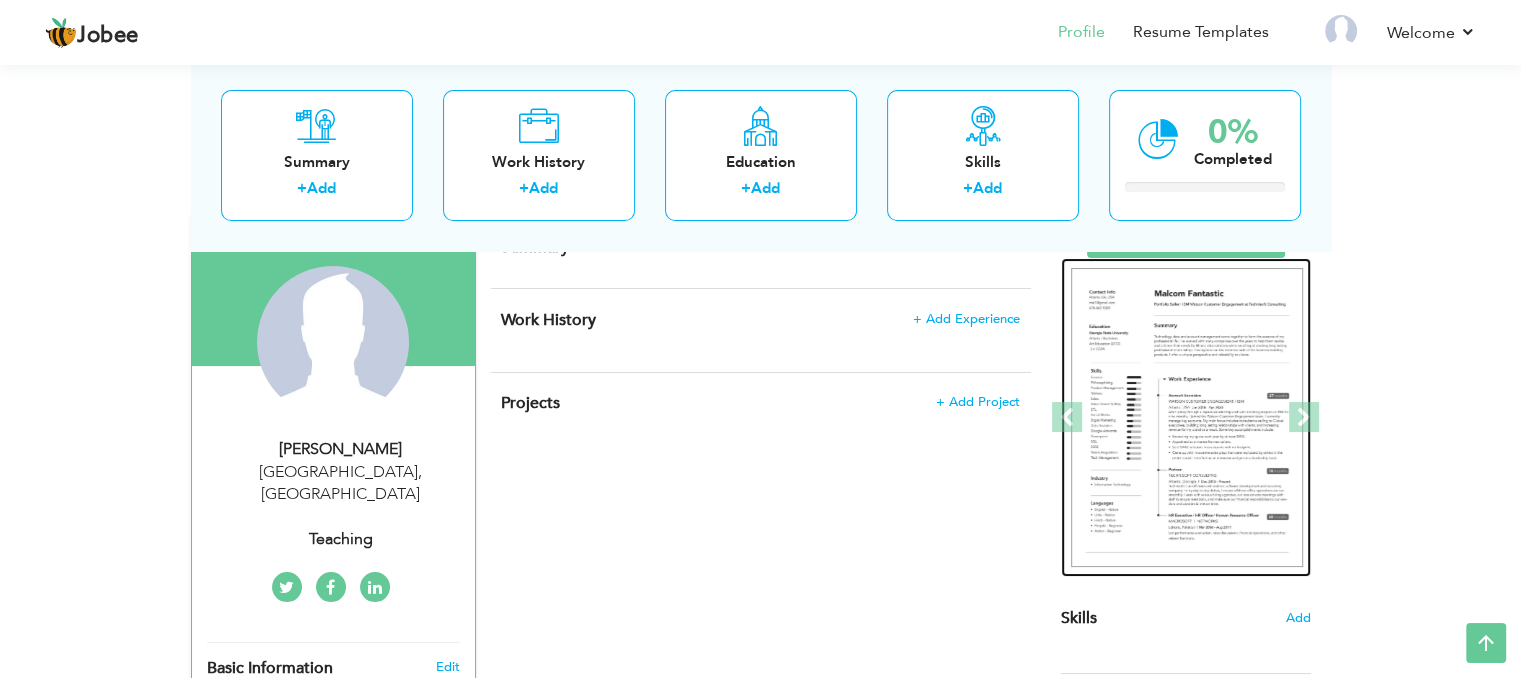 click at bounding box center (1187, 418) 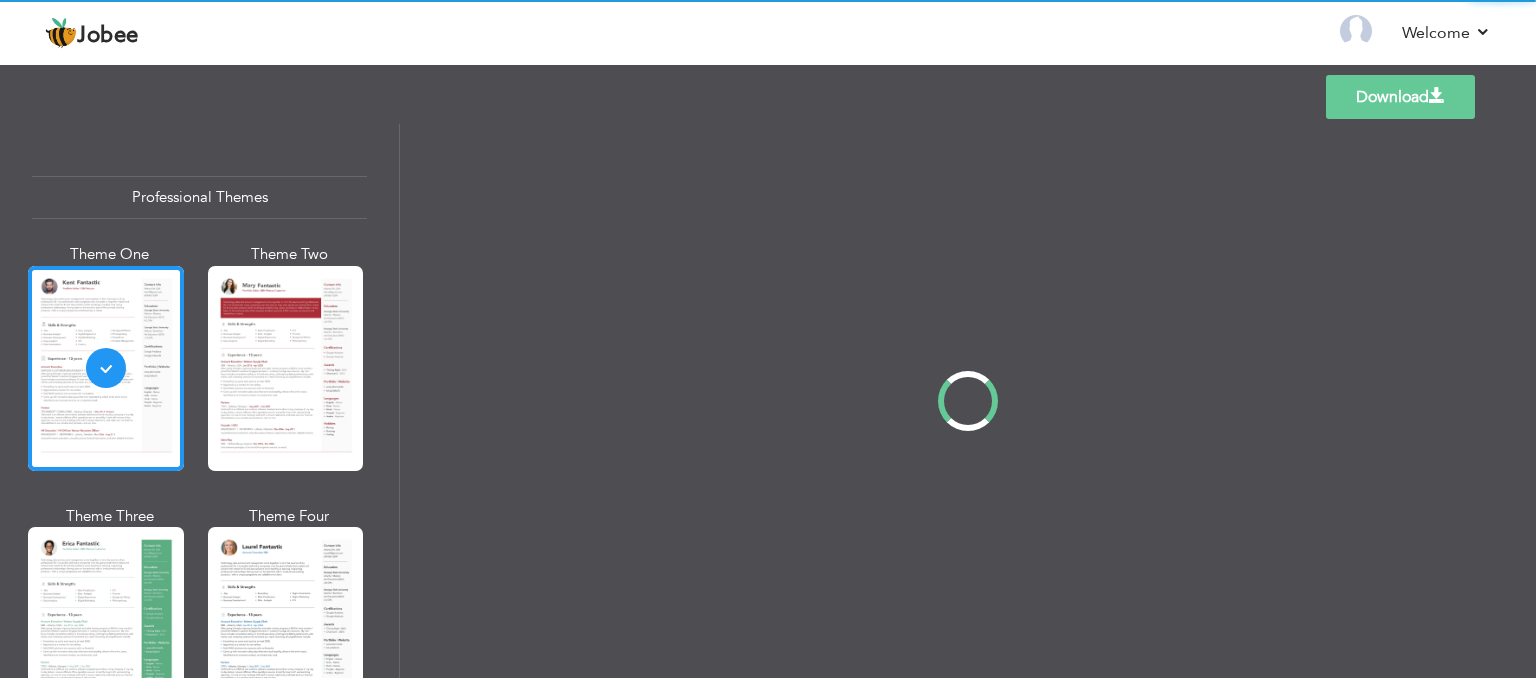 scroll, scrollTop: 0, scrollLeft: 0, axis: both 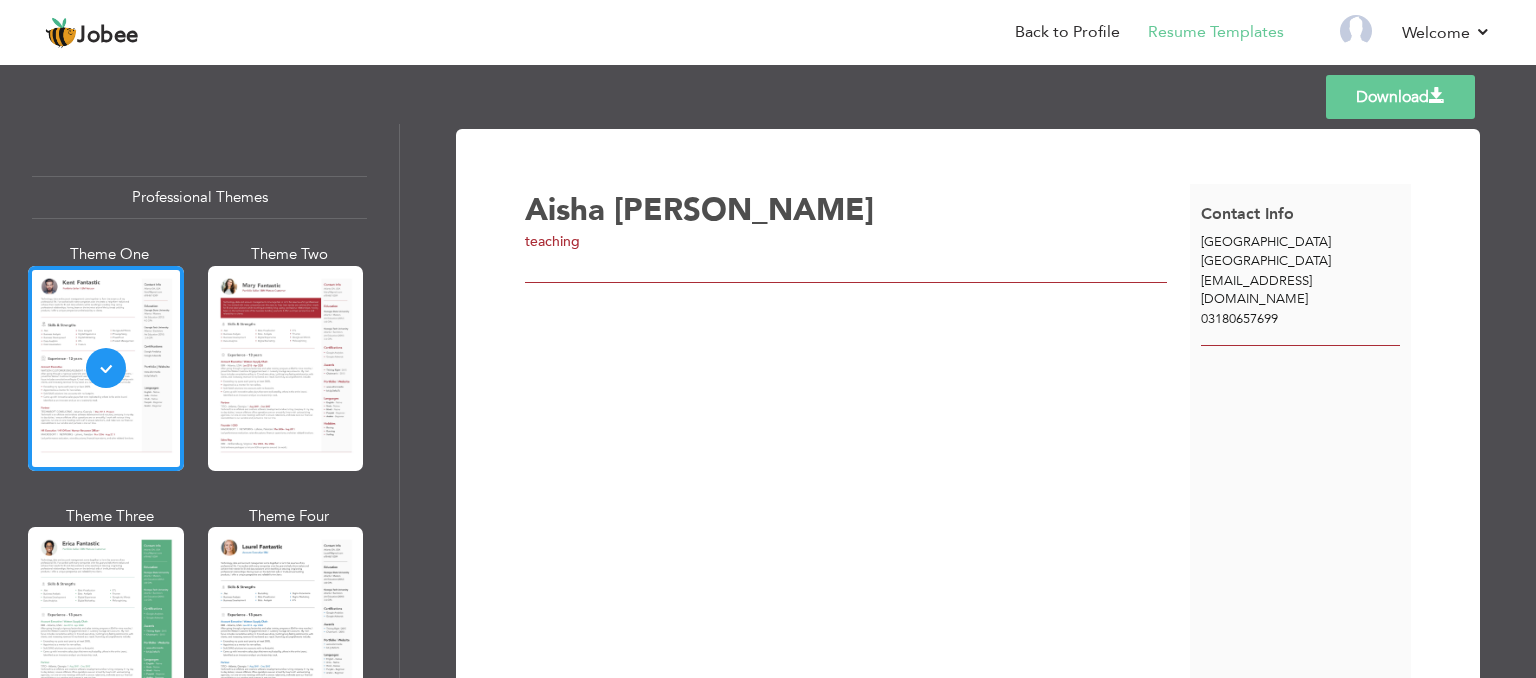 click on "Professional Themes" at bounding box center [199, 197] 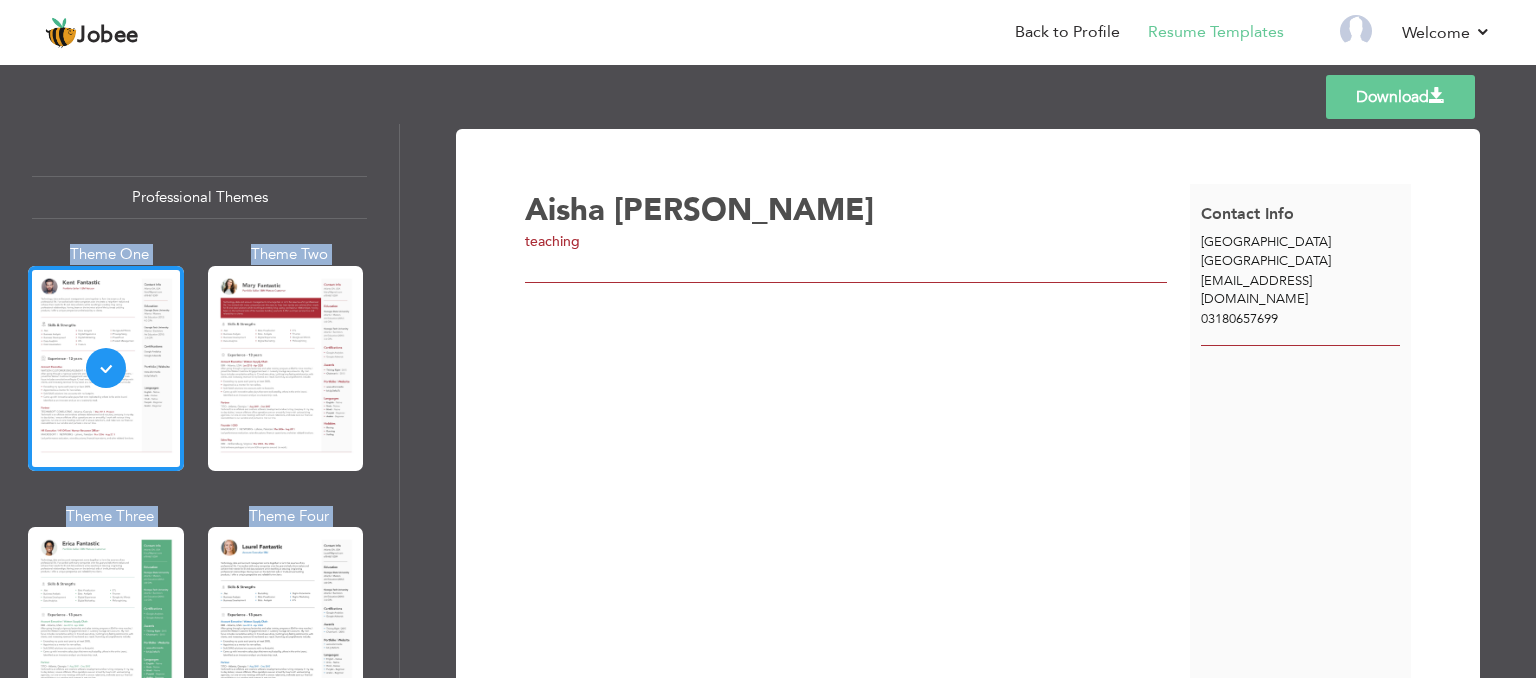 drag, startPoint x: 390, startPoint y: 169, endPoint x: 421, endPoint y: 405, distance: 238.02731 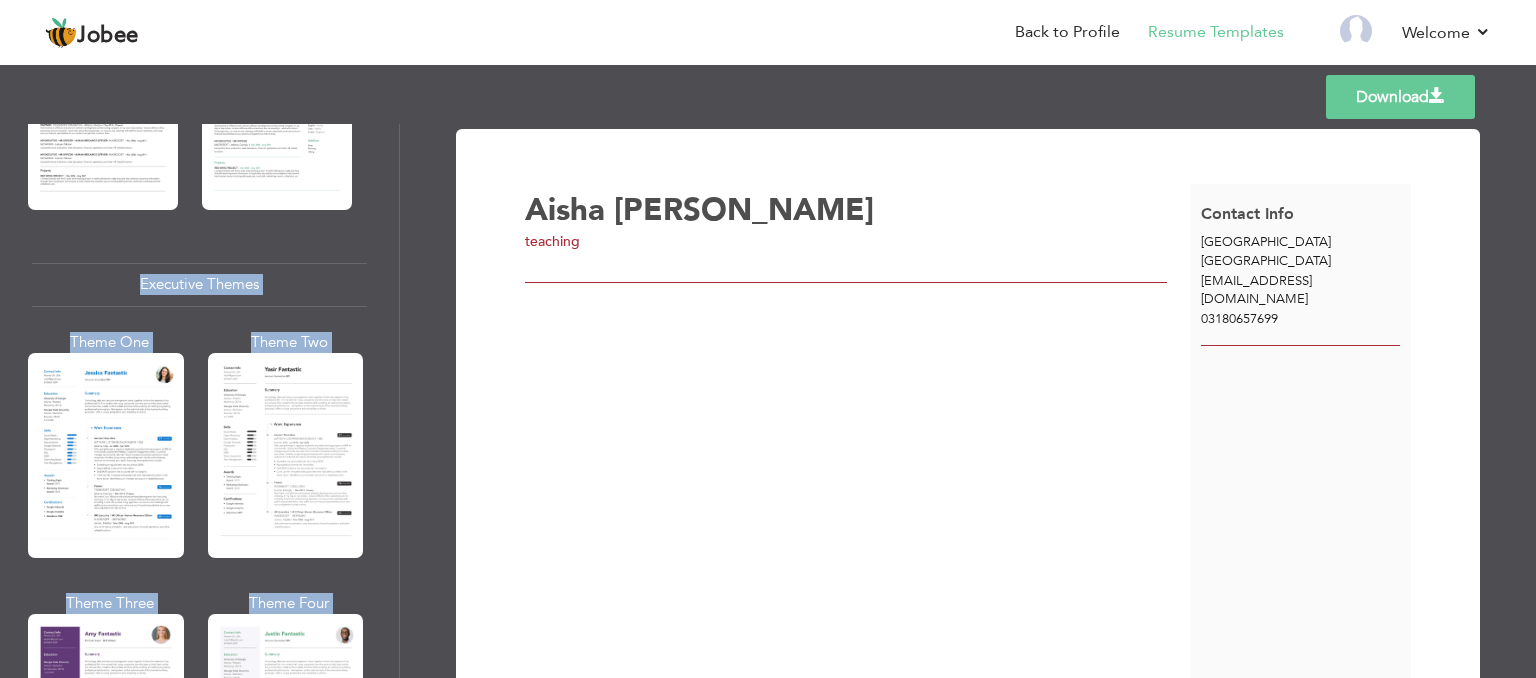 scroll, scrollTop: 1433, scrollLeft: 0, axis: vertical 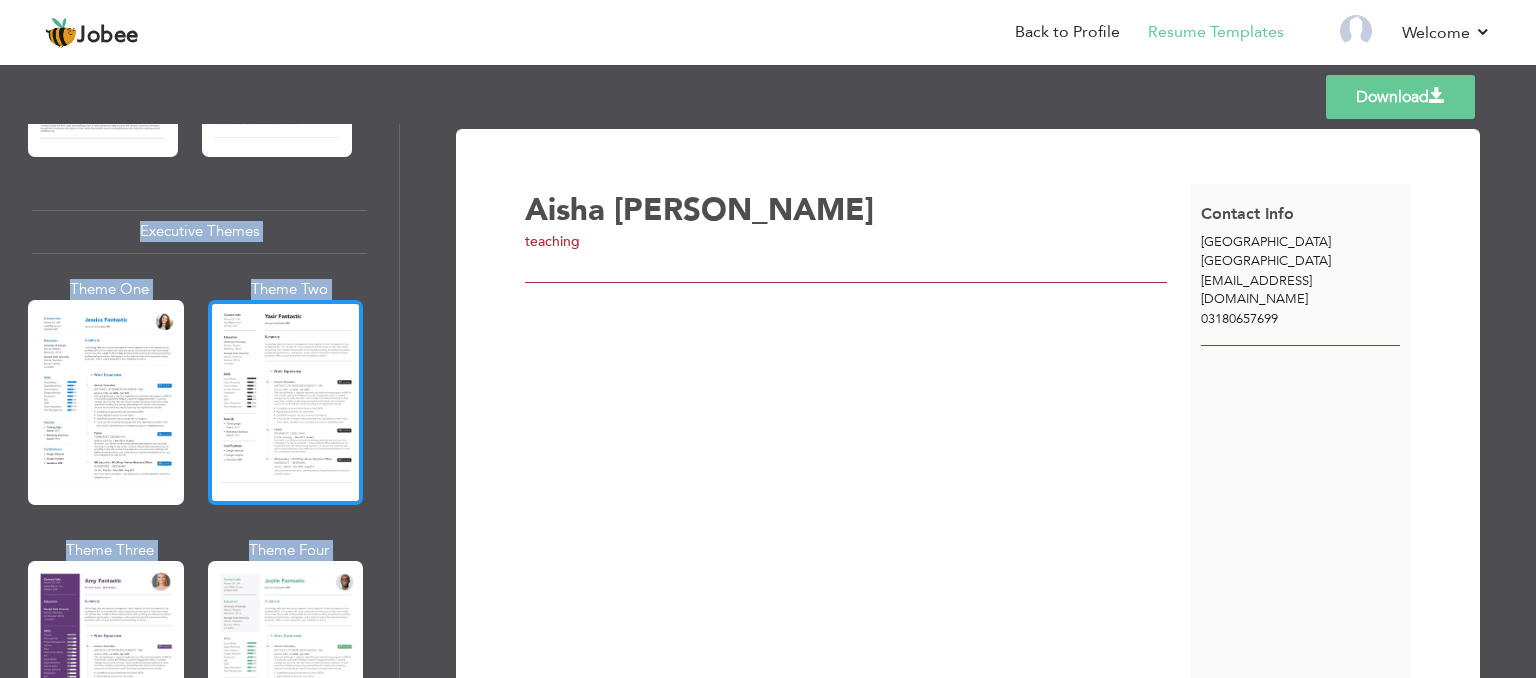 click at bounding box center [286, 402] 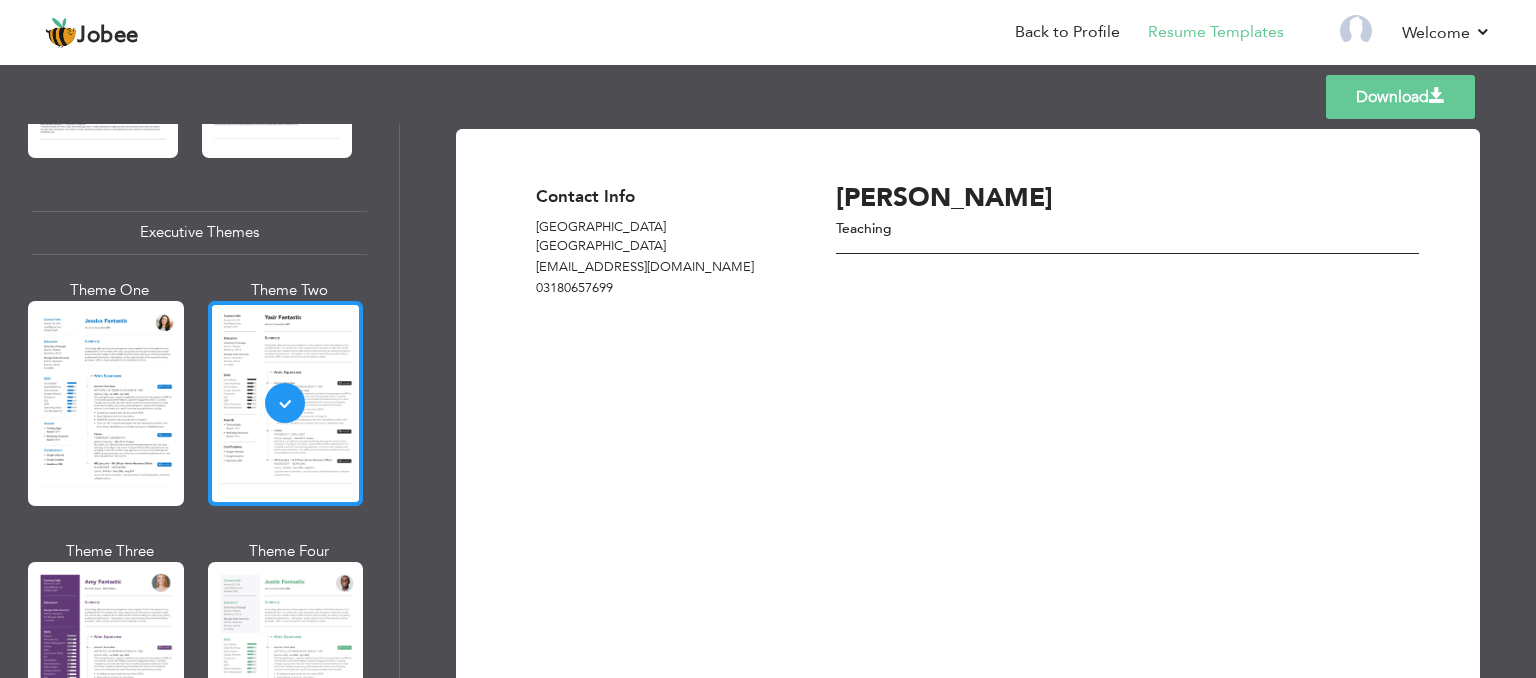 scroll, scrollTop: 1433, scrollLeft: 0, axis: vertical 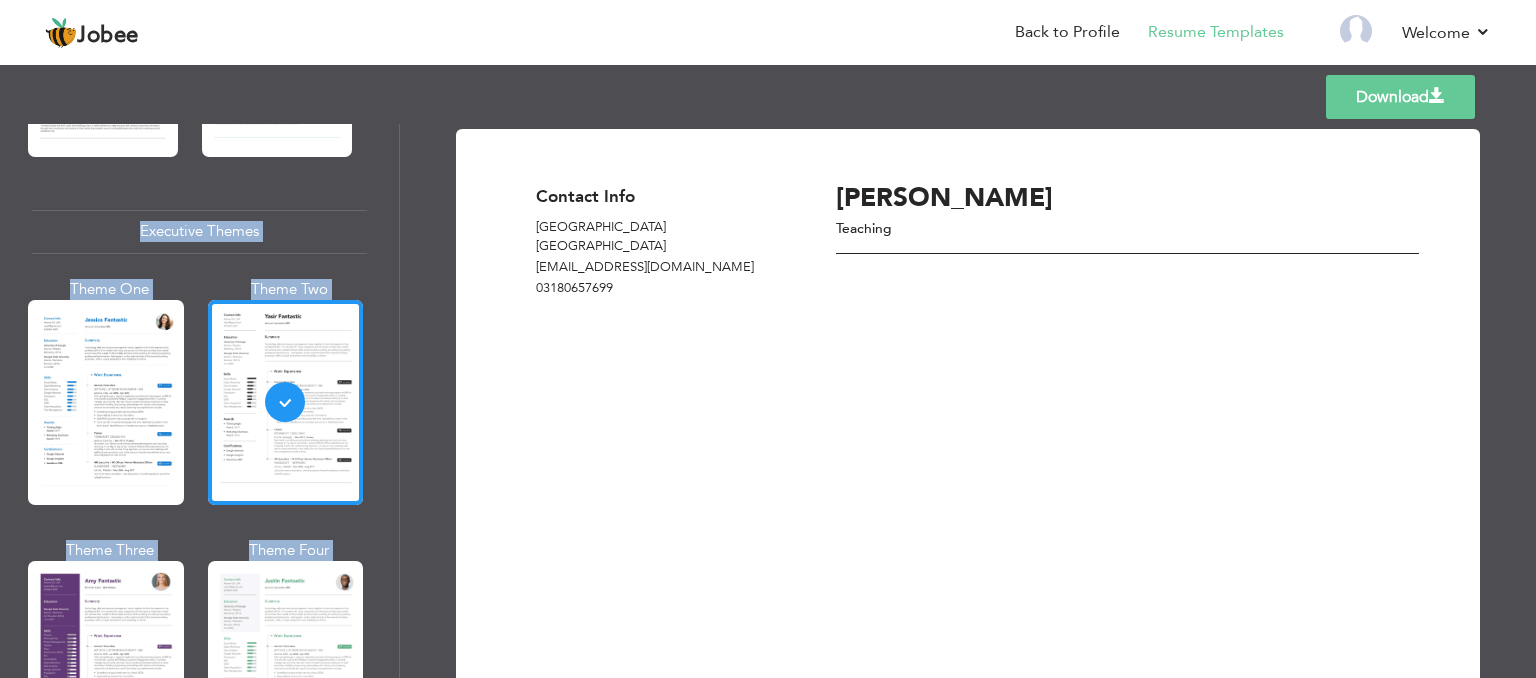 drag, startPoint x: 1530, startPoint y: 102, endPoint x: 1532, endPoint y: 348, distance: 246.00813 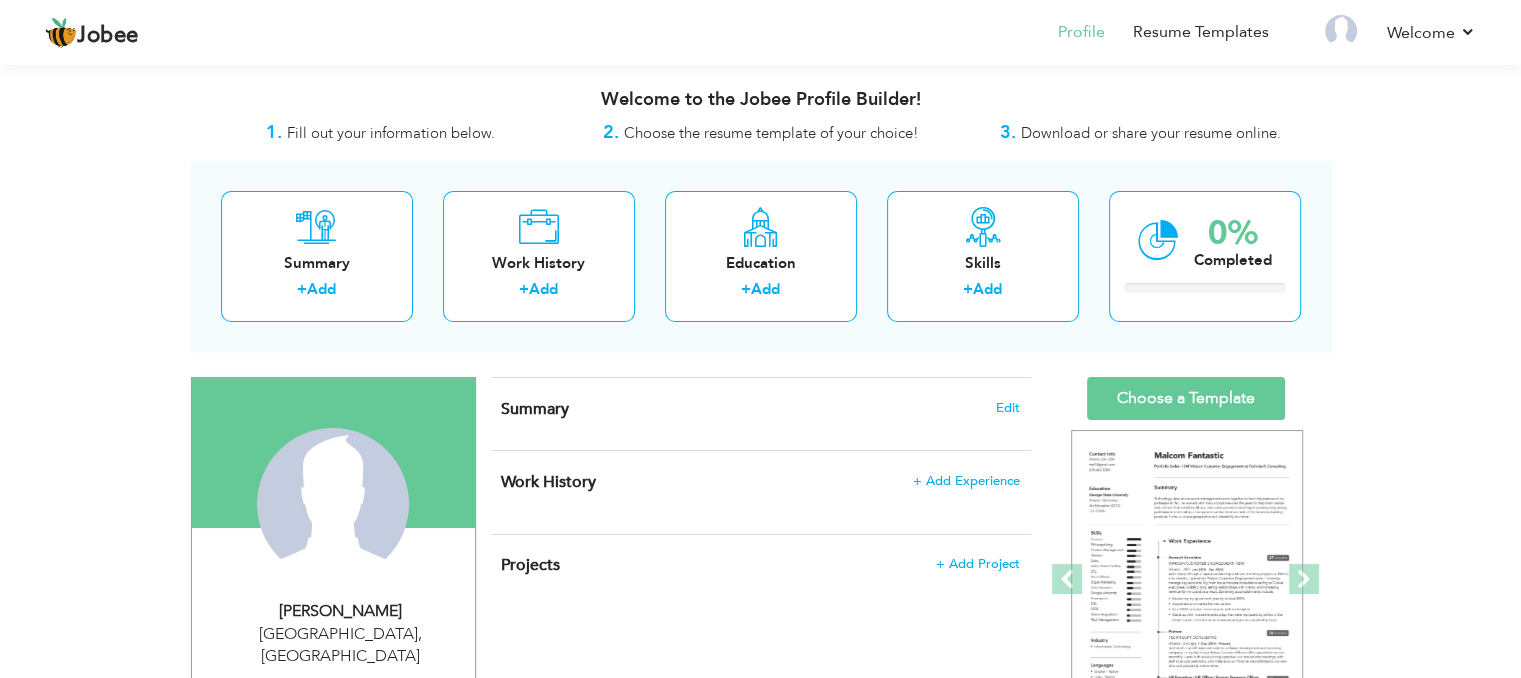 scroll, scrollTop: 162, scrollLeft: 0, axis: vertical 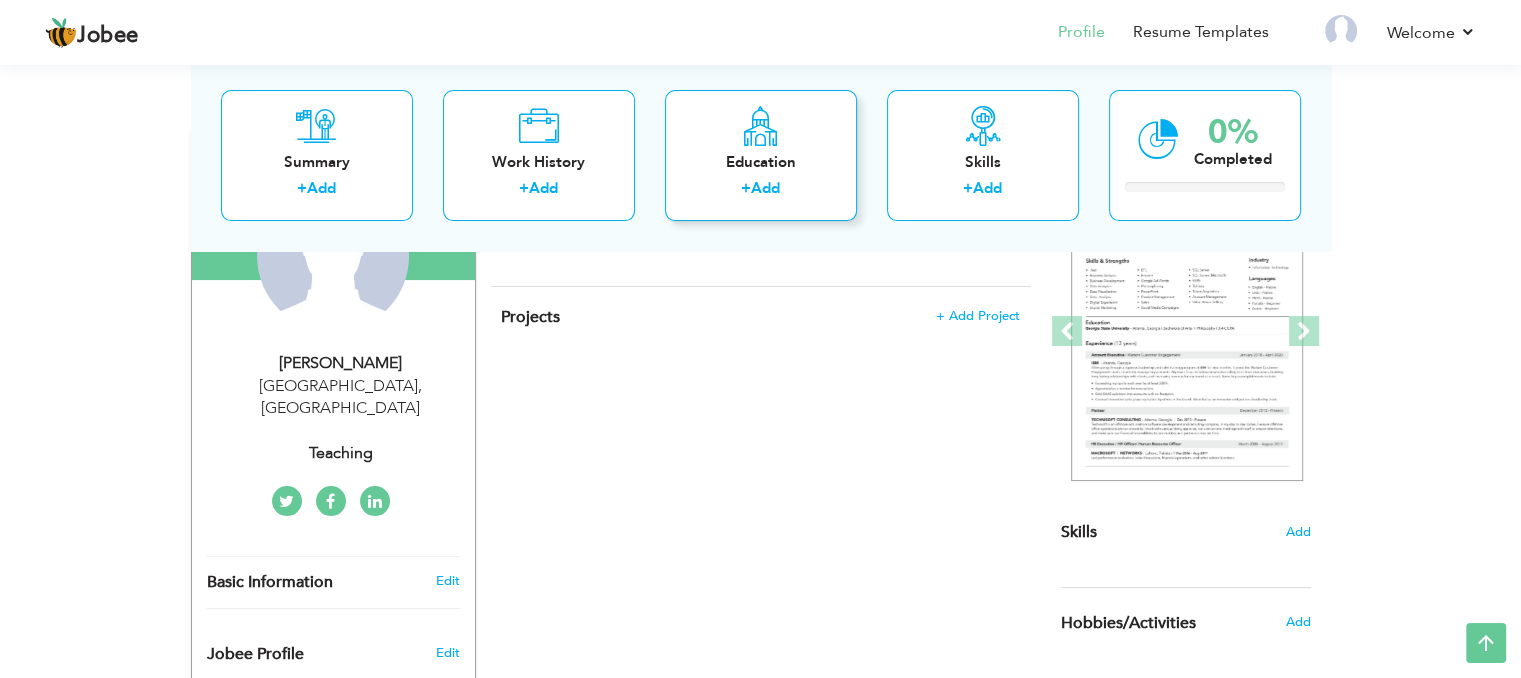 click on "+  Add" at bounding box center [761, 192] 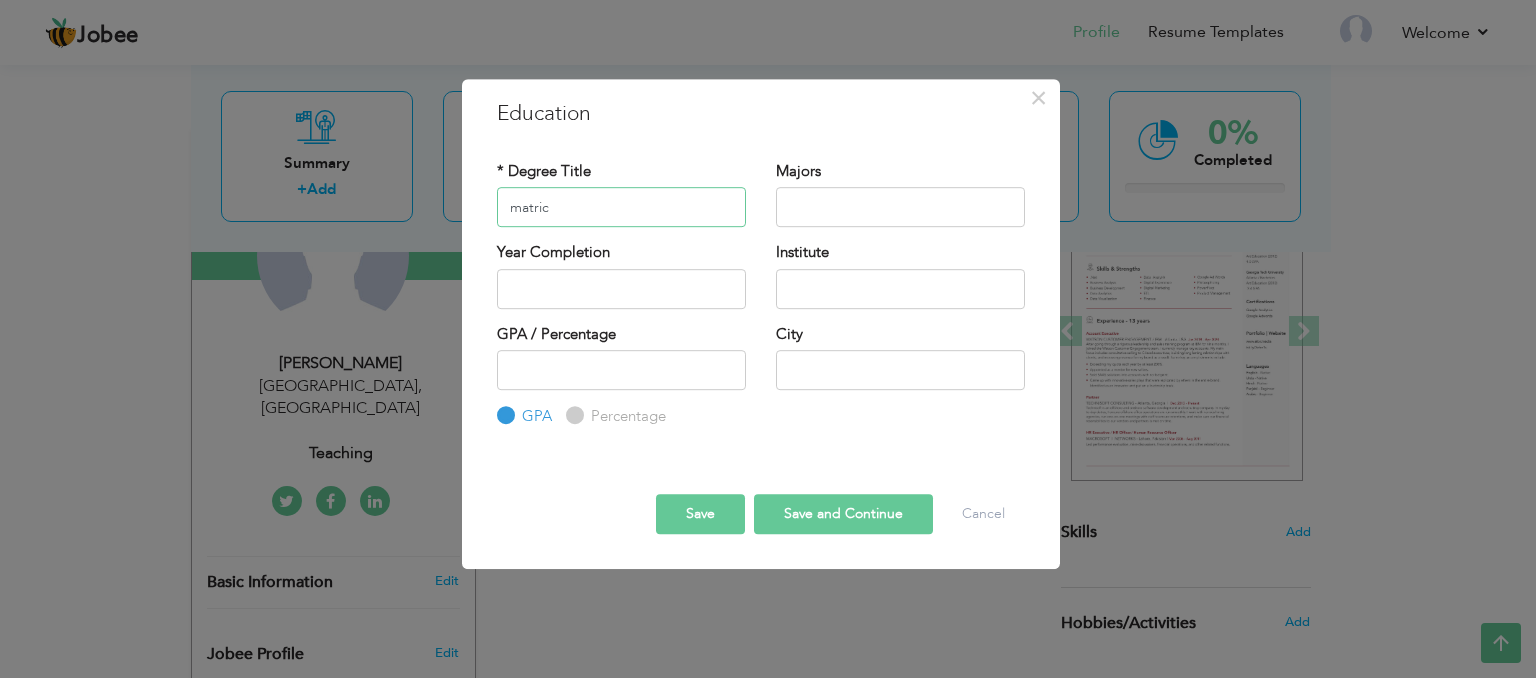 click on "matric" at bounding box center [621, 207] 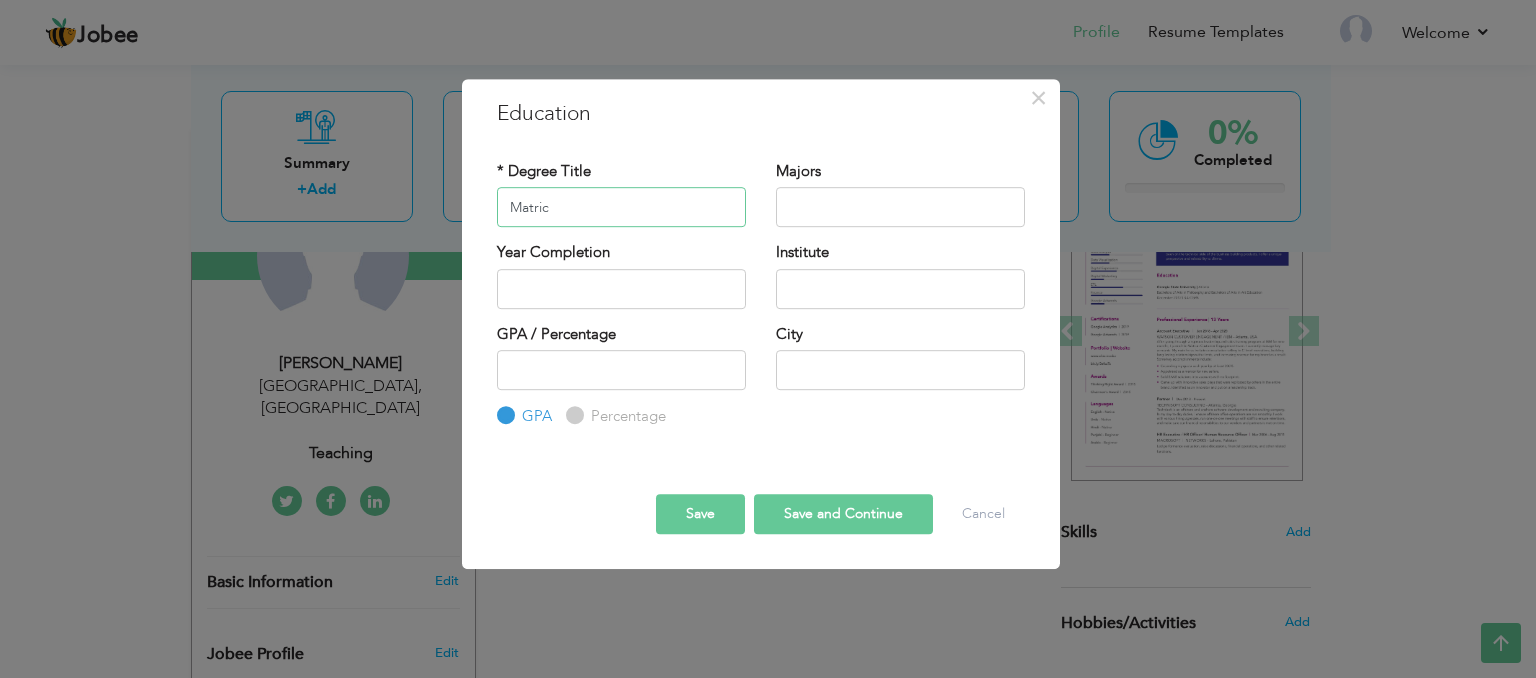 type on "Matric" 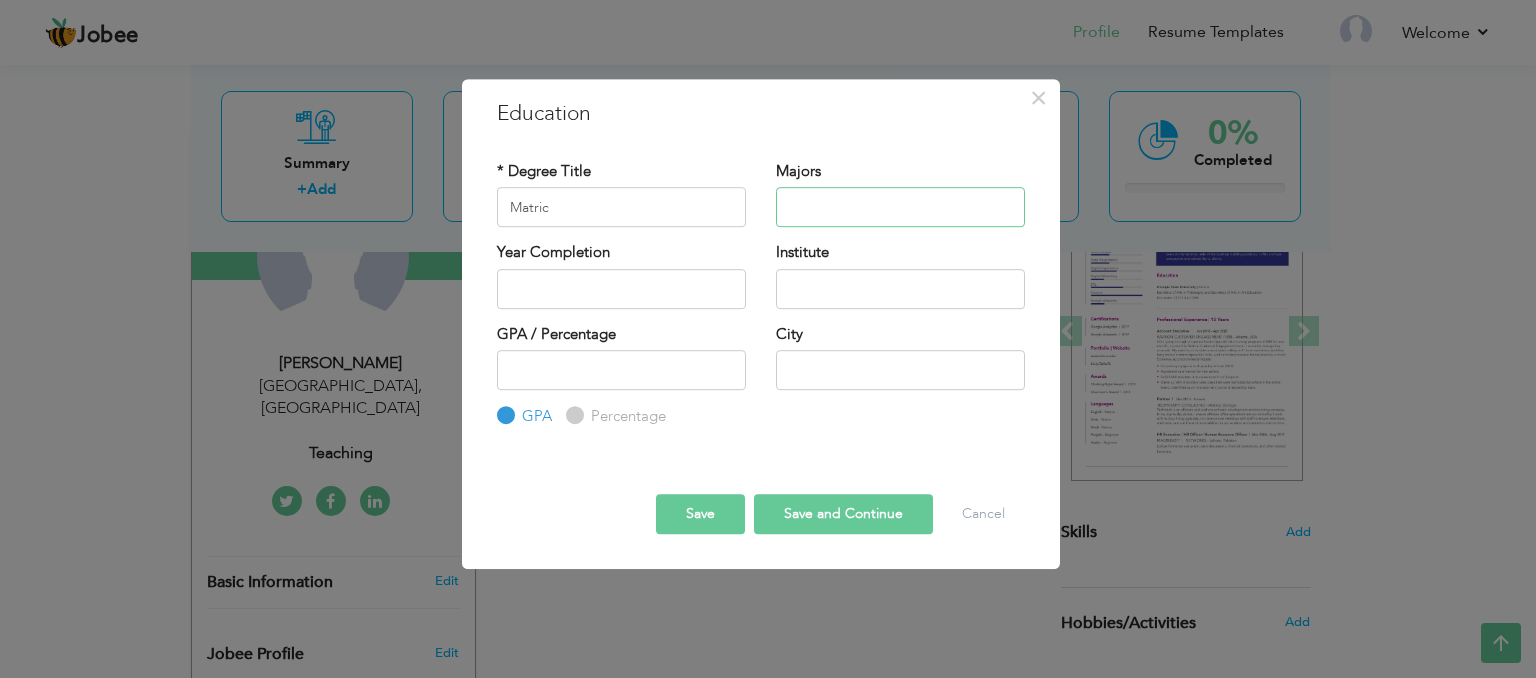 click at bounding box center [900, 207] 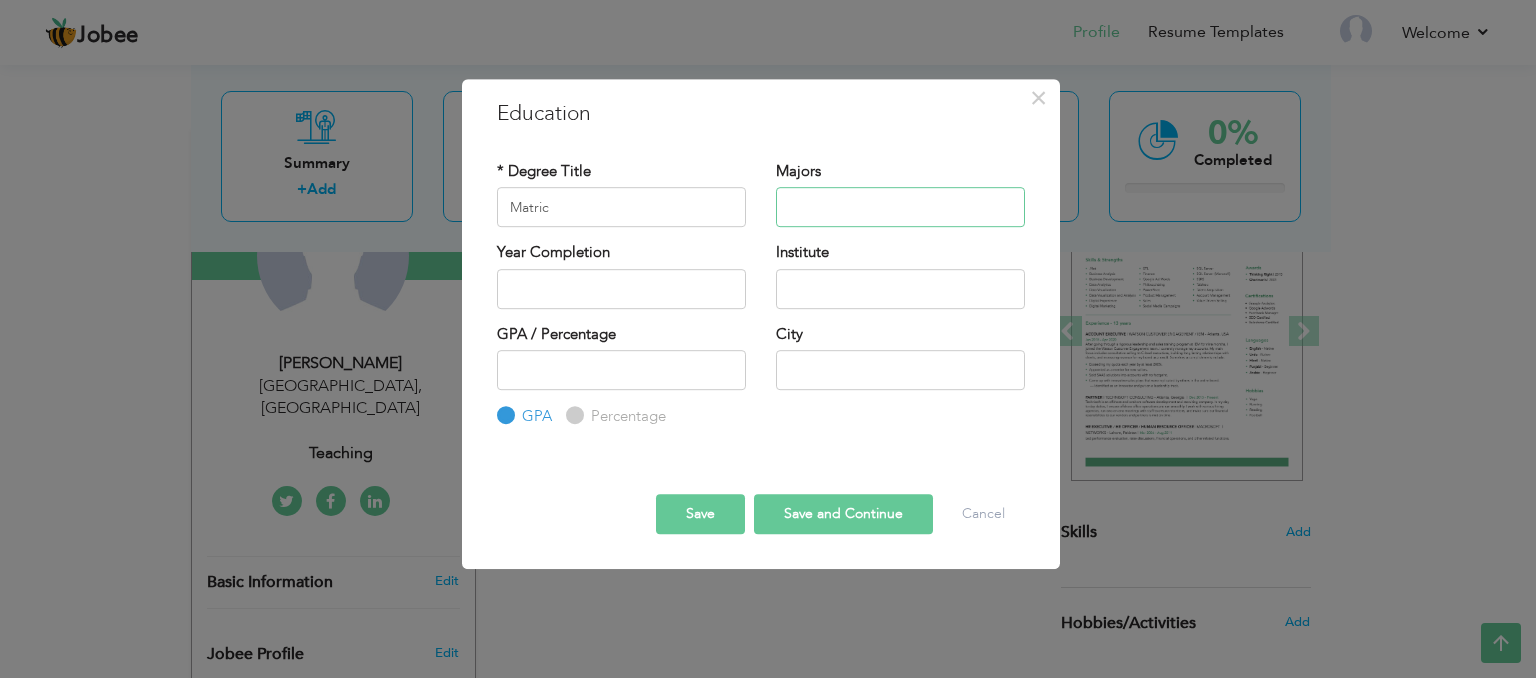 type on "a" 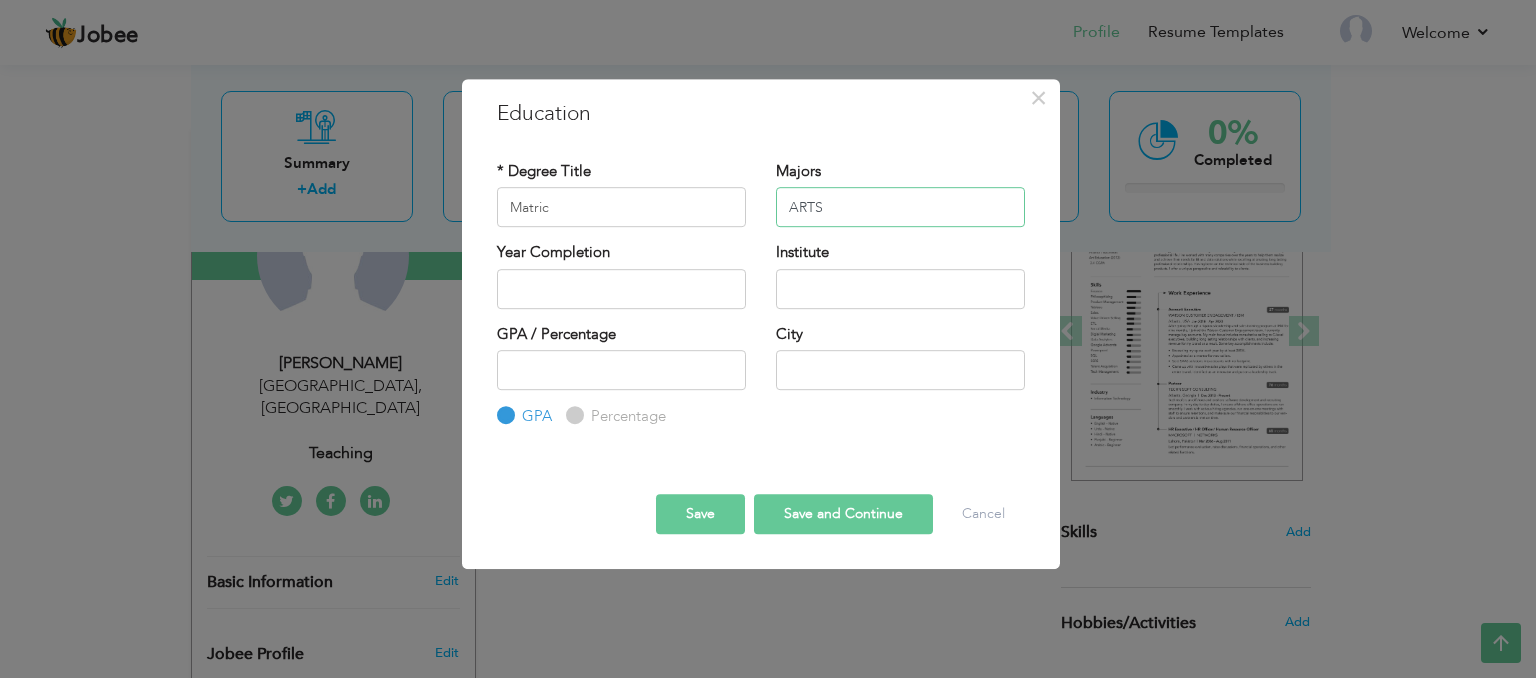 type on "ARTS" 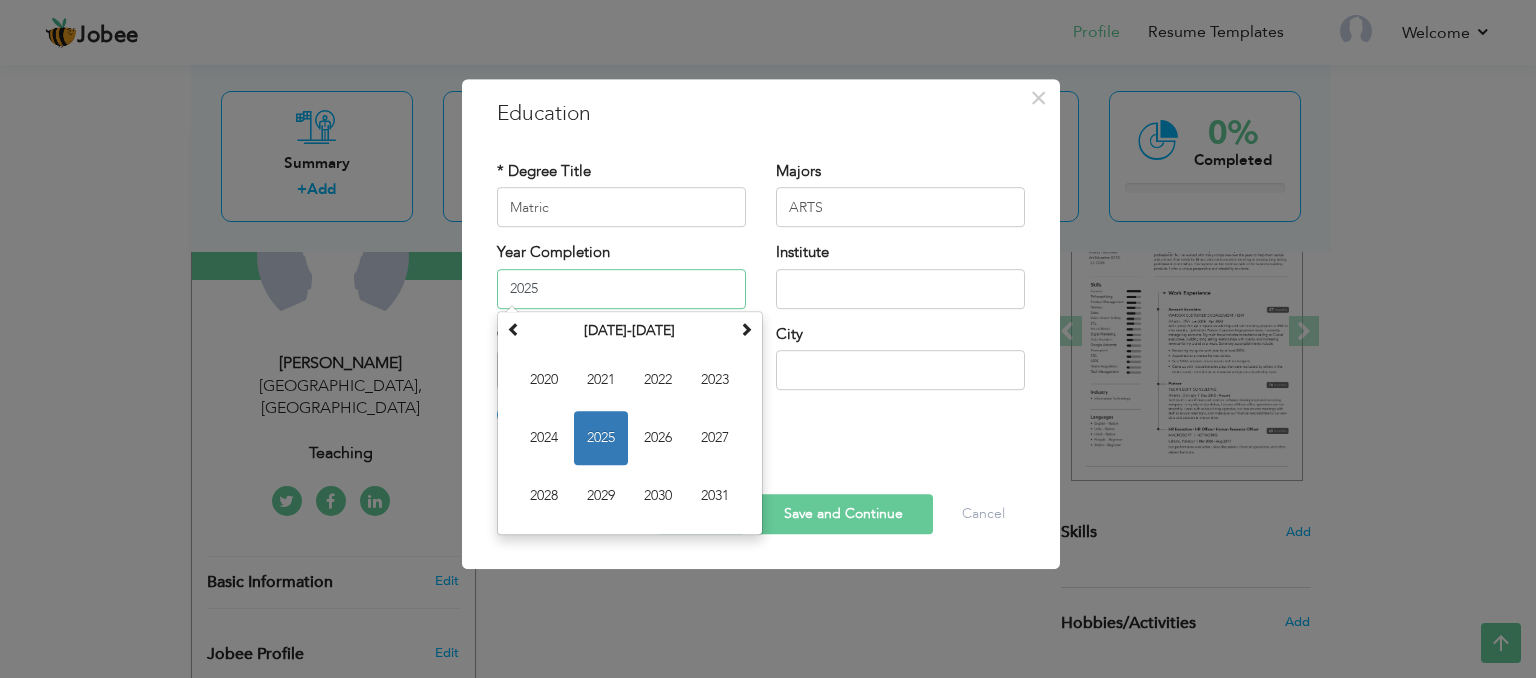 click on "2025" at bounding box center [621, 289] 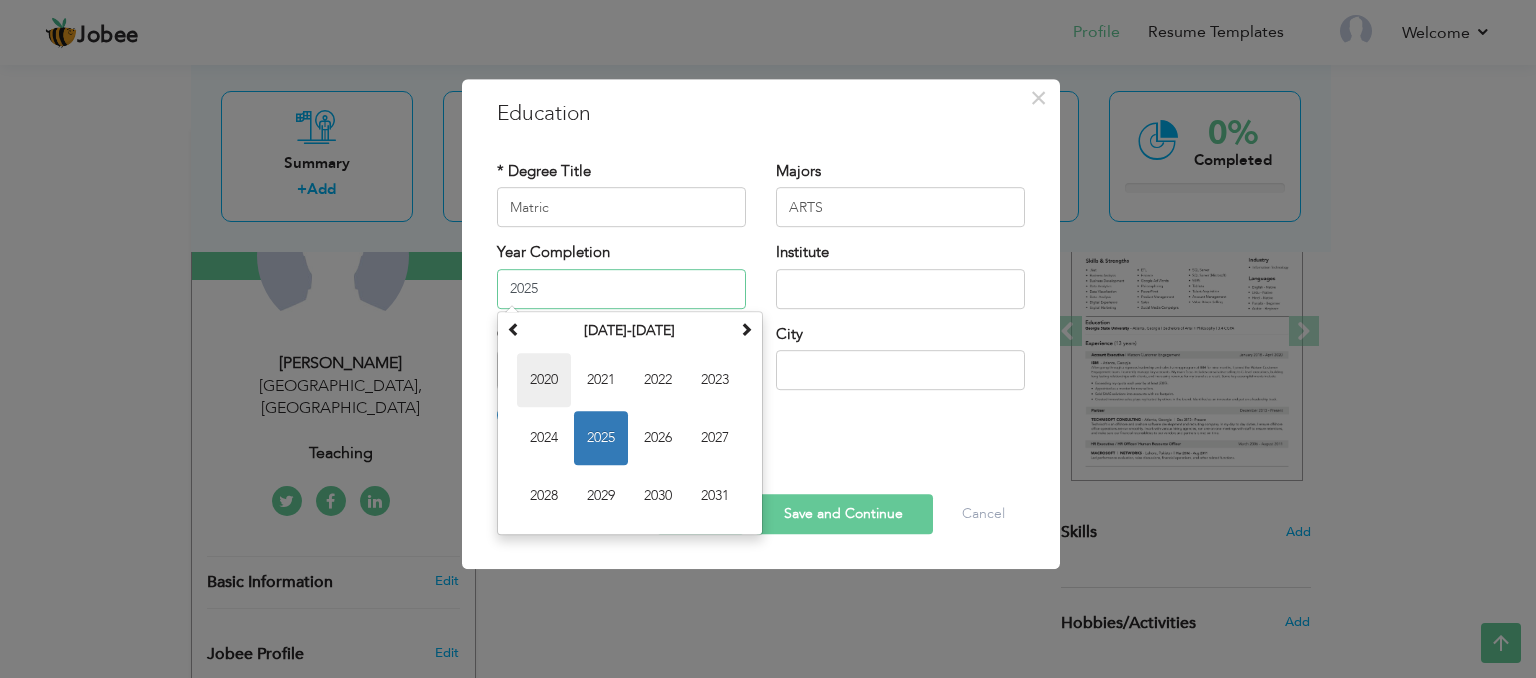 click on "2020" at bounding box center (544, 380) 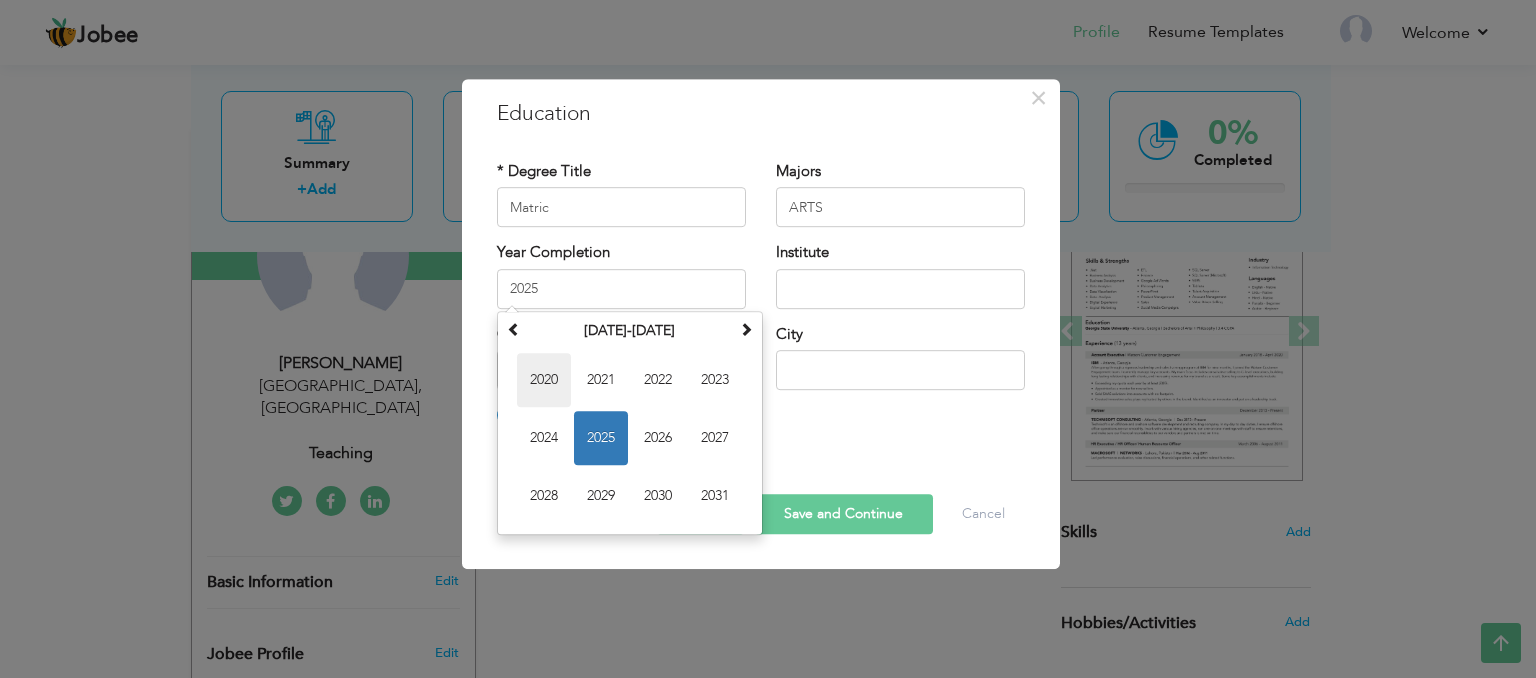 type on "2020" 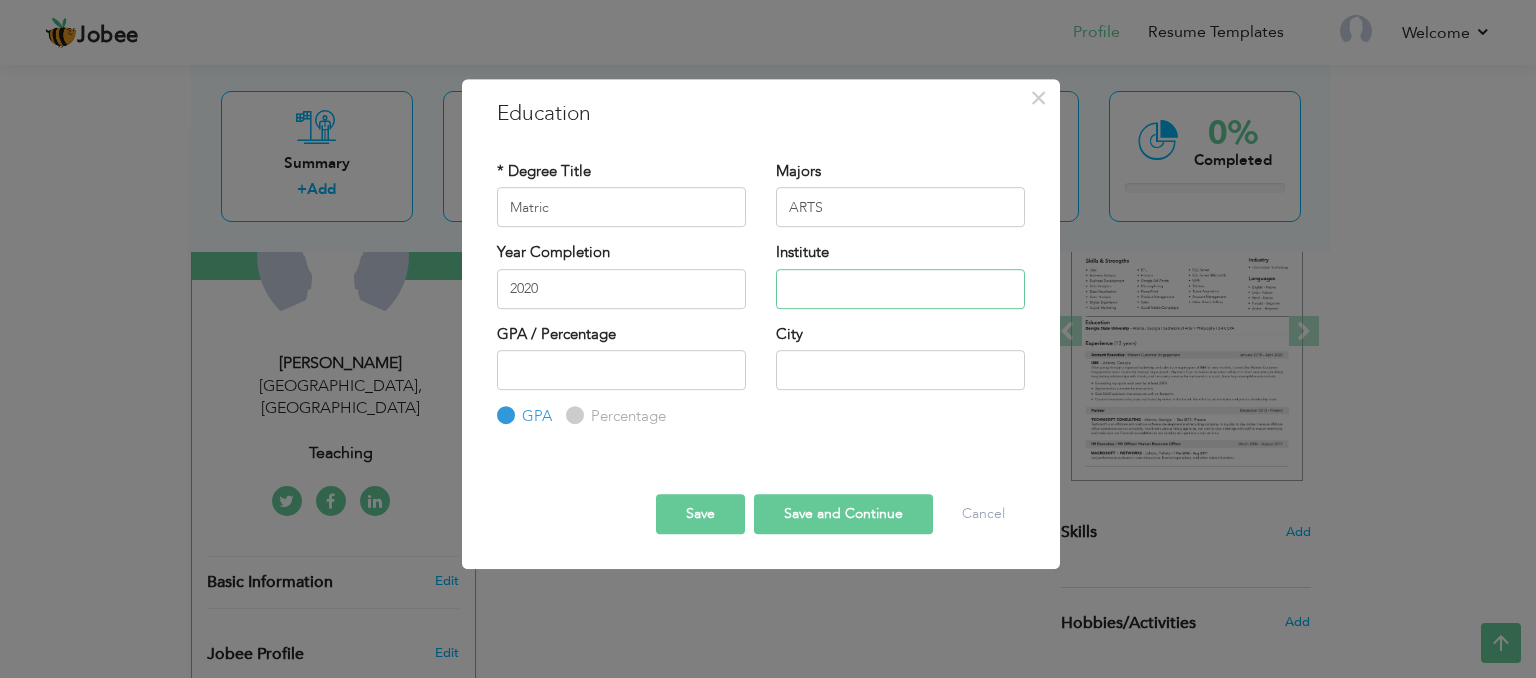 click at bounding box center (900, 289) 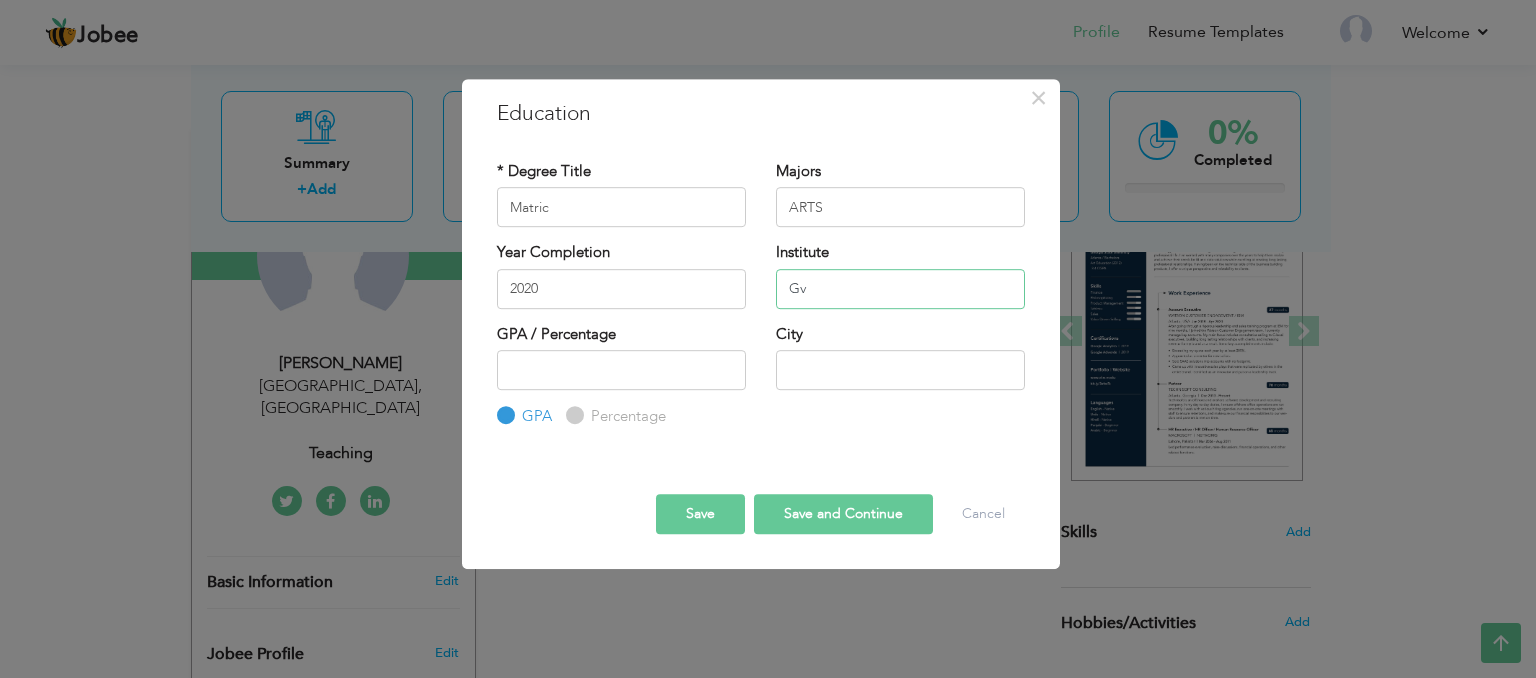 type on "G" 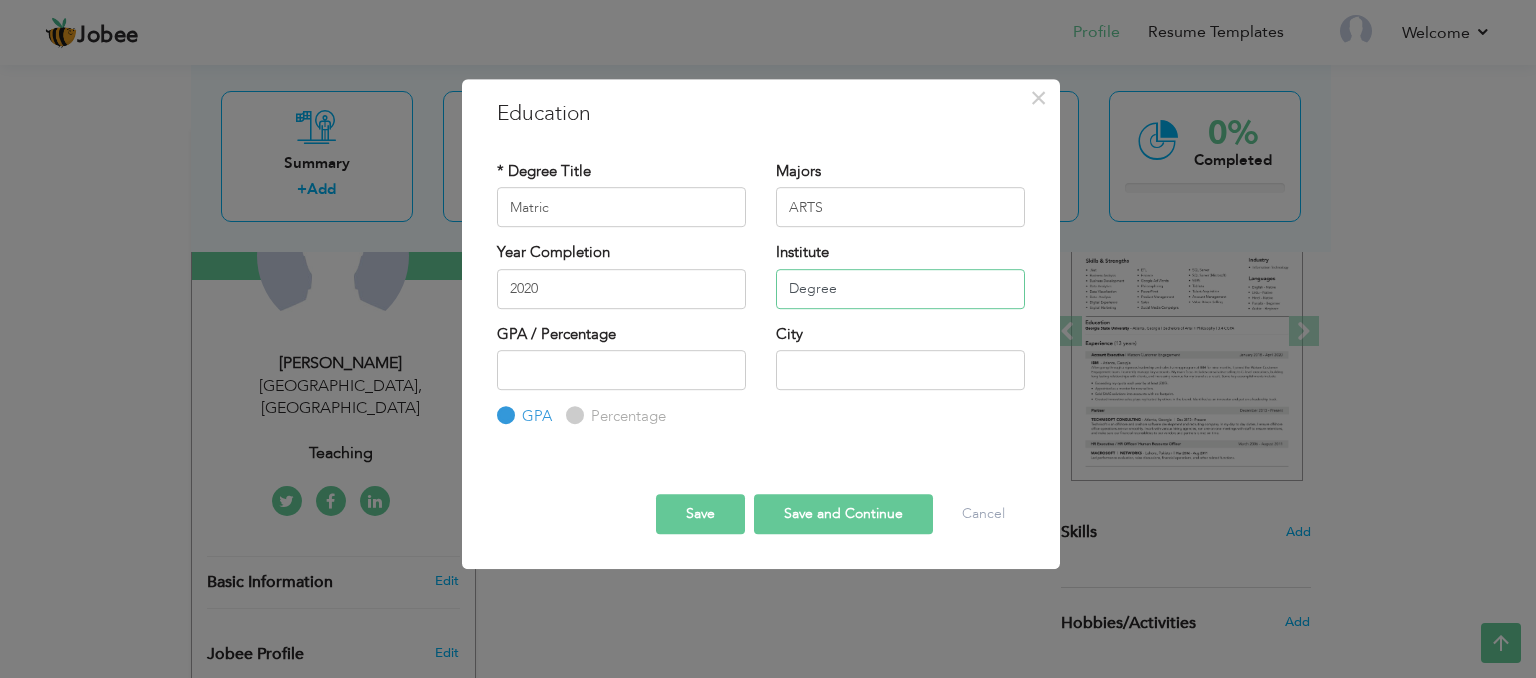 type on "Degree" 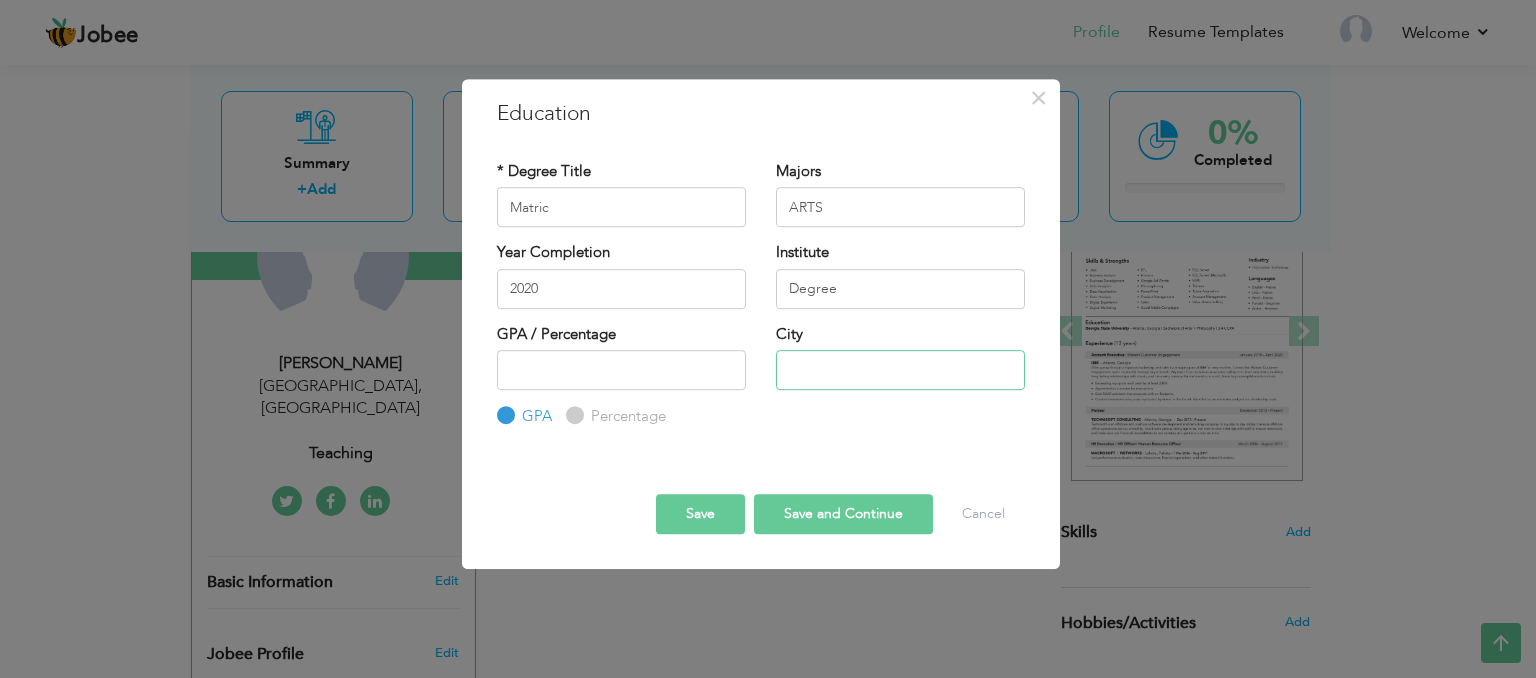 click at bounding box center [900, 370] 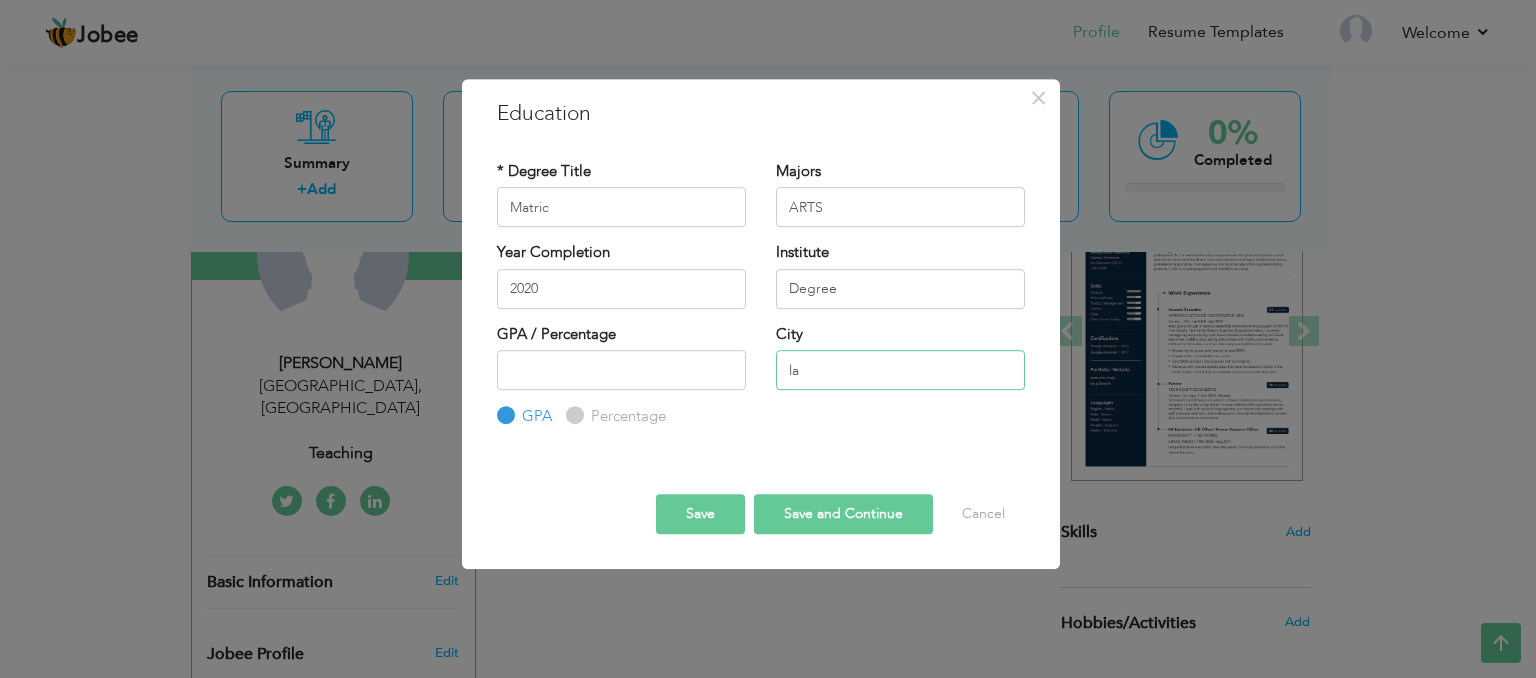type on "l" 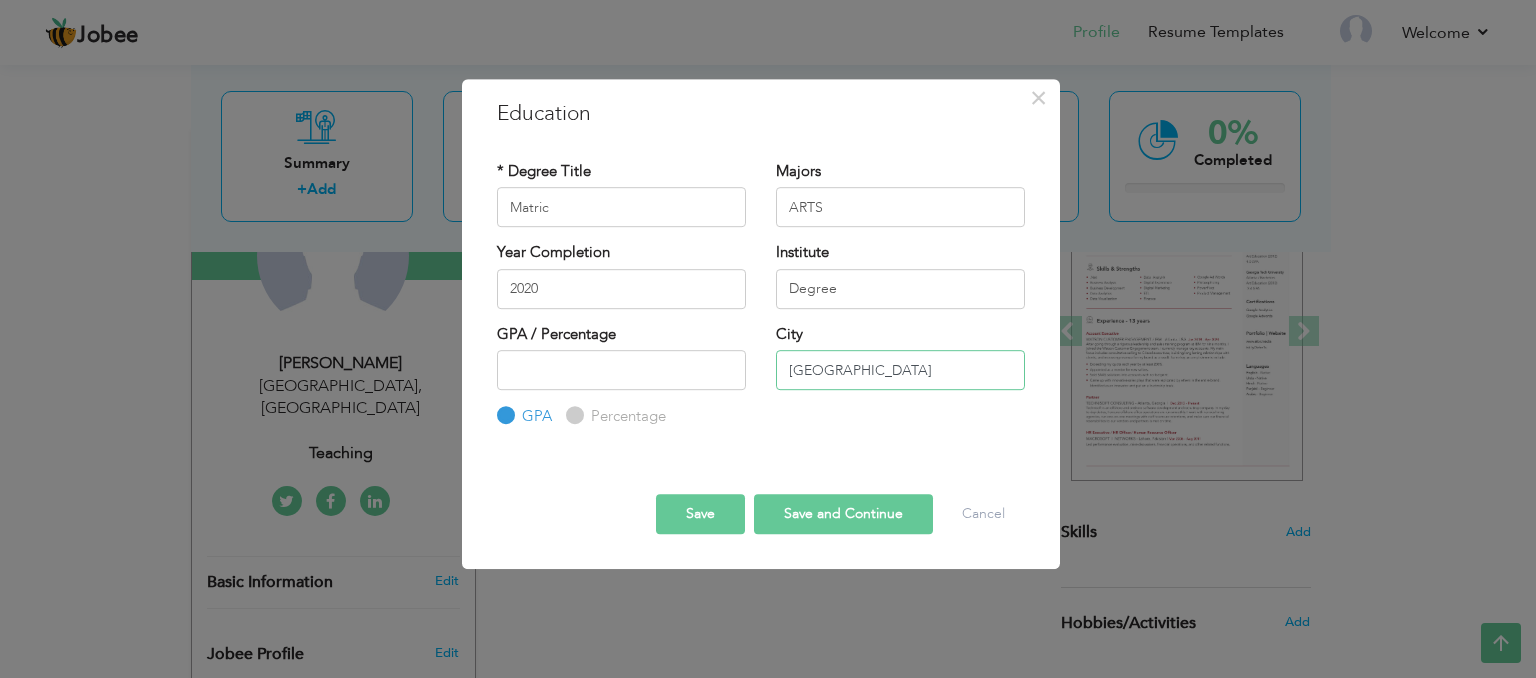 type on "[GEOGRAPHIC_DATA]" 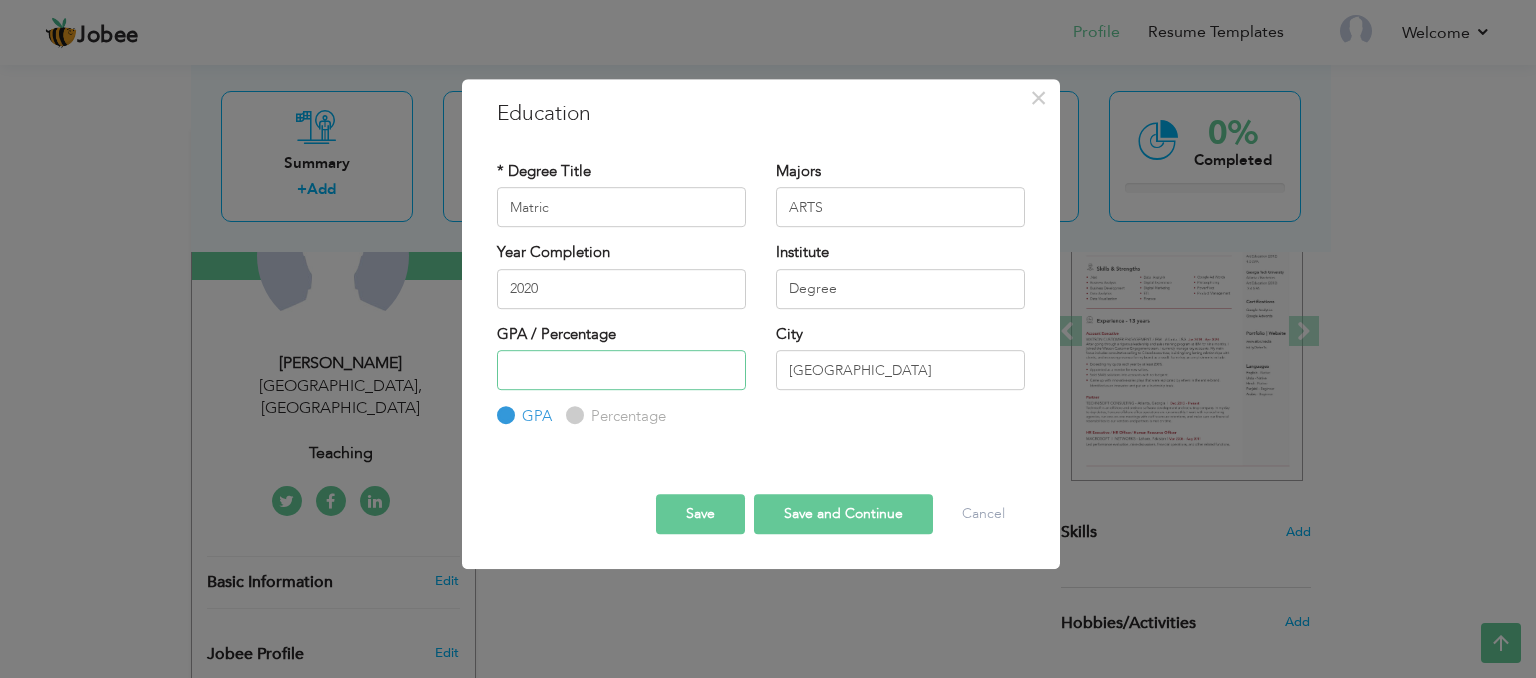 click at bounding box center (621, 370) 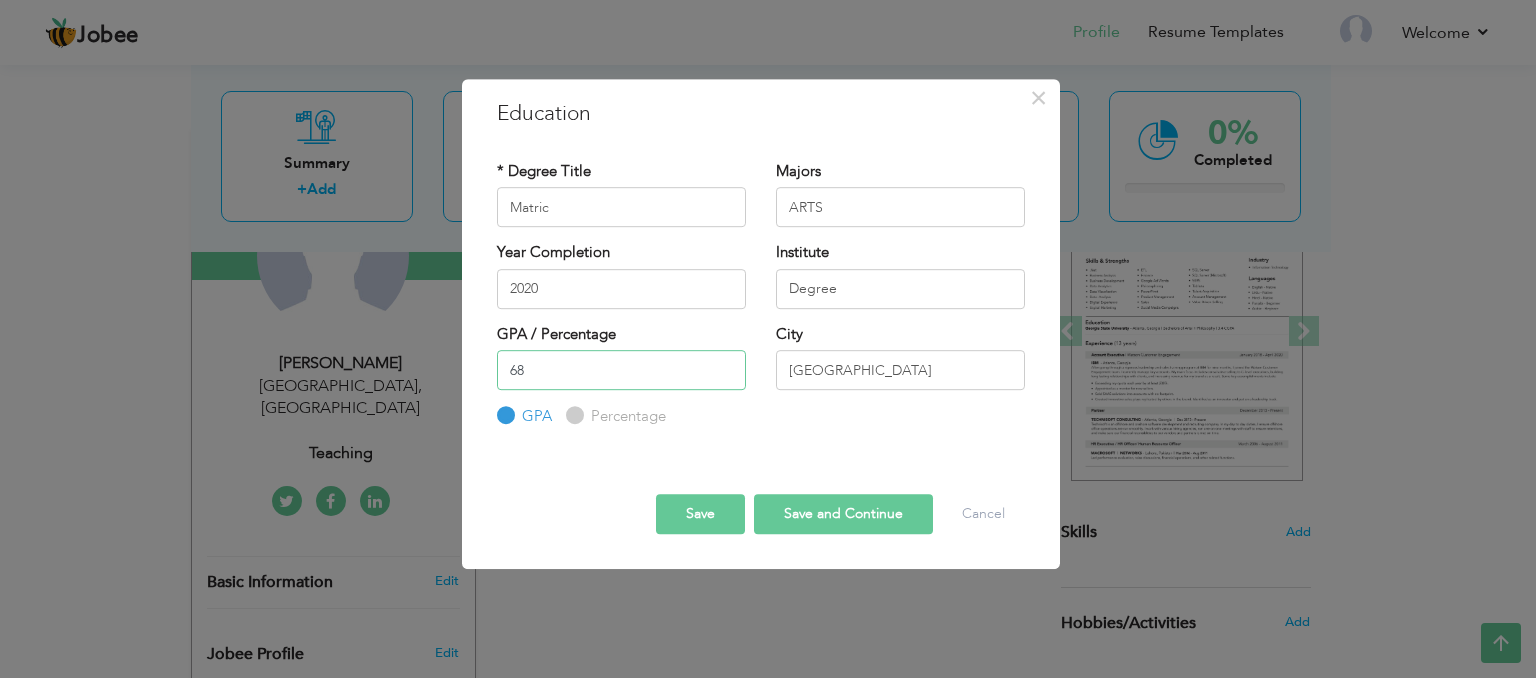 click on "68" at bounding box center [621, 370] 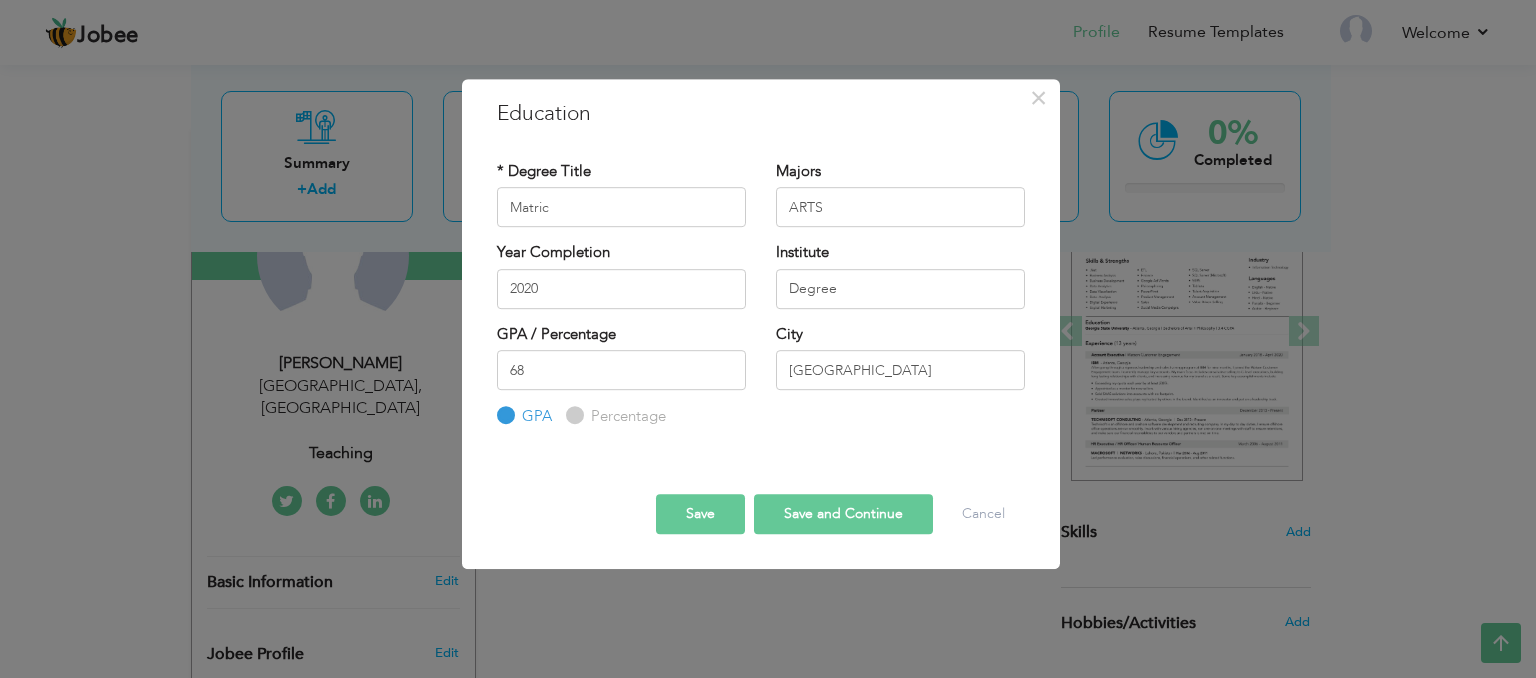 click on "Percentage" at bounding box center [626, 416] 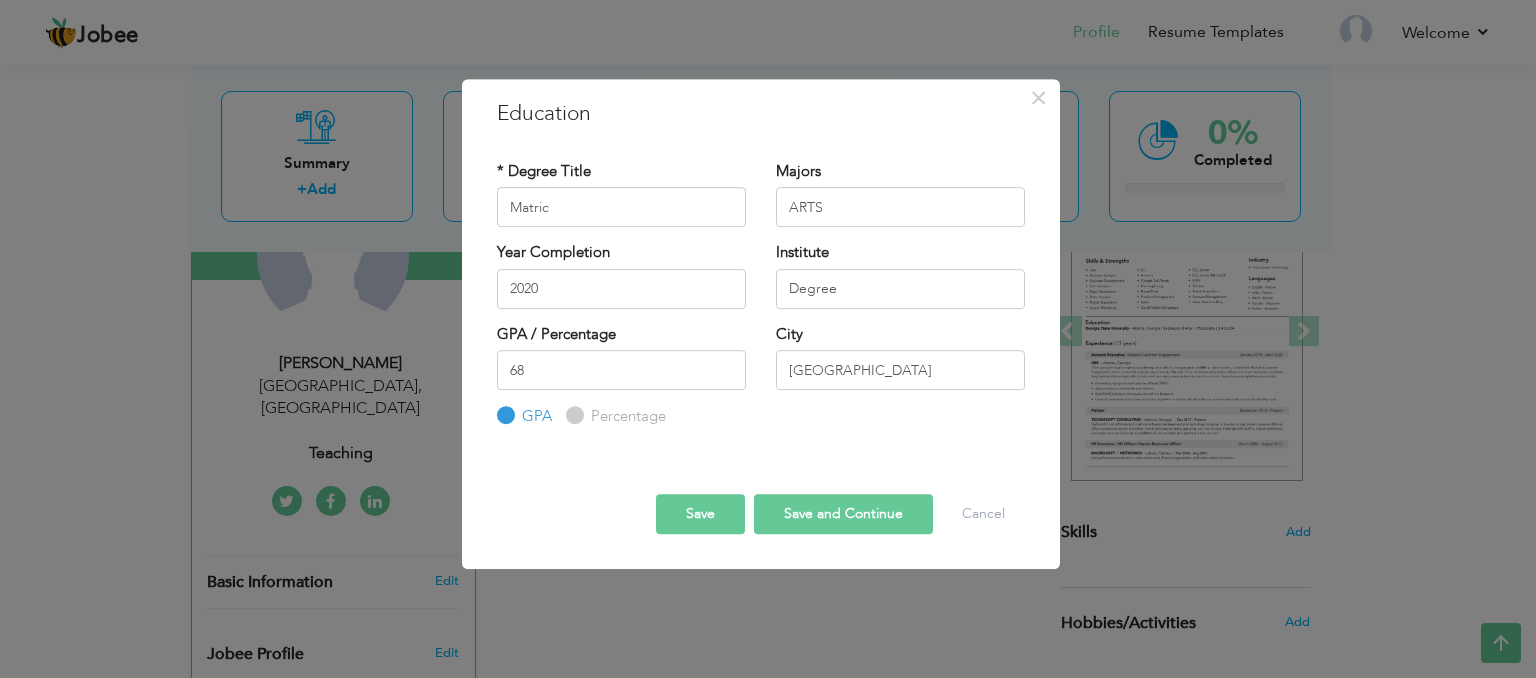 click on "Percentage" at bounding box center (572, 416) 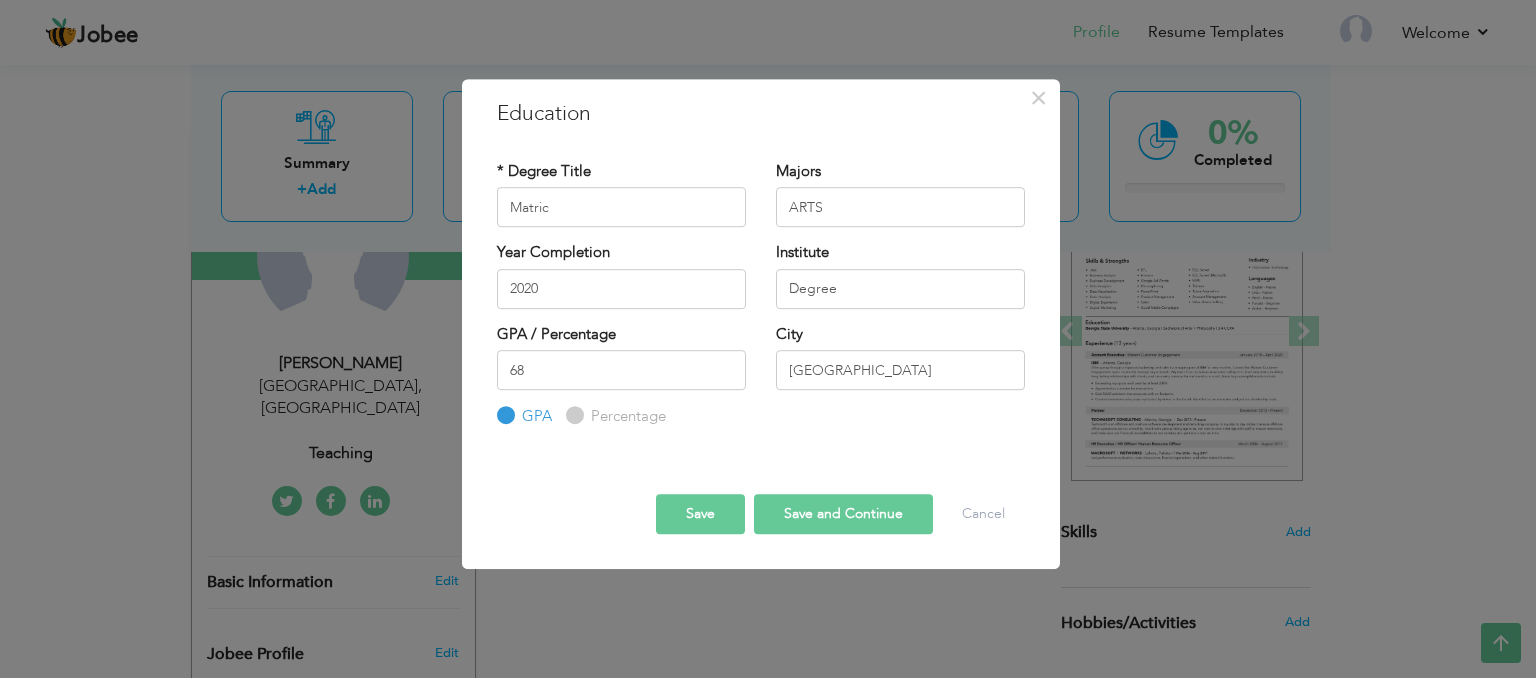 radio on "true" 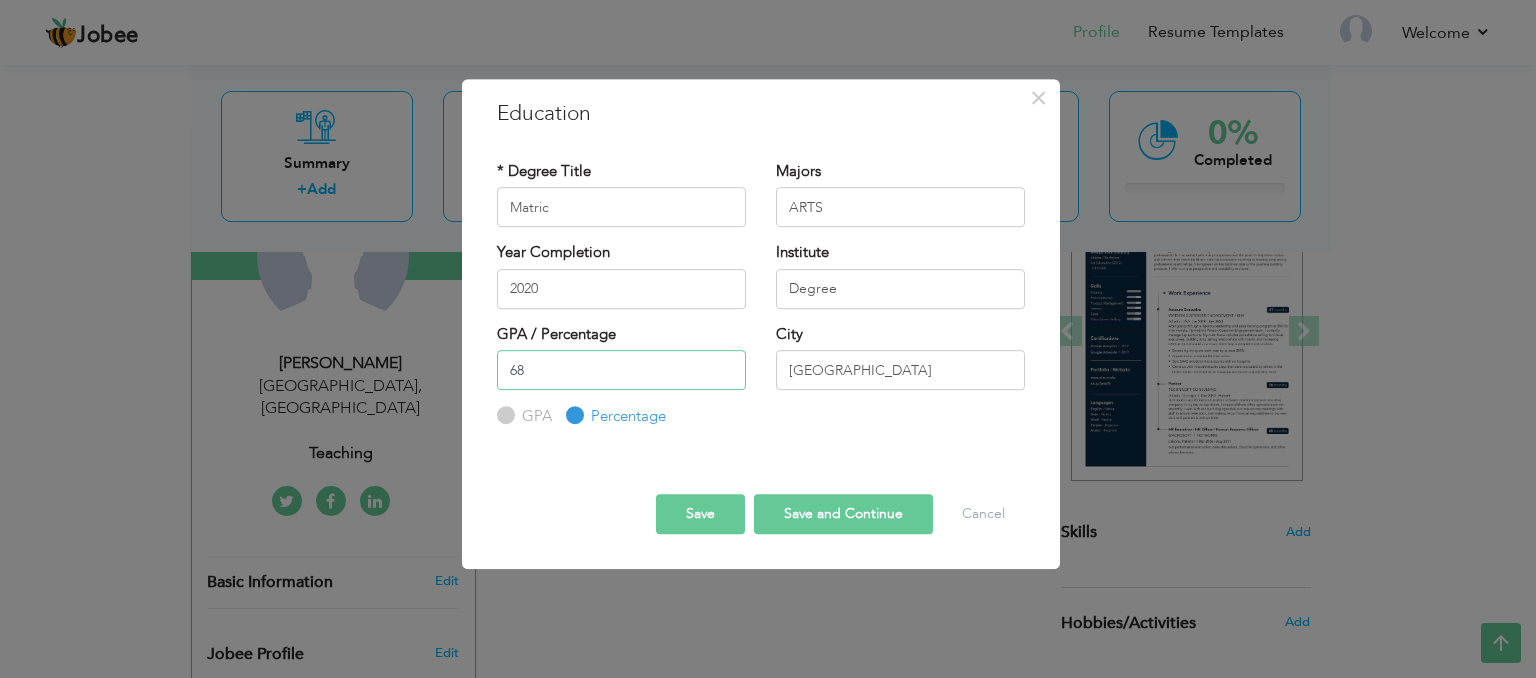 click on "68" at bounding box center (621, 370) 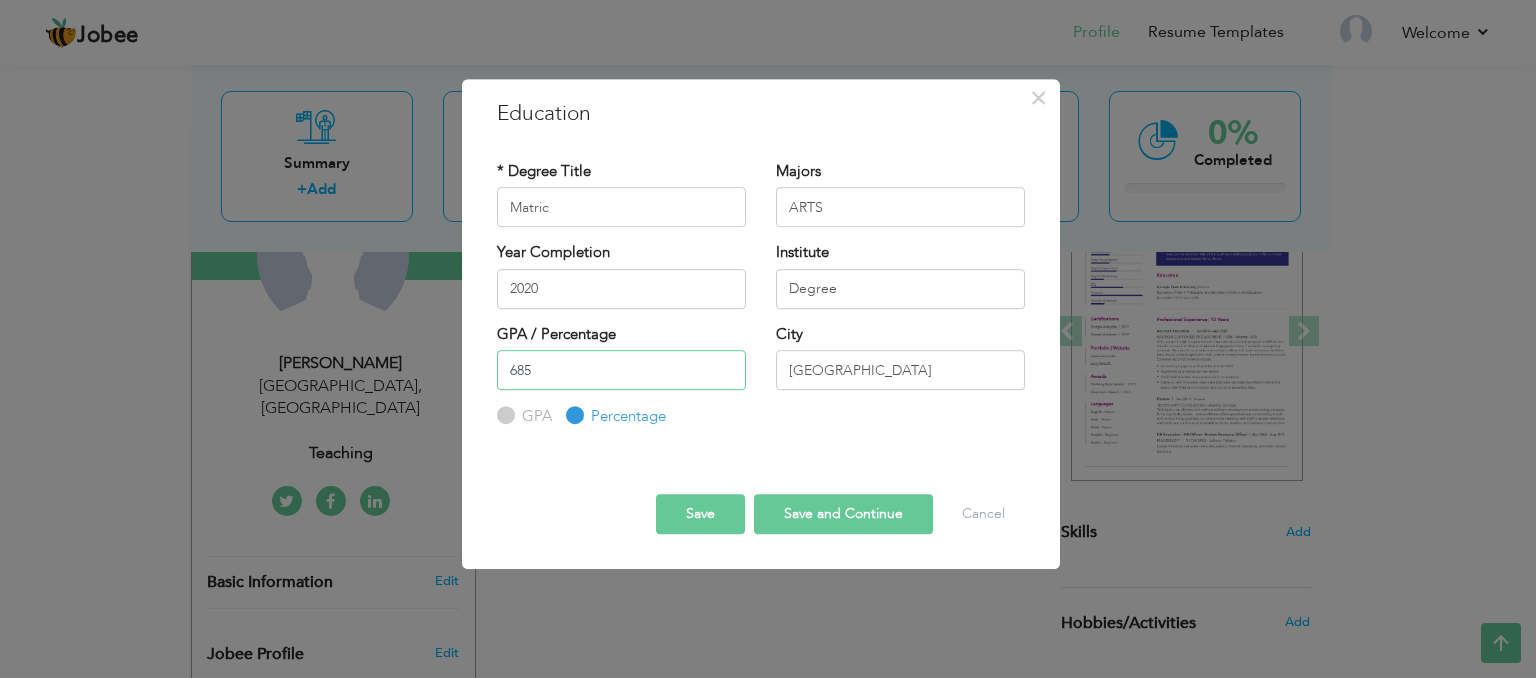 type on "68" 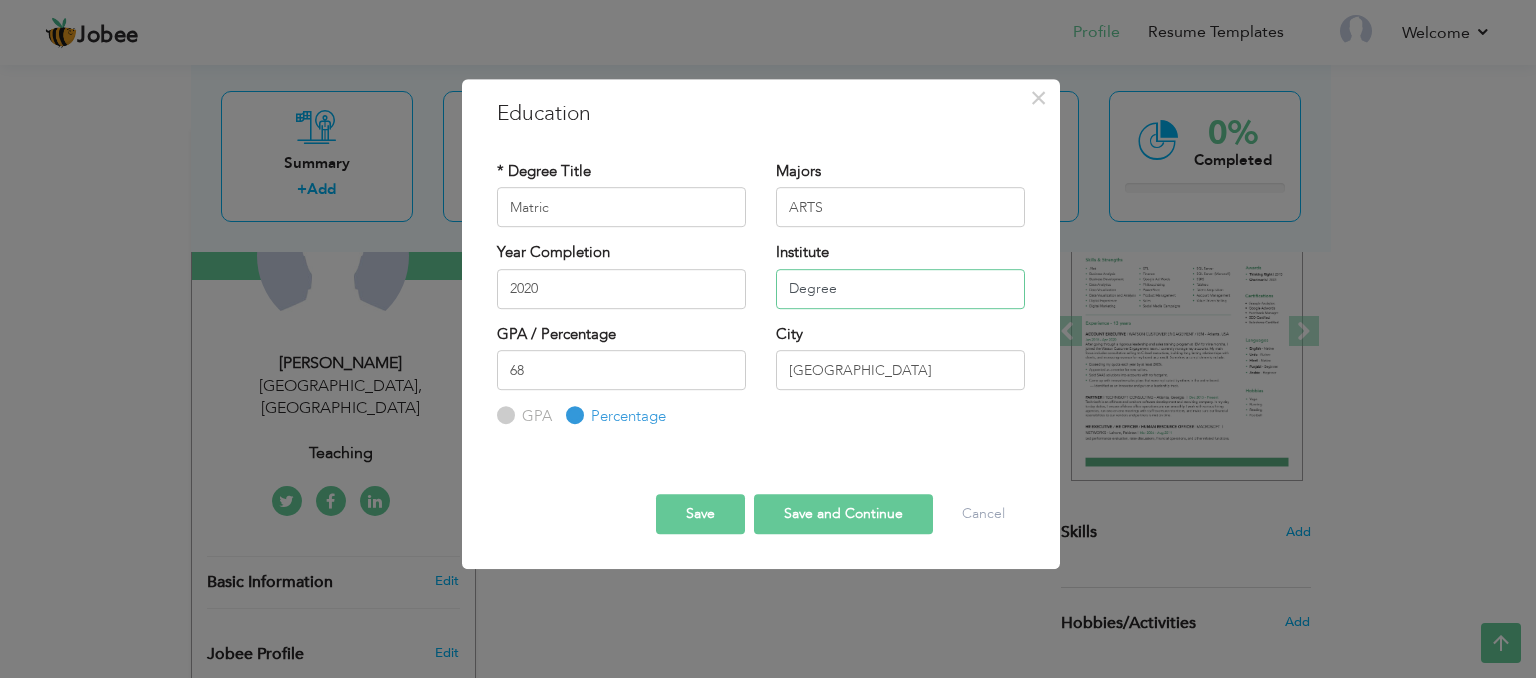 click on "Degree" at bounding box center (900, 289) 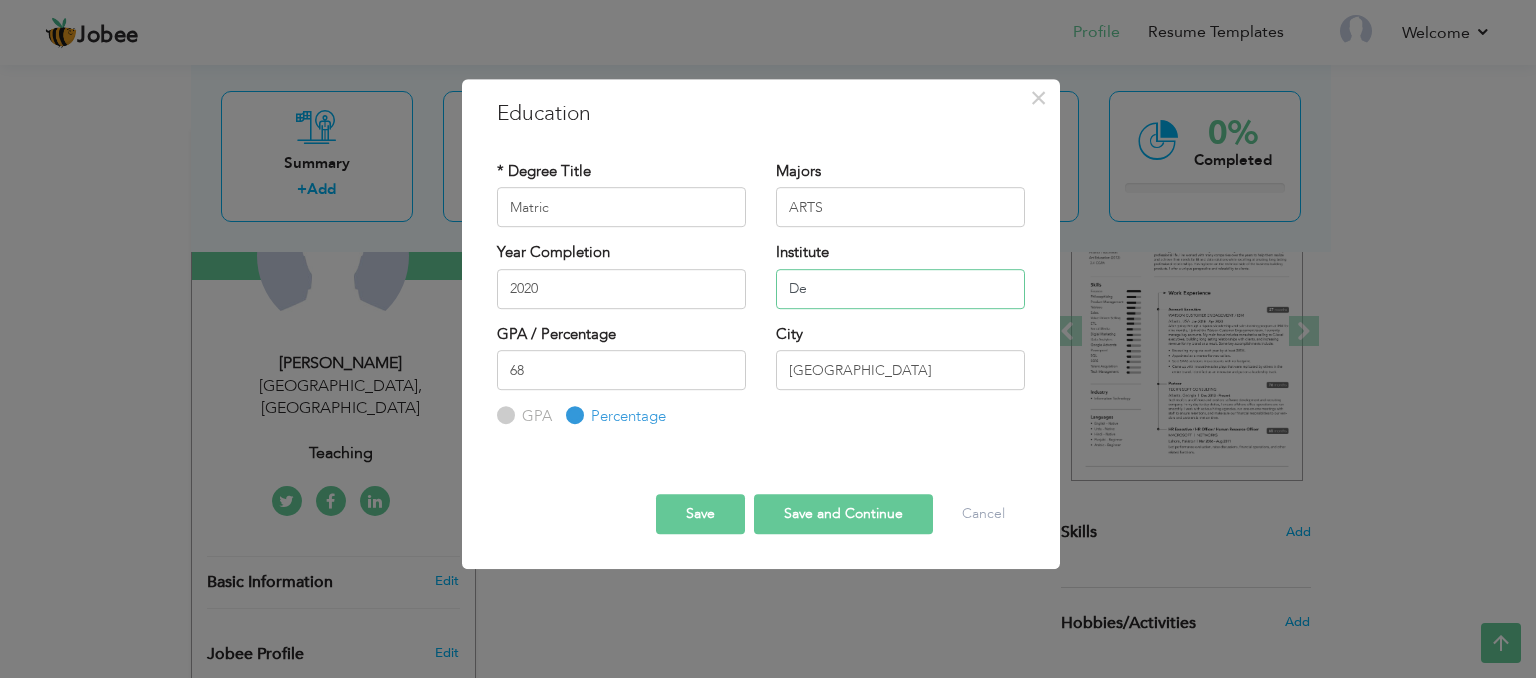 type on "D" 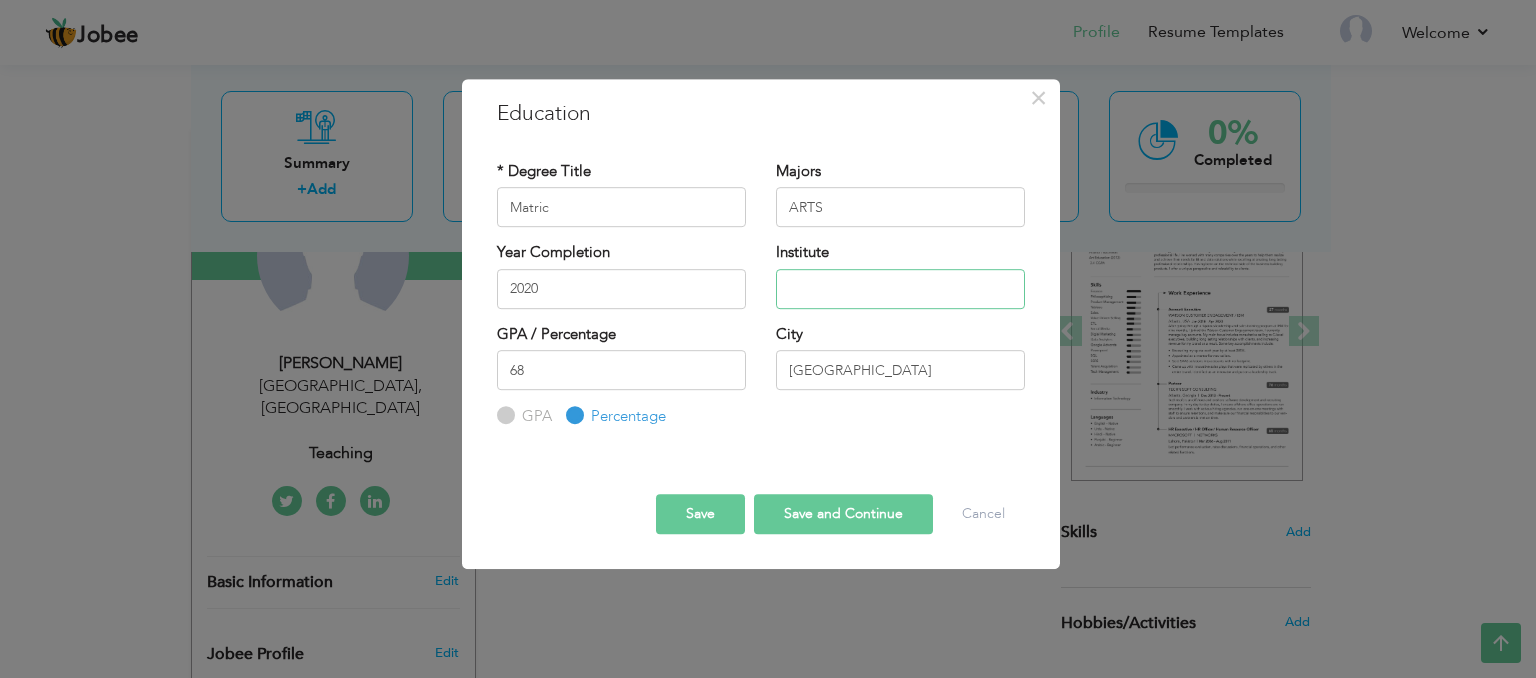 type on "c" 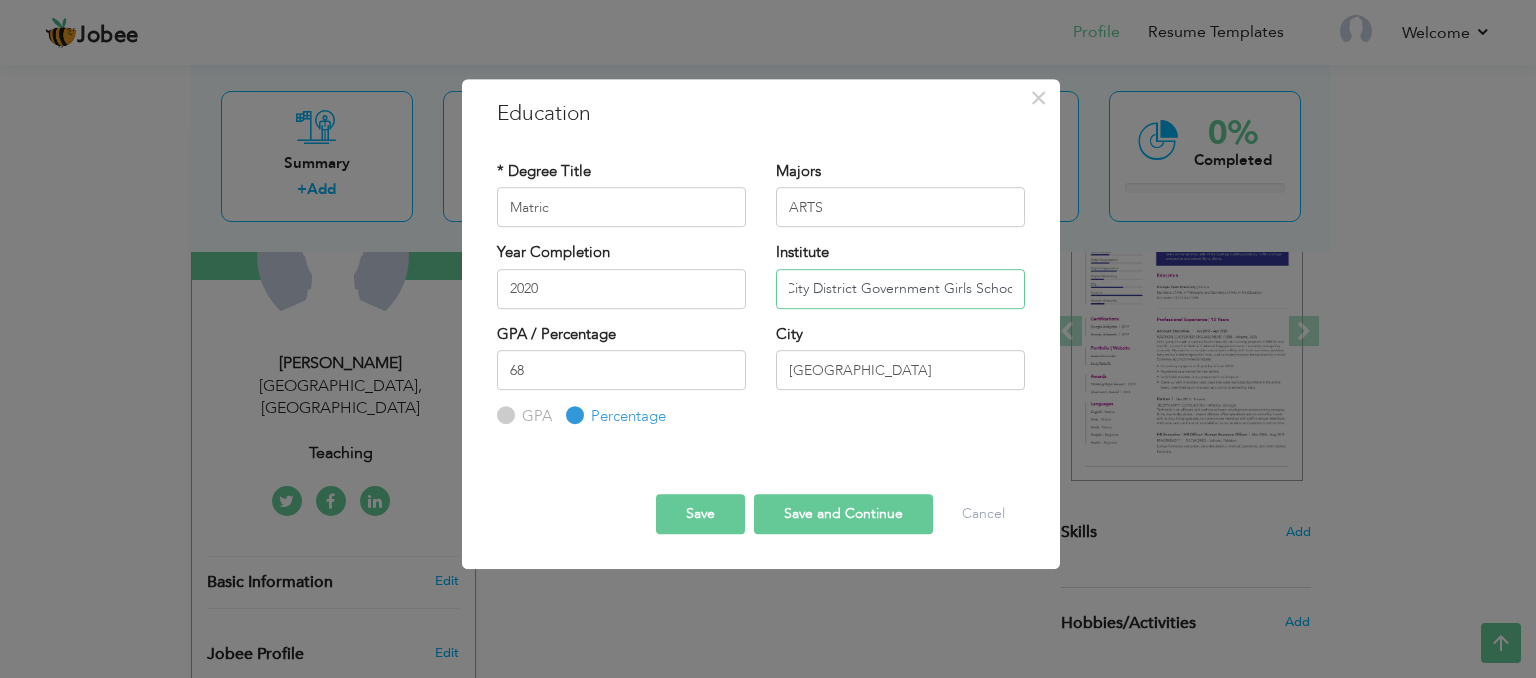 scroll, scrollTop: 0, scrollLeft: 7, axis: horizontal 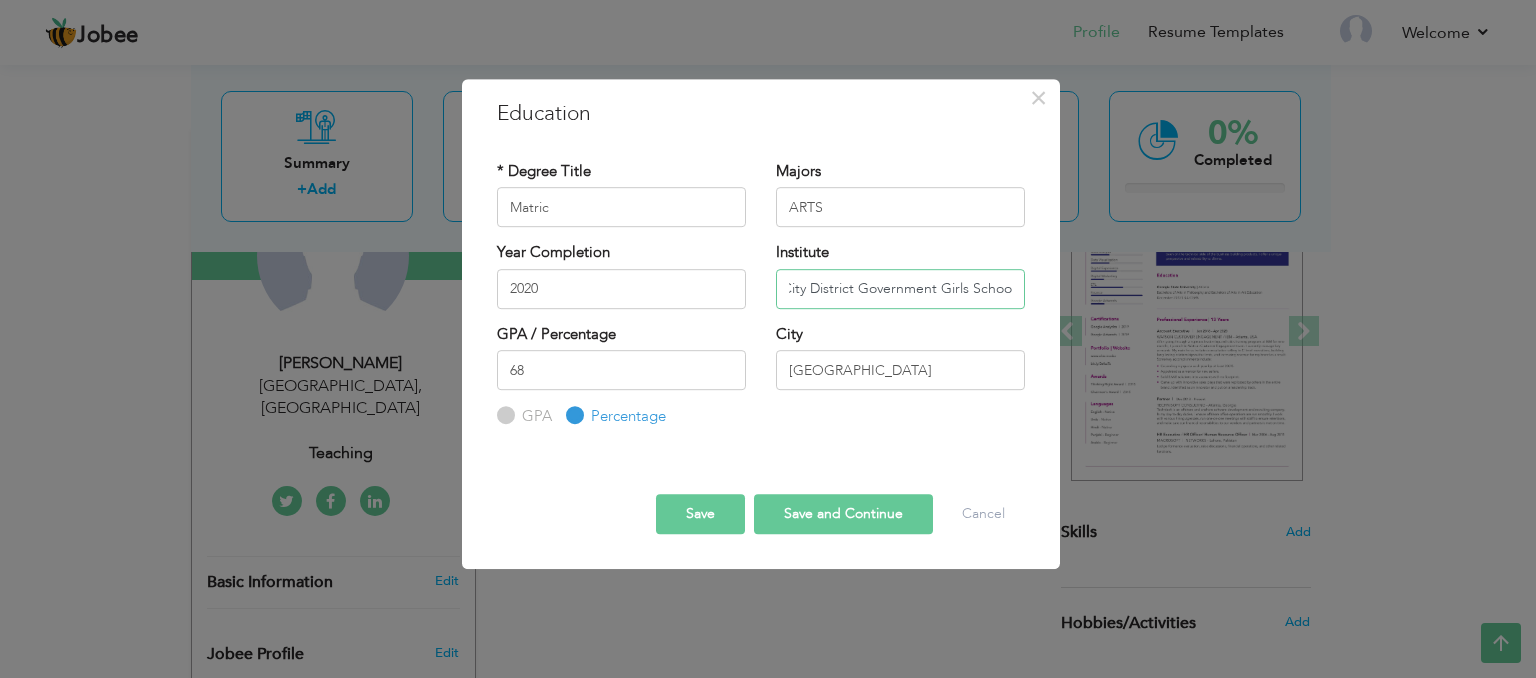 type on "City District Government Girls School" 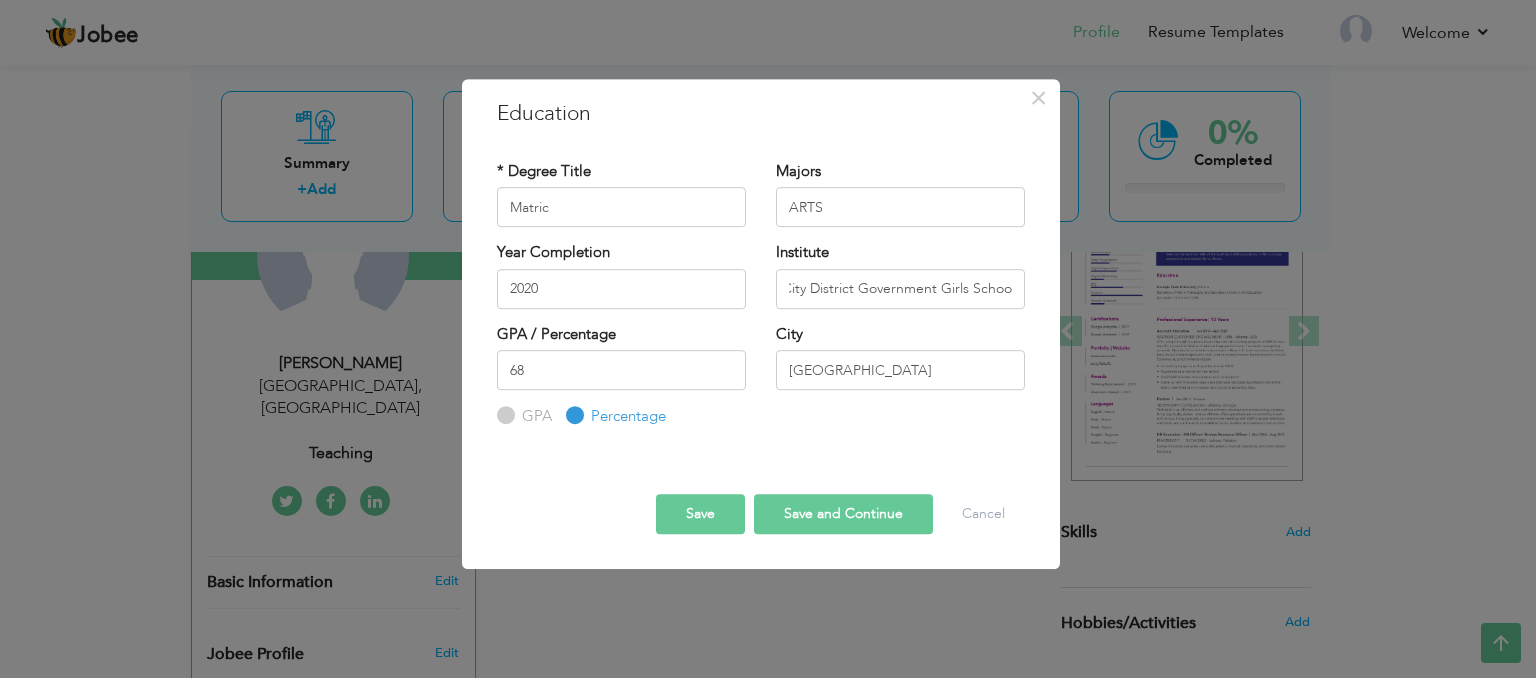 scroll, scrollTop: 0, scrollLeft: 0, axis: both 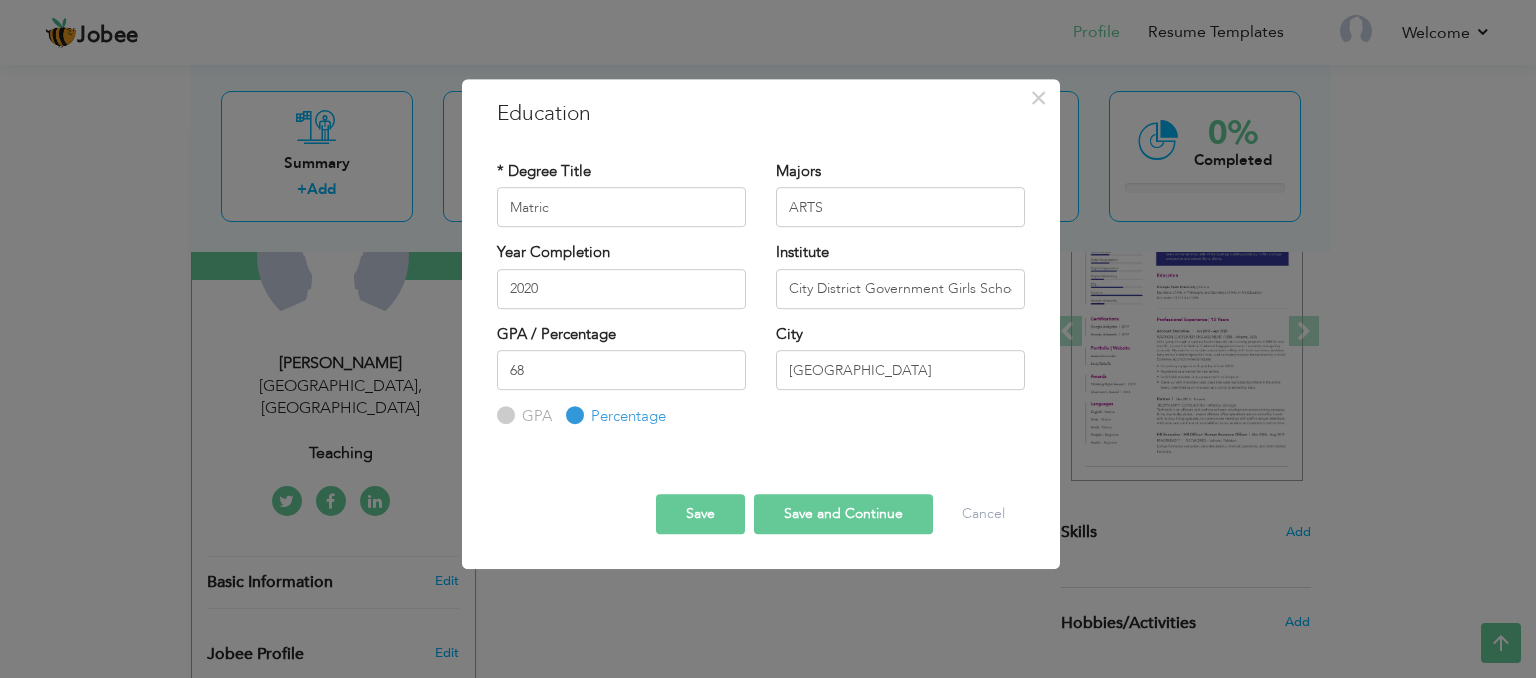click on "Save and Continue" at bounding box center (843, 514) 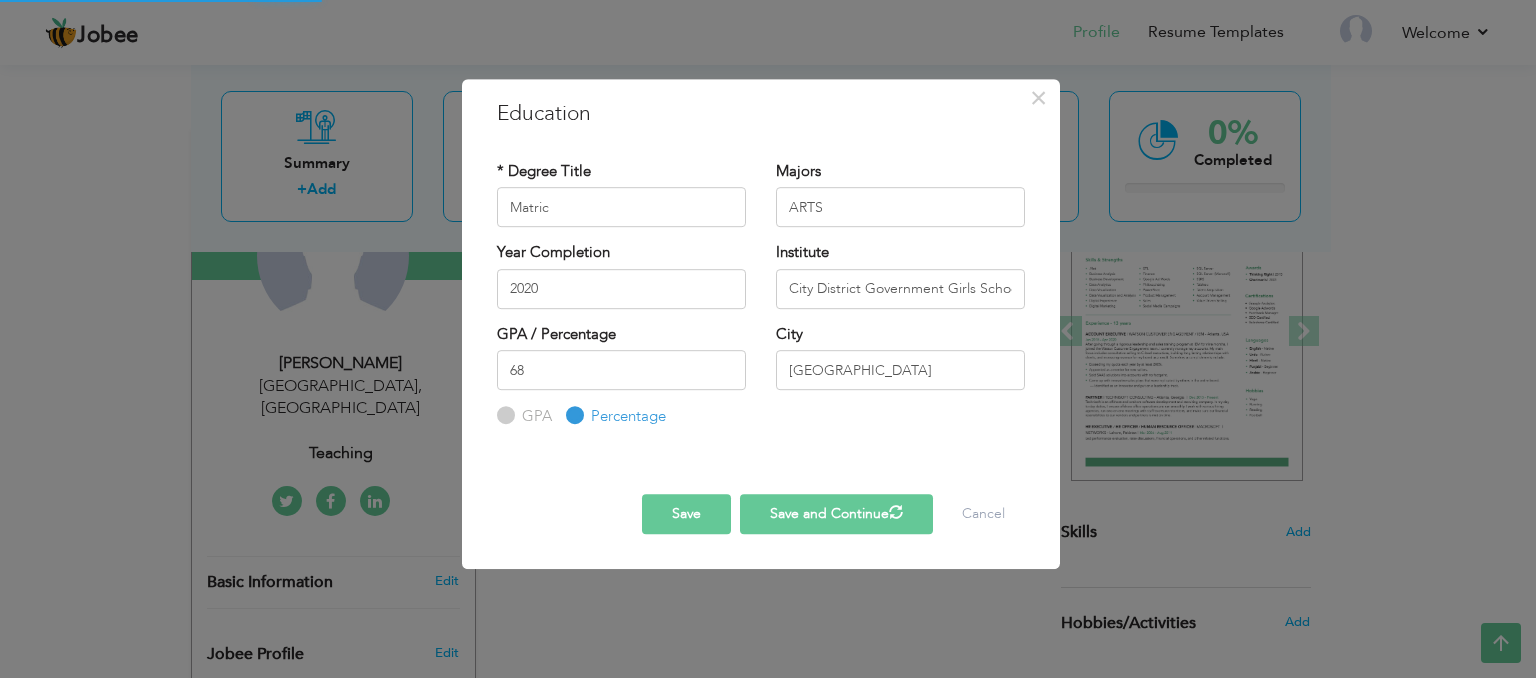 type 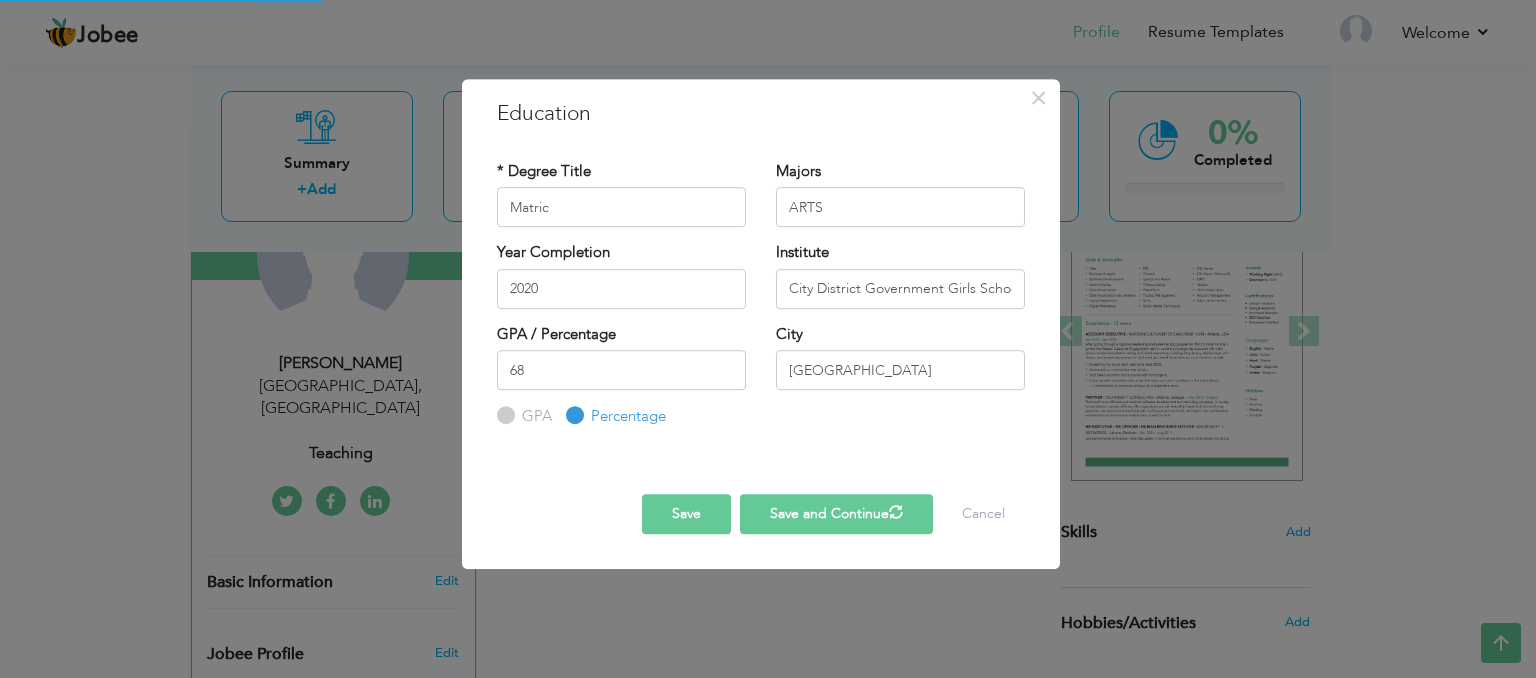 type 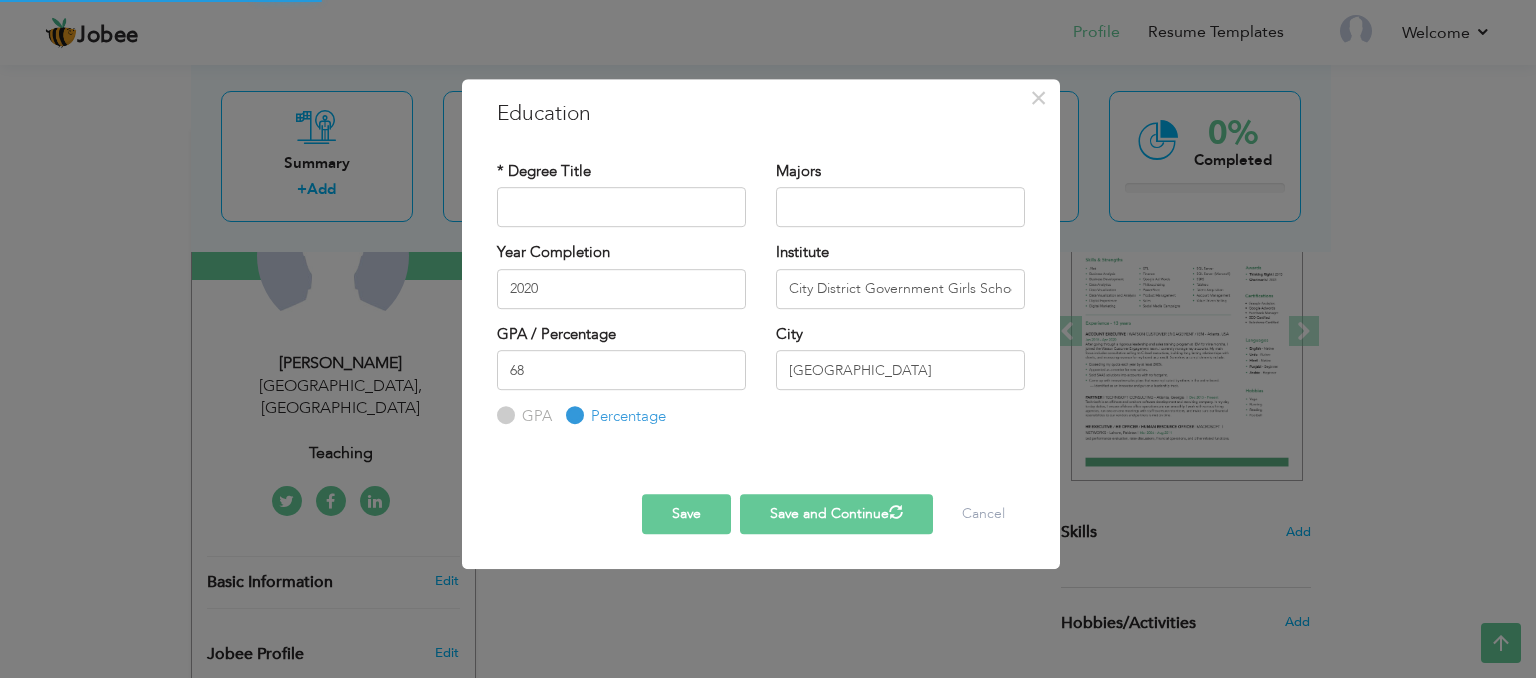 type 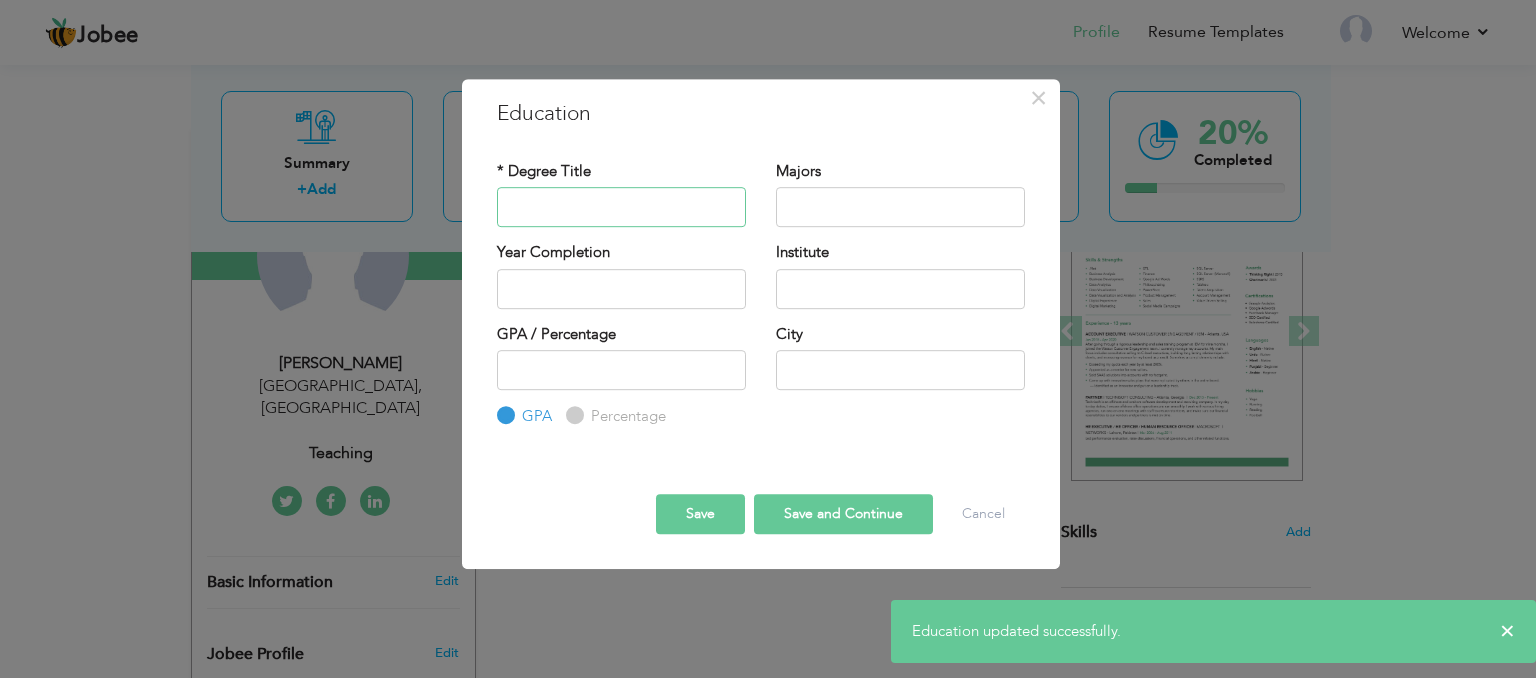 click at bounding box center (621, 207) 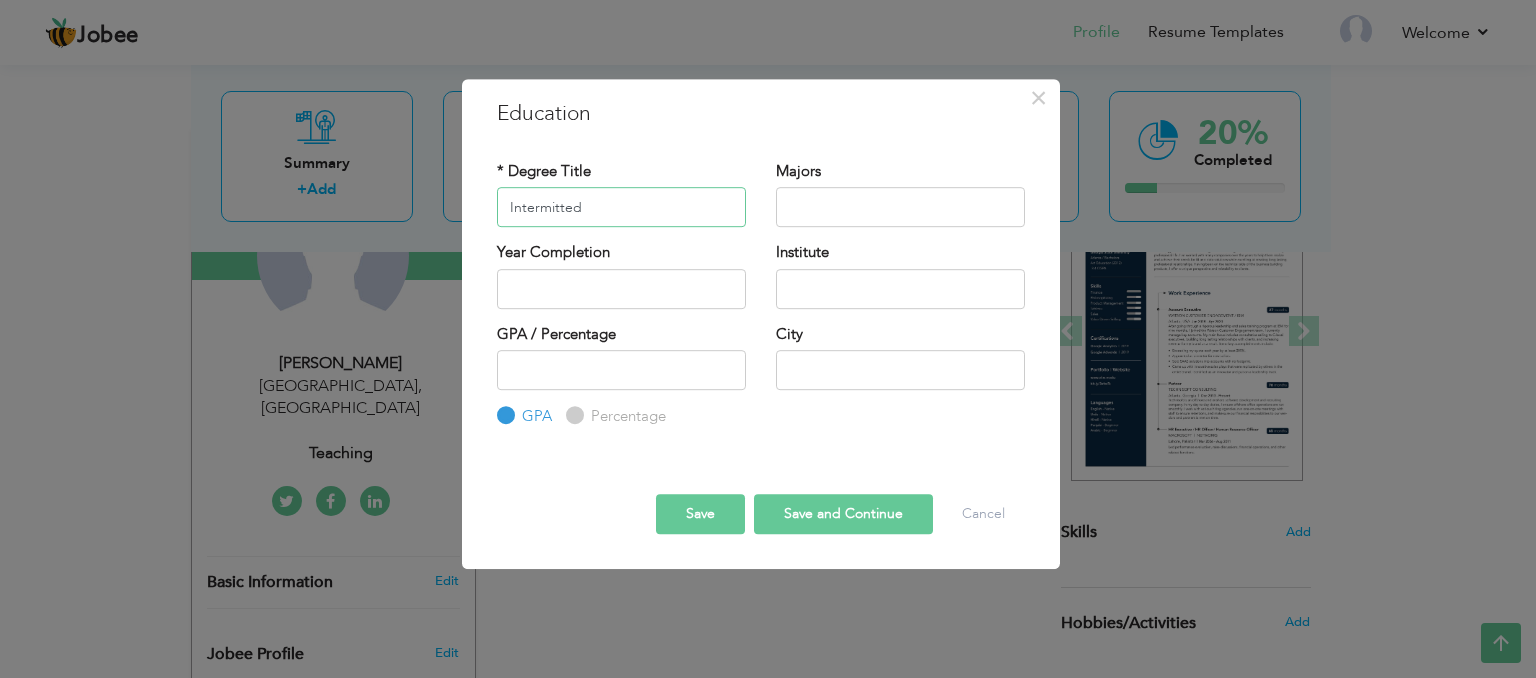 type on "Intermitted" 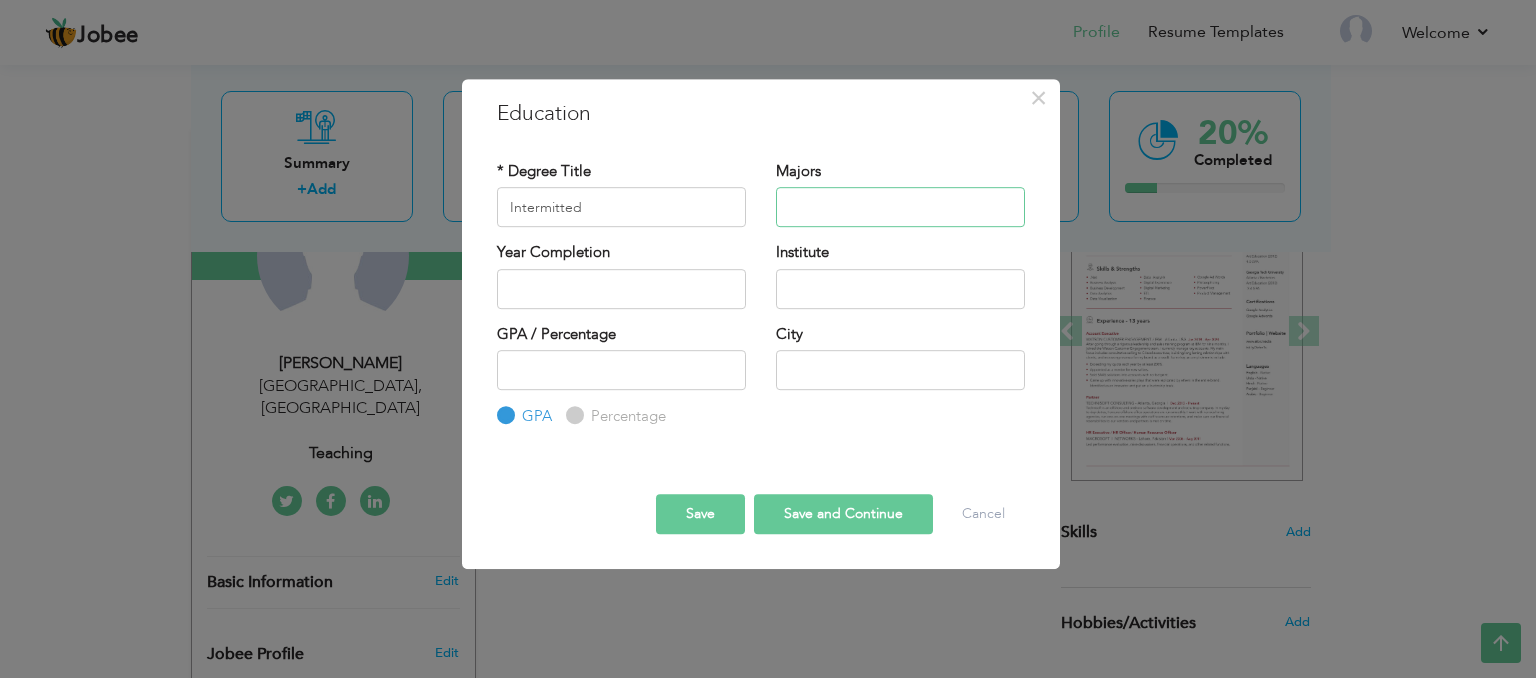 click at bounding box center [900, 207] 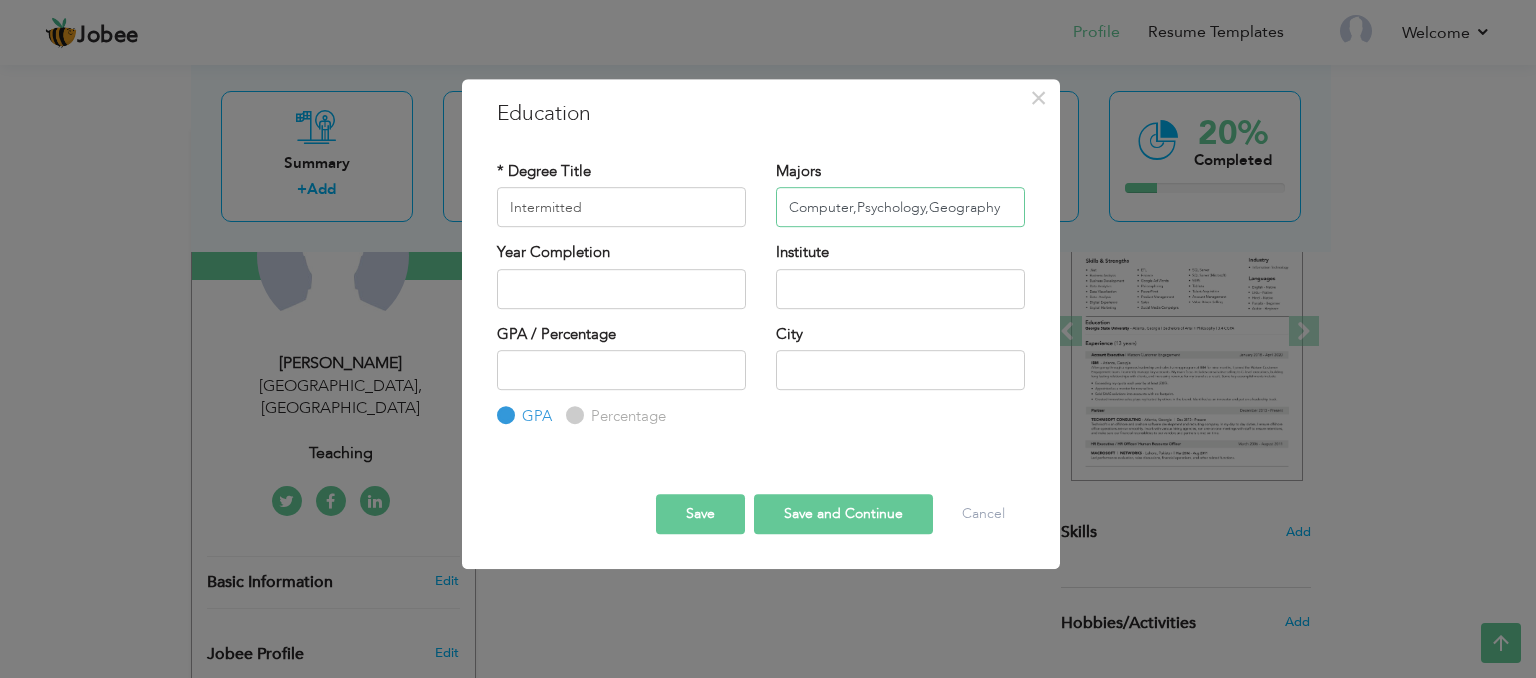 type on "Computer,Psychology,Geography" 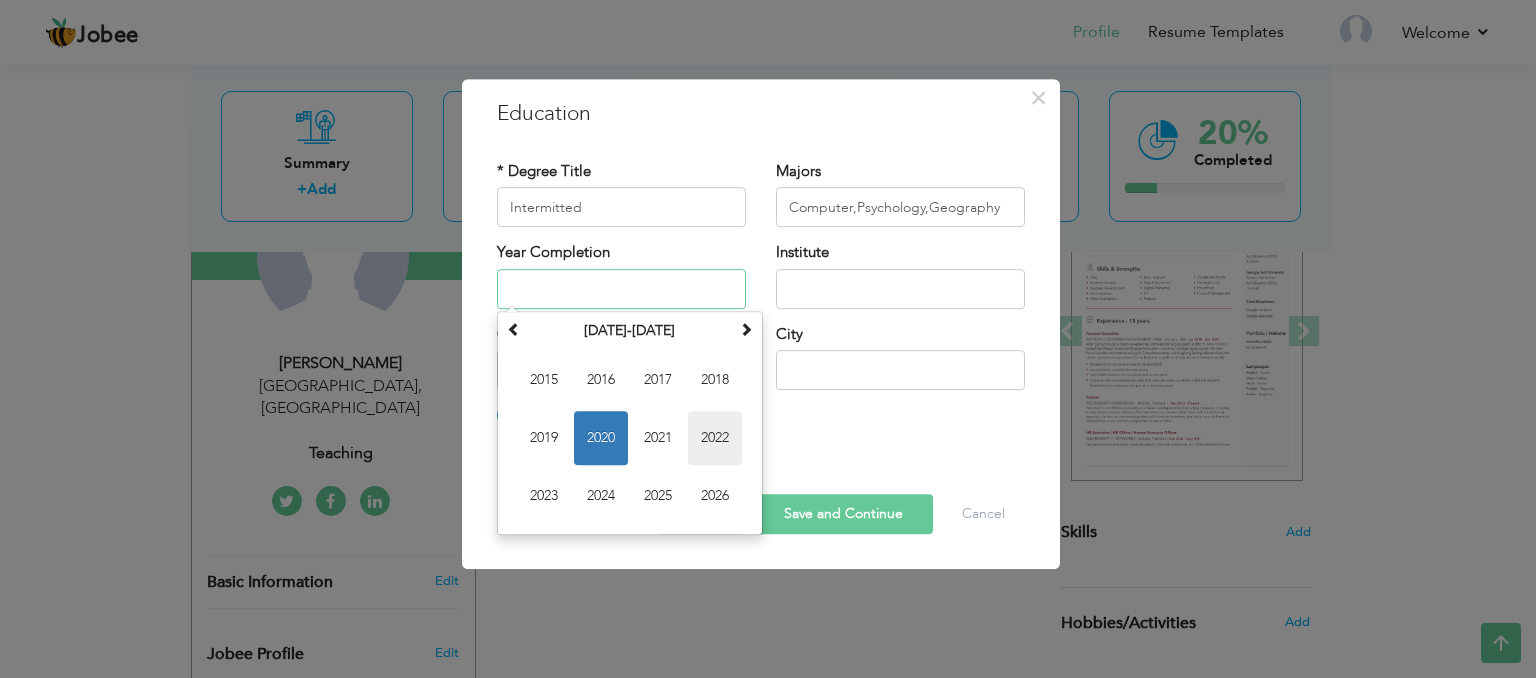 click on "2022" at bounding box center (715, 438) 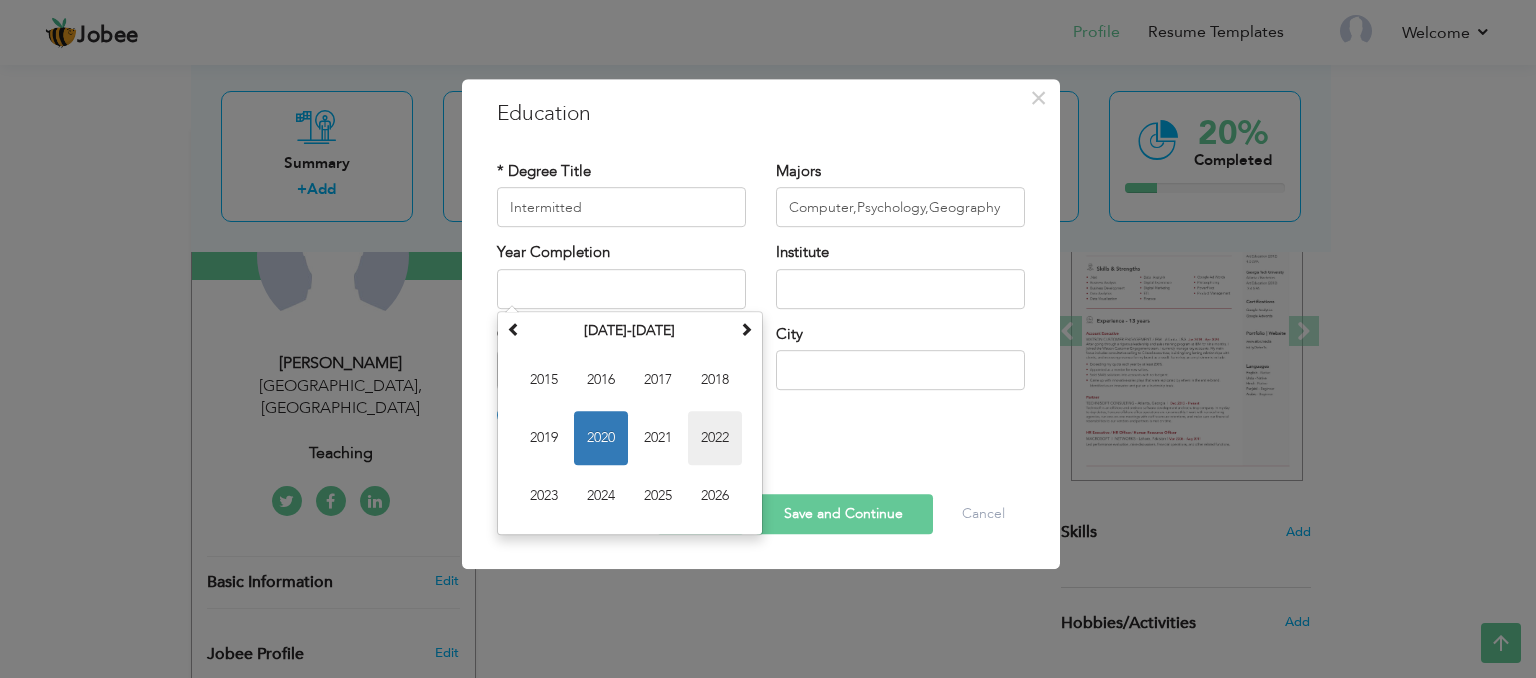 type on "2022" 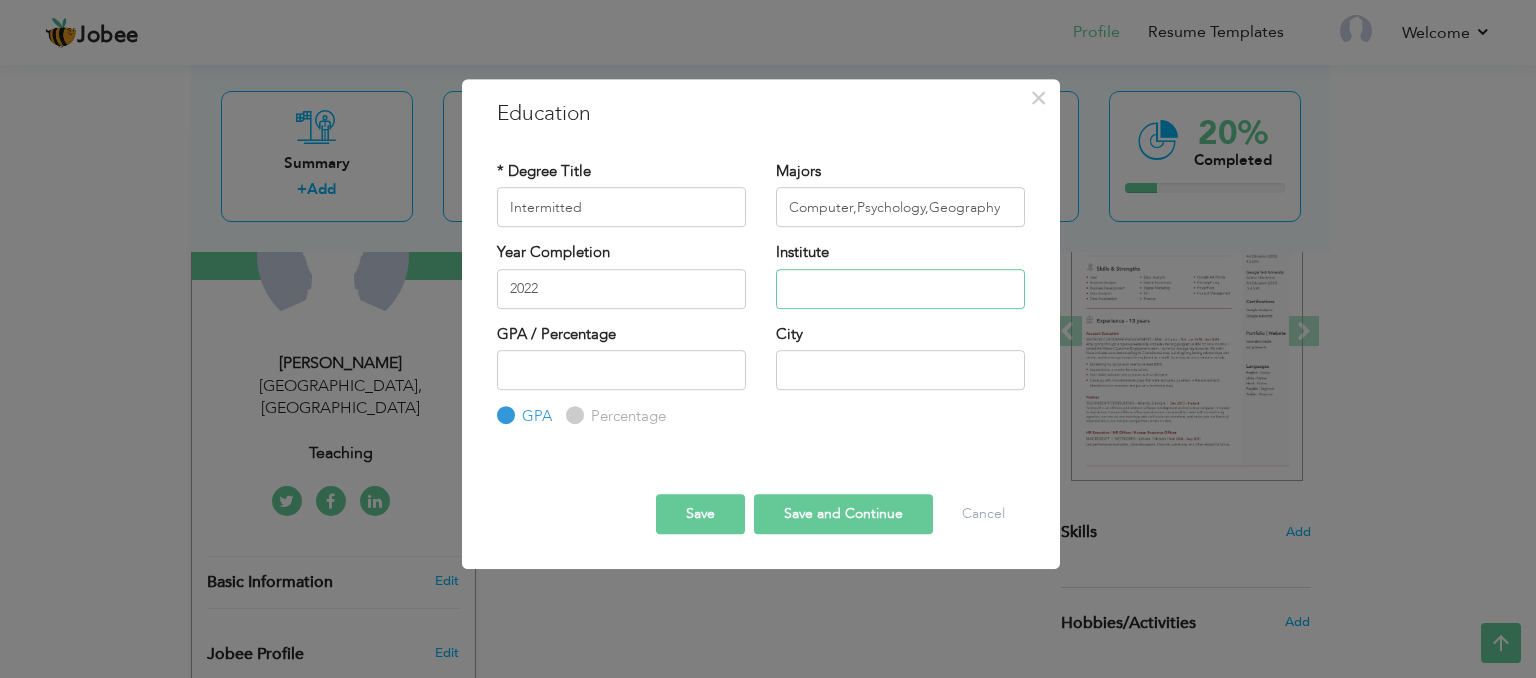 click at bounding box center [900, 289] 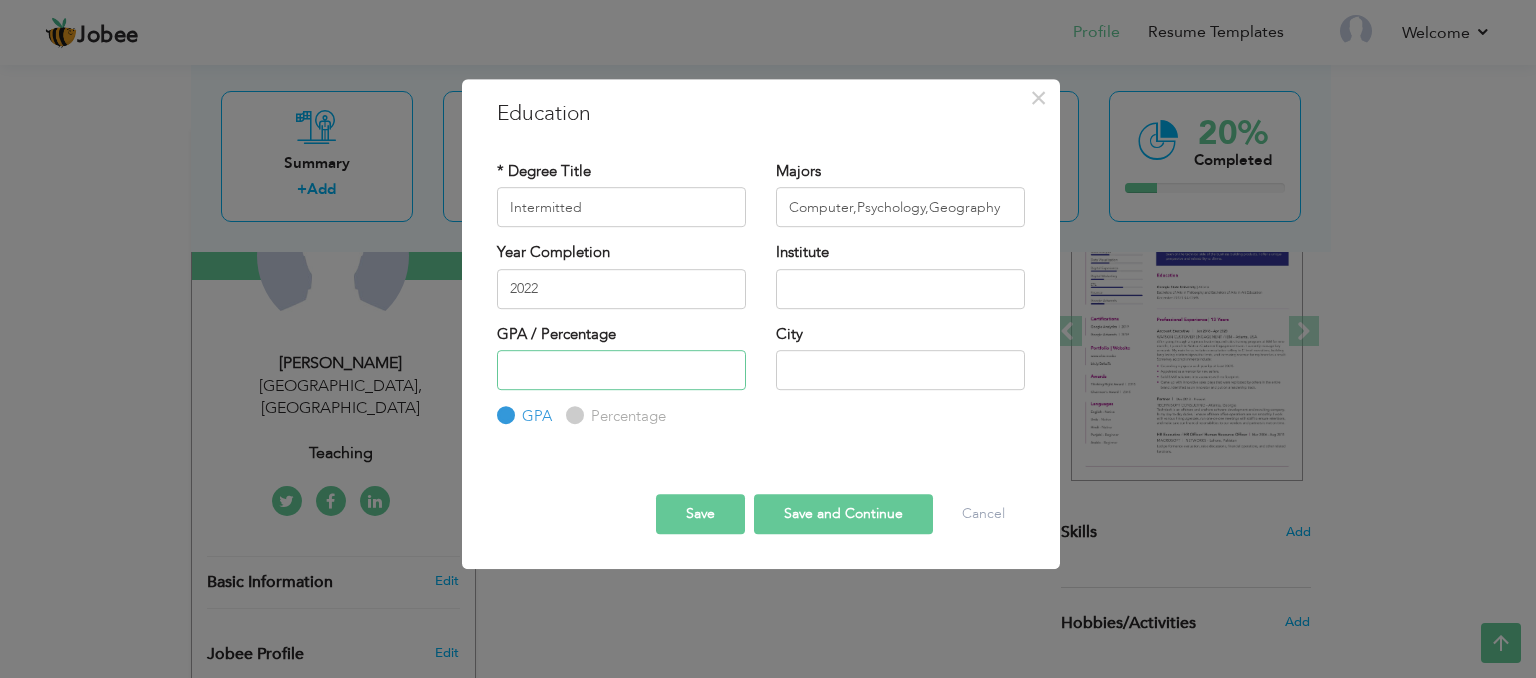 click at bounding box center (621, 370) 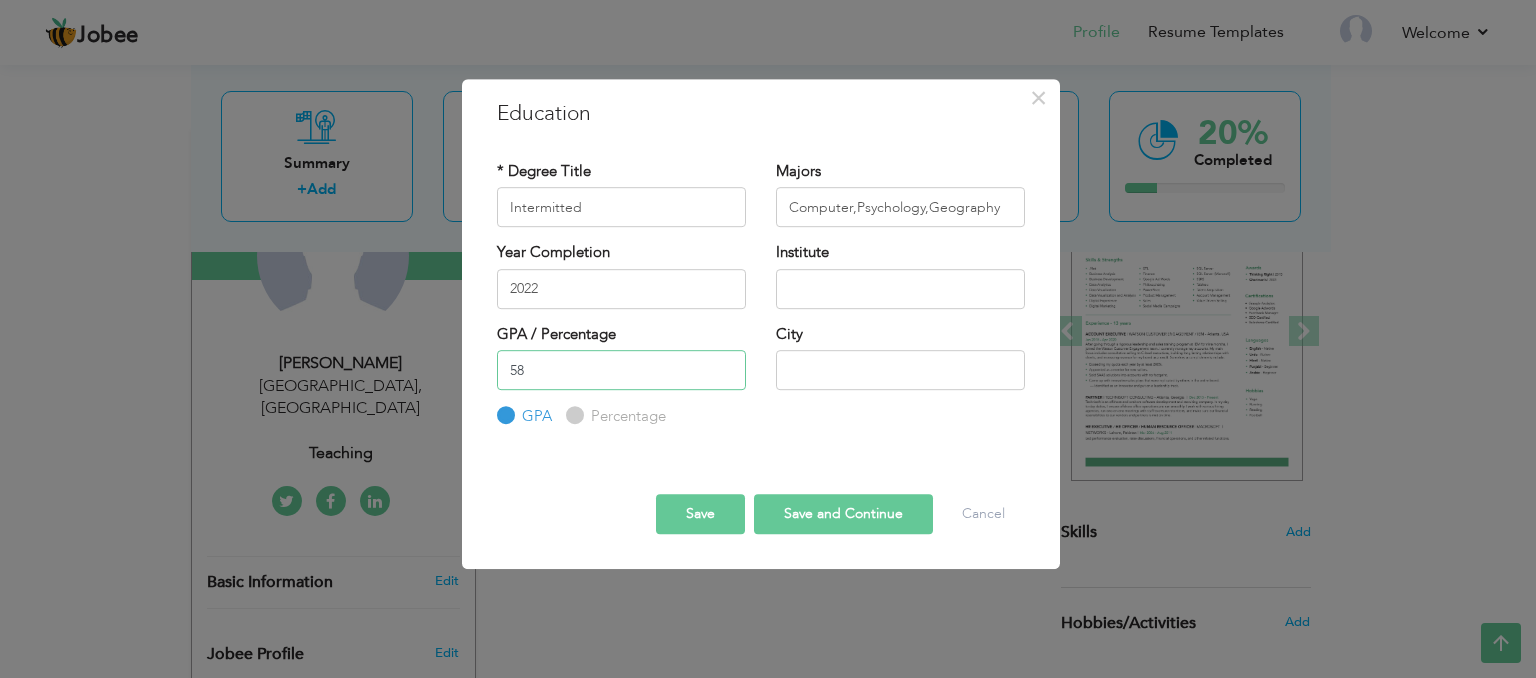 type on "58" 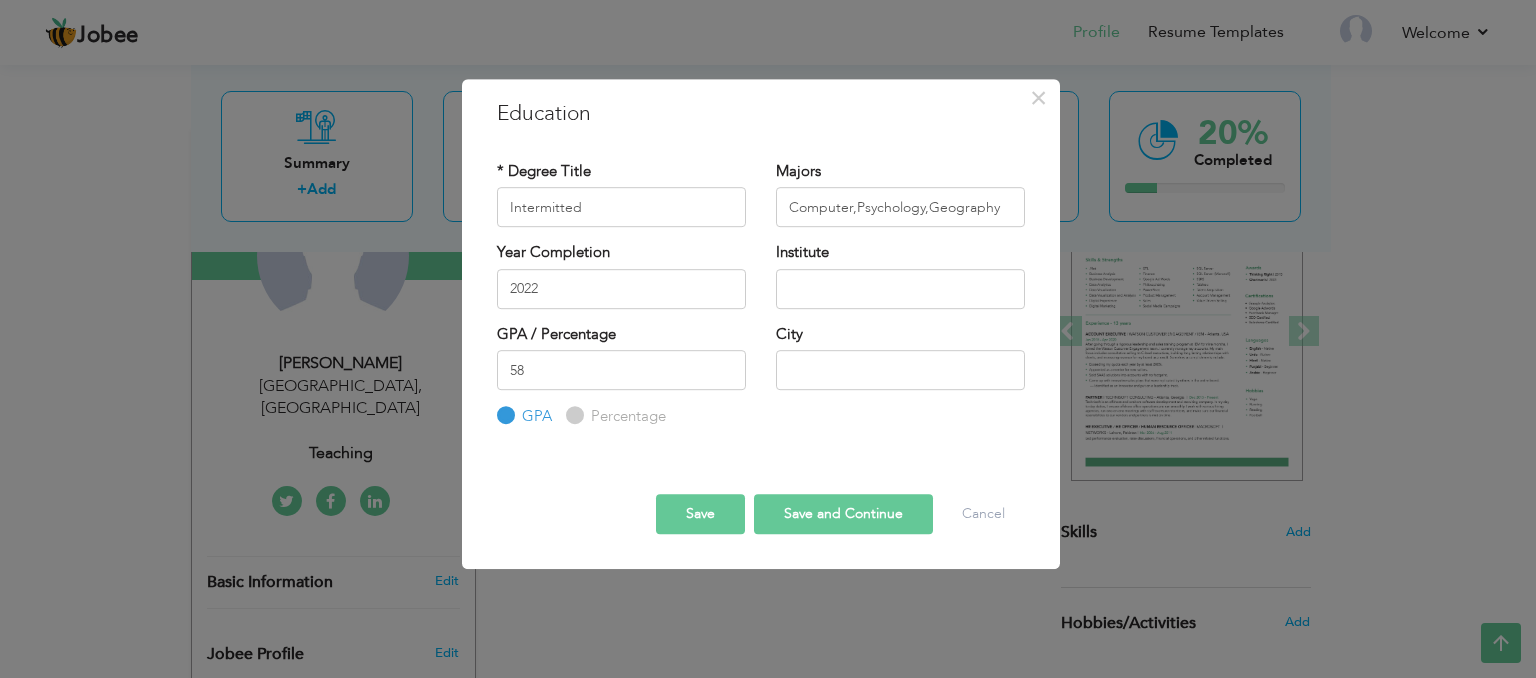 click on "Education with same "Degree Level /Degree Title & Year Complition" already exist!" at bounding box center [761, 428] 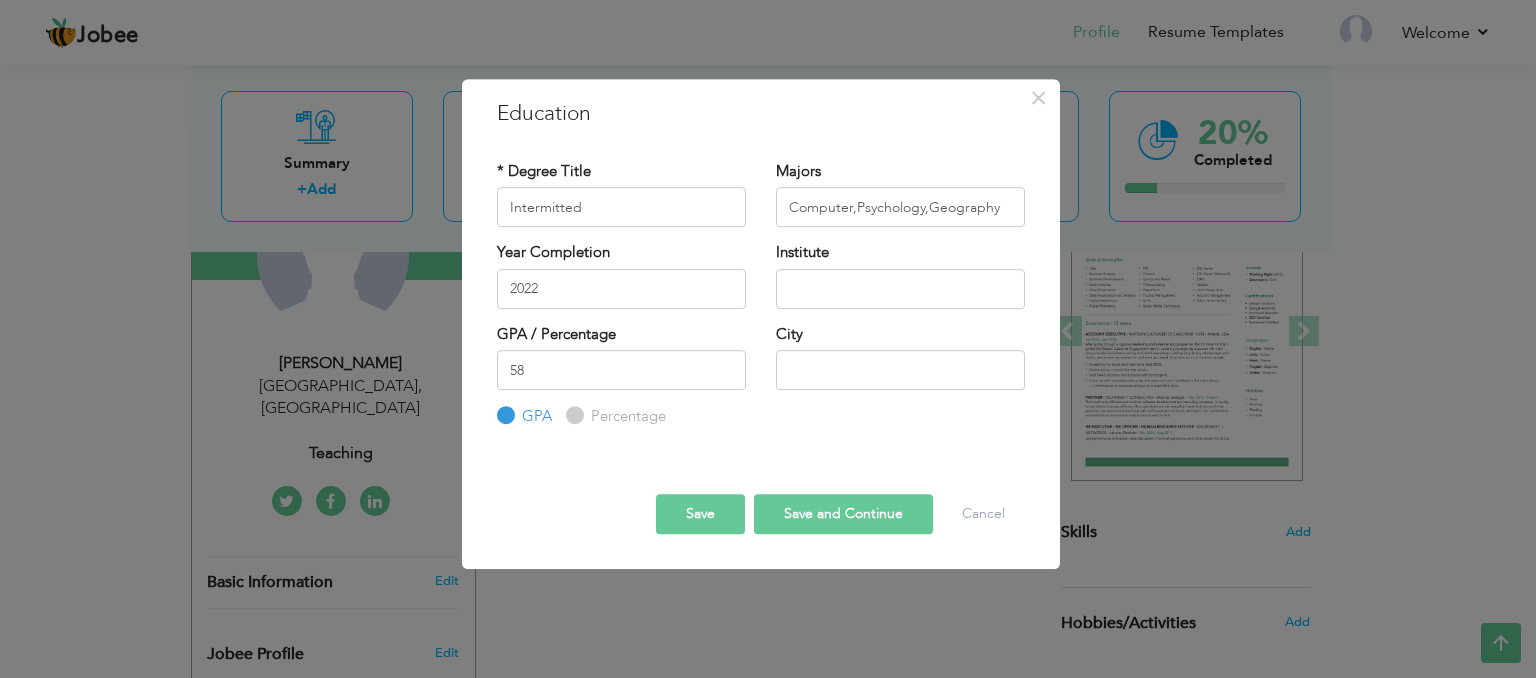 click on "Percentage" at bounding box center (572, 416) 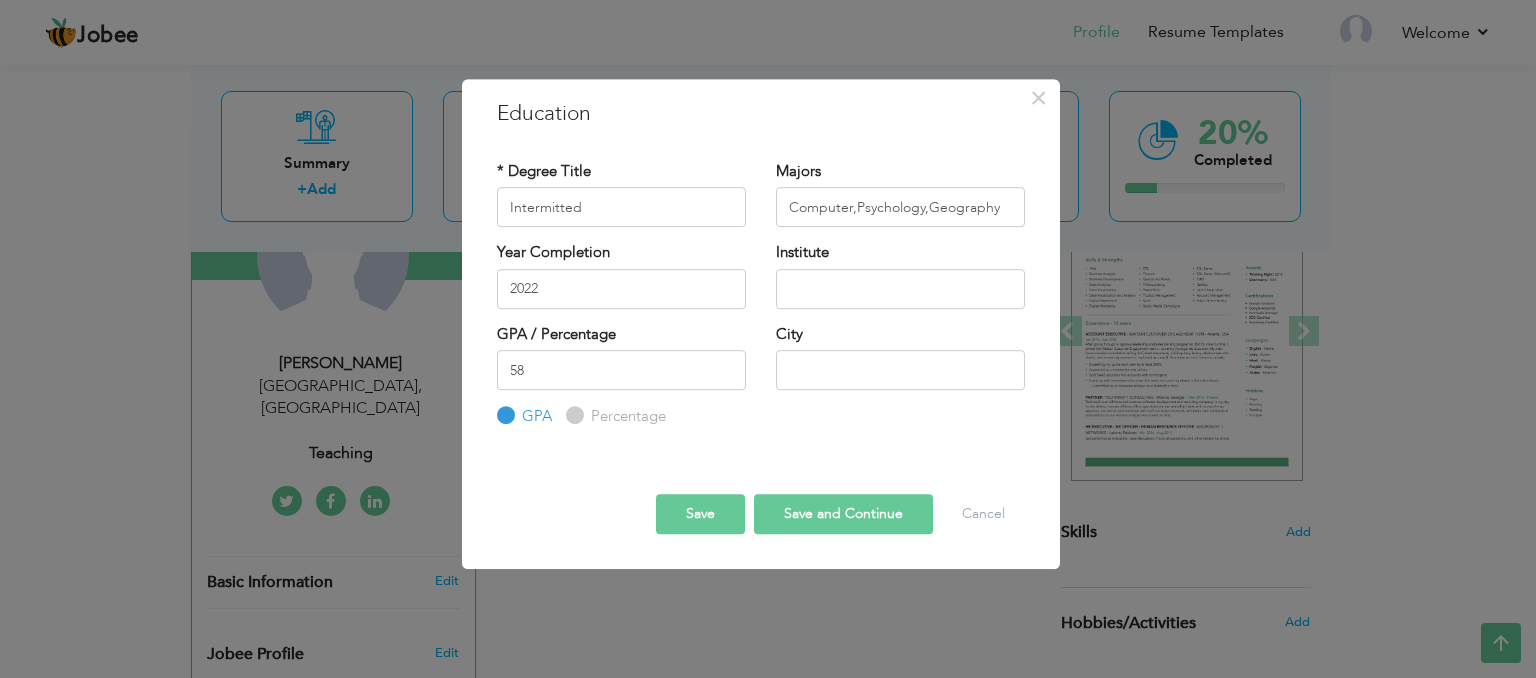 radio on "true" 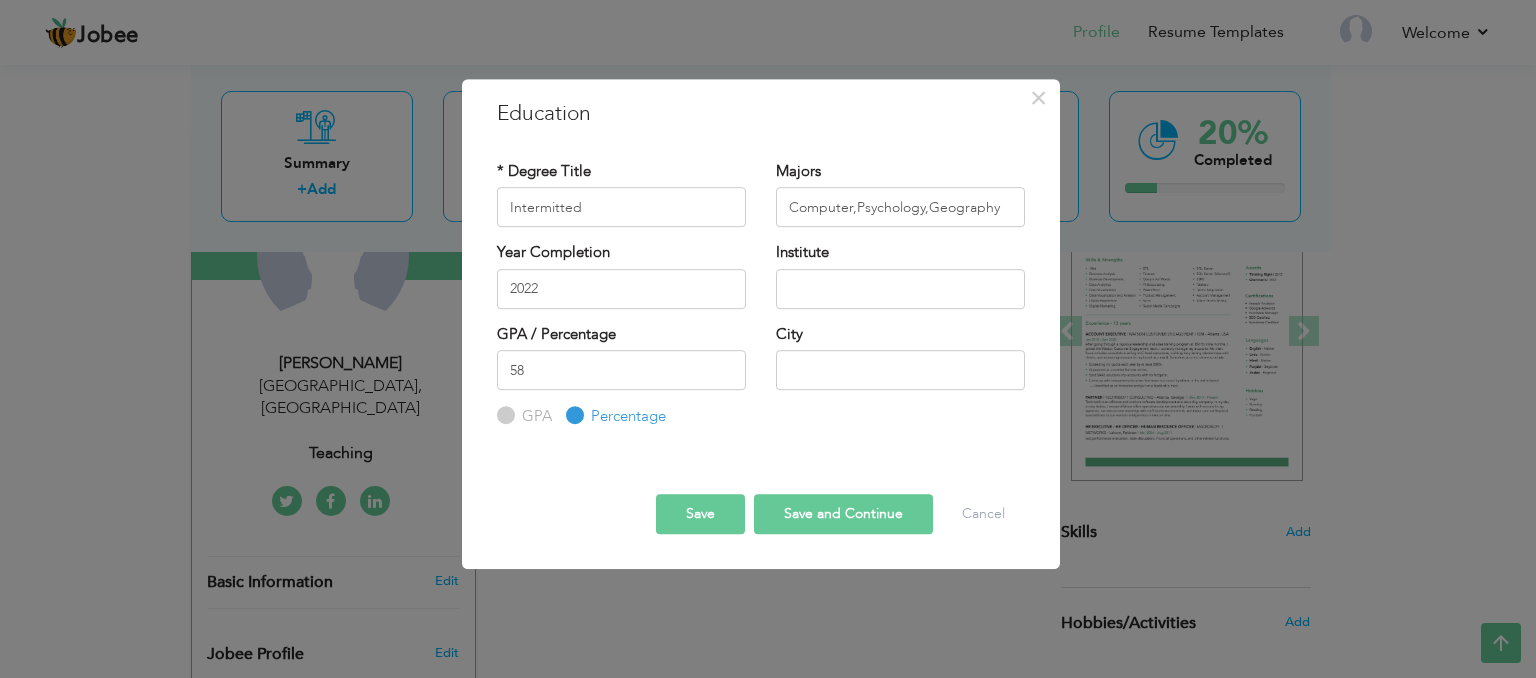 click on "Percentage" at bounding box center [572, 416] 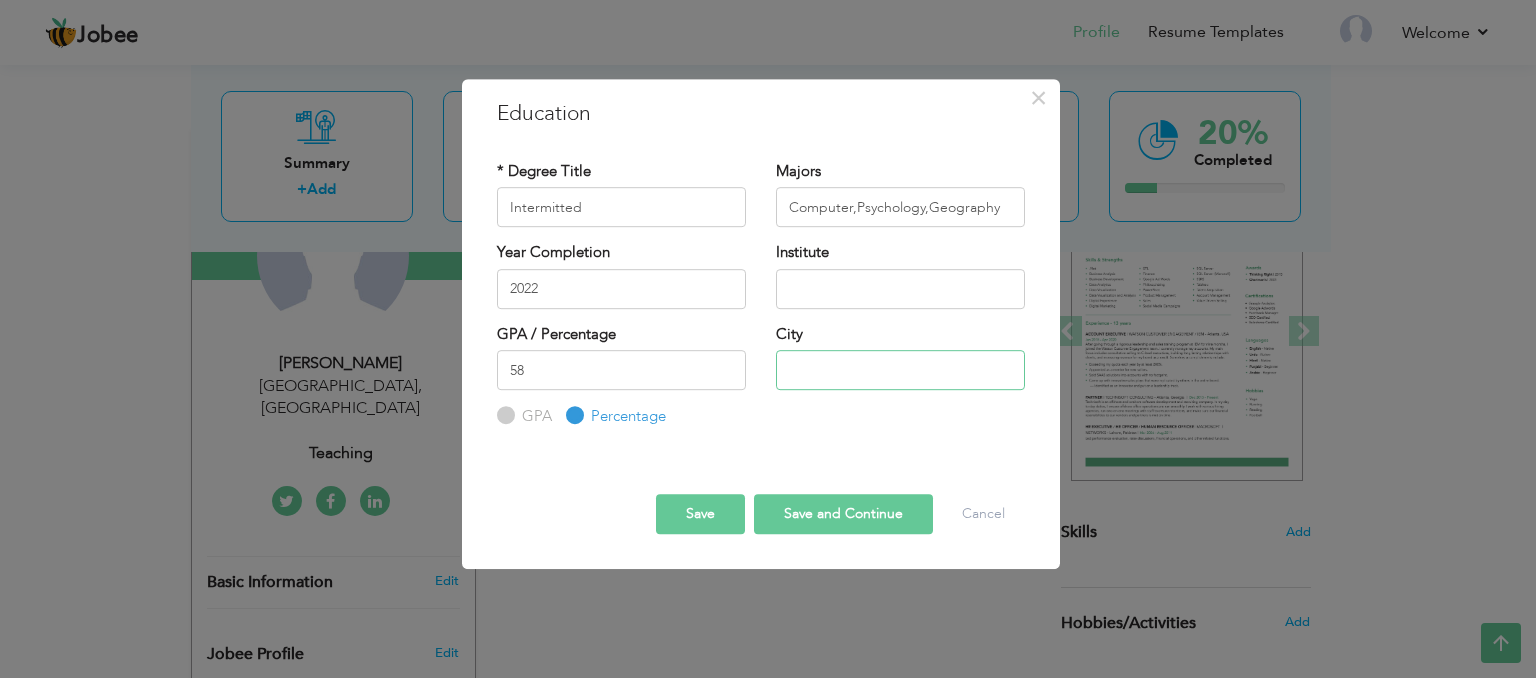 click at bounding box center [900, 370] 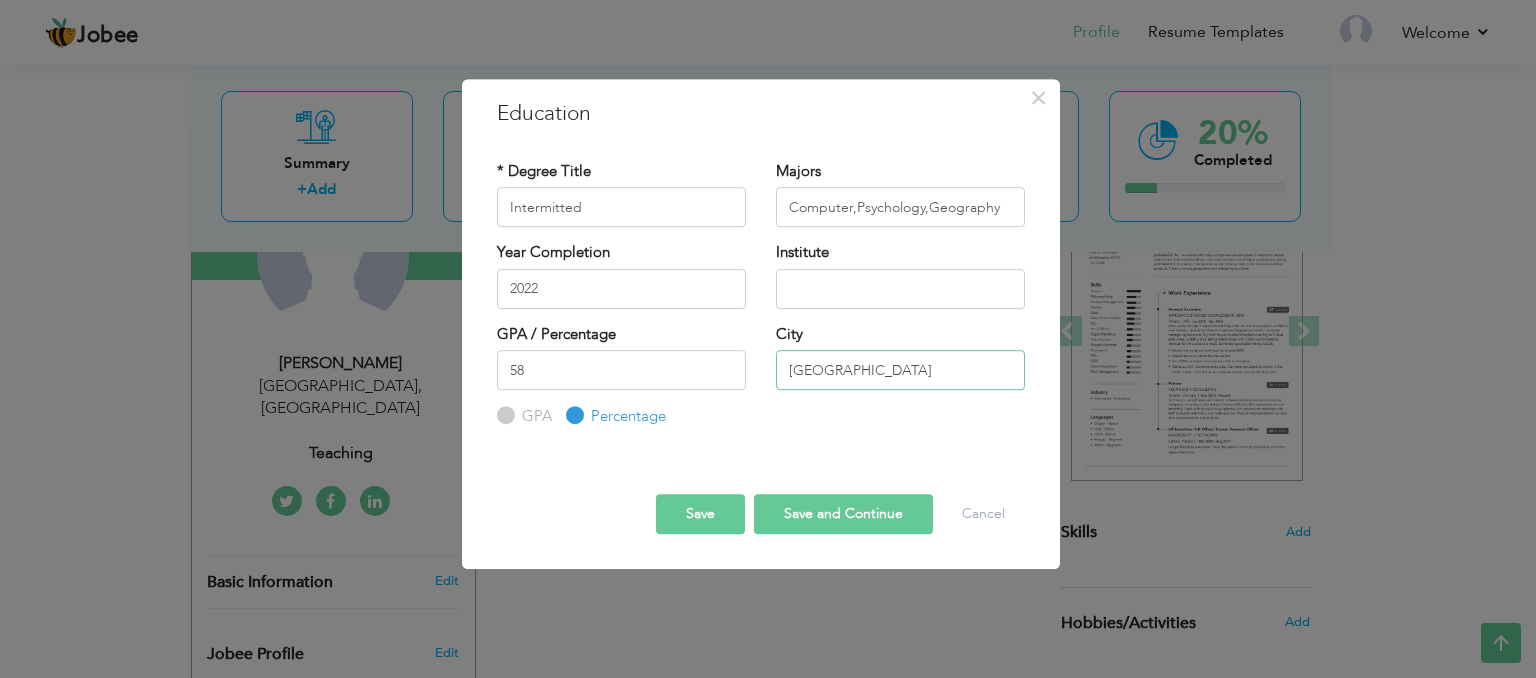 type on "[GEOGRAPHIC_DATA]" 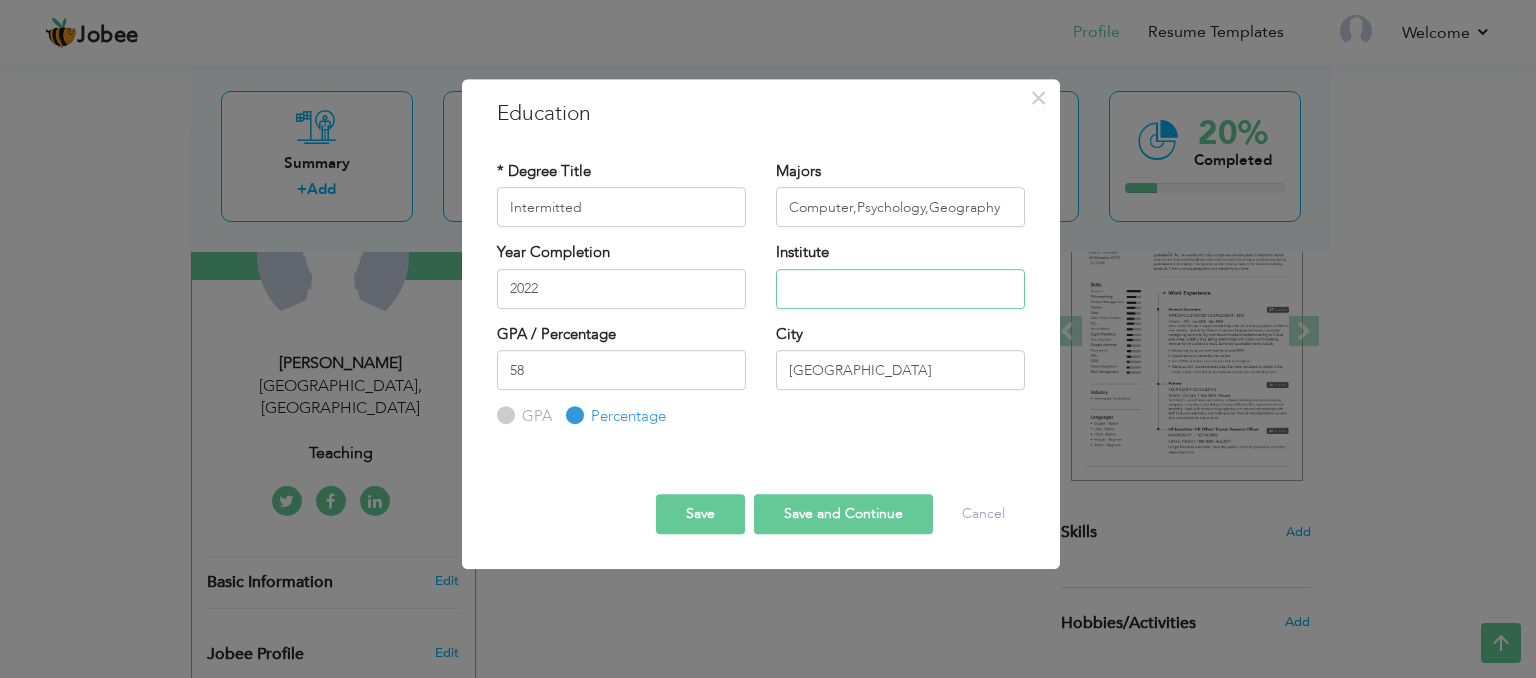 click at bounding box center [900, 289] 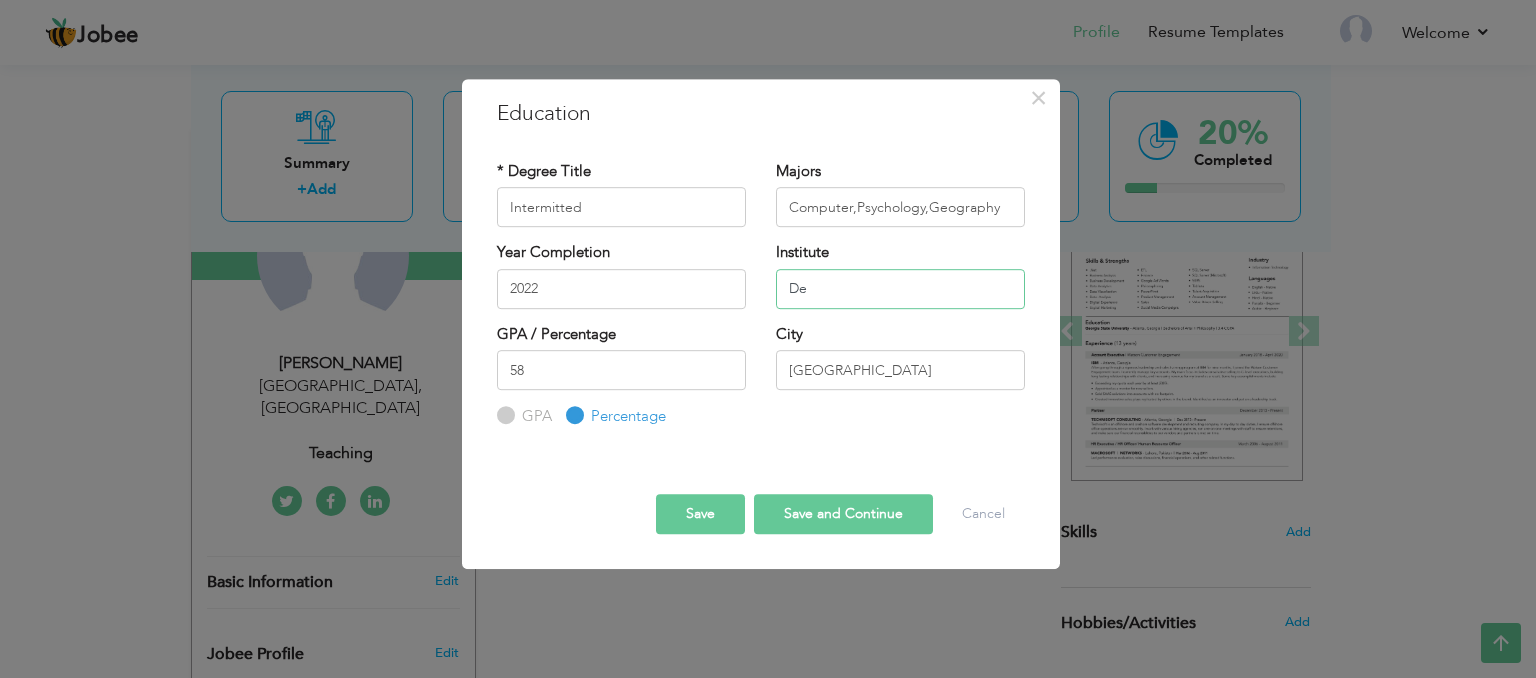 type on "D" 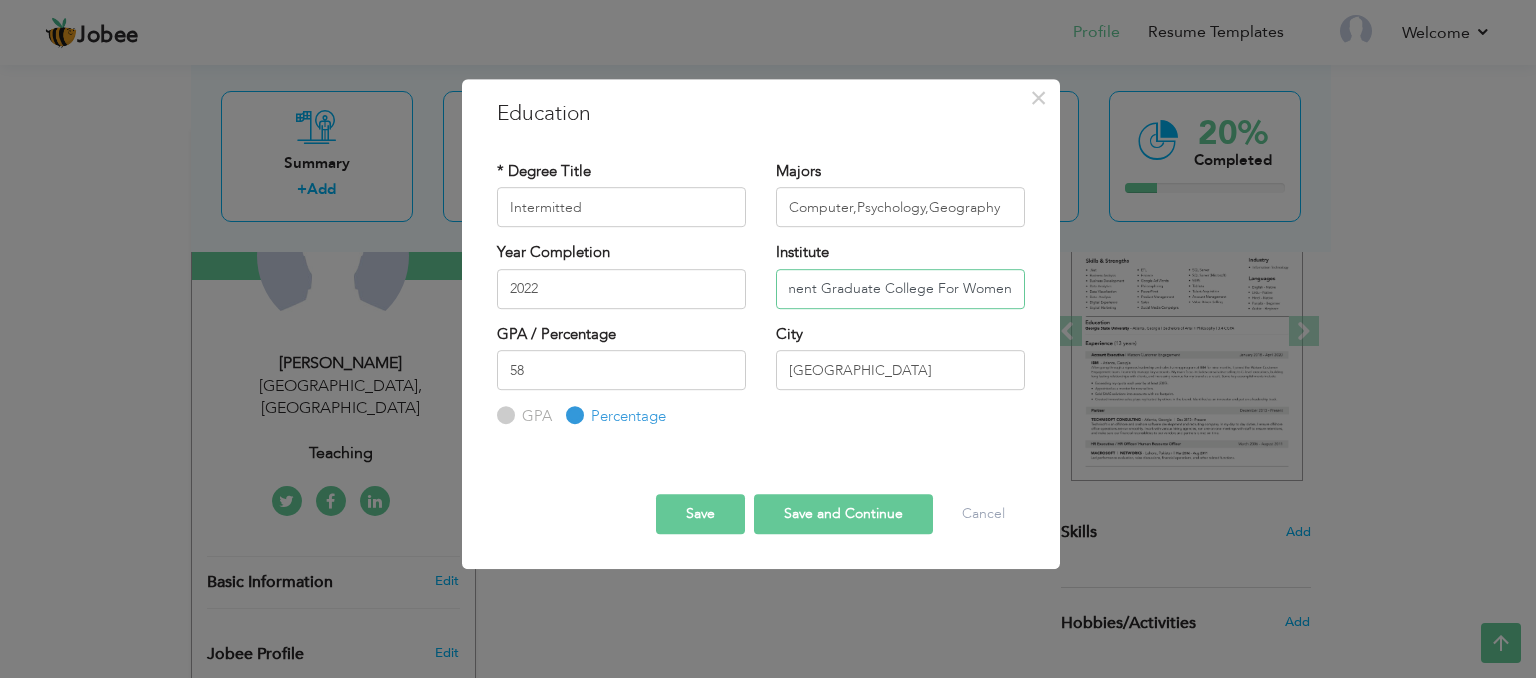 scroll, scrollTop: 0, scrollLeft: 46, axis: horizontal 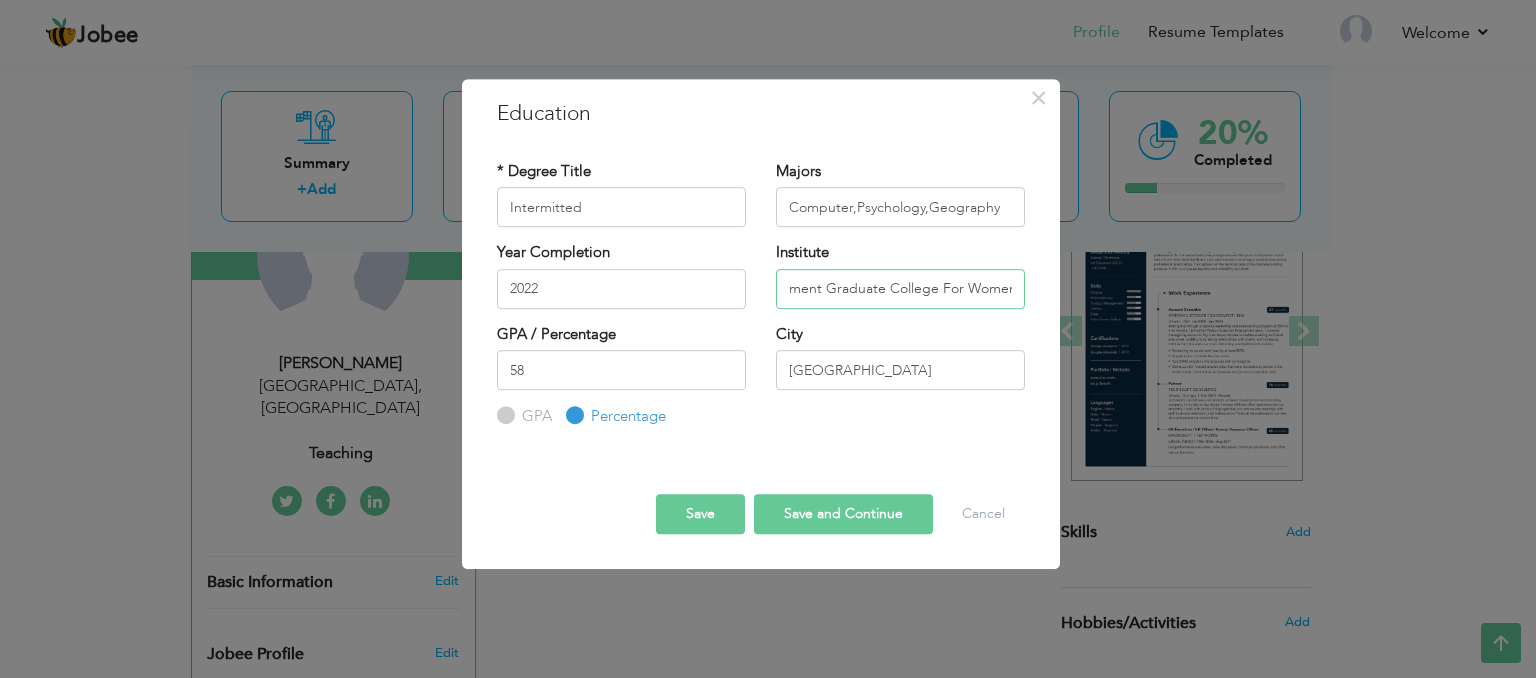 type on "Government Graduate College For Women" 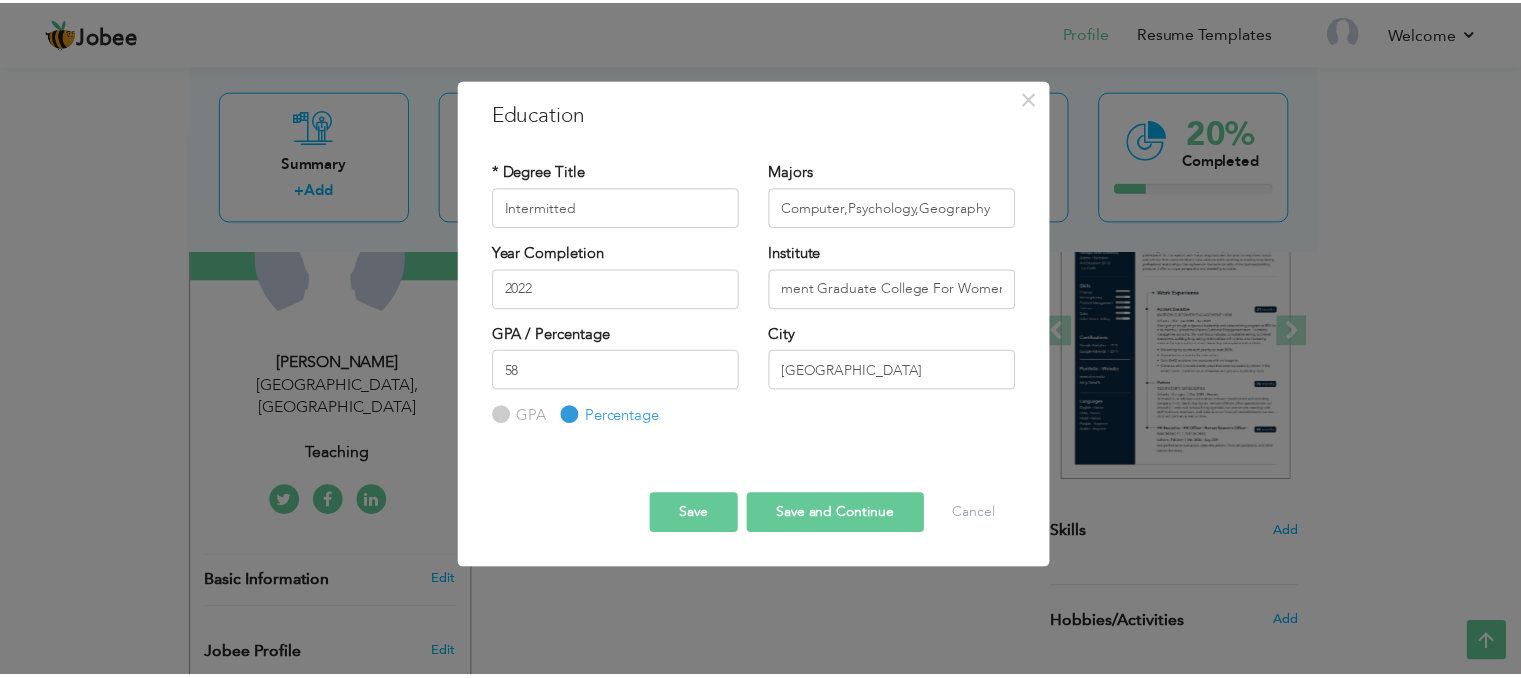 scroll, scrollTop: 0, scrollLeft: 0, axis: both 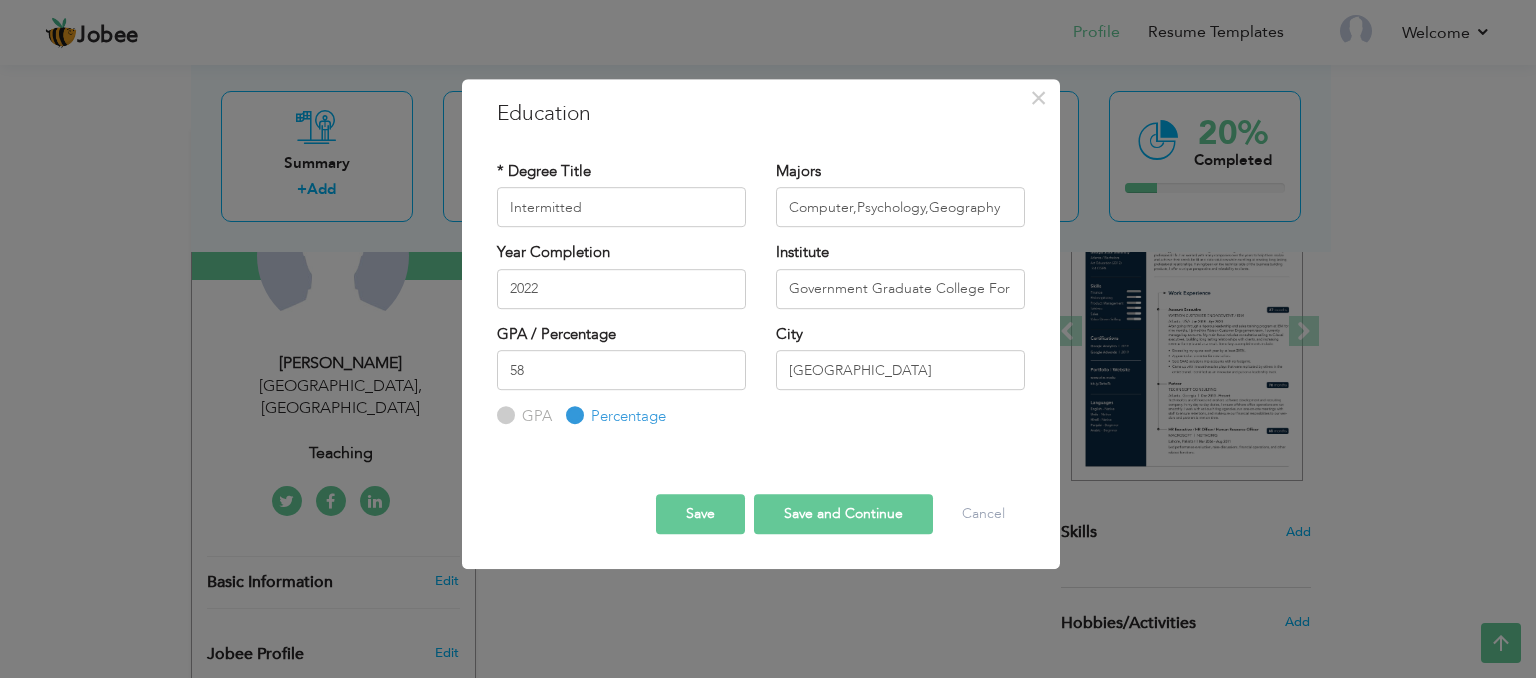 click on "Save and Continue" at bounding box center (843, 514) 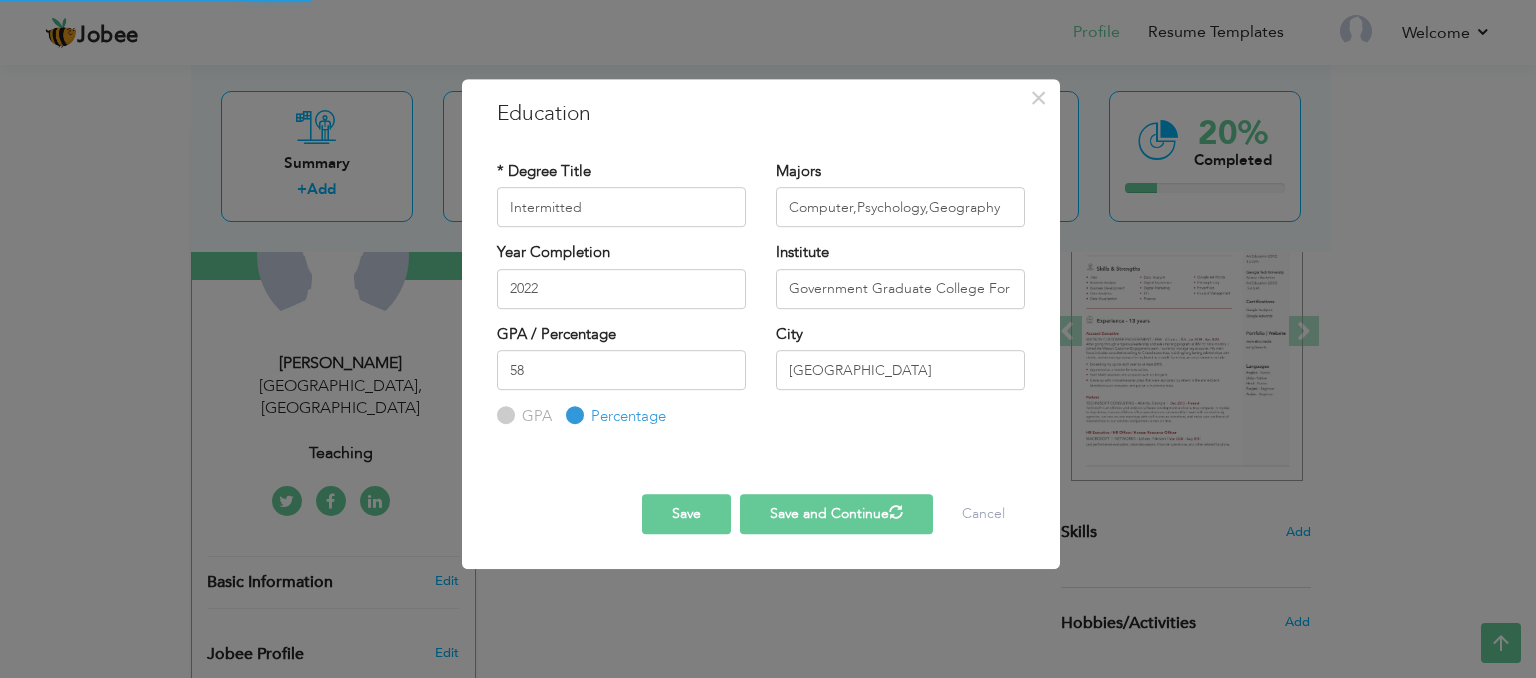 type 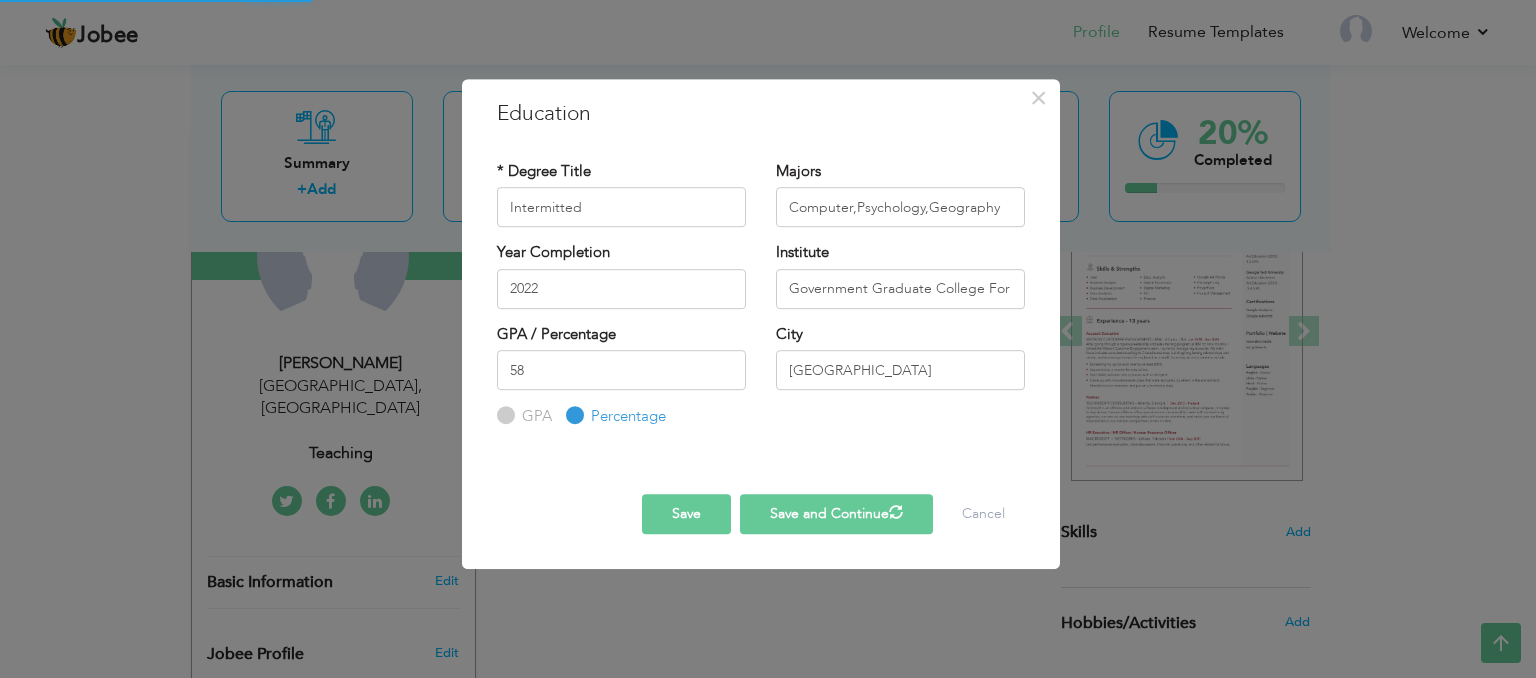 type 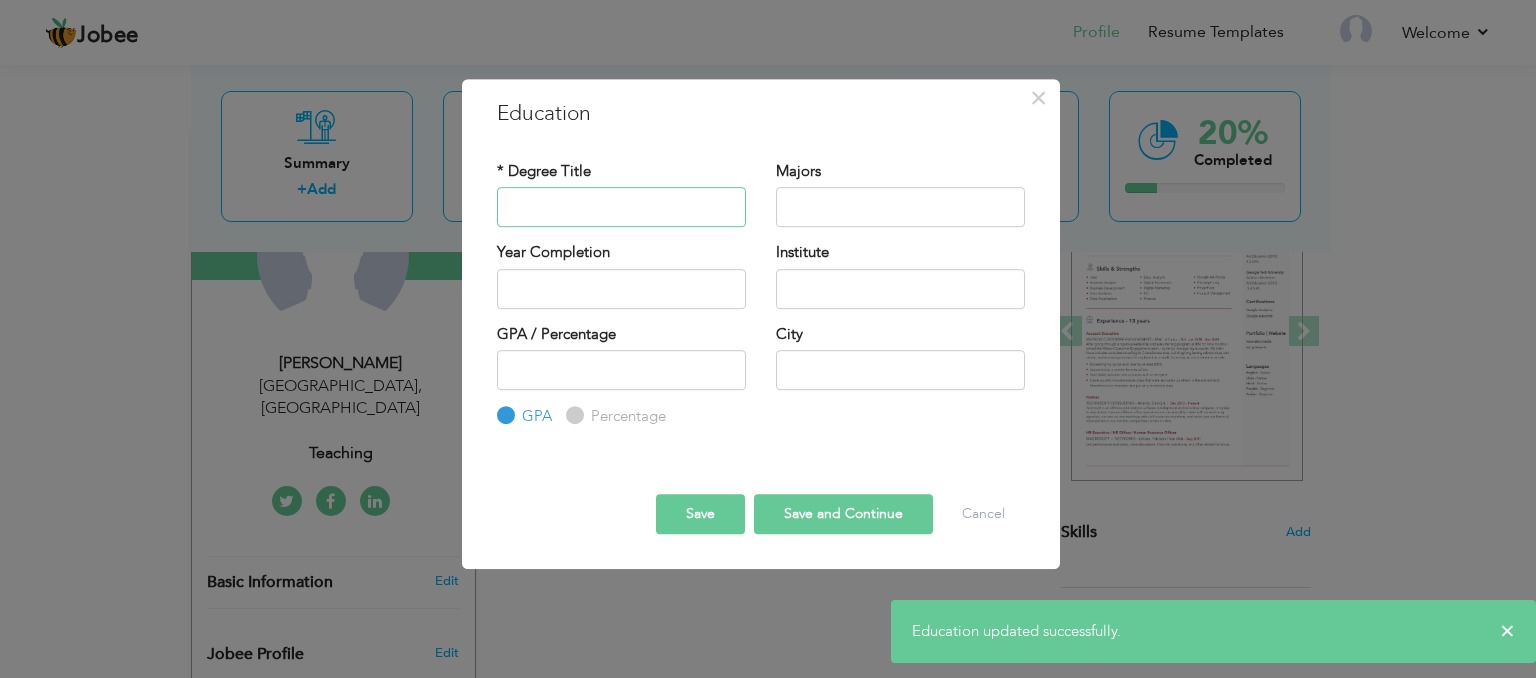 click at bounding box center (621, 207) 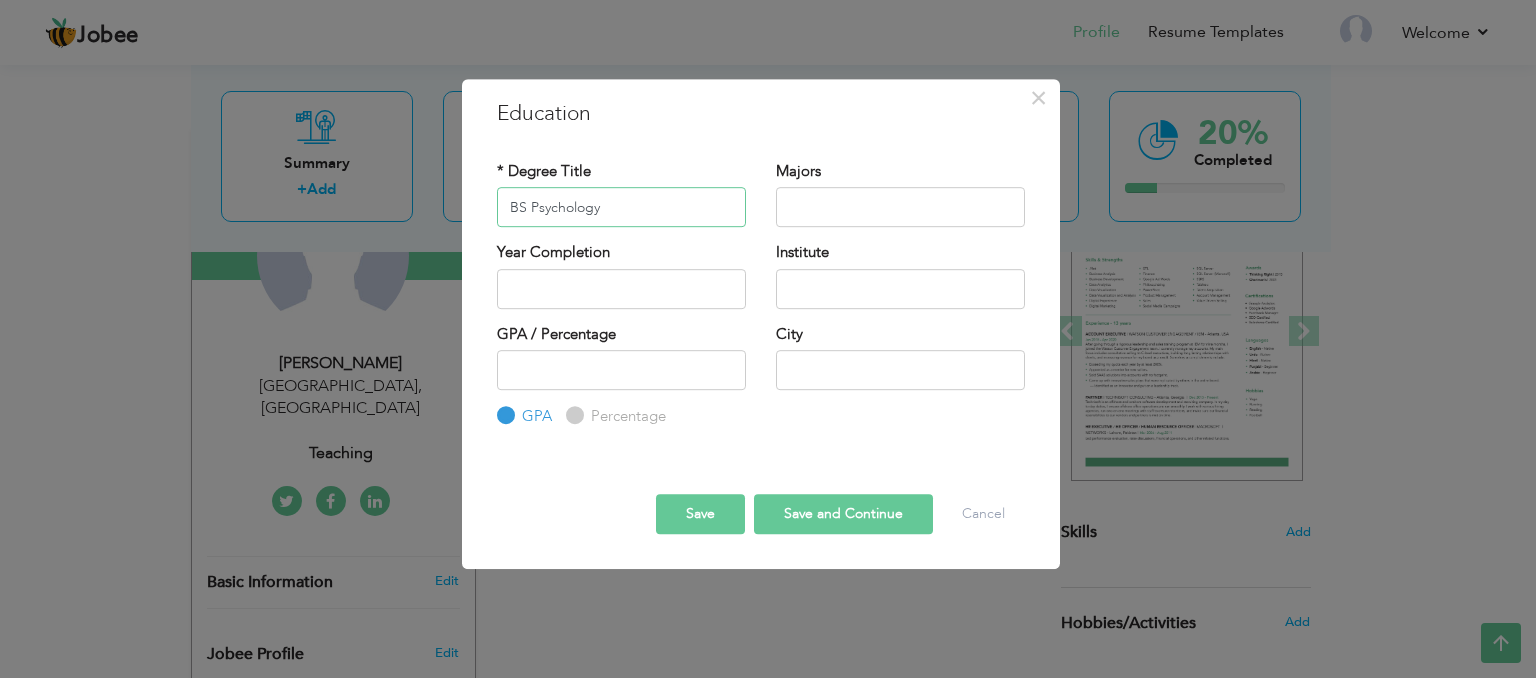 type on "BS Psychology" 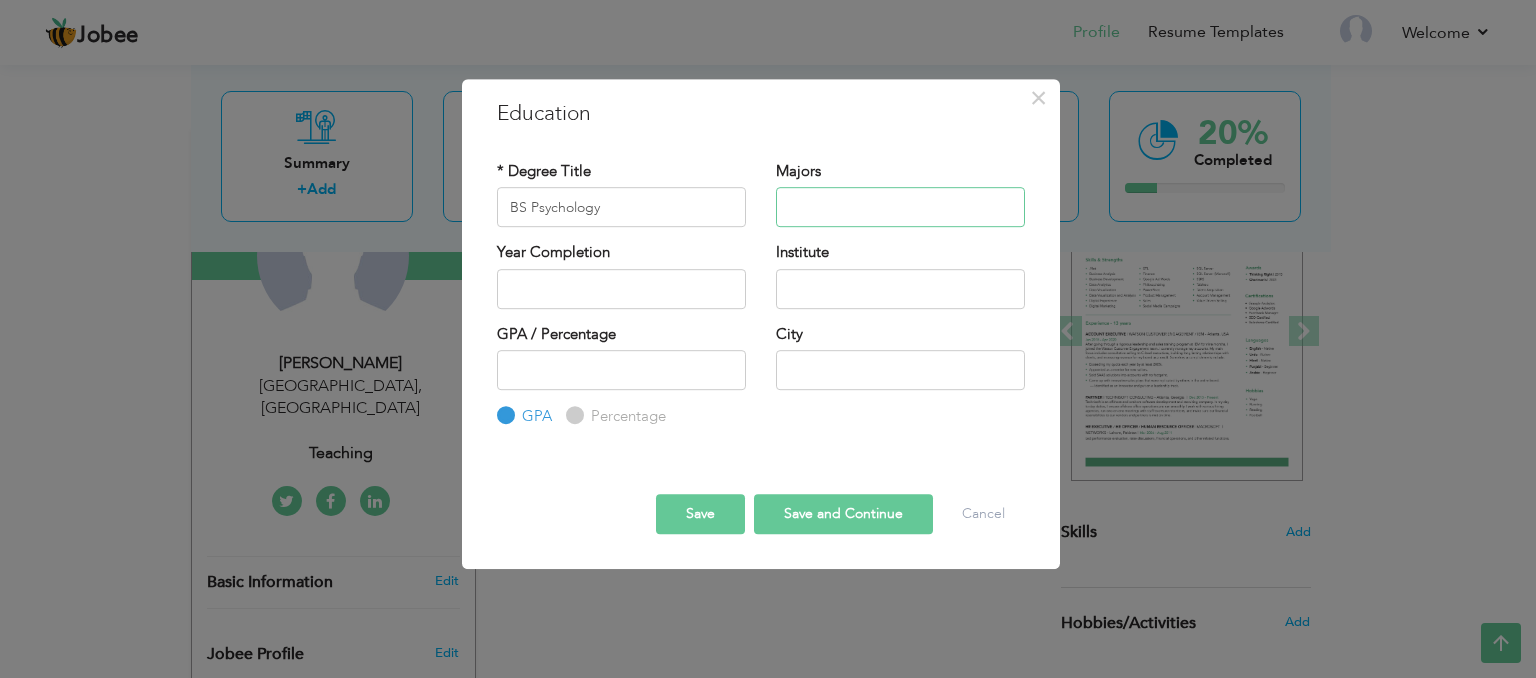click at bounding box center [900, 207] 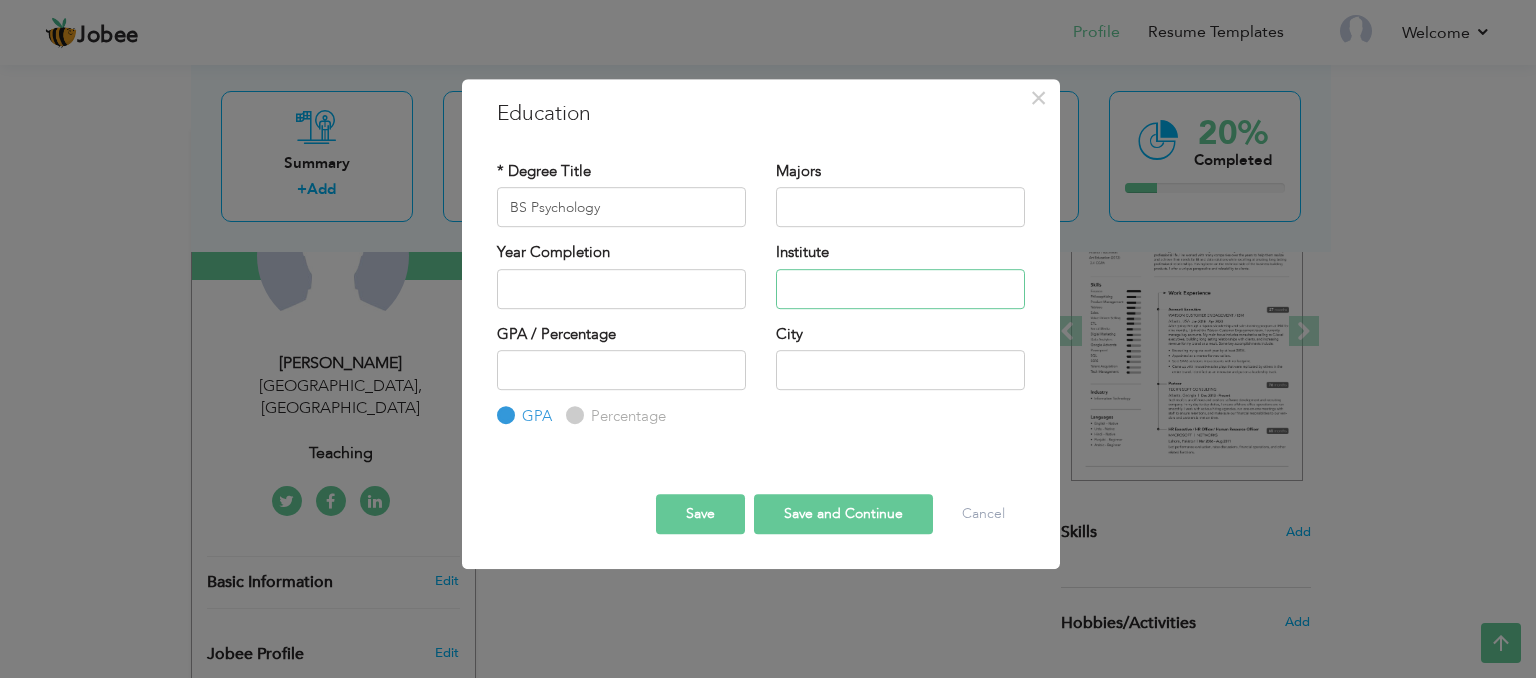 click at bounding box center [900, 289] 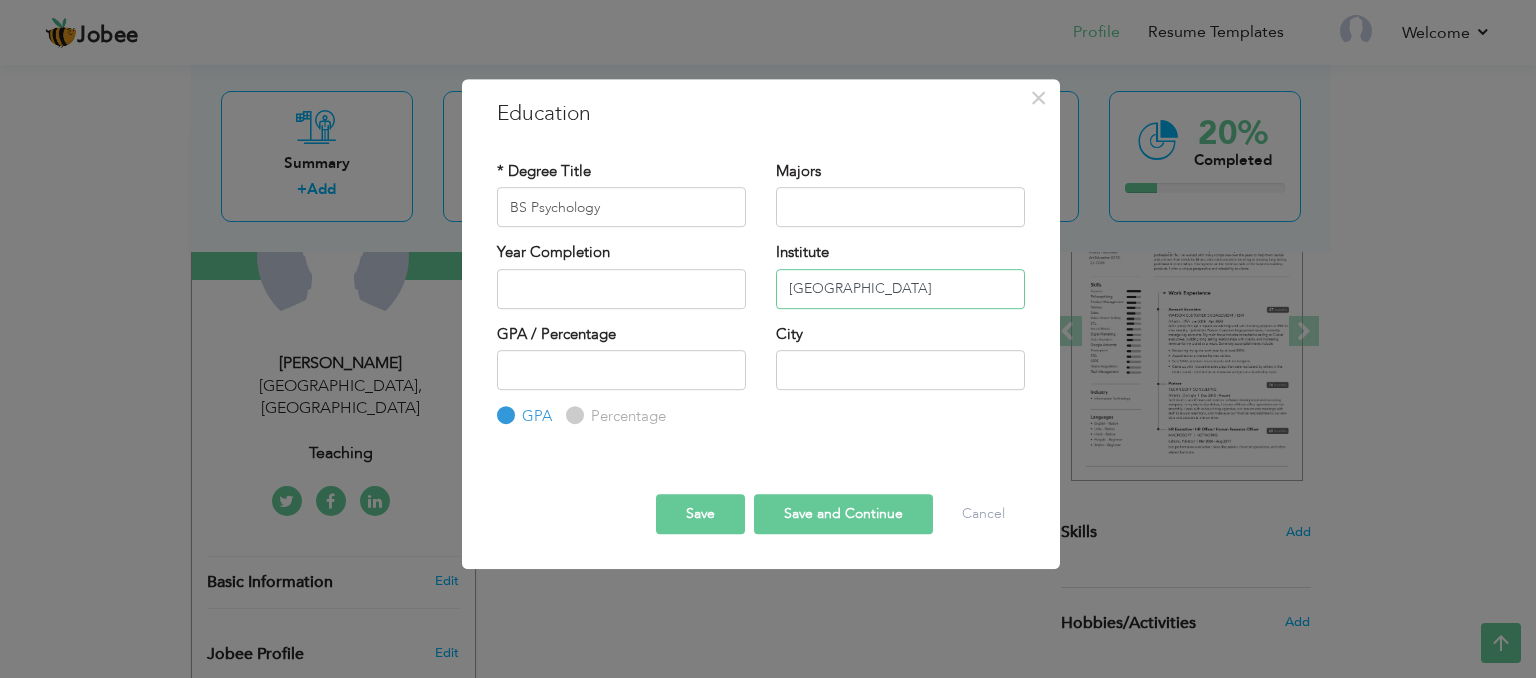type on "[GEOGRAPHIC_DATA]" 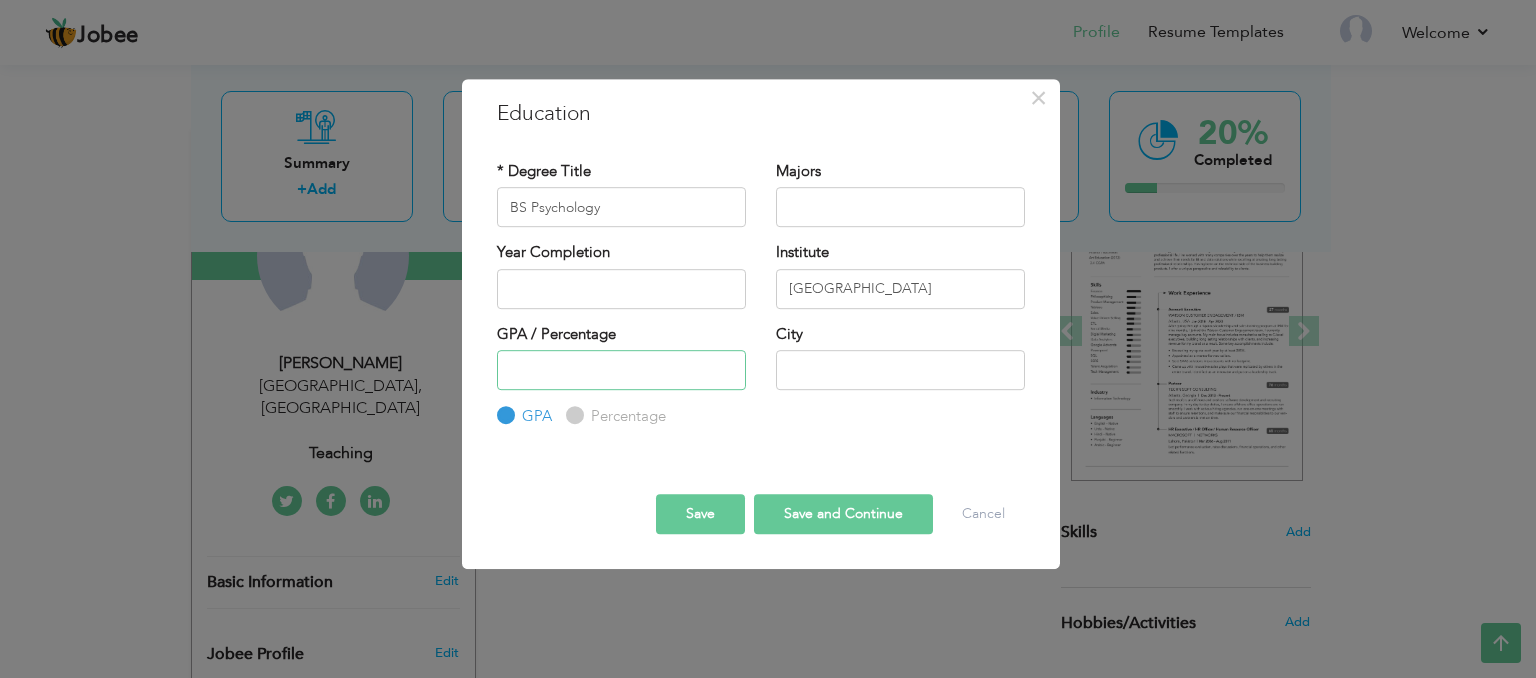 click at bounding box center [621, 370] 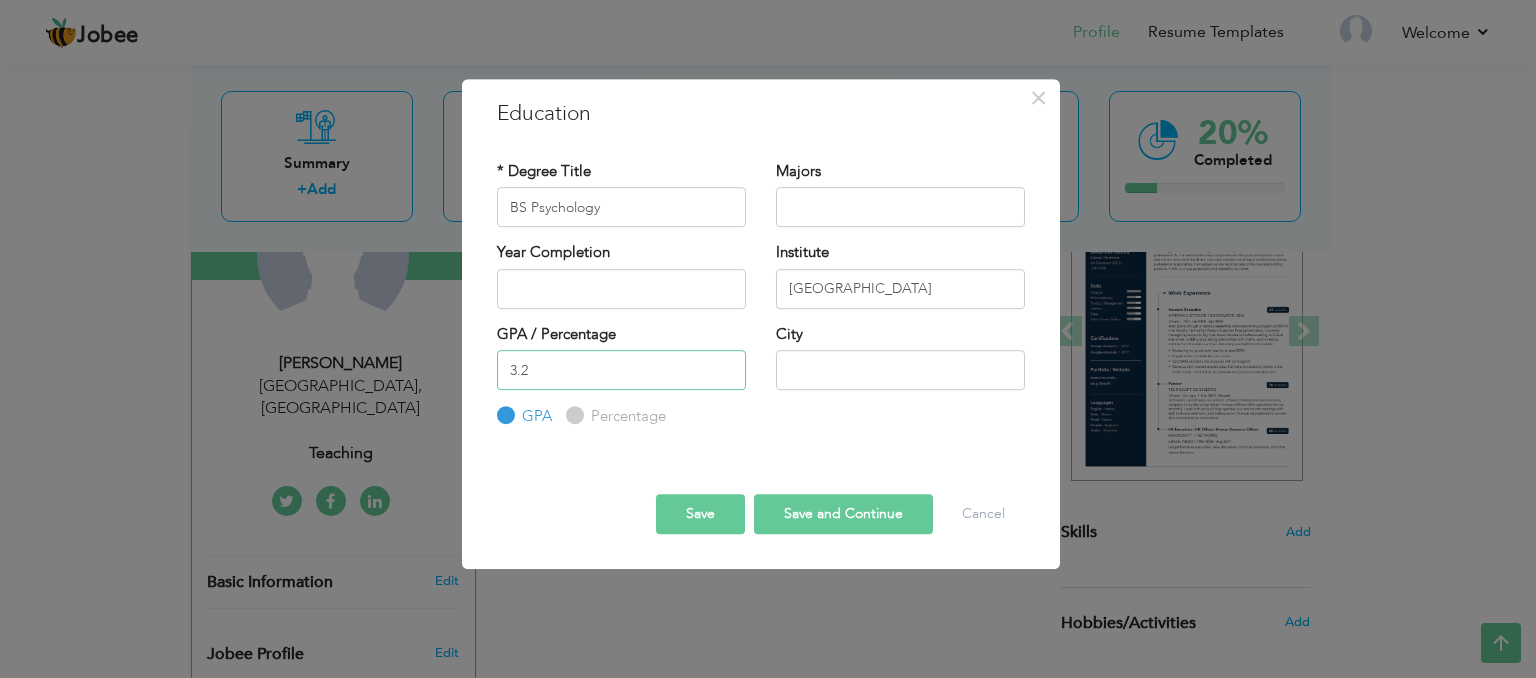 type on "3.2" 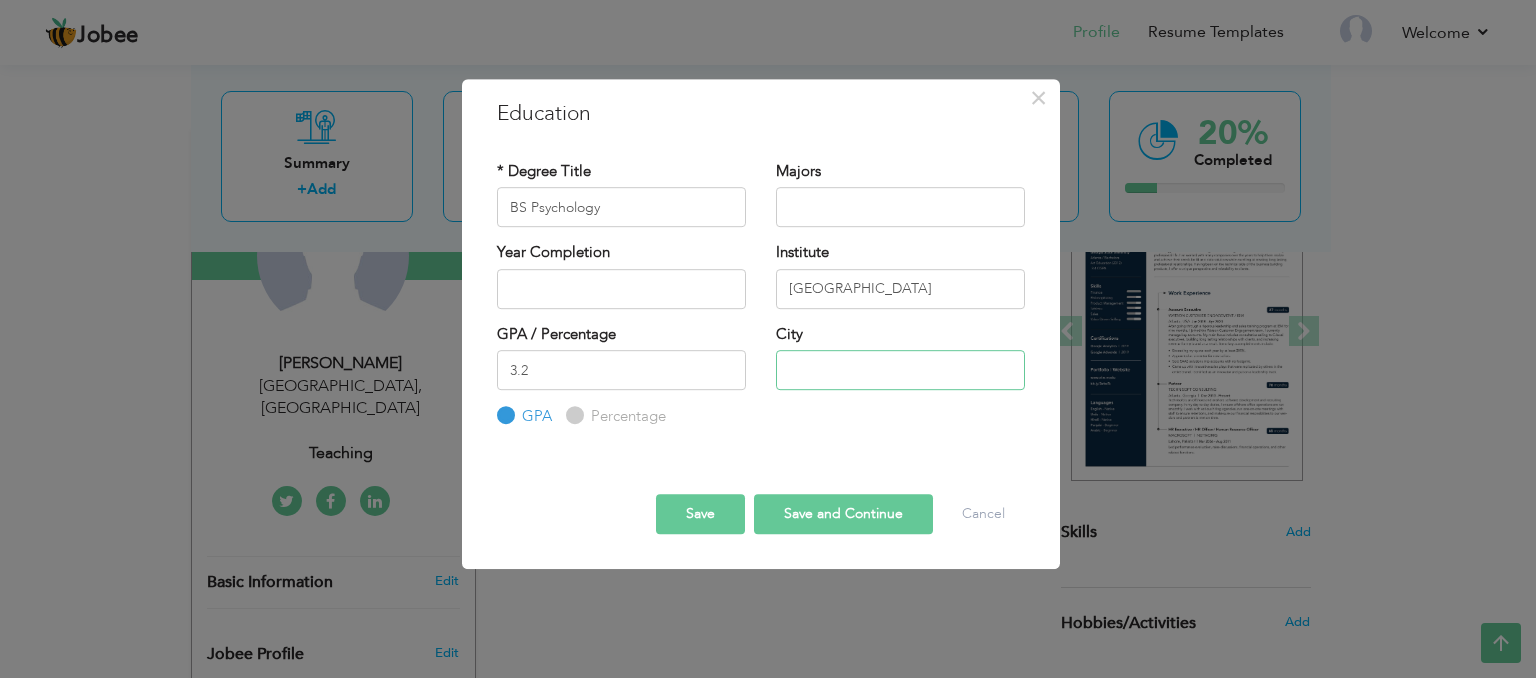 click at bounding box center (900, 370) 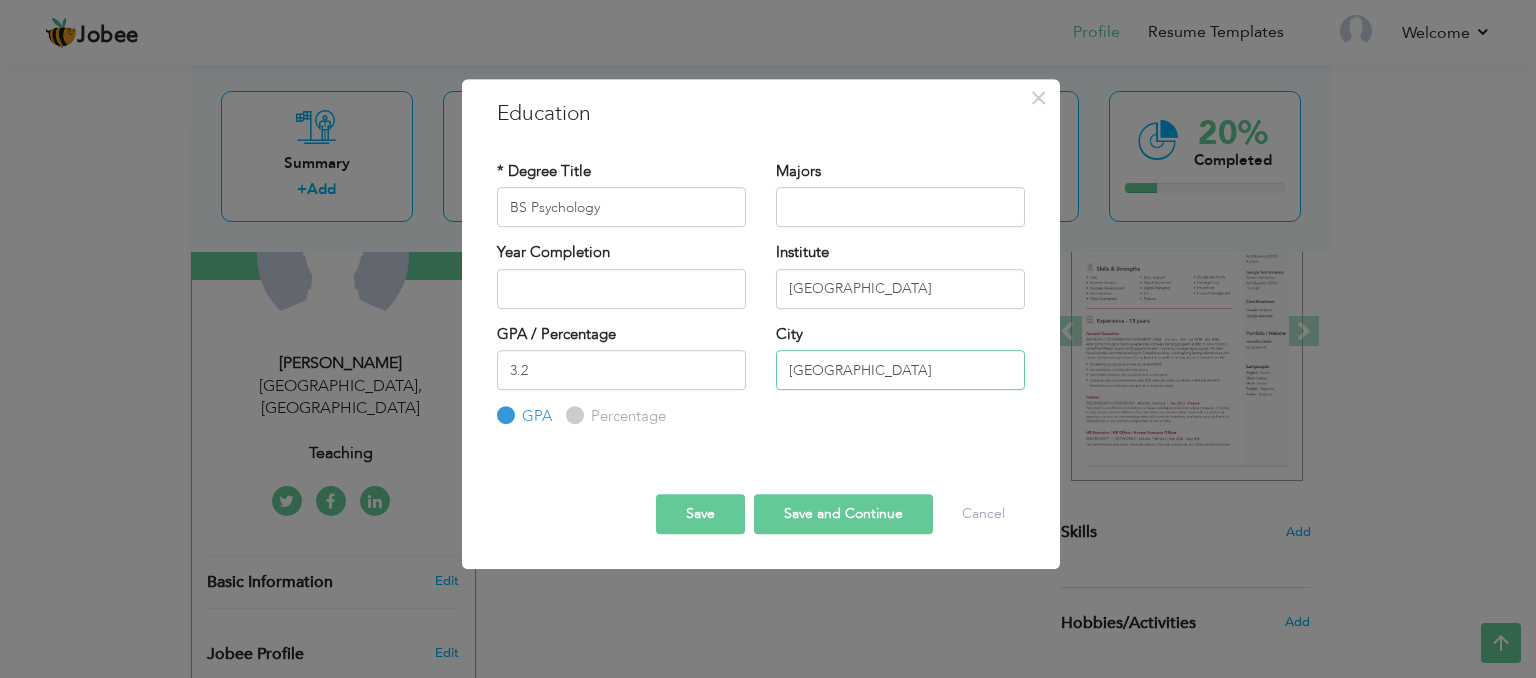 type on "[GEOGRAPHIC_DATA]" 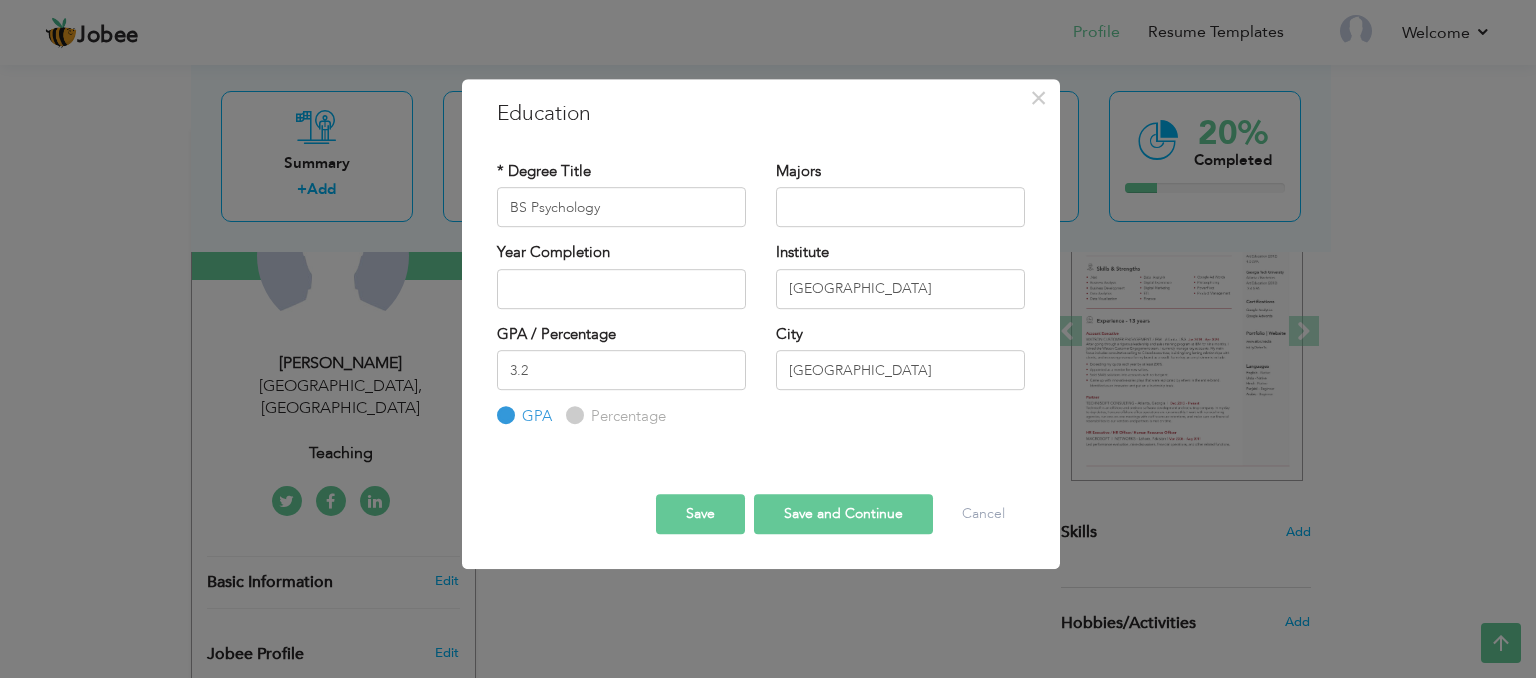 click on "Save and Continue" at bounding box center [843, 514] 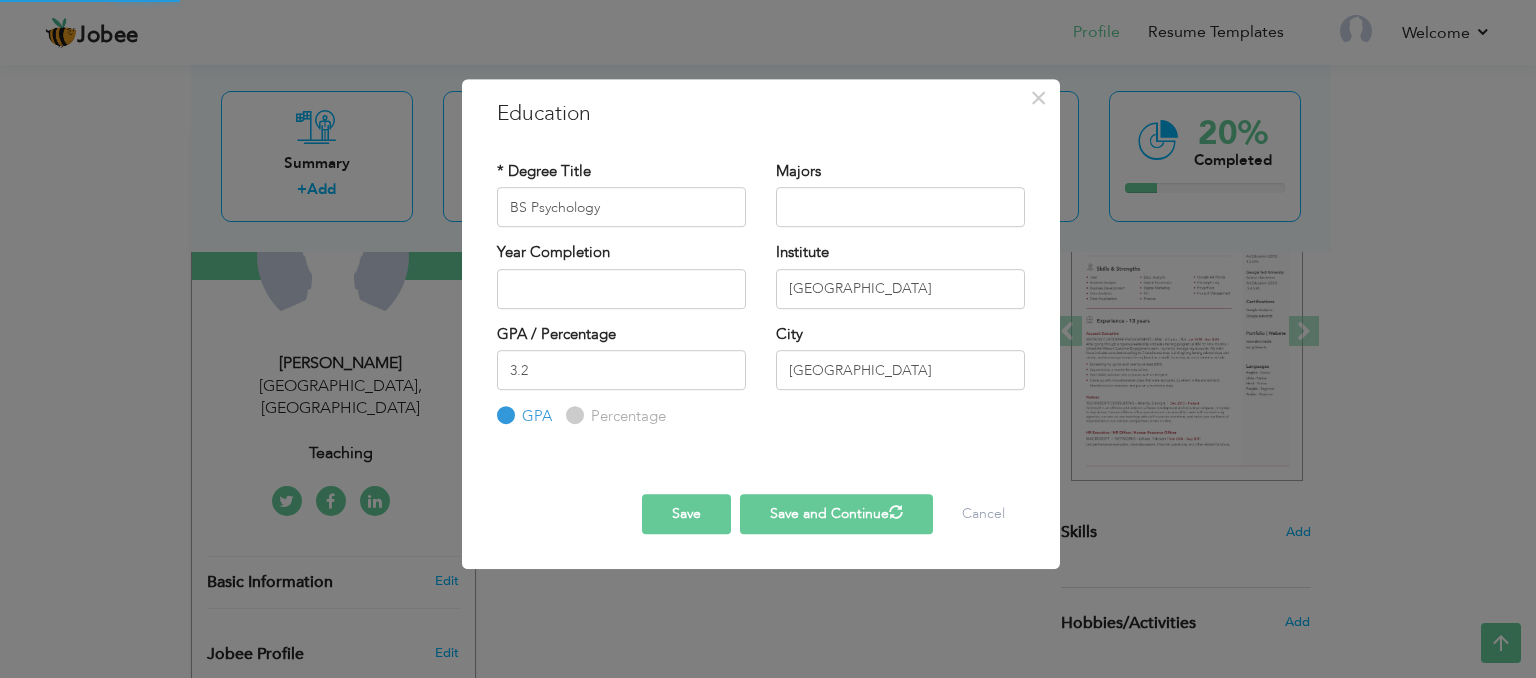 type 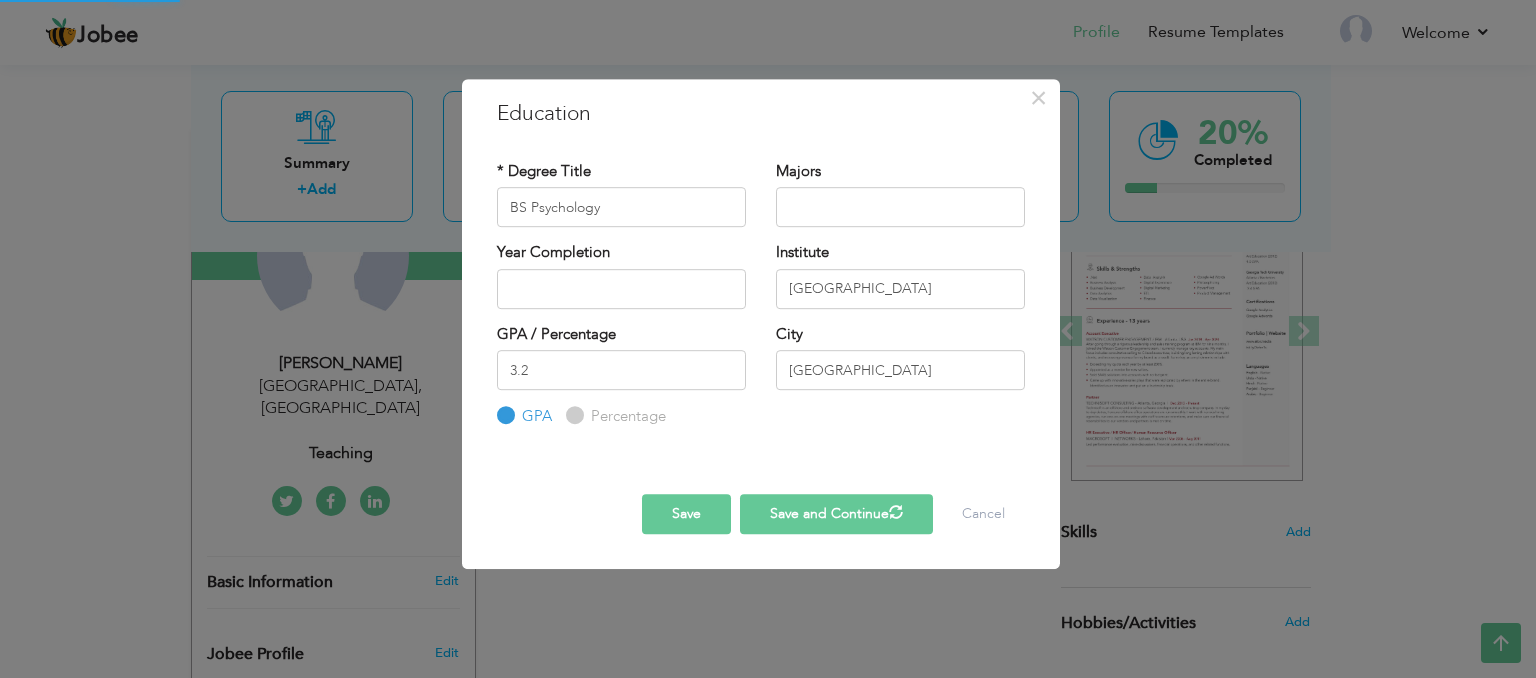 type 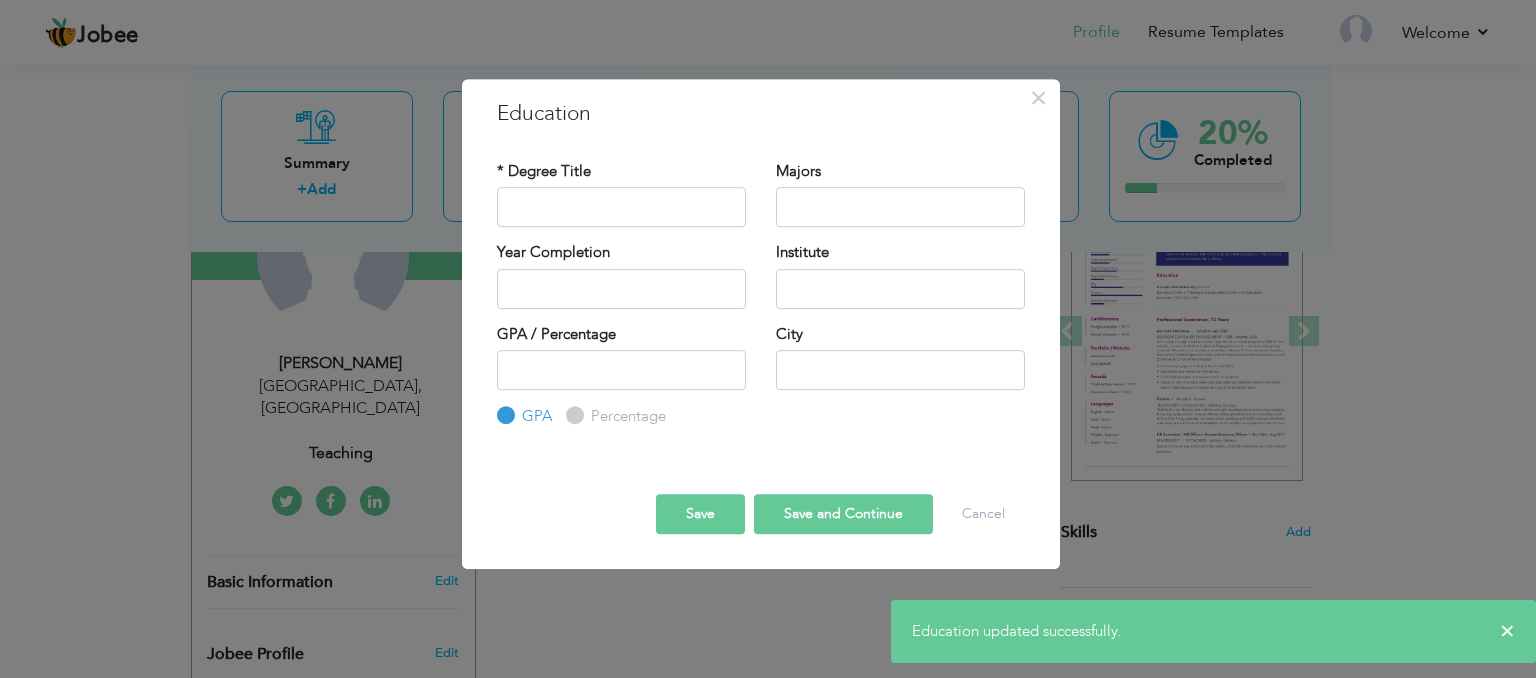 click on "Save" at bounding box center (700, 514) 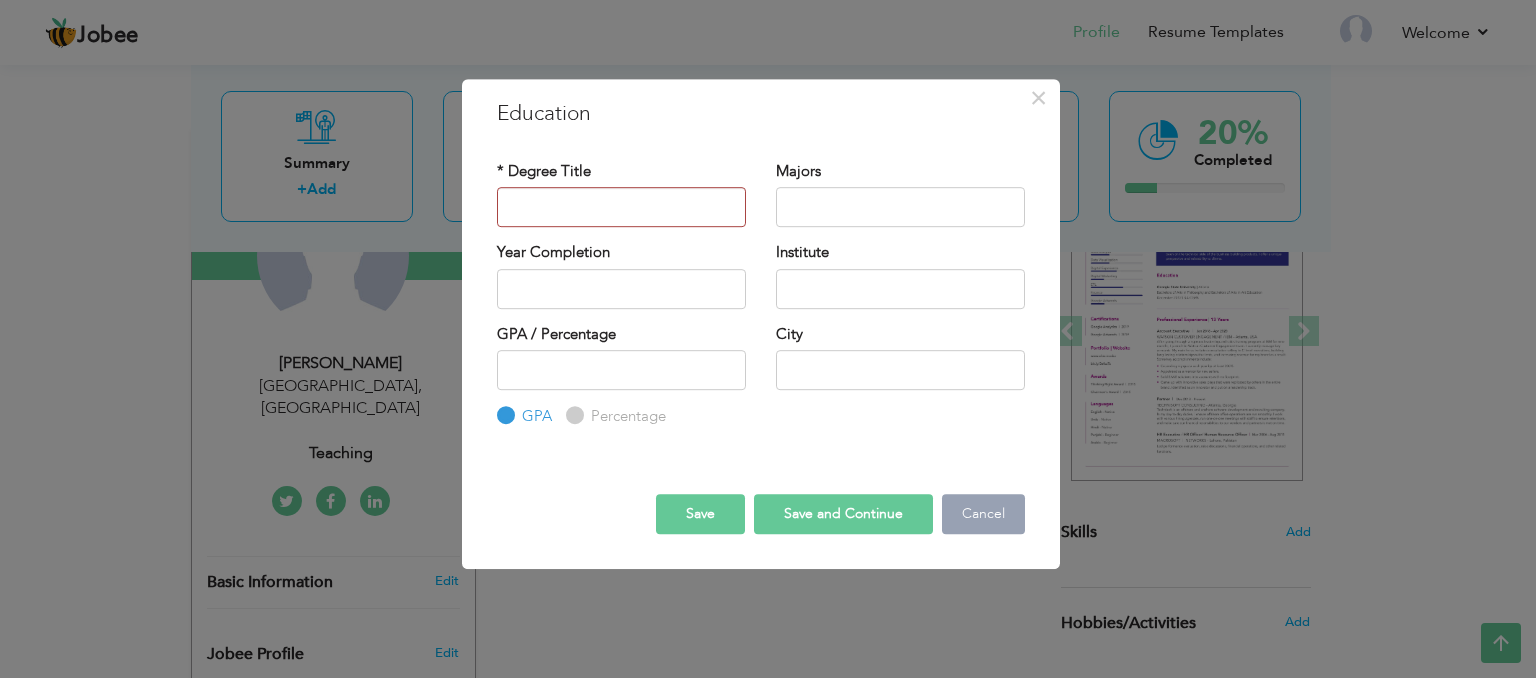 click on "Cancel" at bounding box center (983, 514) 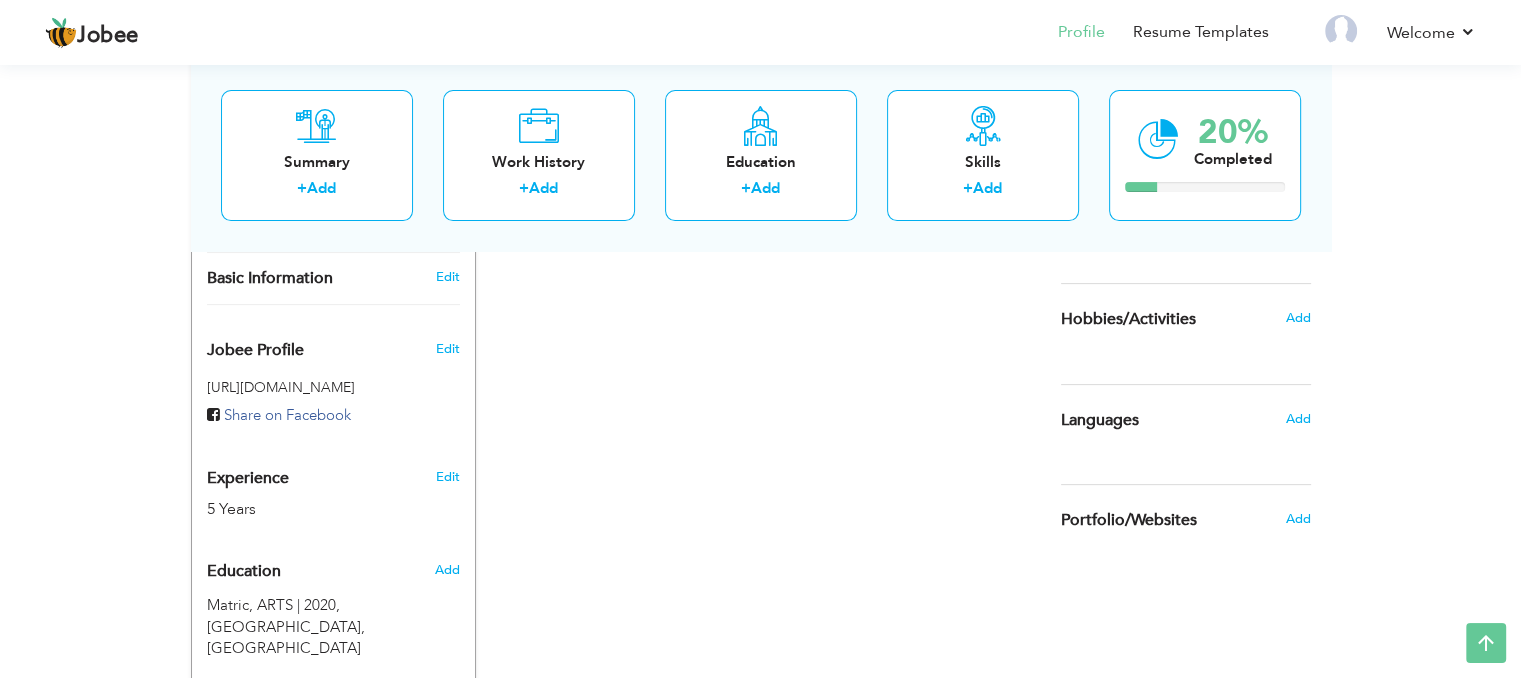 scroll, scrollTop: 391, scrollLeft: 0, axis: vertical 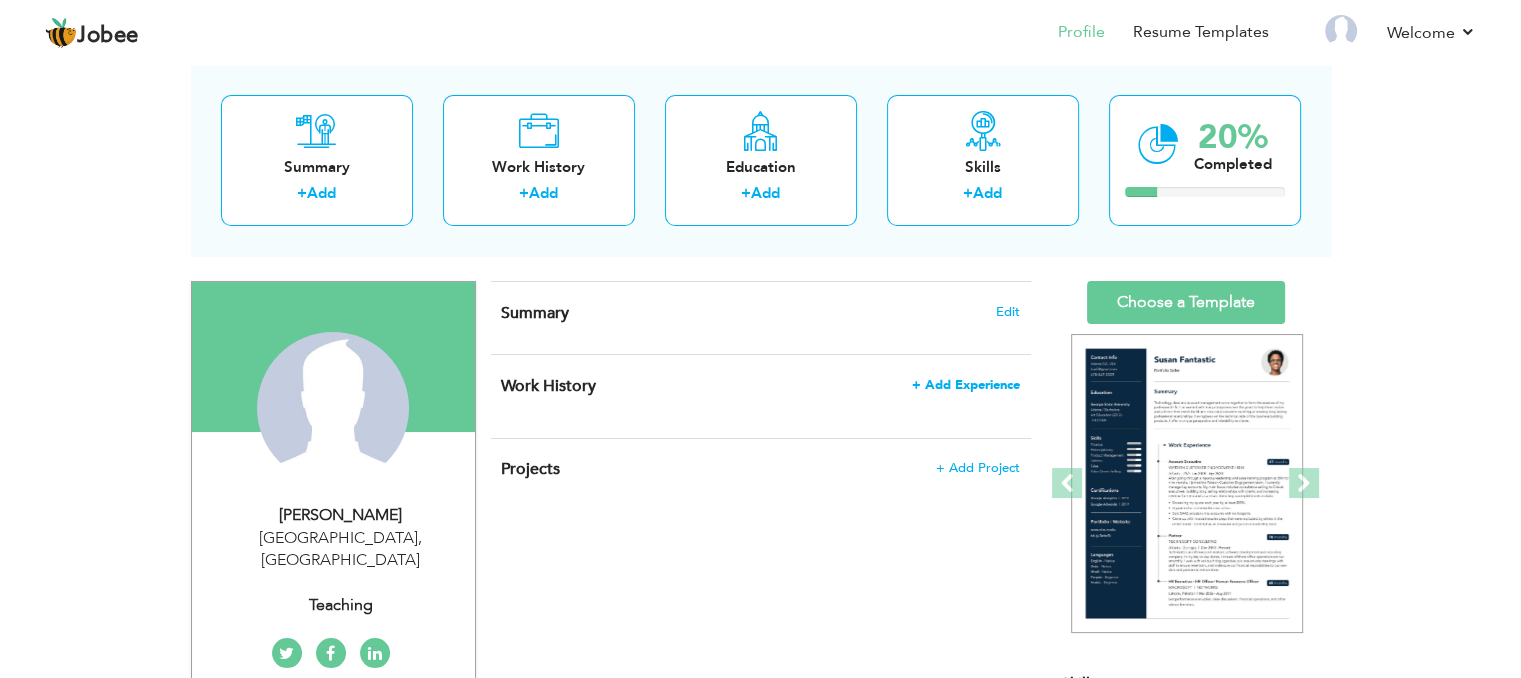 click on "+ Add Experience" at bounding box center (966, 385) 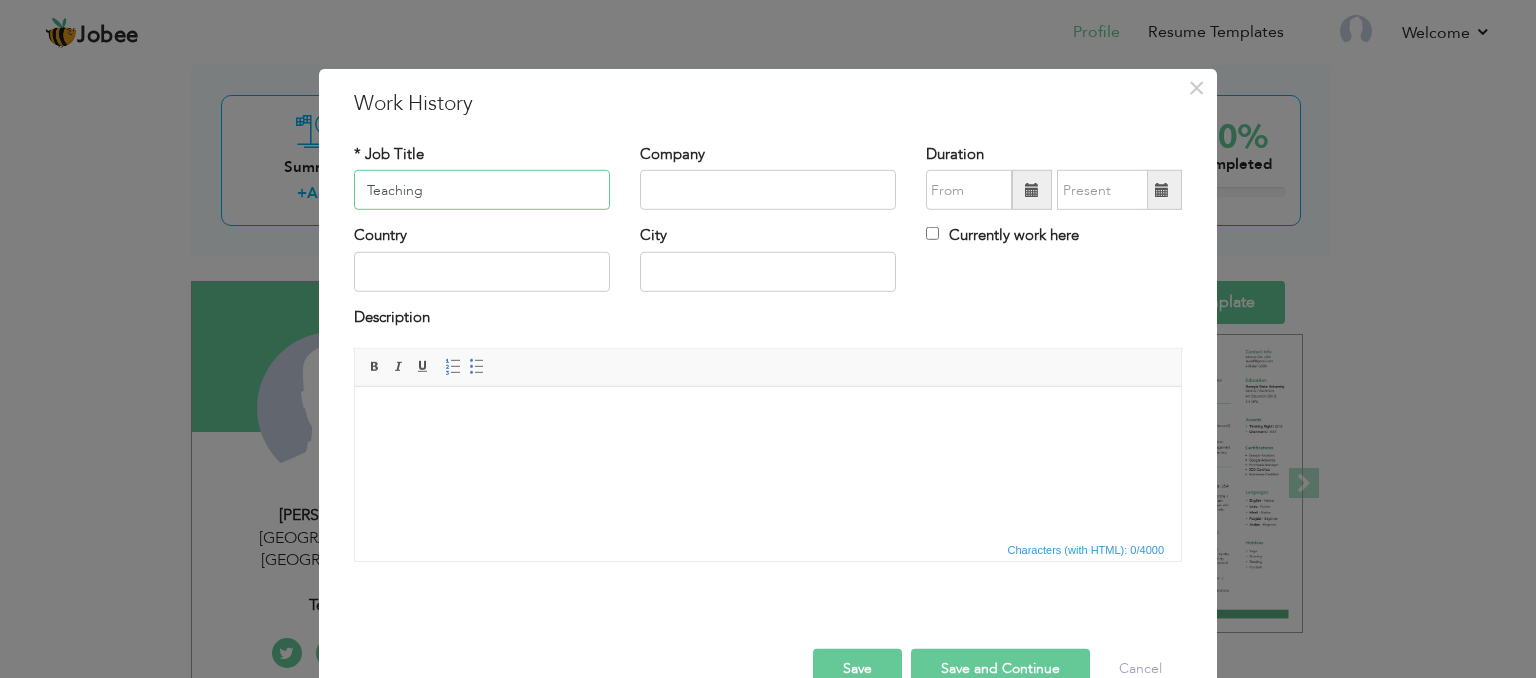 type on "Teaching" 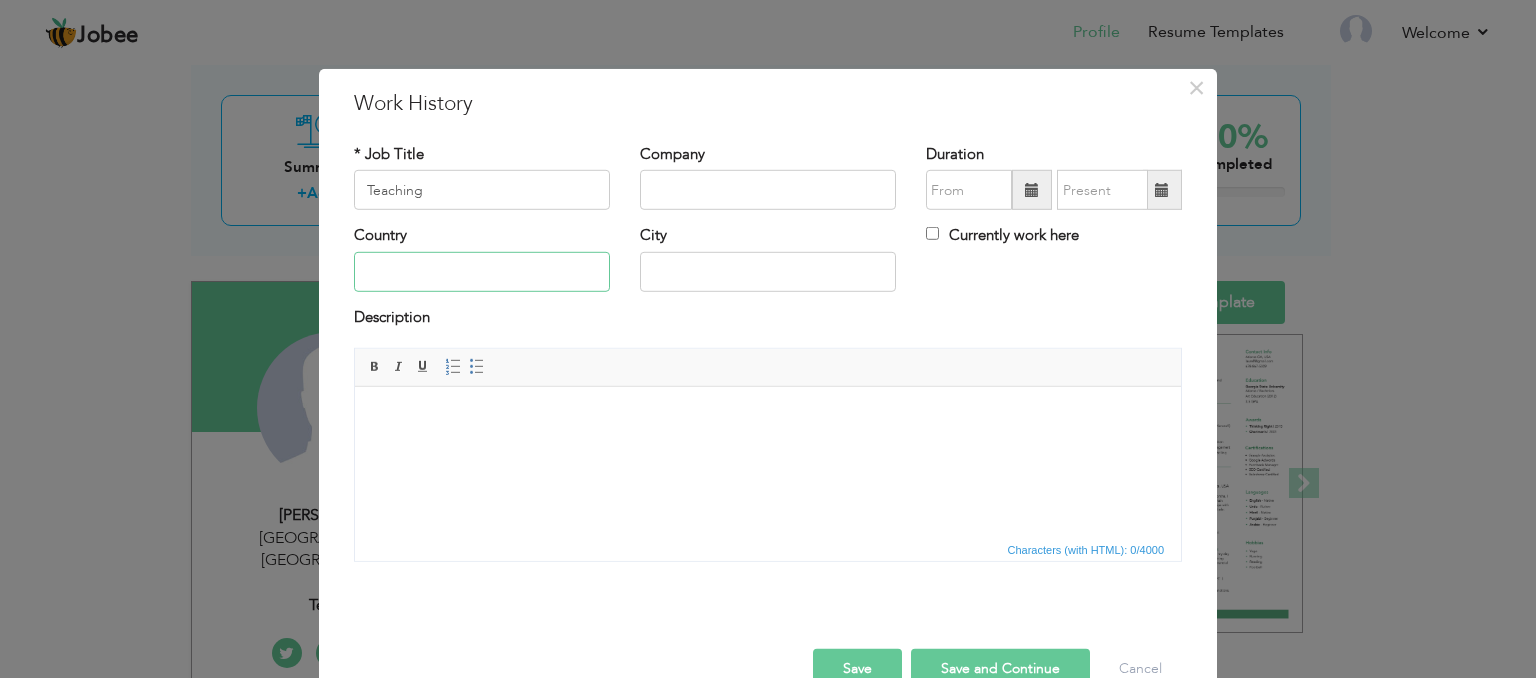 click at bounding box center (482, 272) 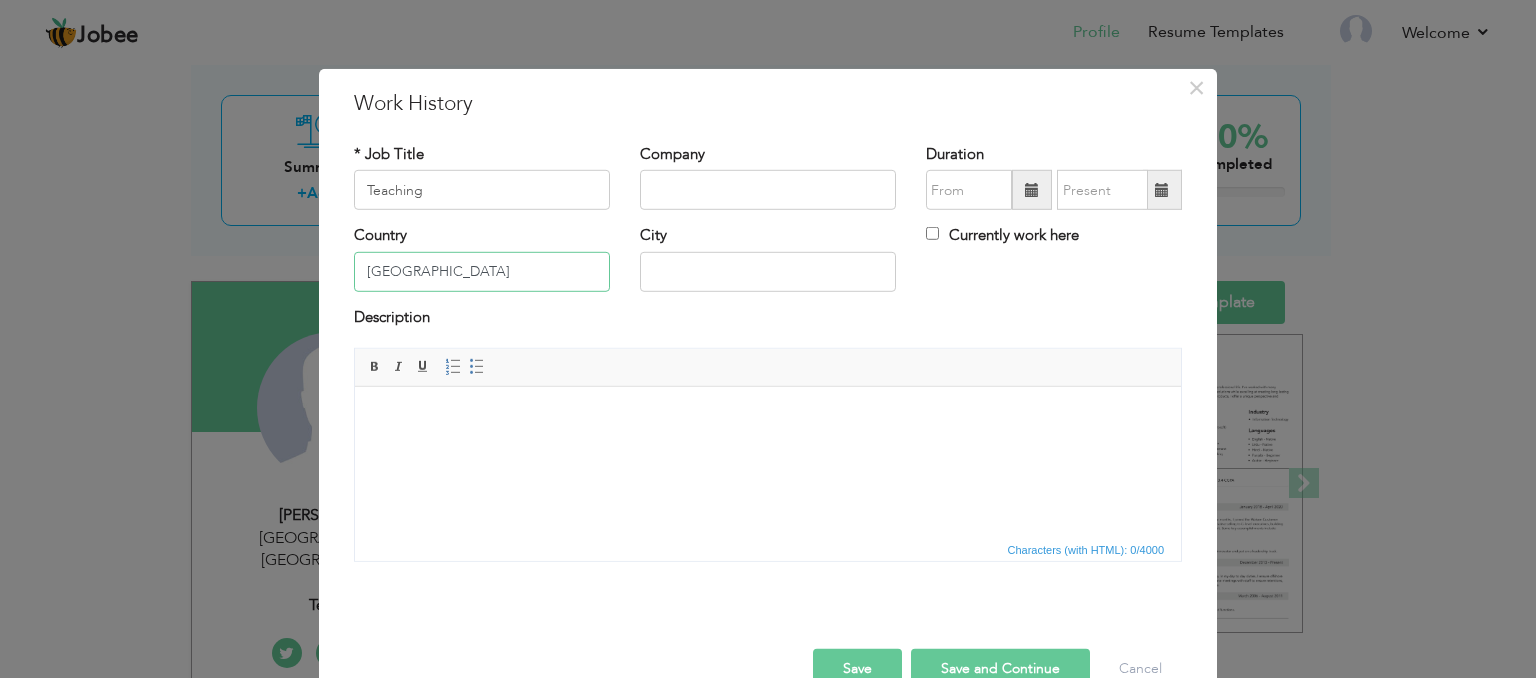 type on "[GEOGRAPHIC_DATA]" 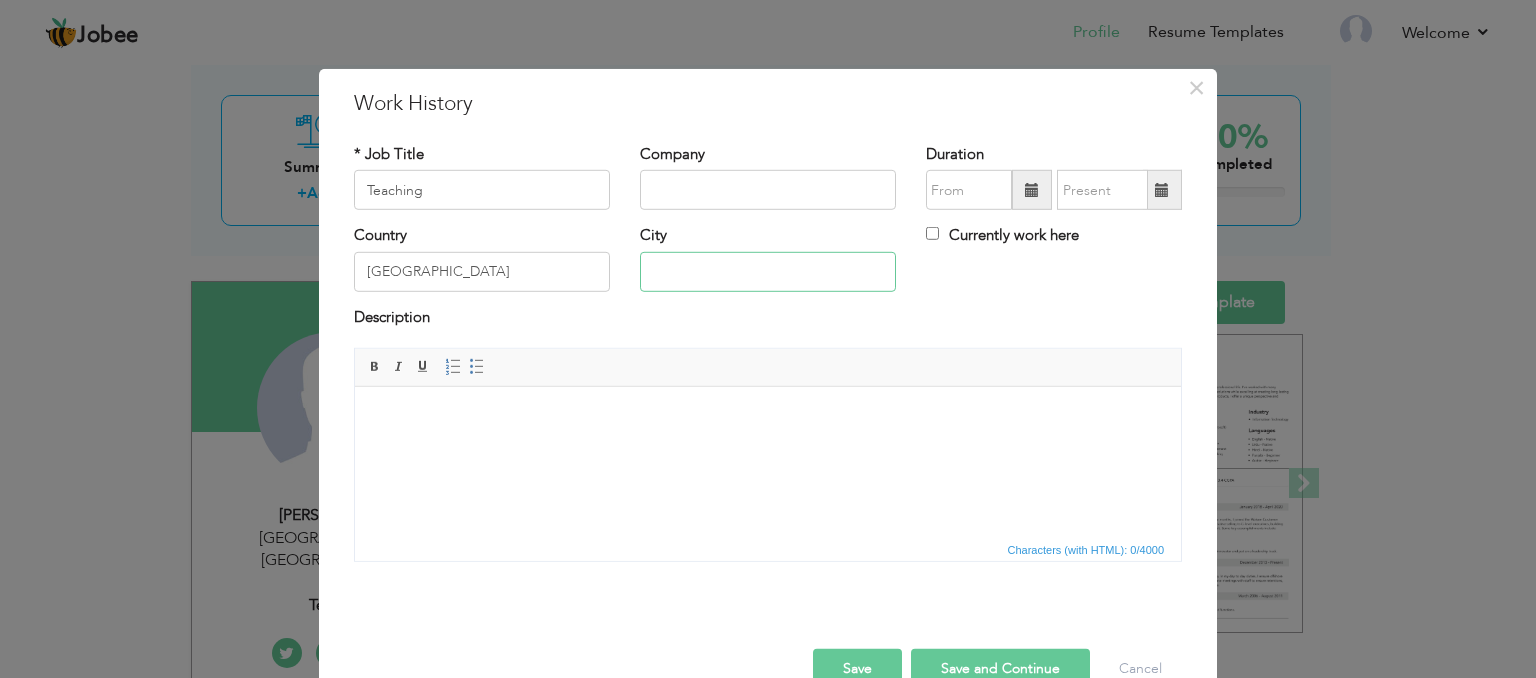 click at bounding box center [768, 272] 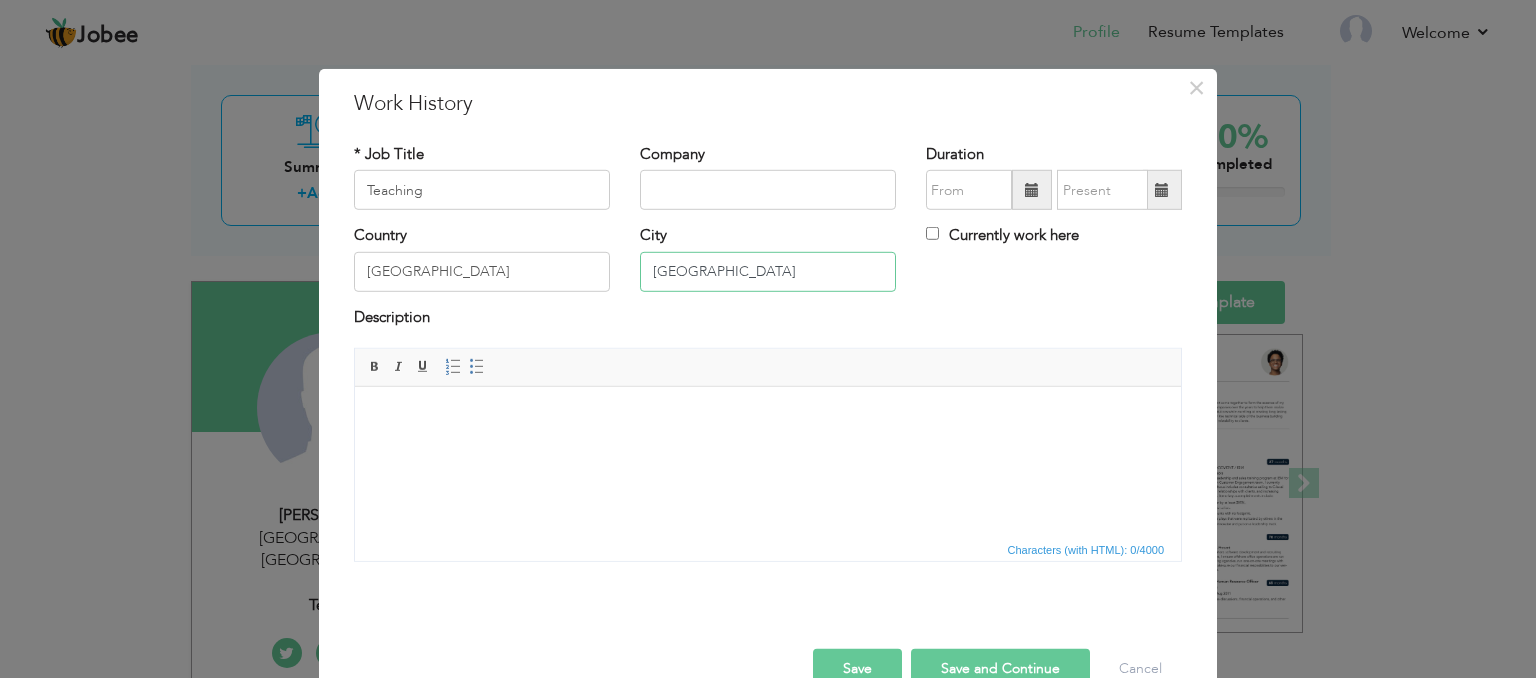 type on "[GEOGRAPHIC_DATA]" 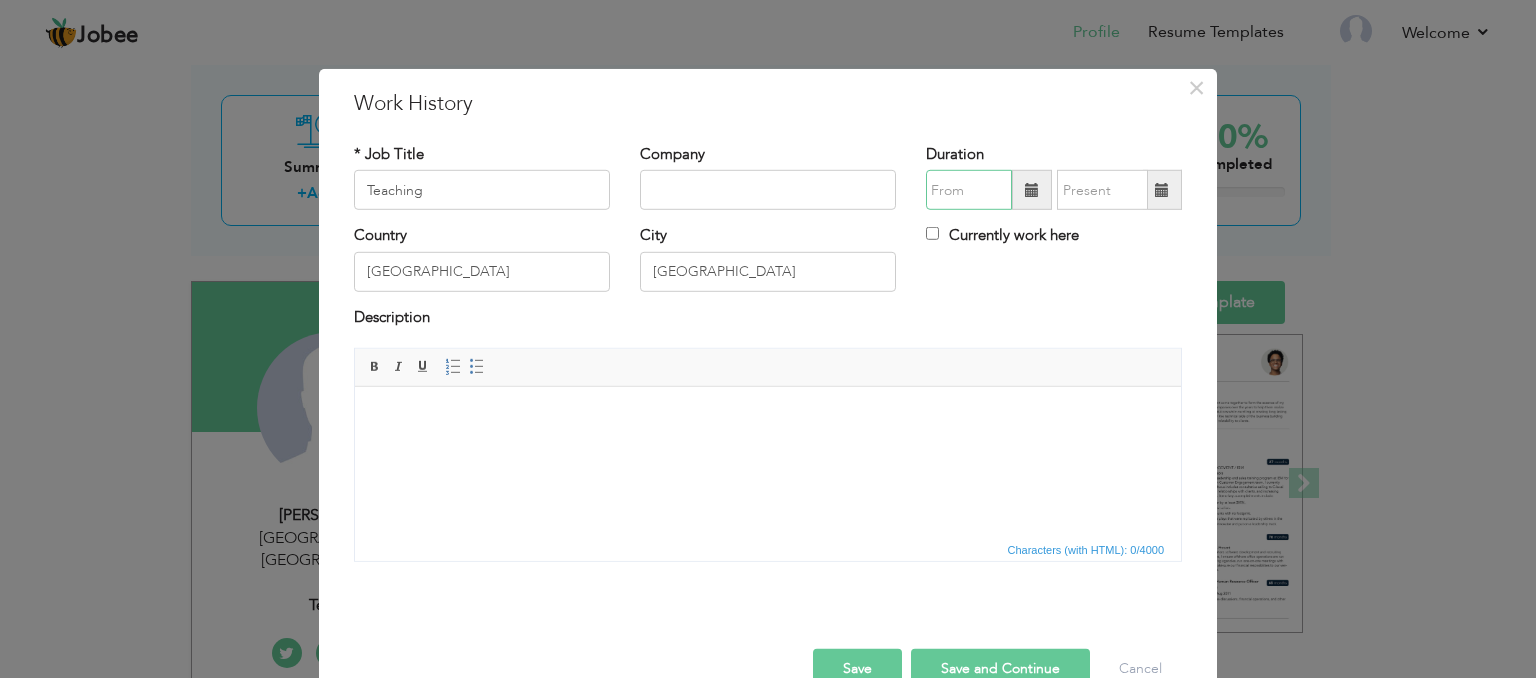 type on "07/2025" 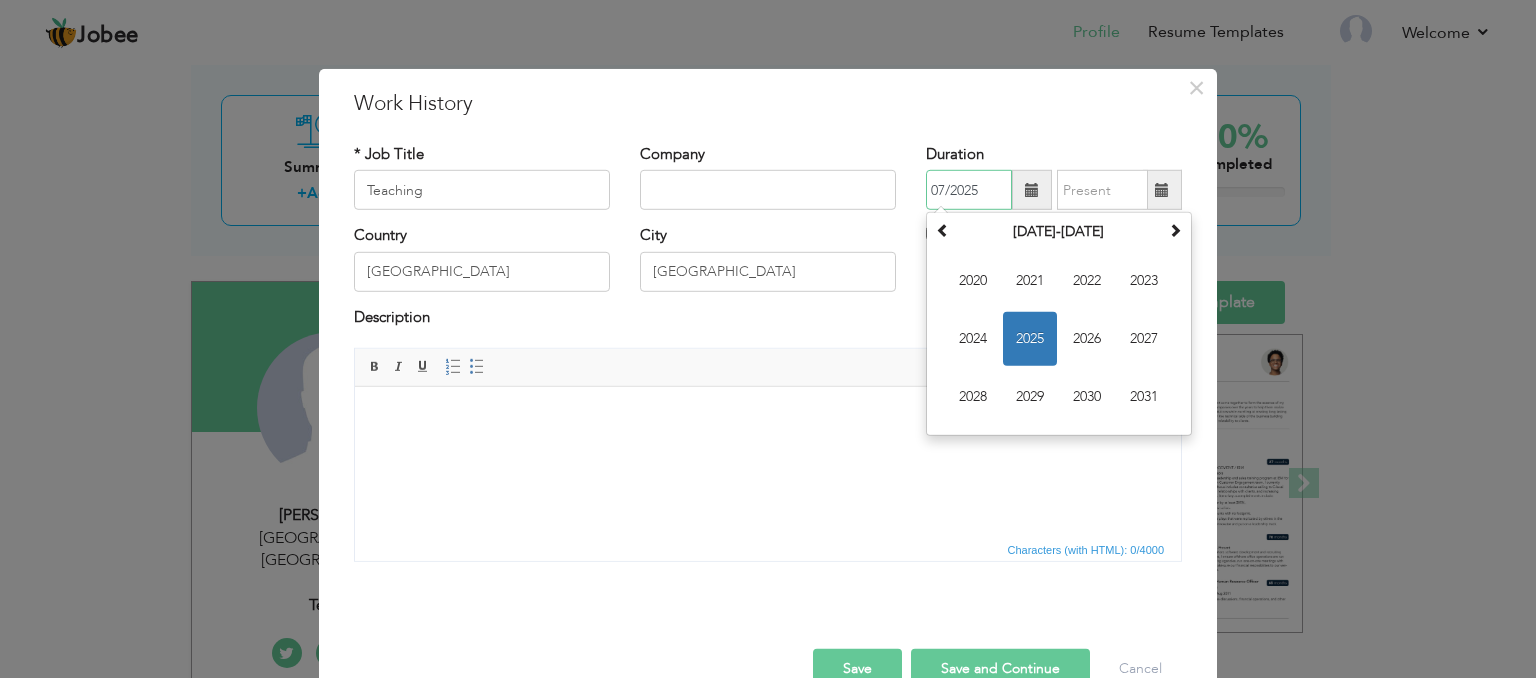 click on "07/2025" at bounding box center (969, 190) 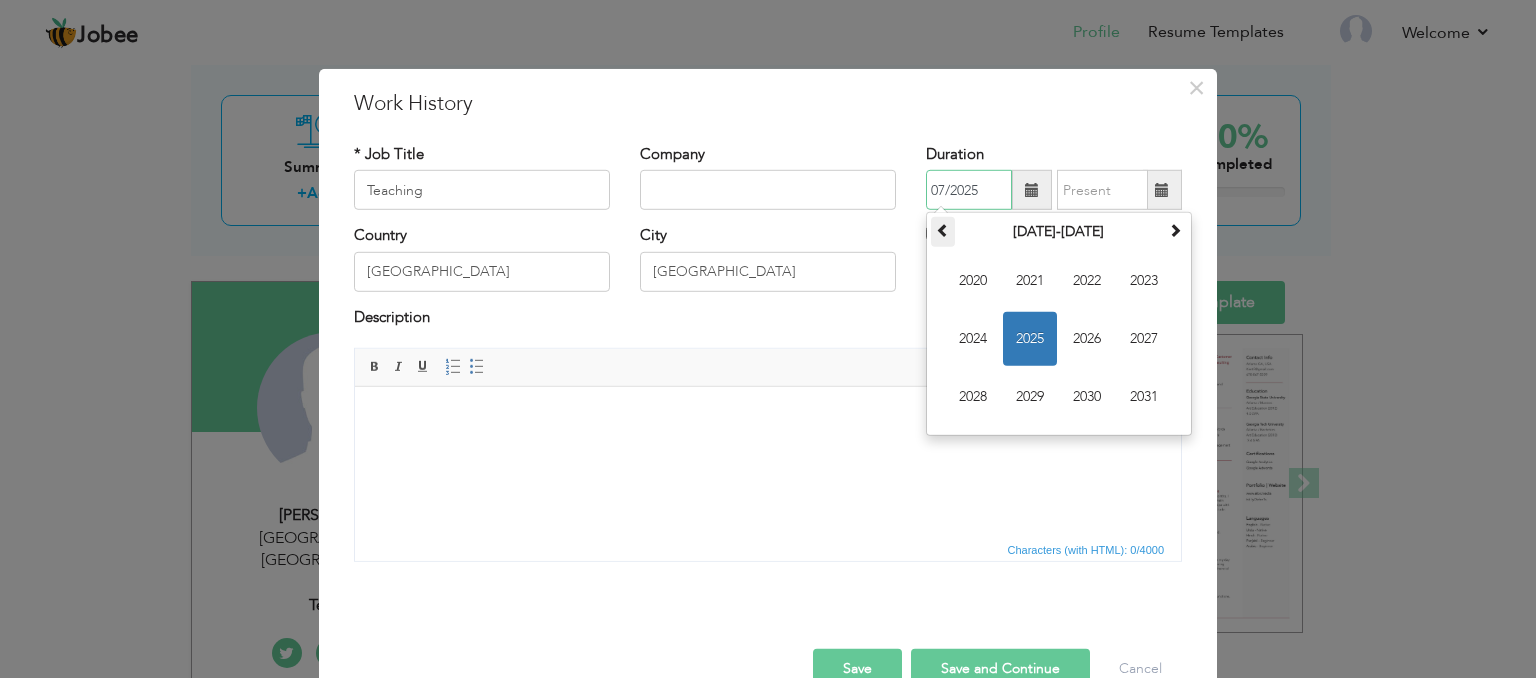 click at bounding box center [943, 230] 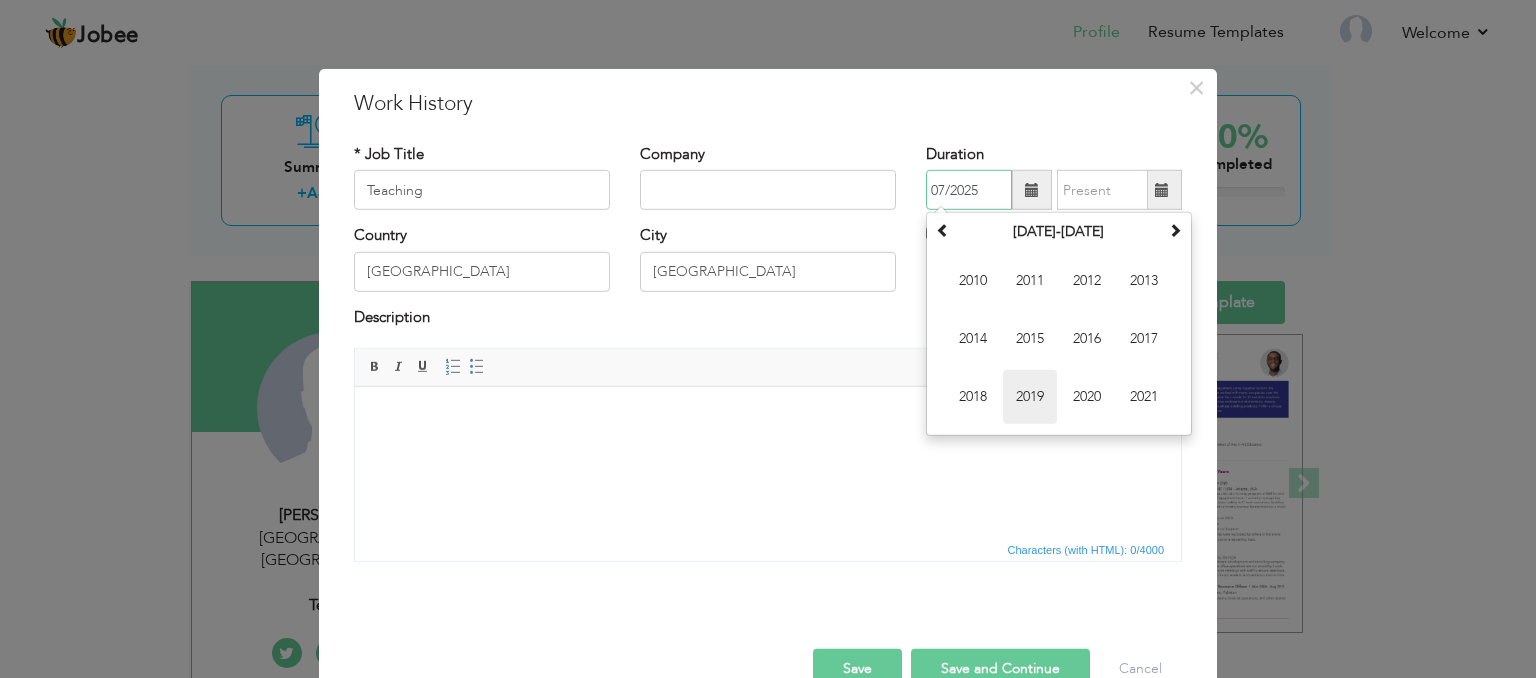 click on "2019" at bounding box center [1030, 397] 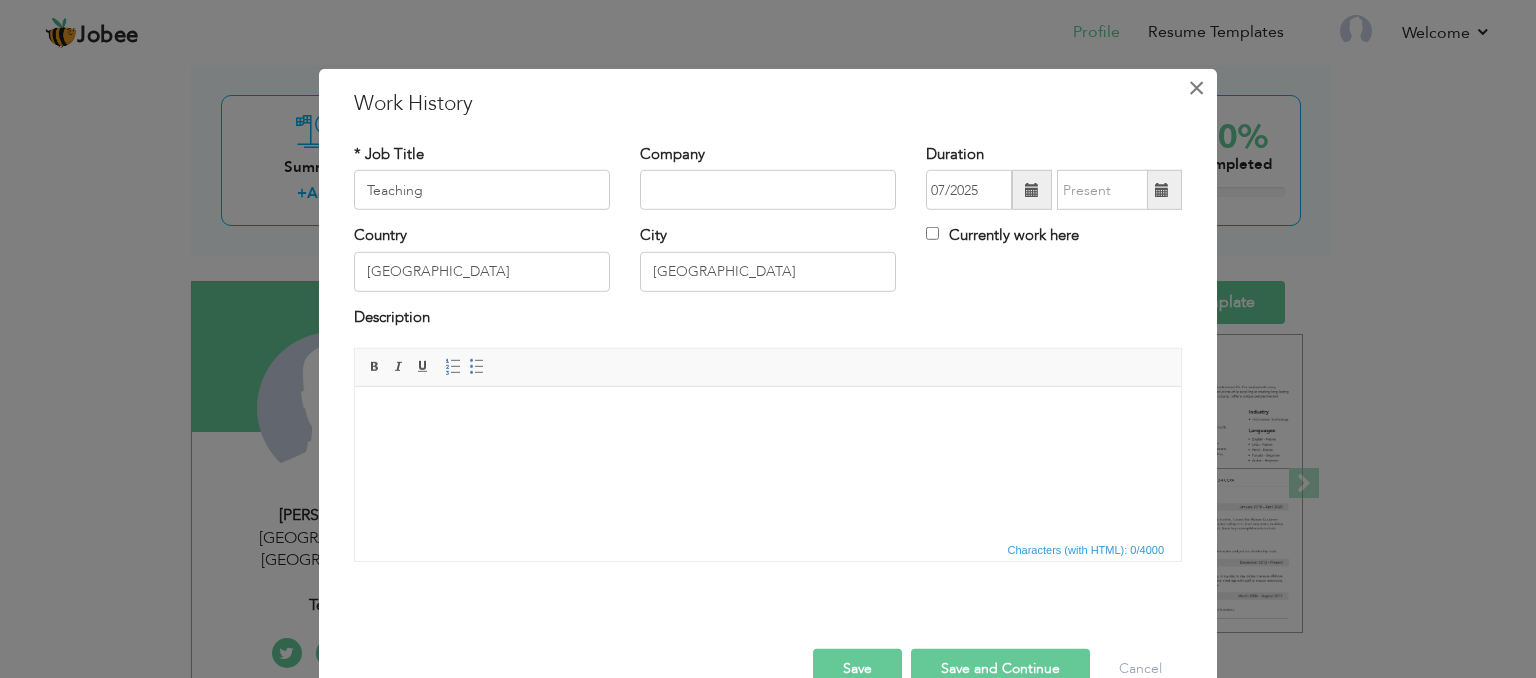 click on "×" at bounding box center (1196, 88) 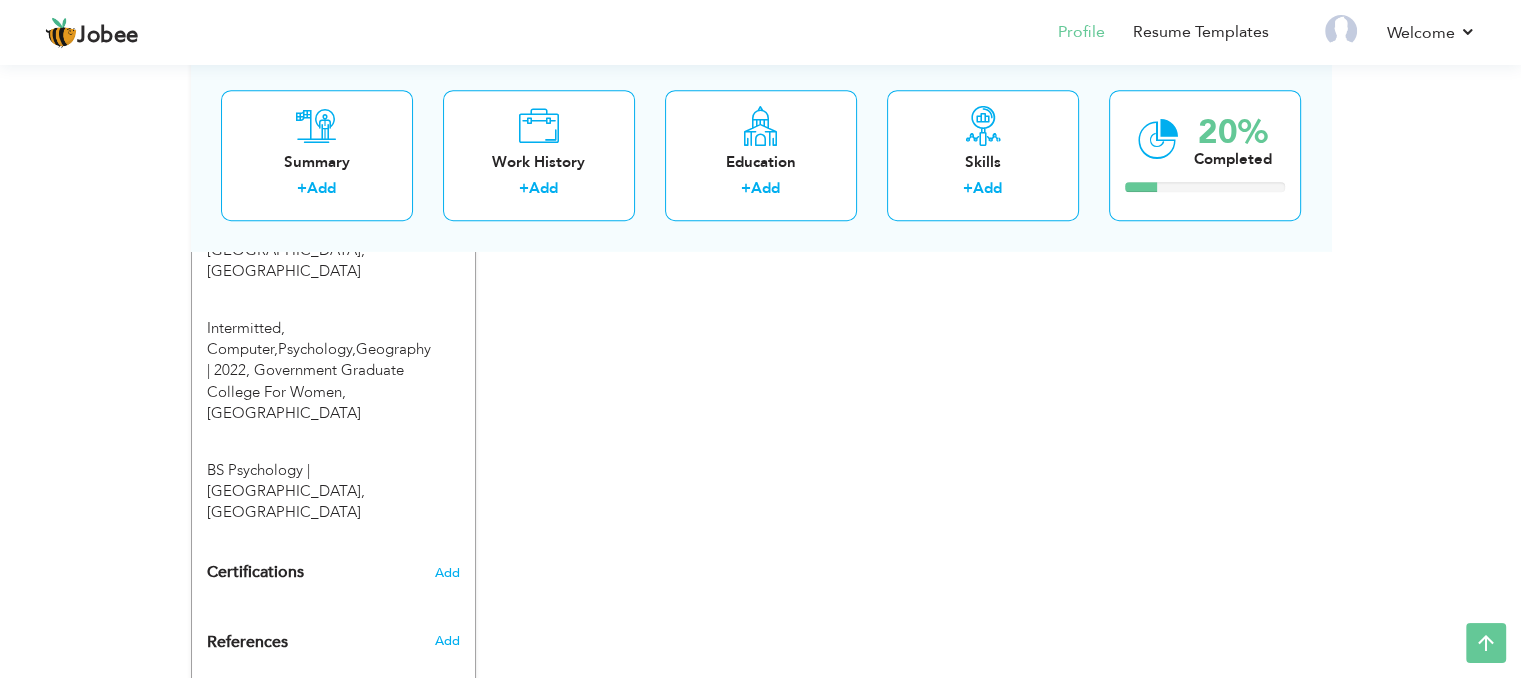scroll, scrollTop: 936, scrollLeft: 0, axis: vertical 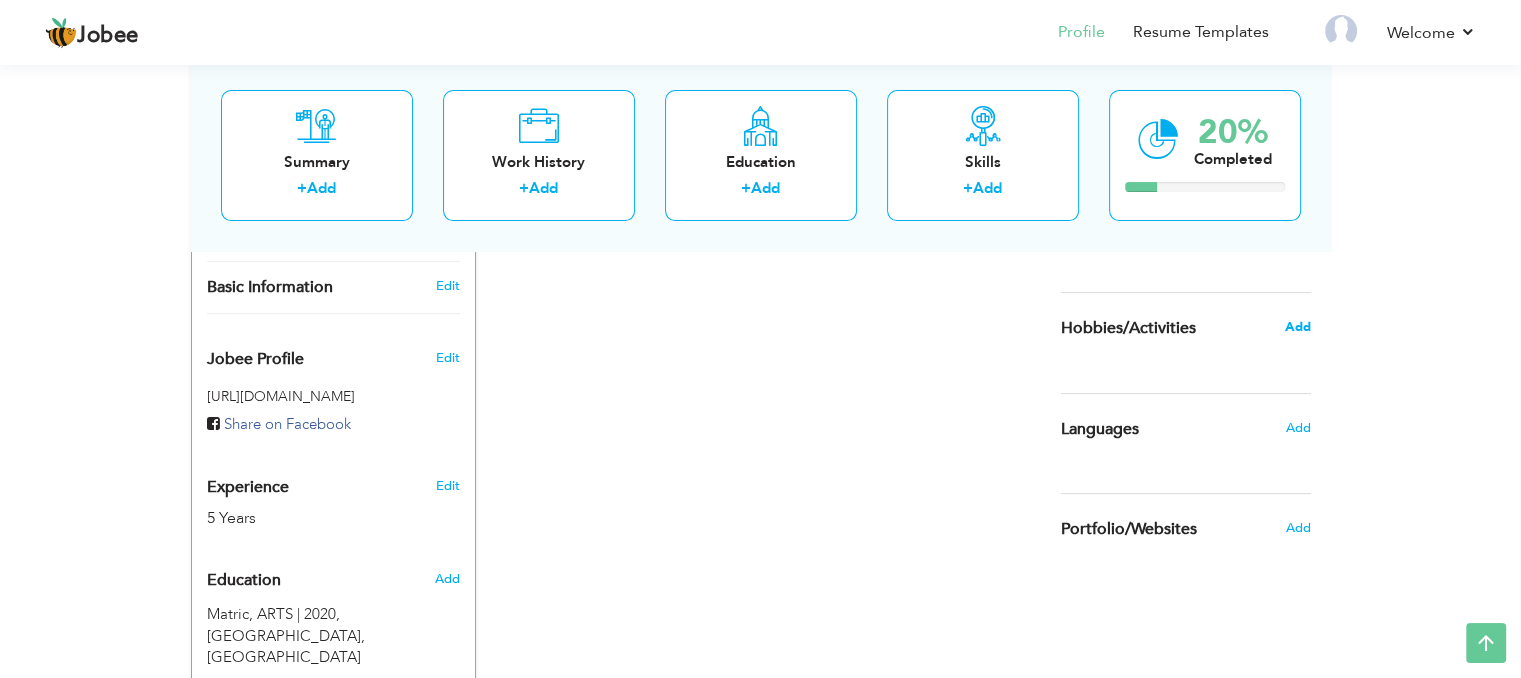 click on "Add" at bounding box center [1297, 327] 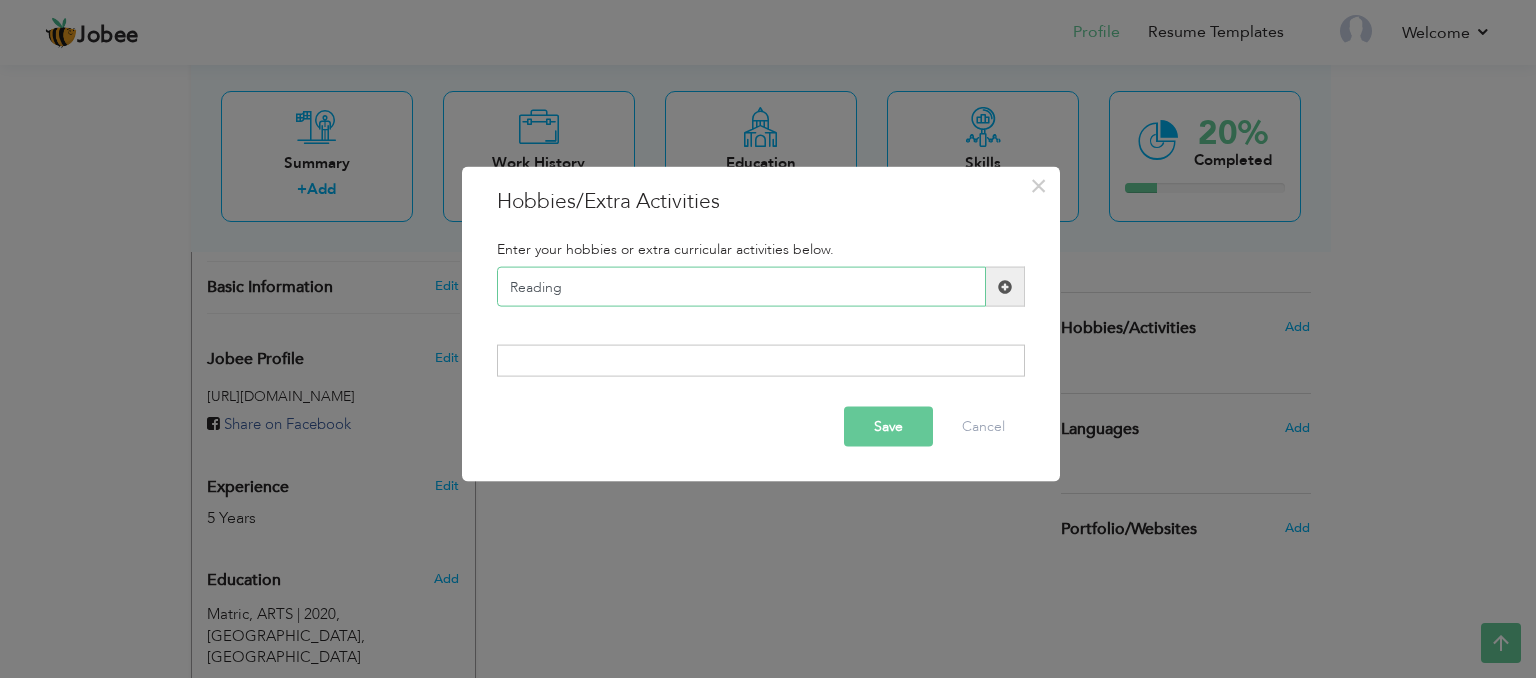 type on "Reading" 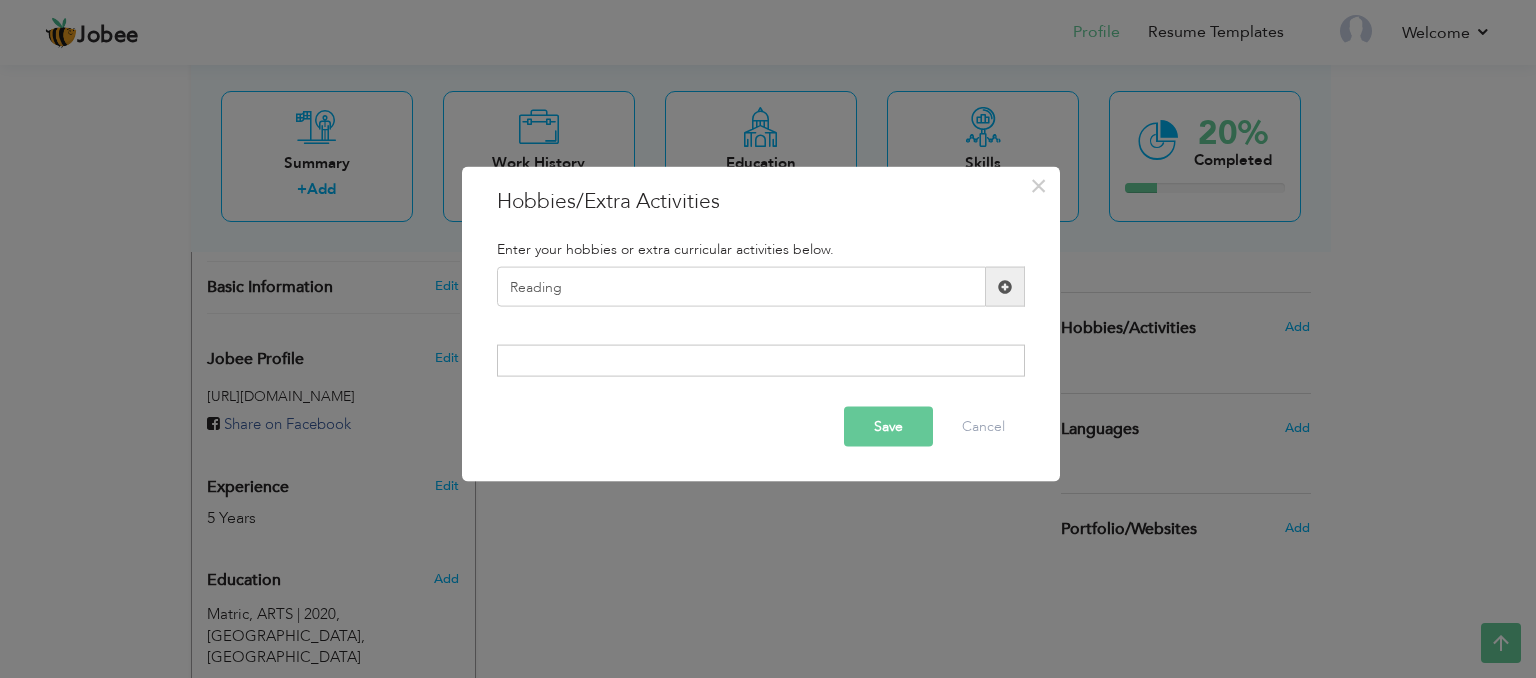 click at bounding box center (1005, 286) 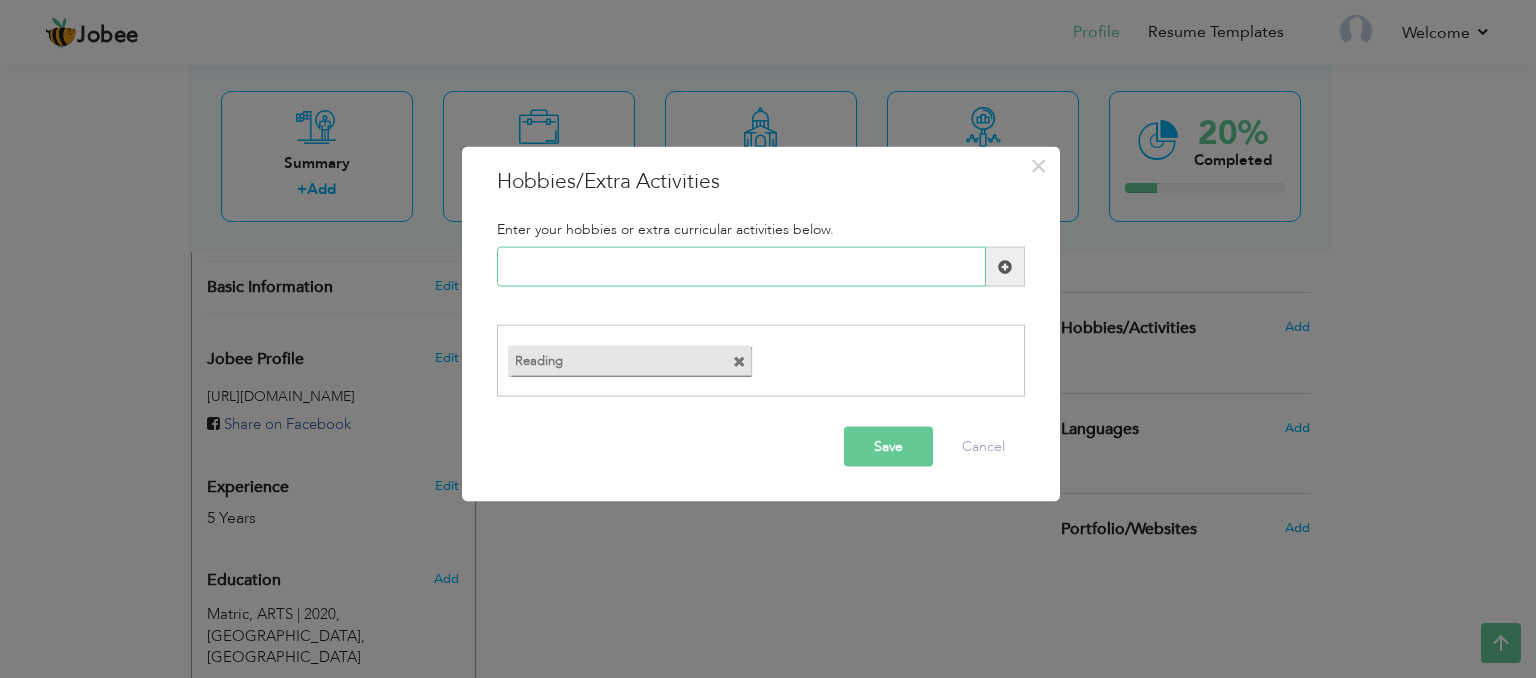 click at bounding box center (741, 267) 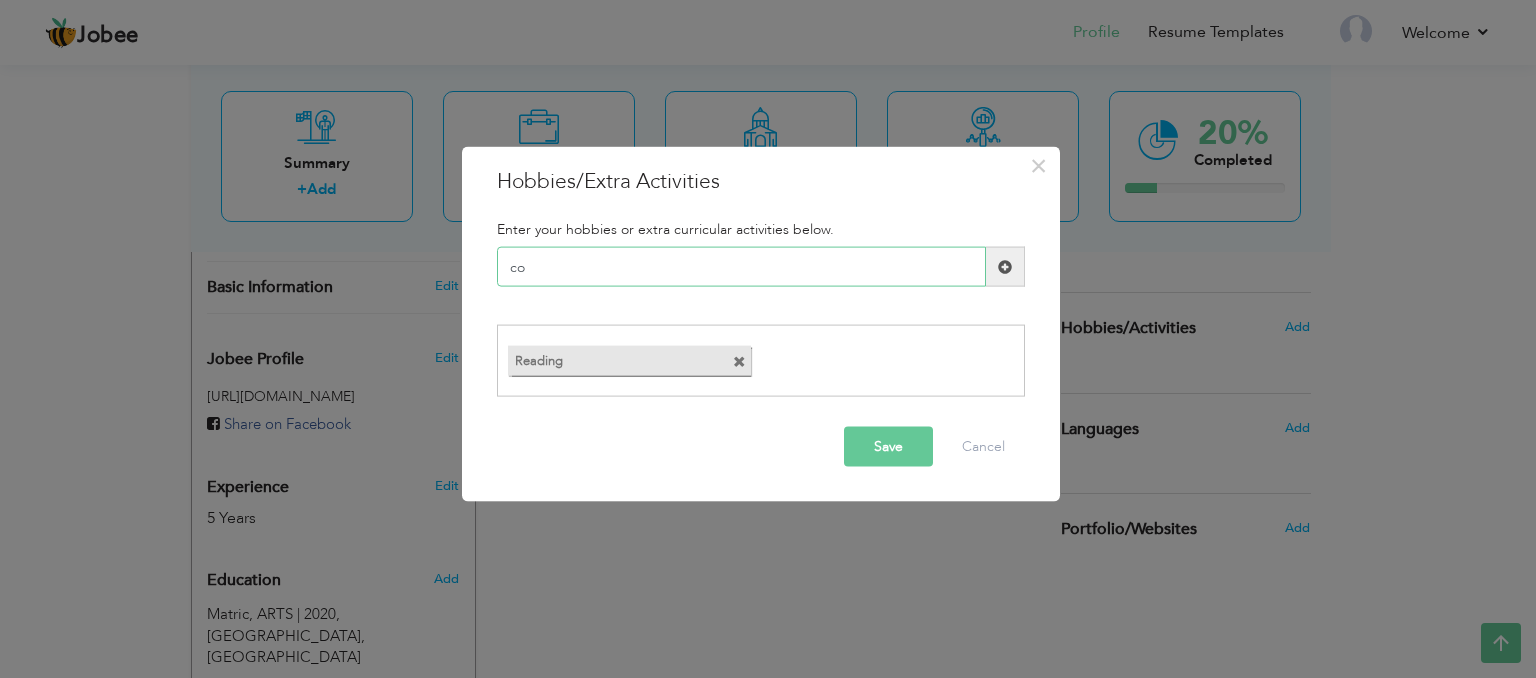type on "c" 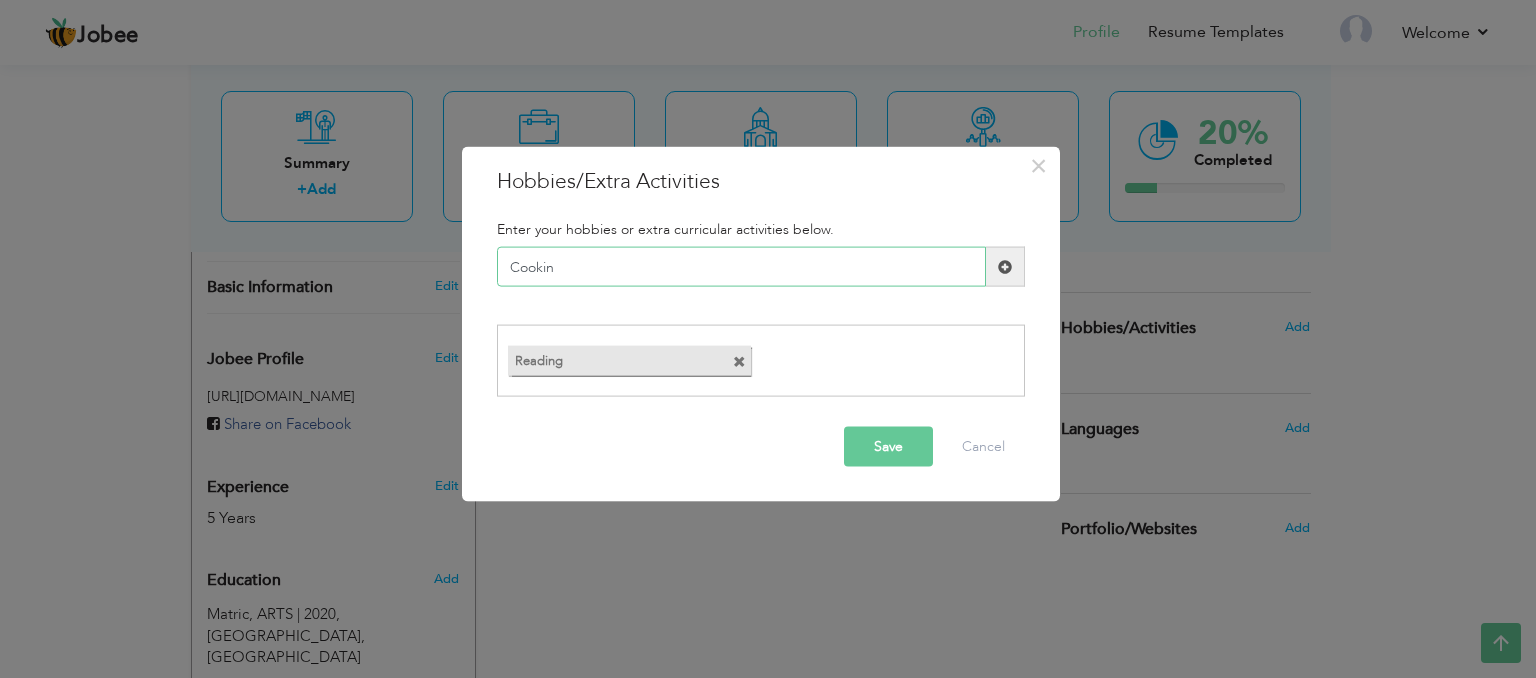 type on "Cooking" 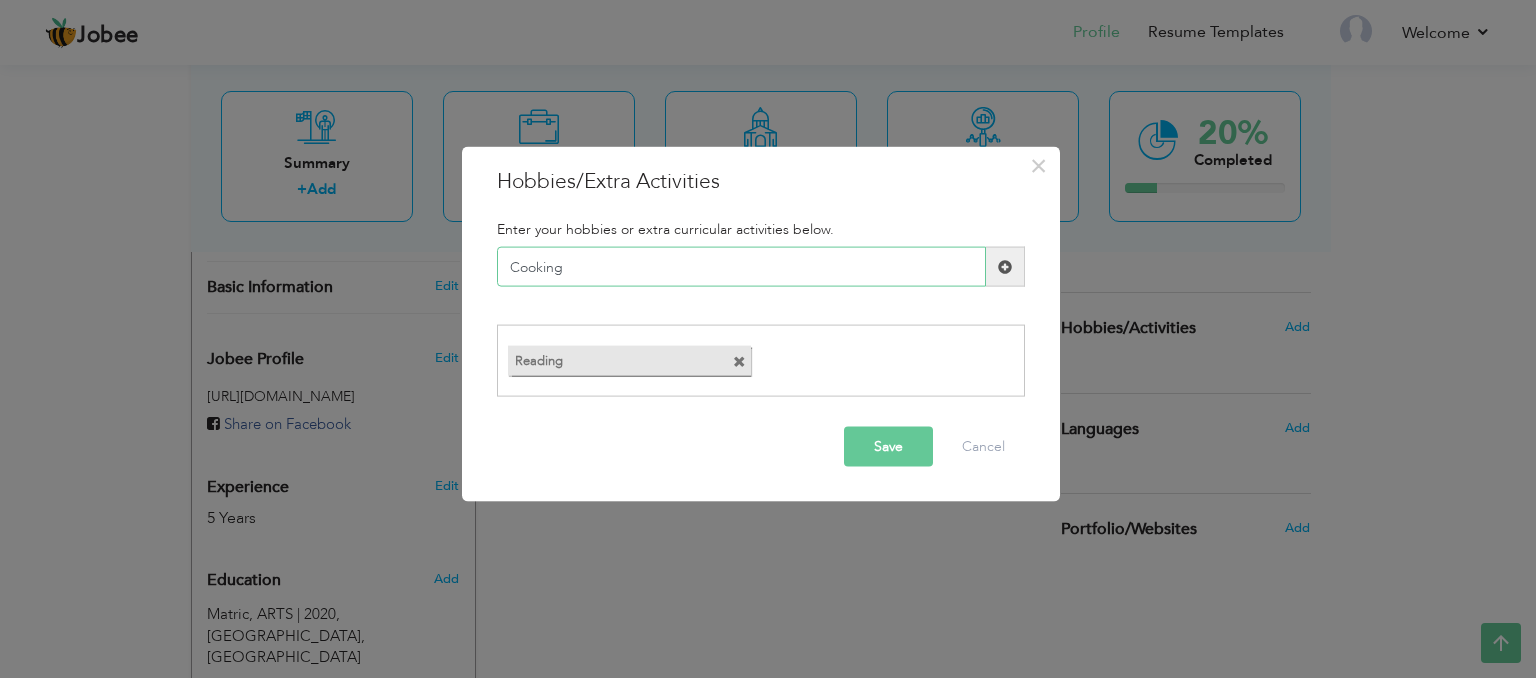 type 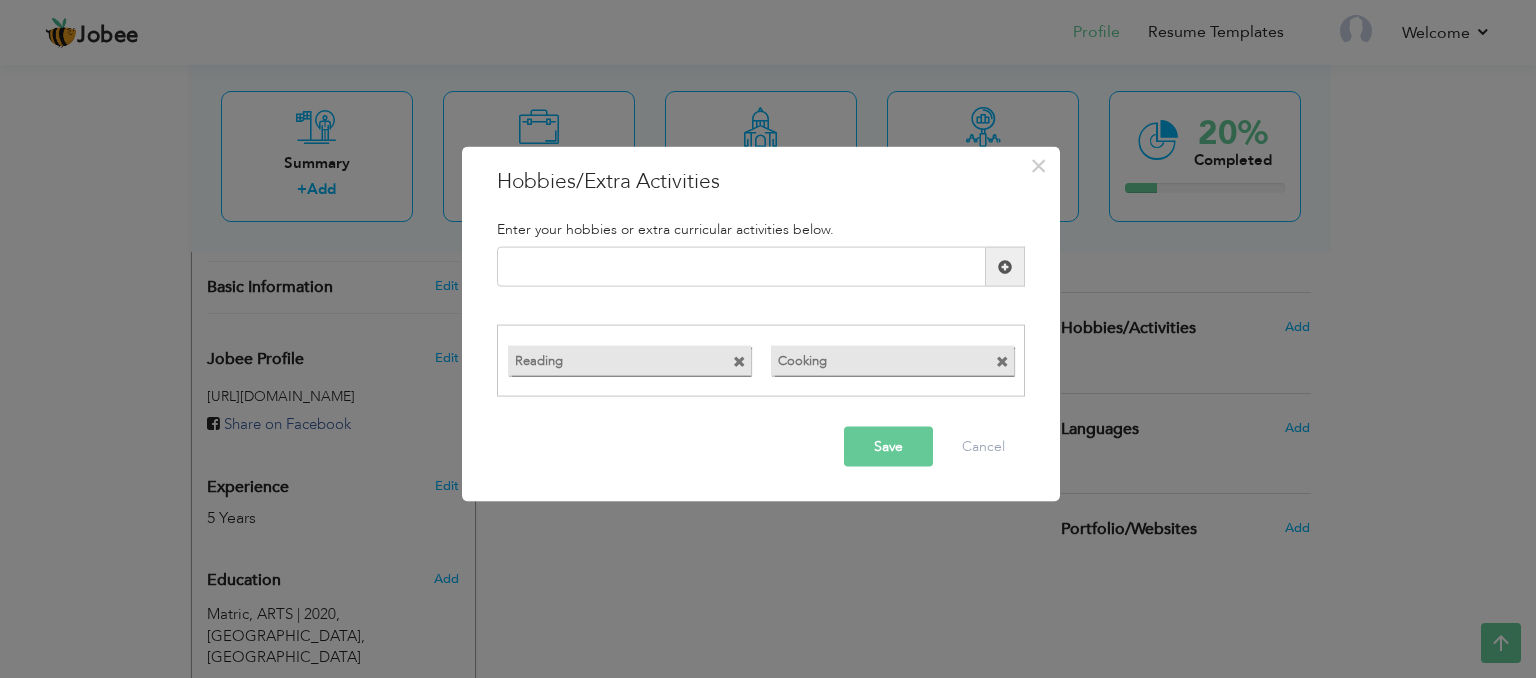 click on "Save" at bounding box center (888, 446) 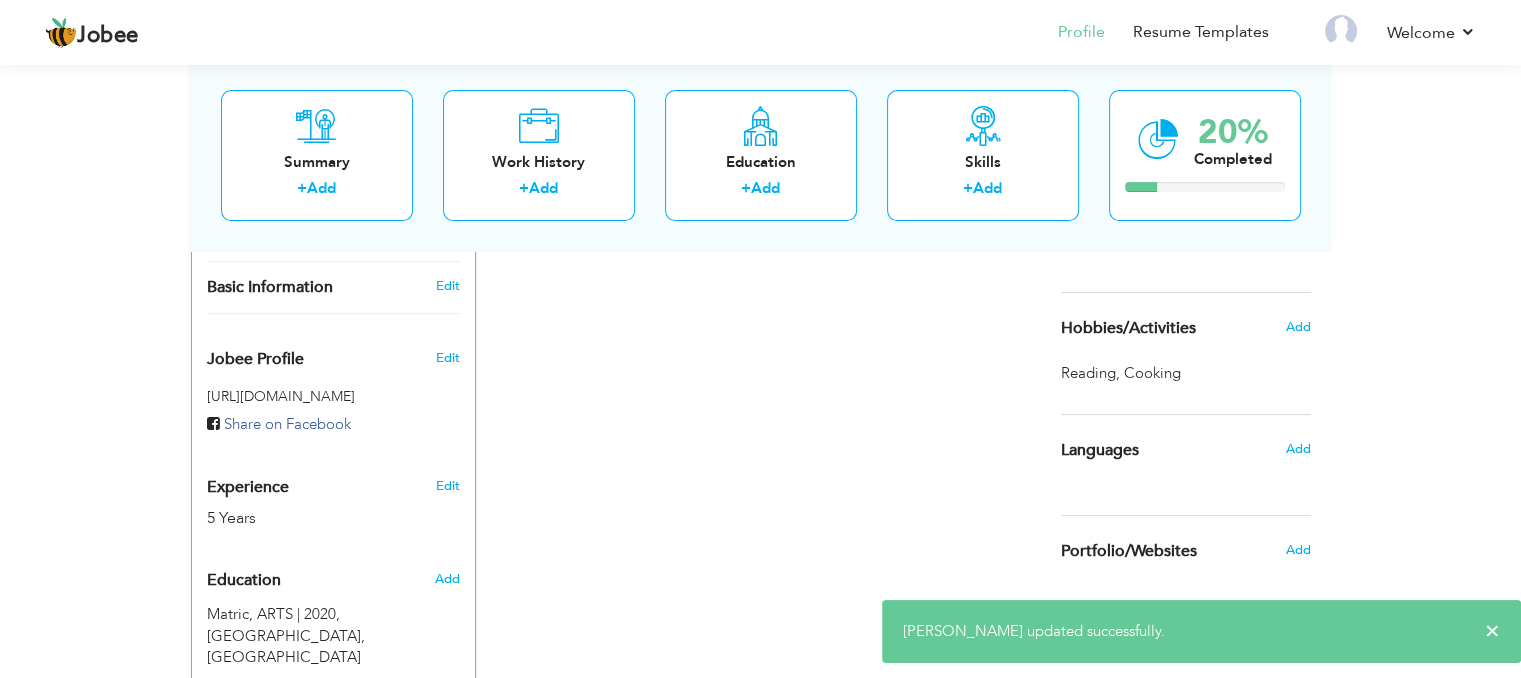 scroll, scrollTop: 647, scrollLeft: 0, axis: vertical 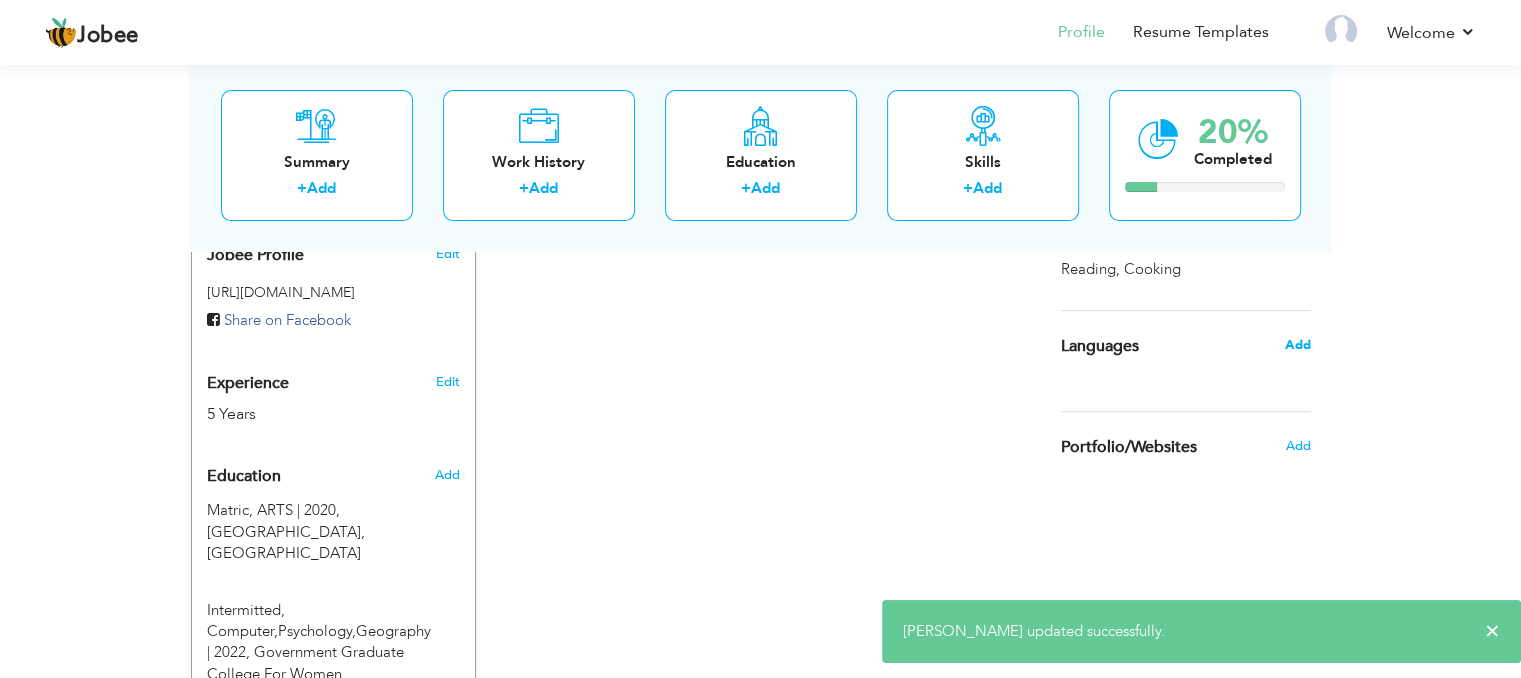 click on "Add" at bounding box center [1297, 345] 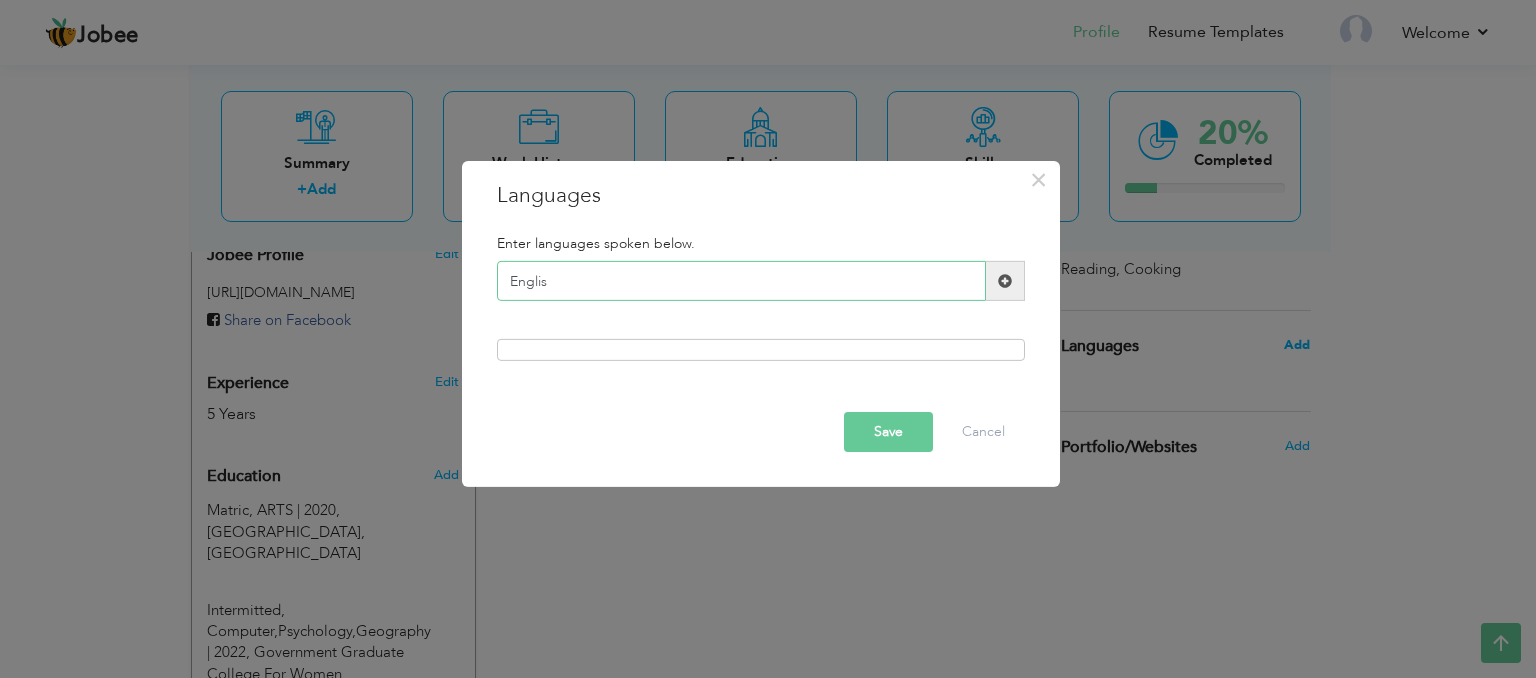 type on "English" 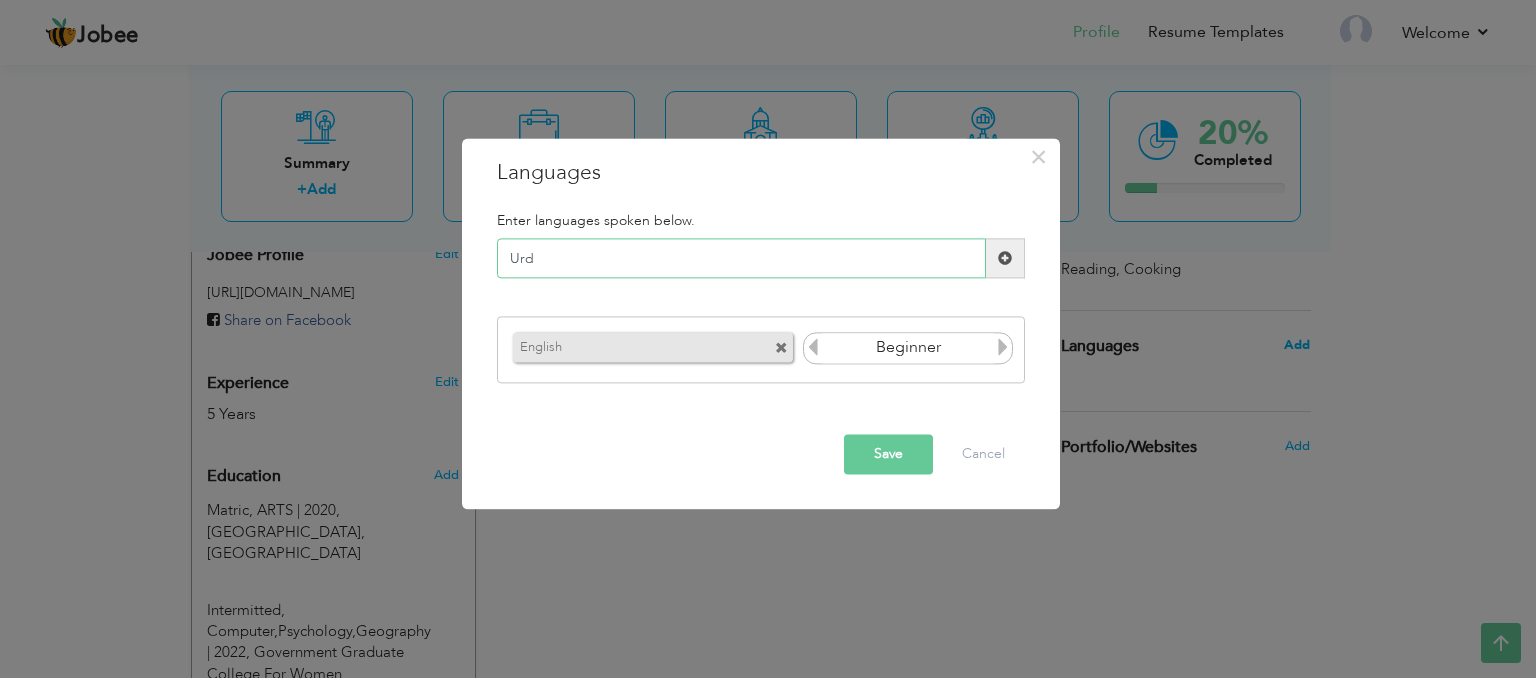type on "Urdu" 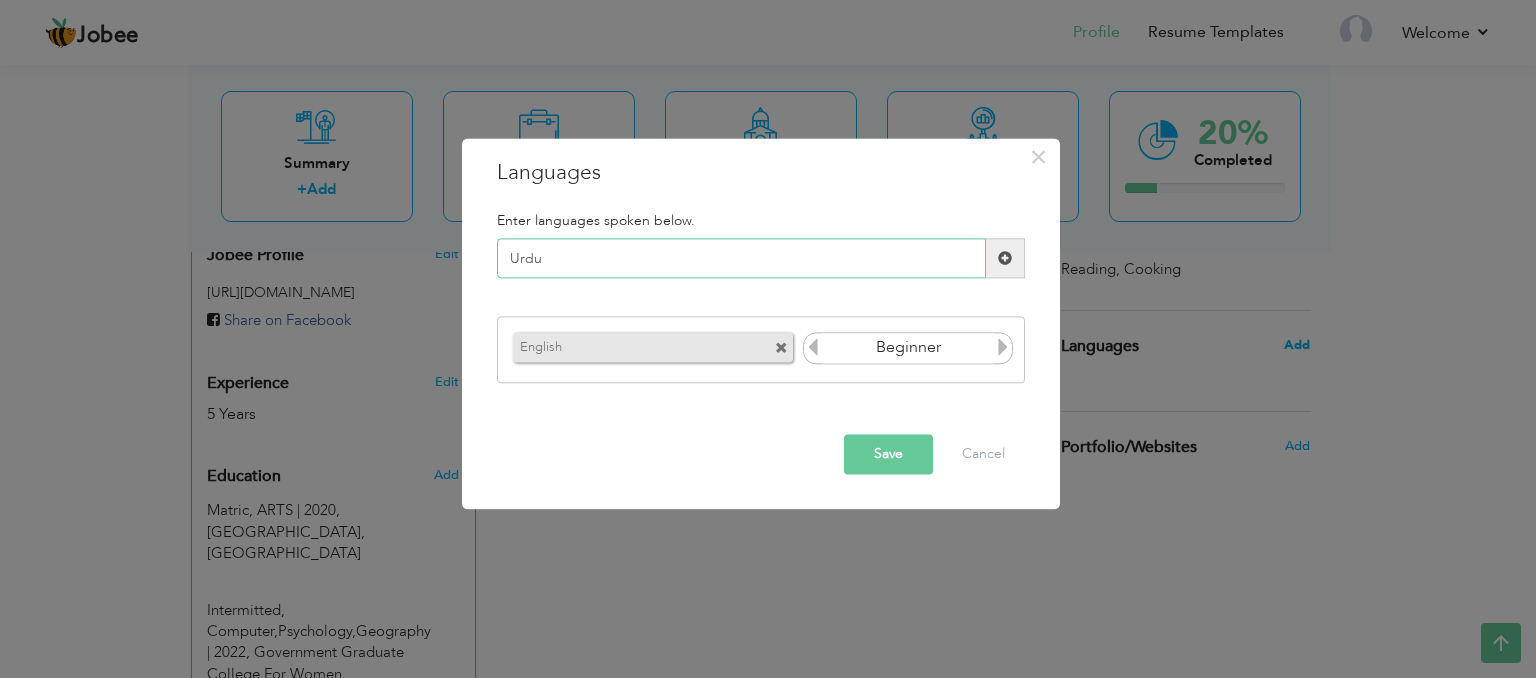 type 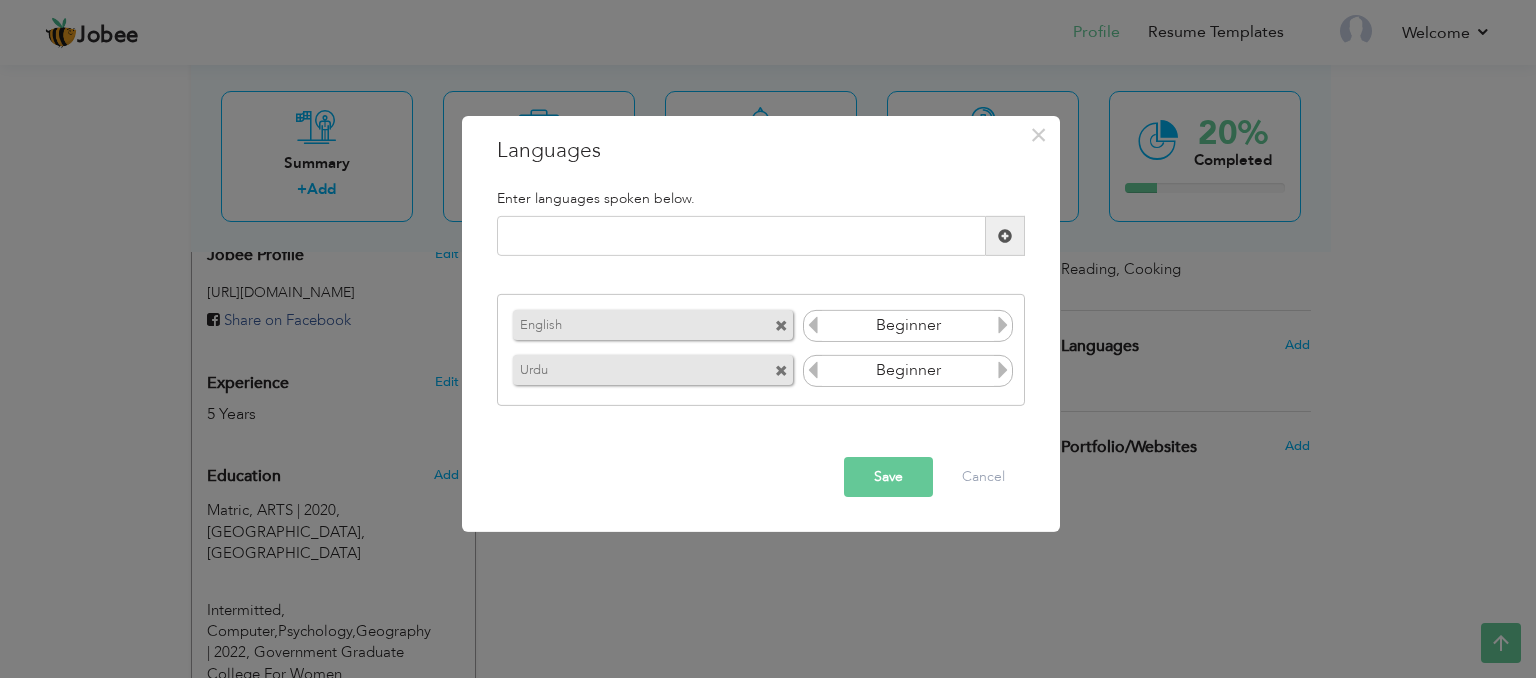 click at bounding box center (1003, 370) 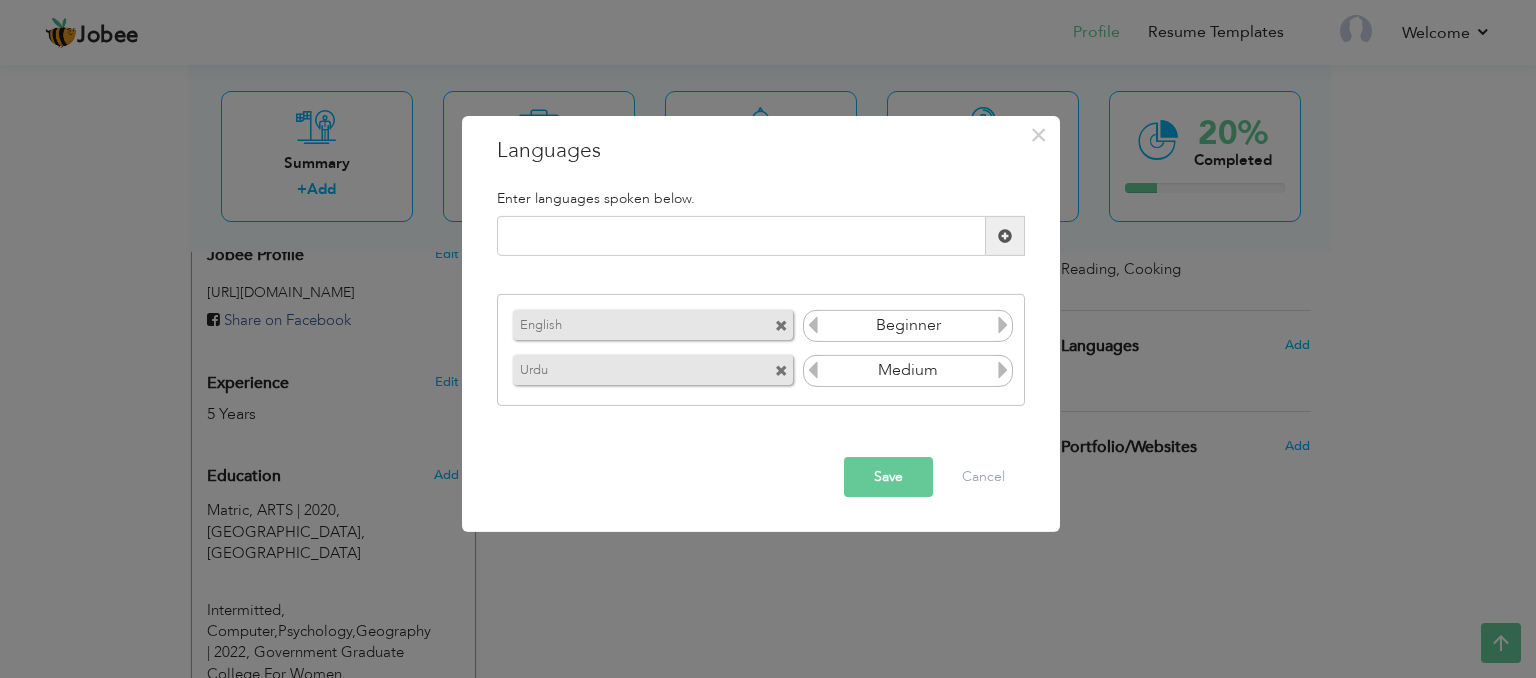 click at bounding box center [1003, 325] 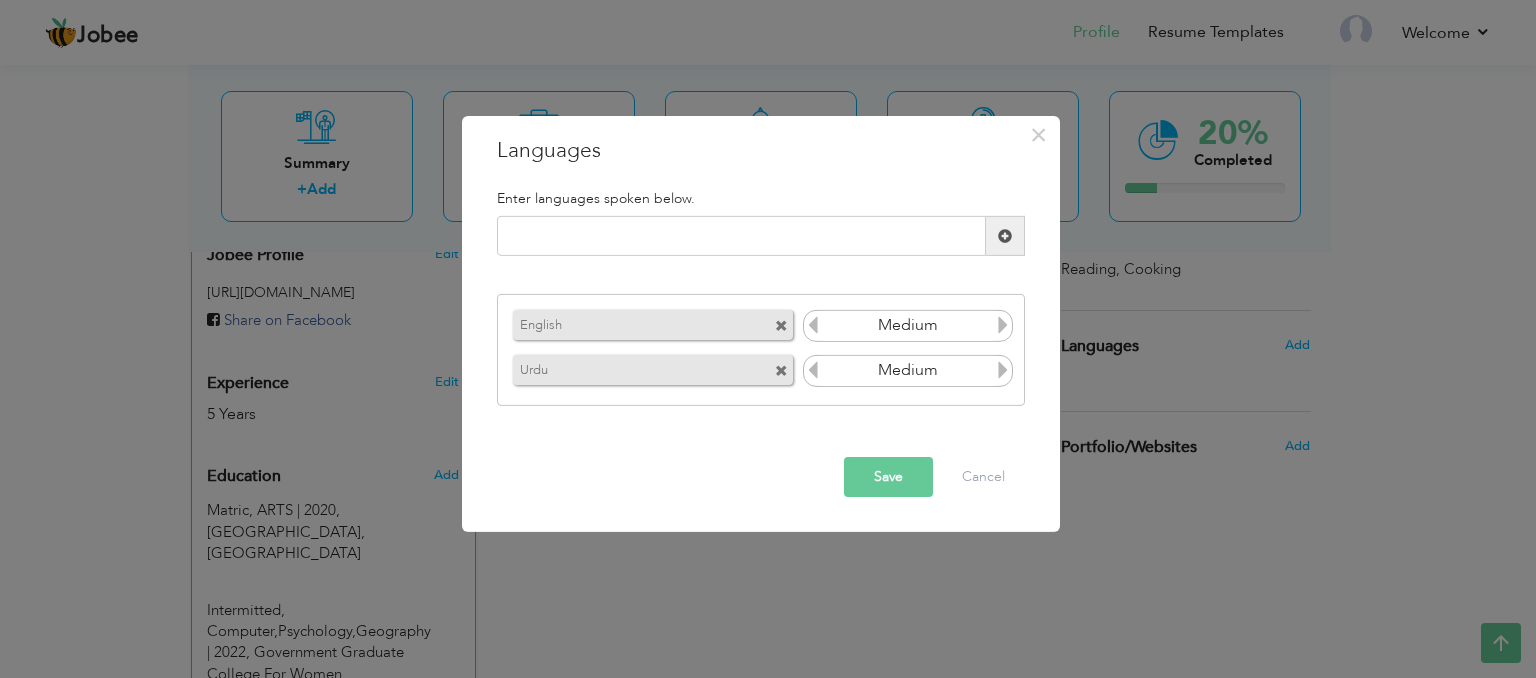 click on "Save" at bounding box center [888, 477] 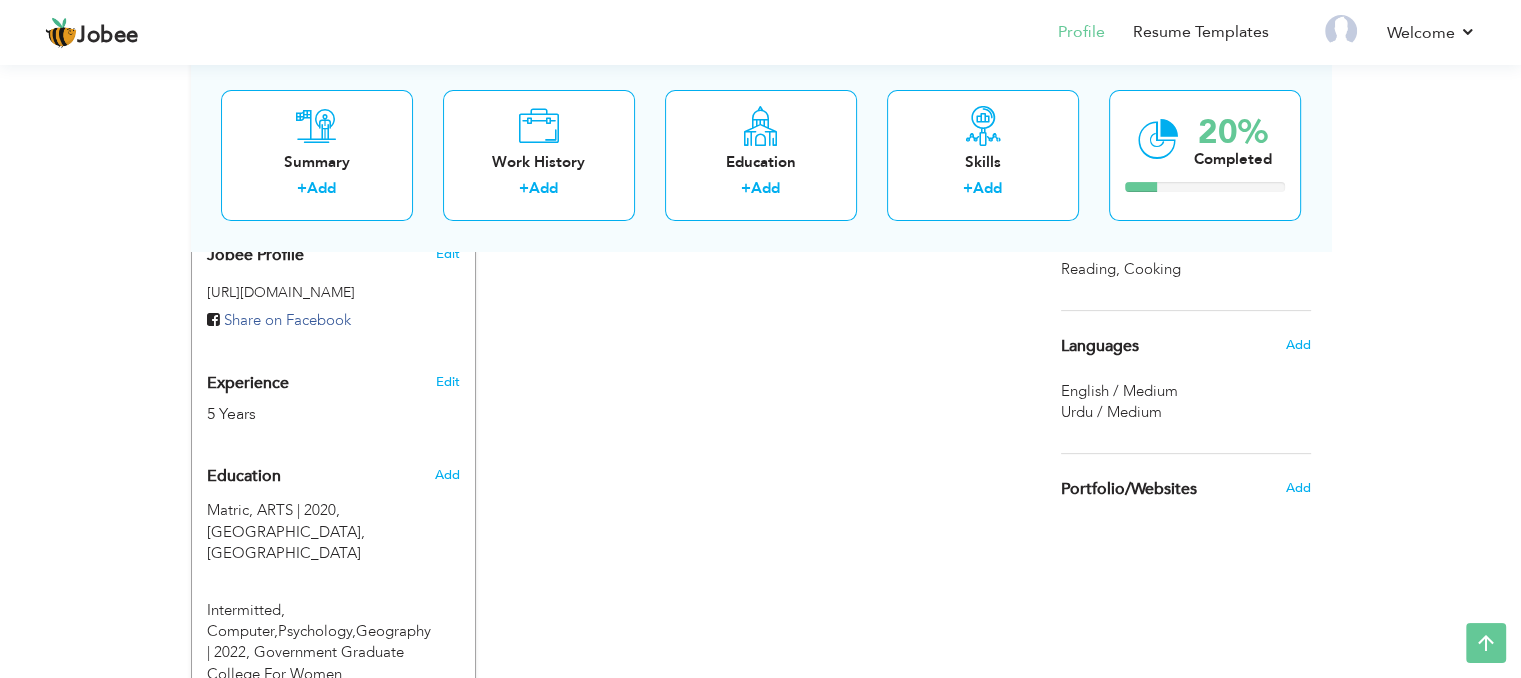 click on "English / Medium" at bounding box center [1119, 391] 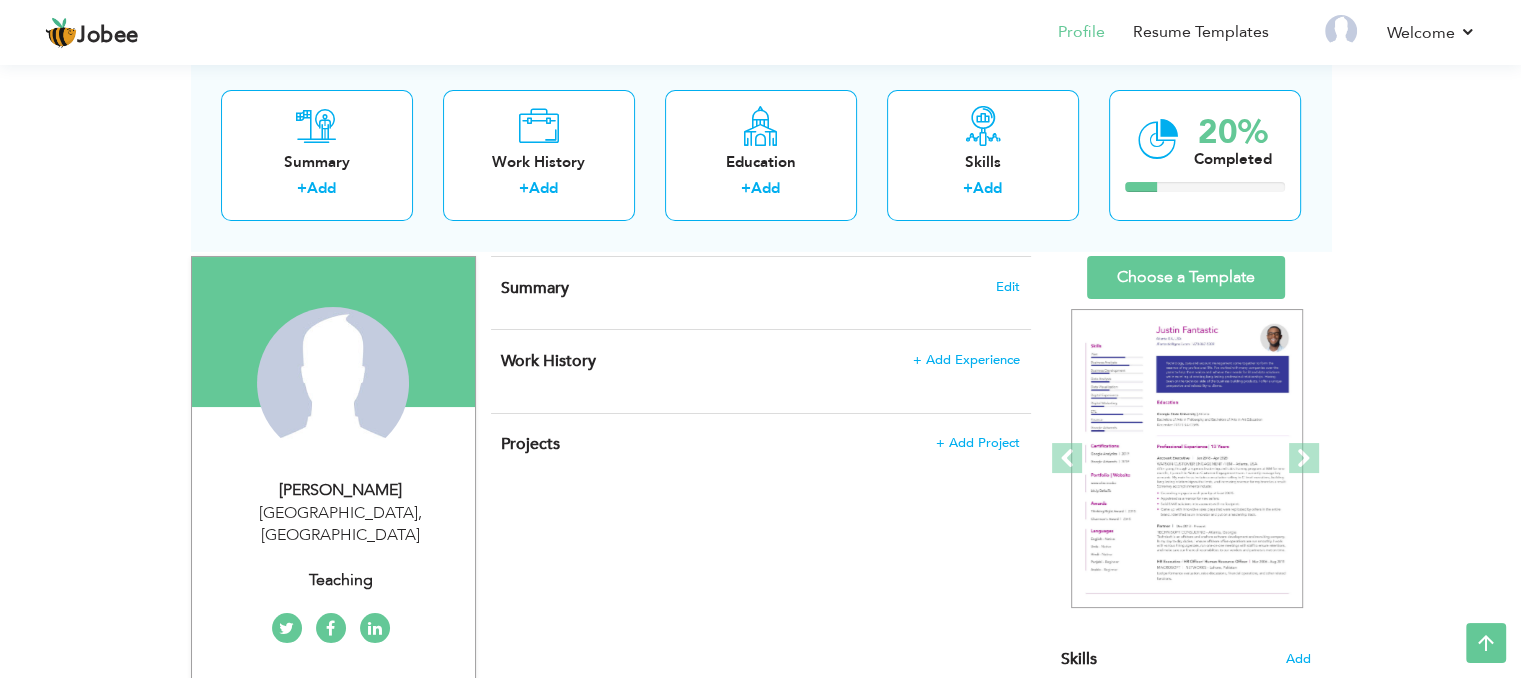 scroll, scrollTop: 132, scrollLeft: 0, axis: vertical 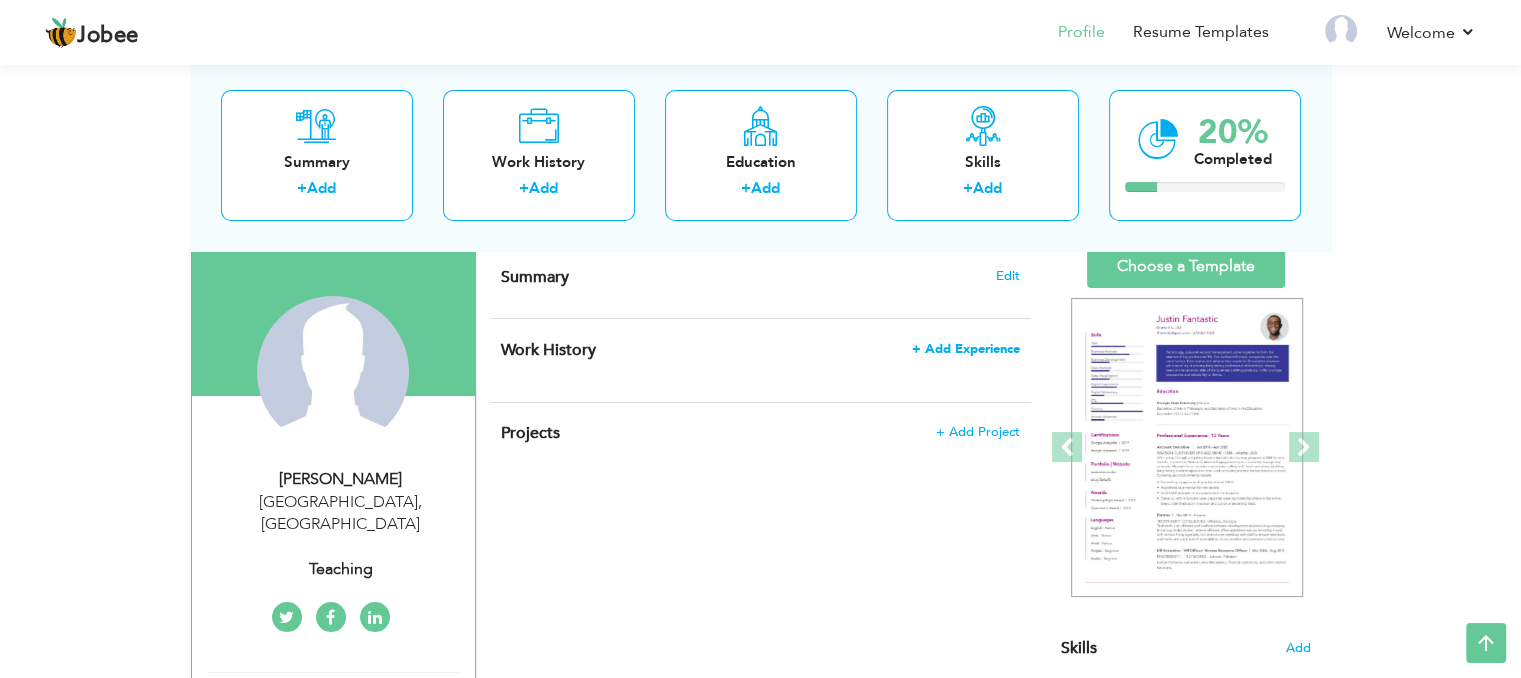 click on "+ Add Experience" at bounding box center (966, 349) 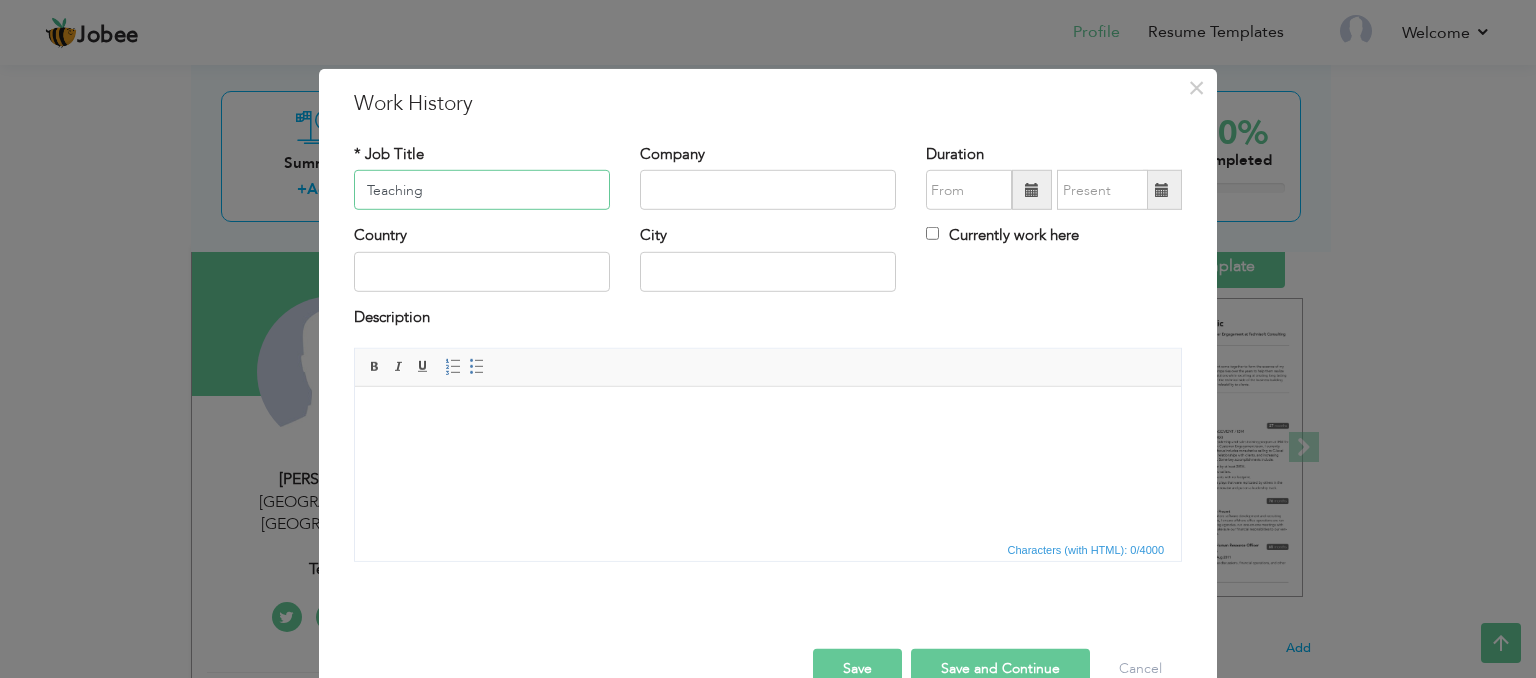type on "Teaching" 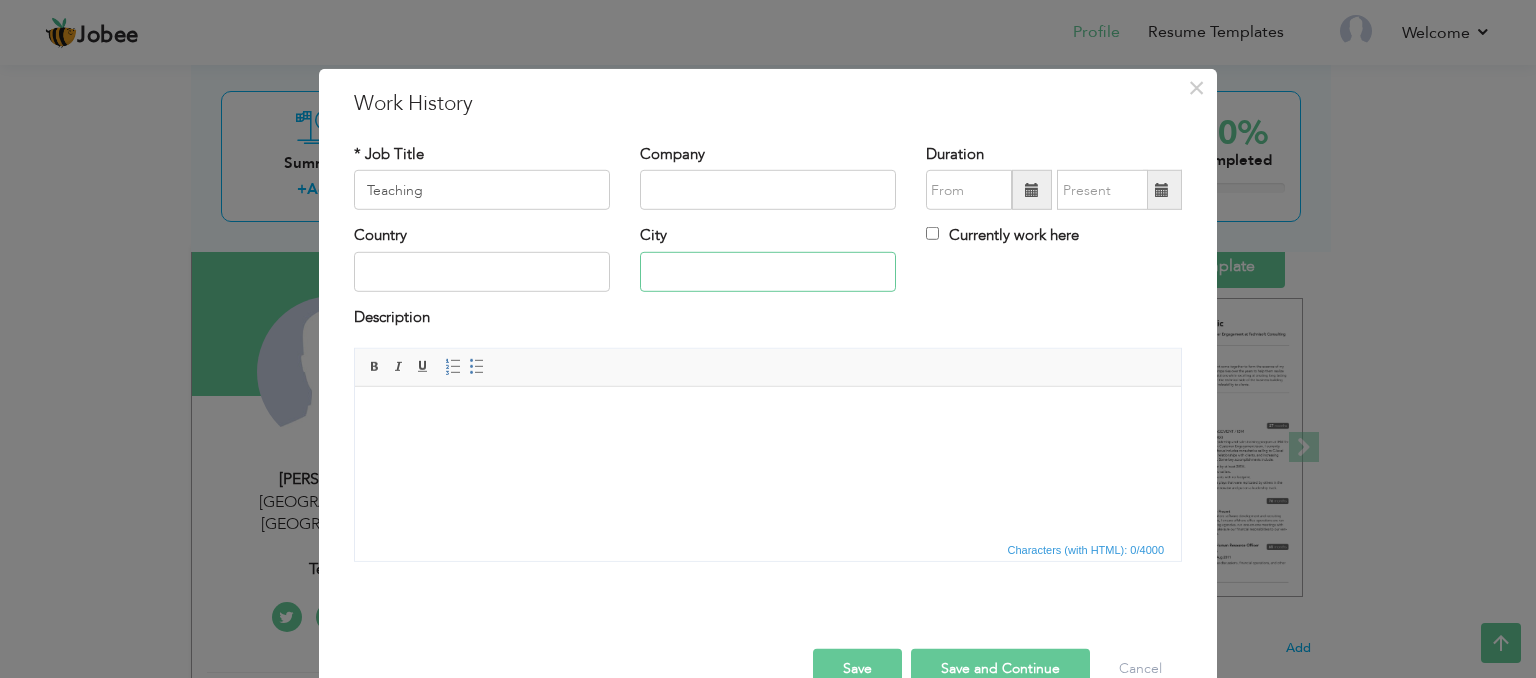 click at bounding box center (768, 272) 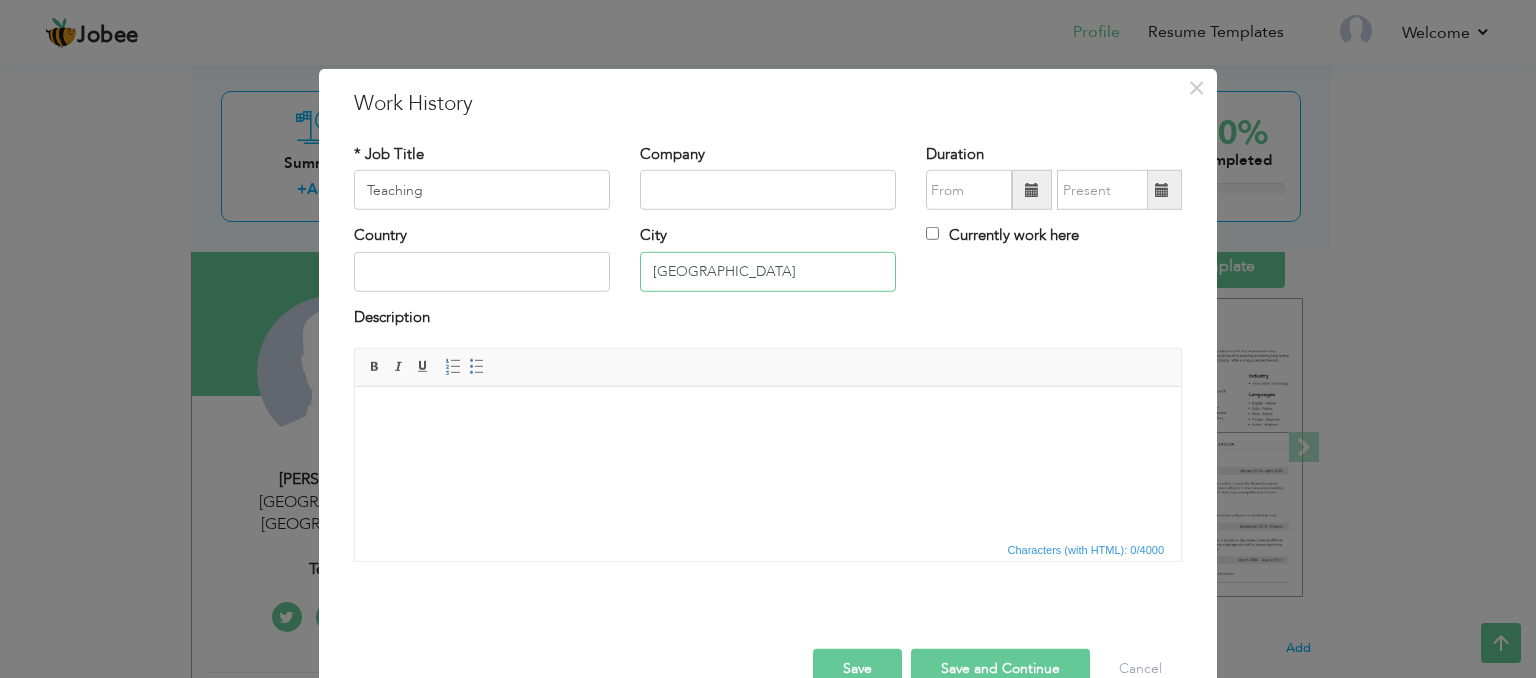 type on "[GEOGRAPHIC_DATA]" 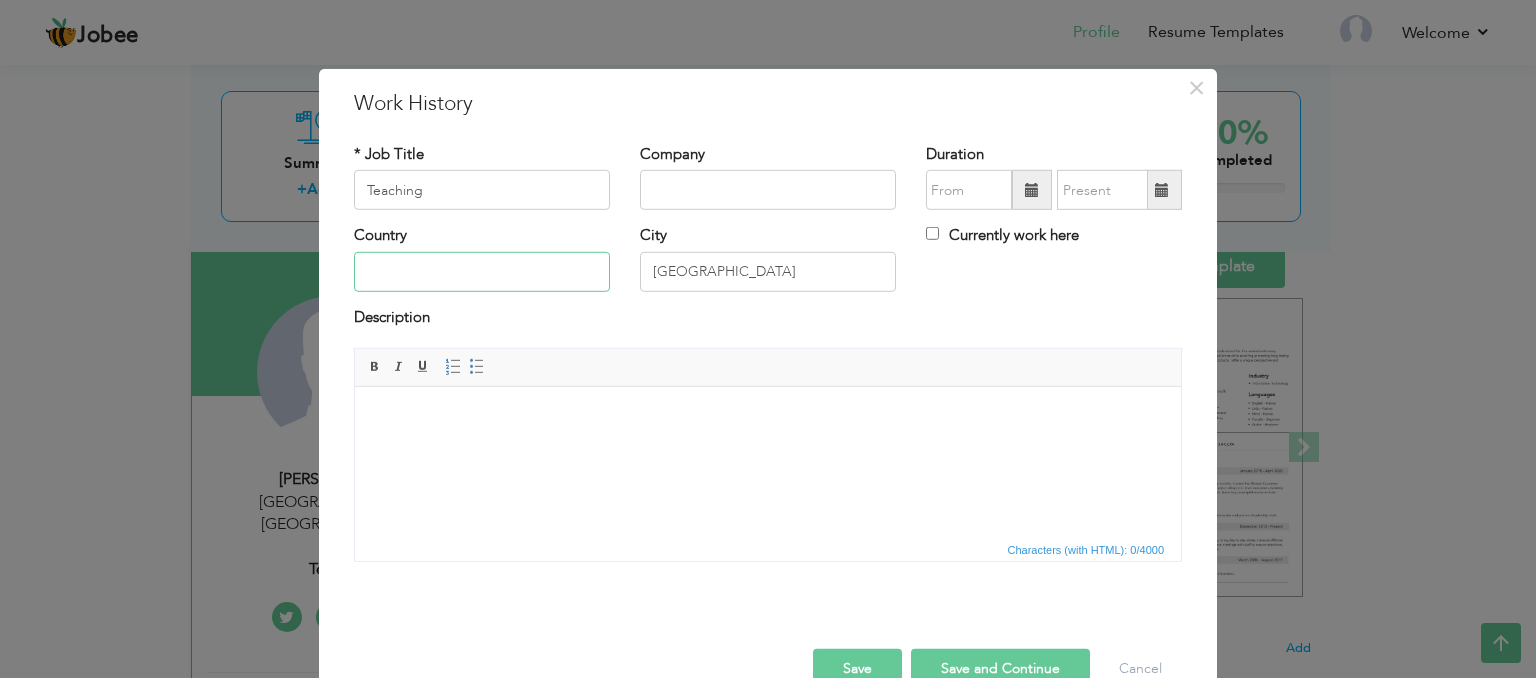 click at bounding box center [482, 272] 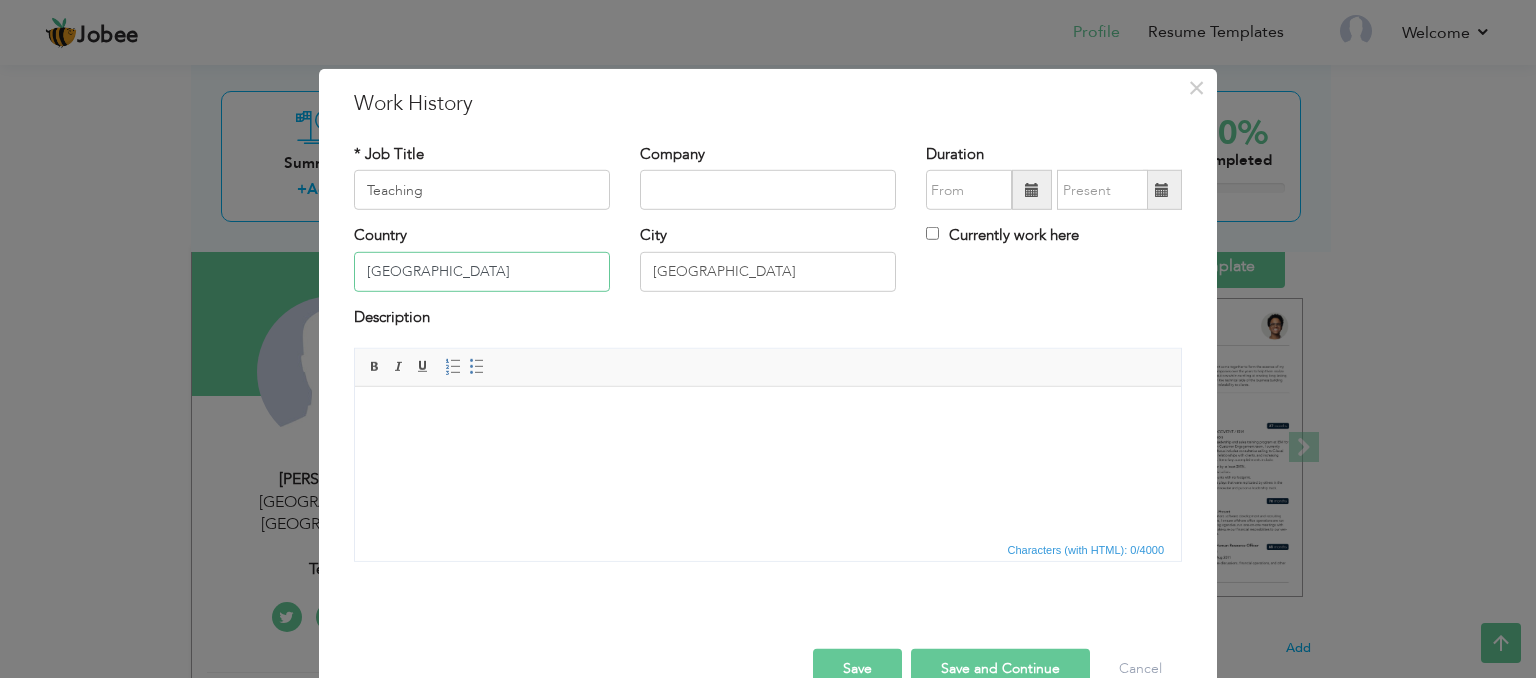 type on "[GEOGRAPHIC_DATA]" 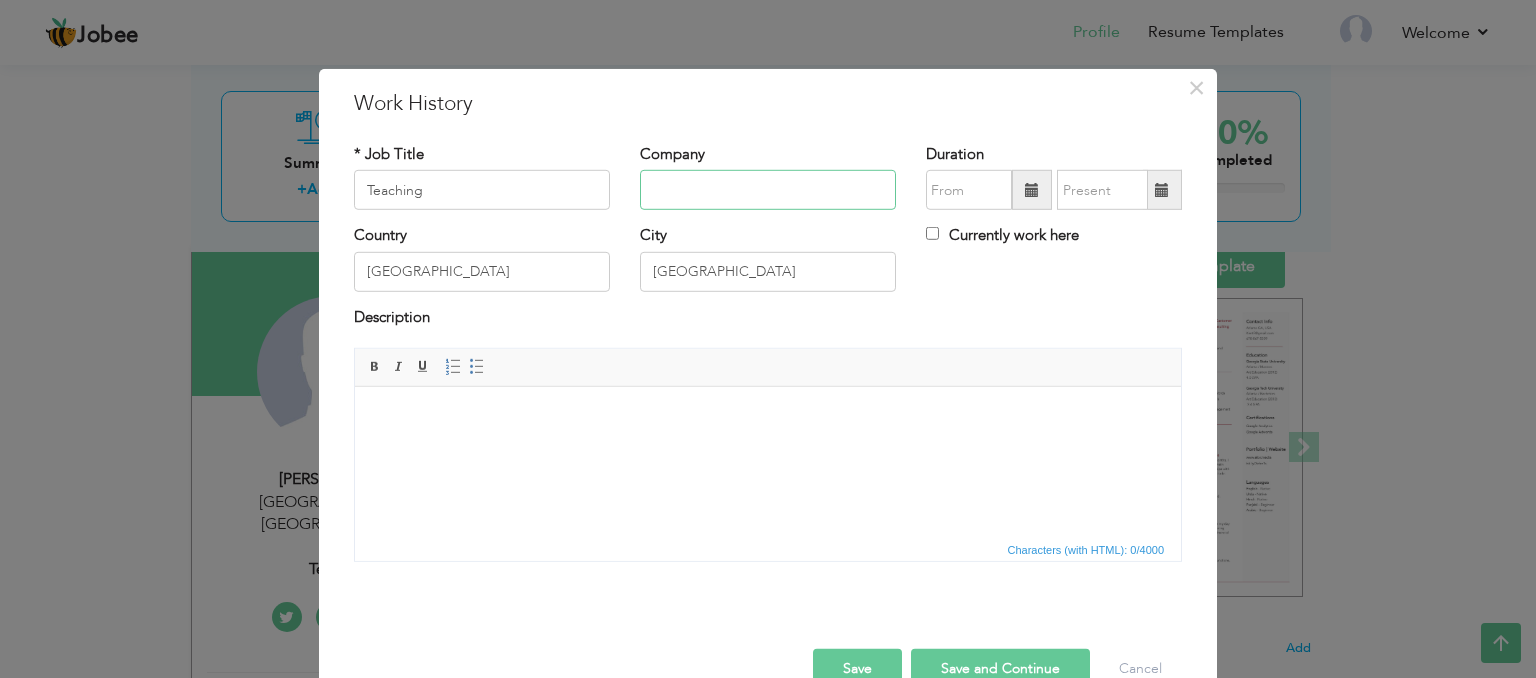 click at bounding box center [768, 190] 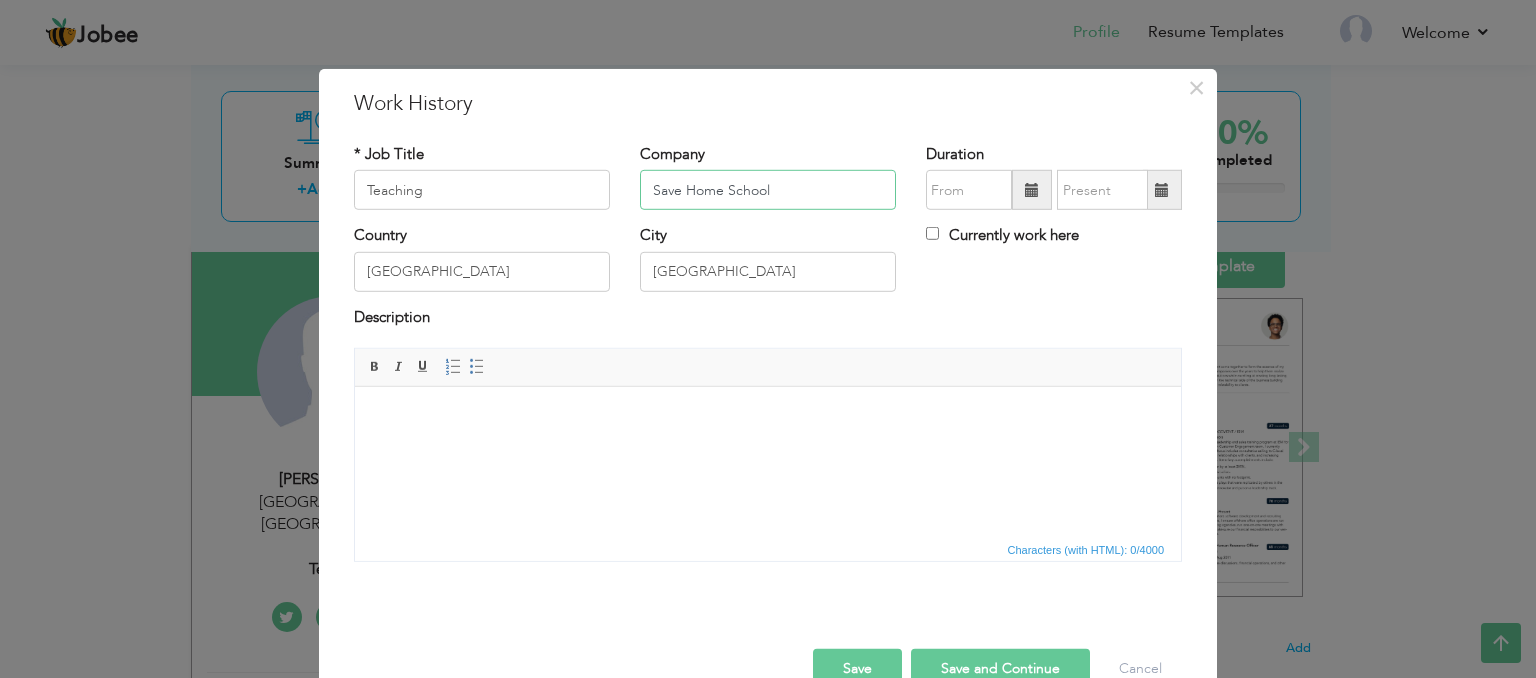 type on "Save Home School" 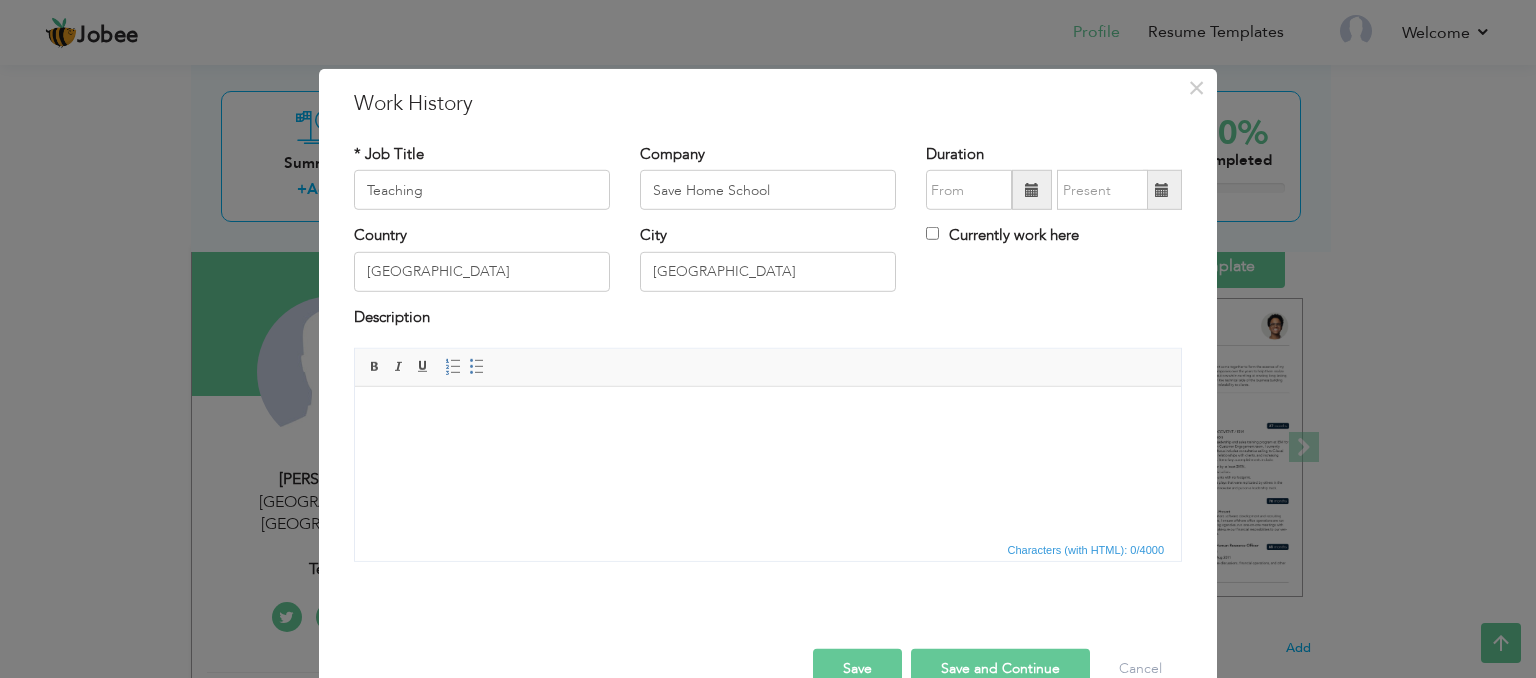 click on "Save and Continue" at bounding box center (1000, 669) 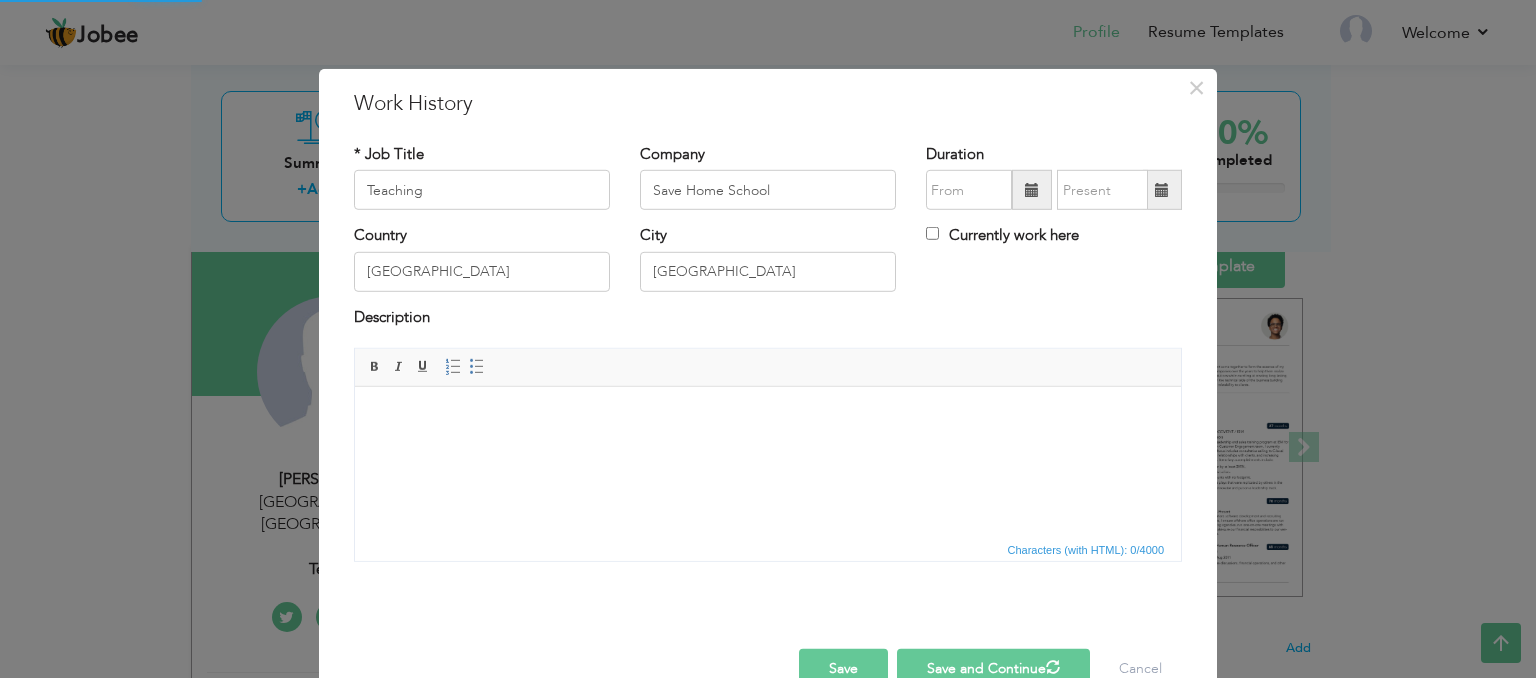 type 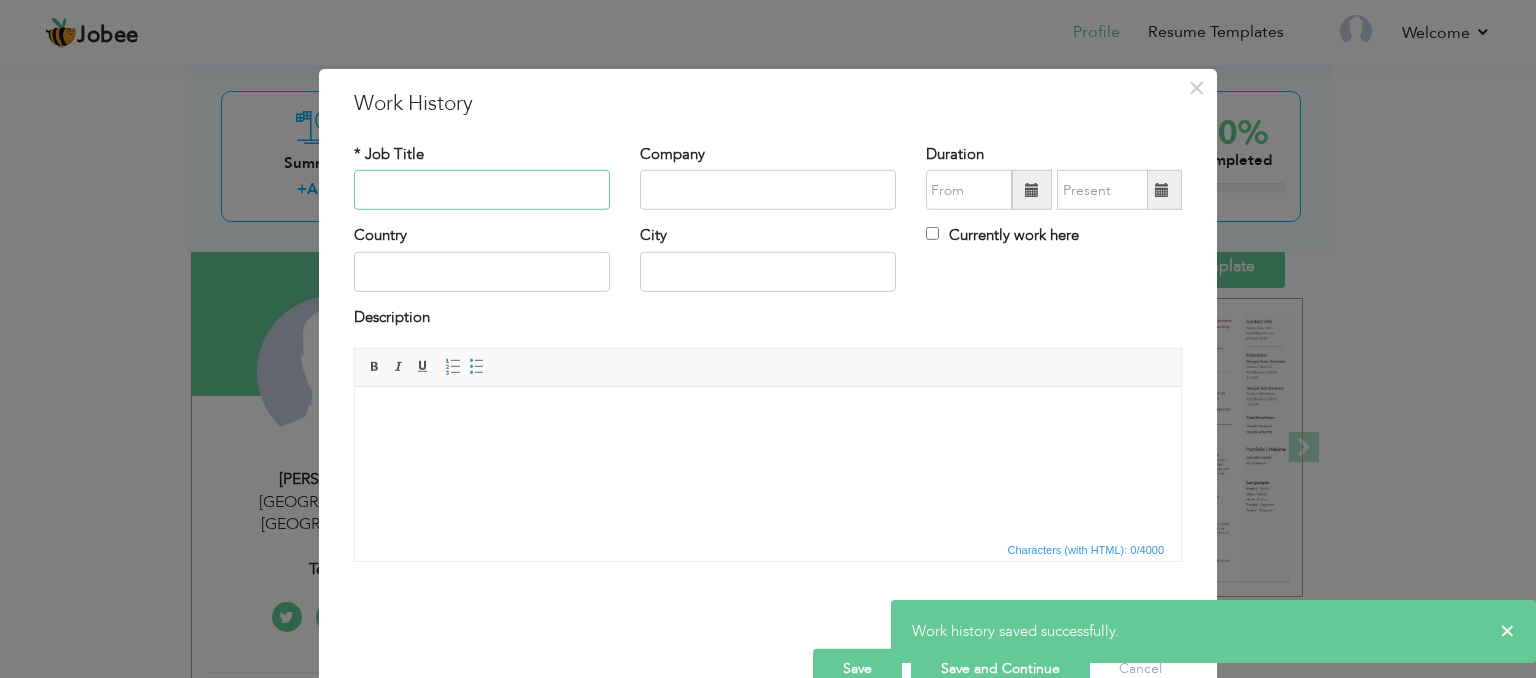 click at bounding box center [482, 190] 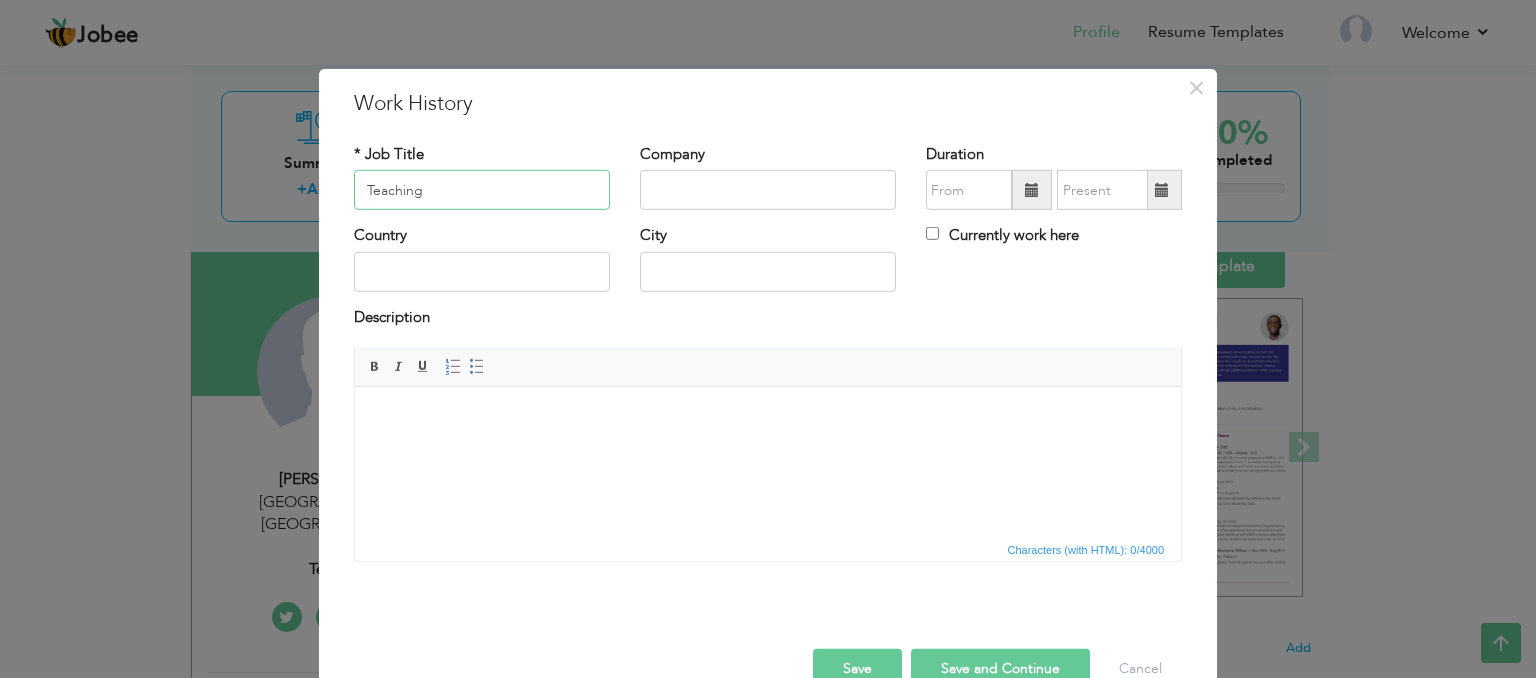 type on "Teaching" 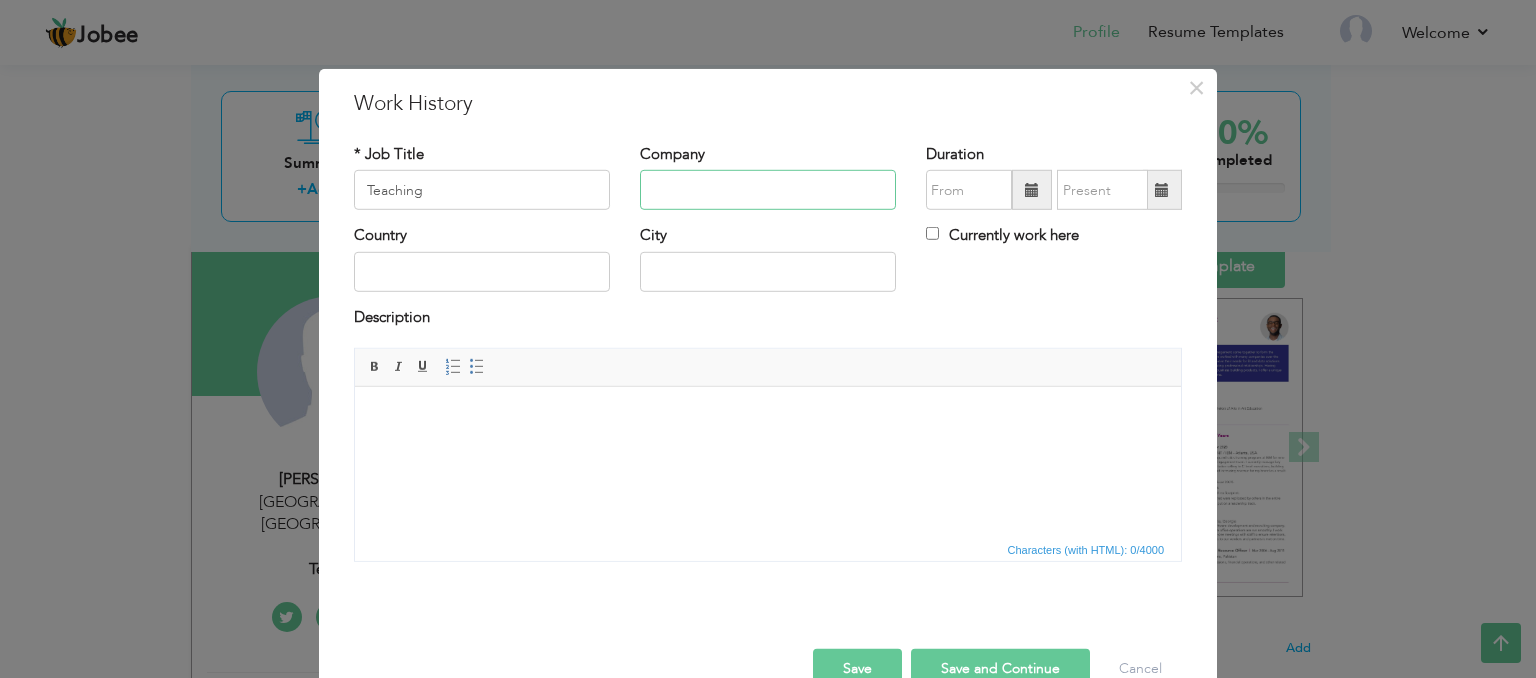 click at bounding box center [768, 190] 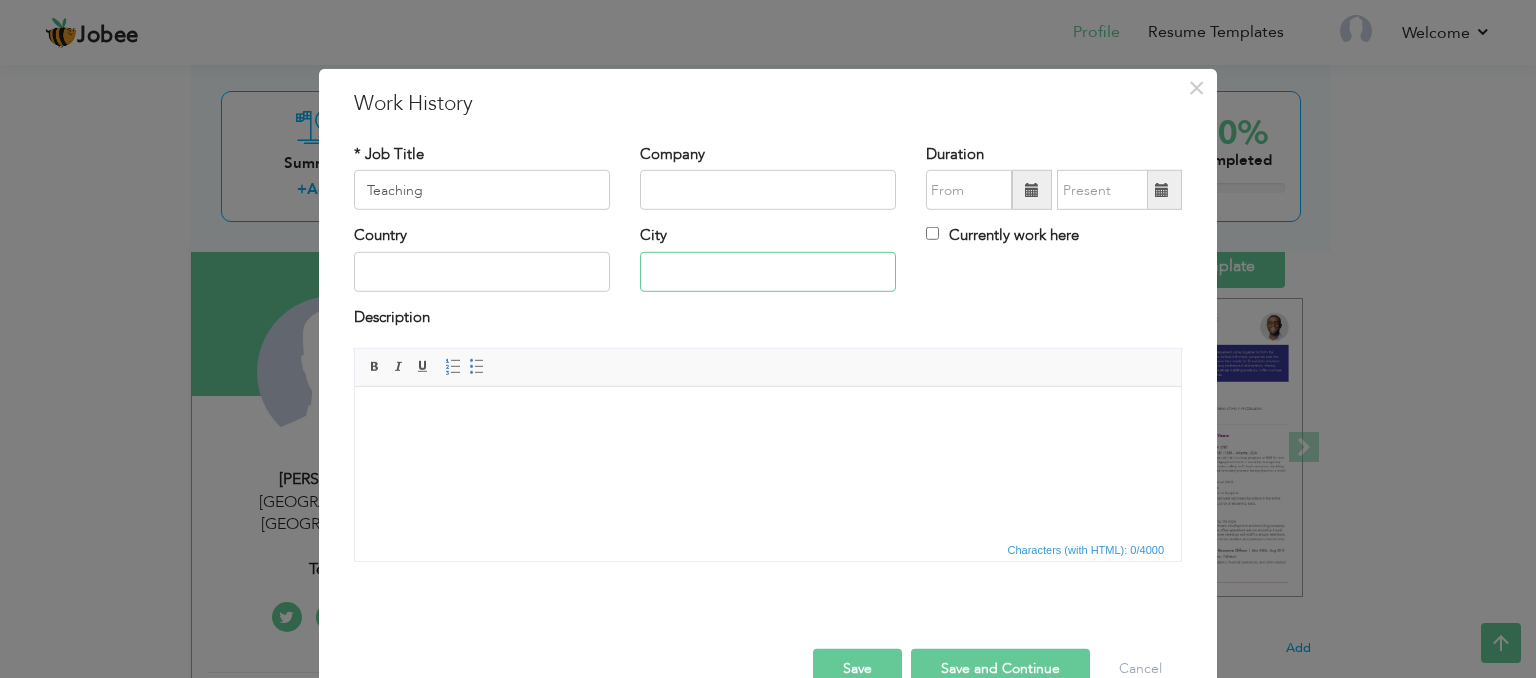 click at bounding box center (768, 272) 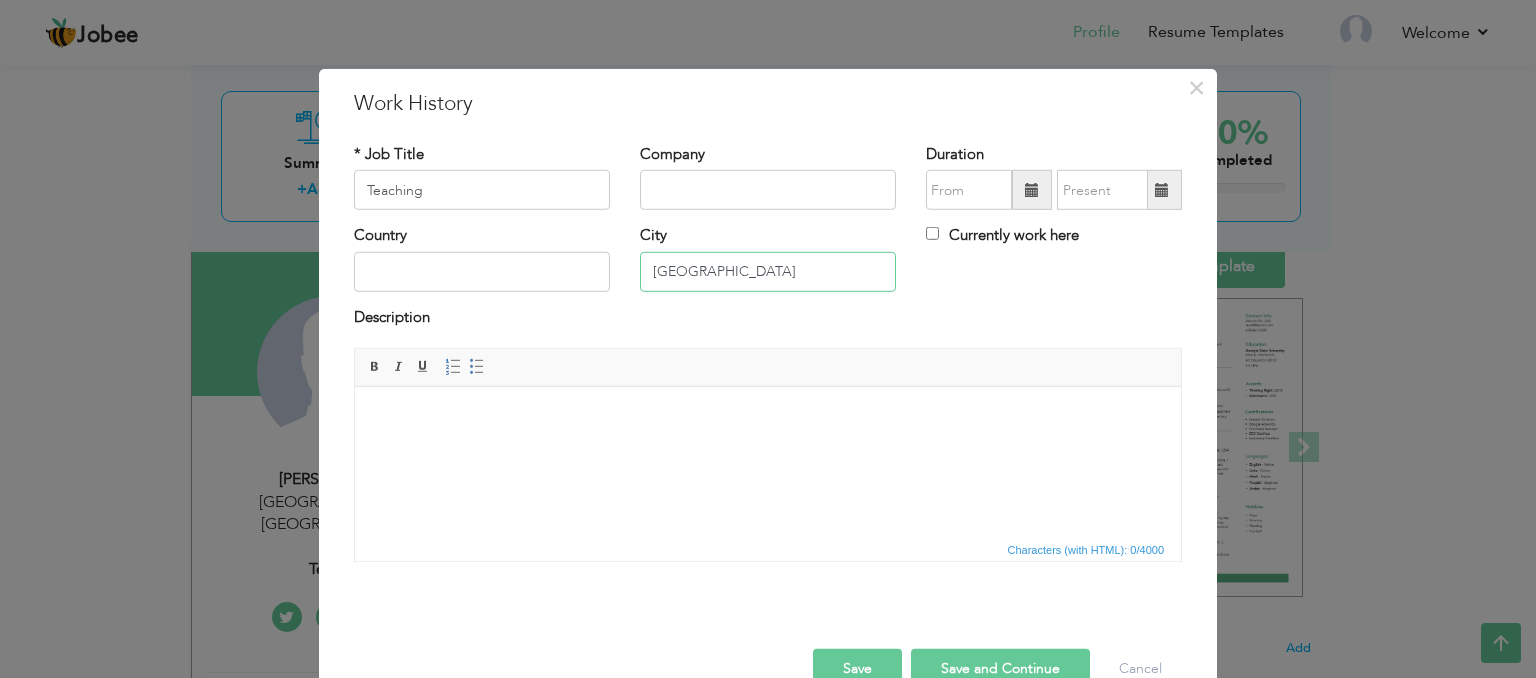 type on "[GEOGRAPHIC_DATA]" 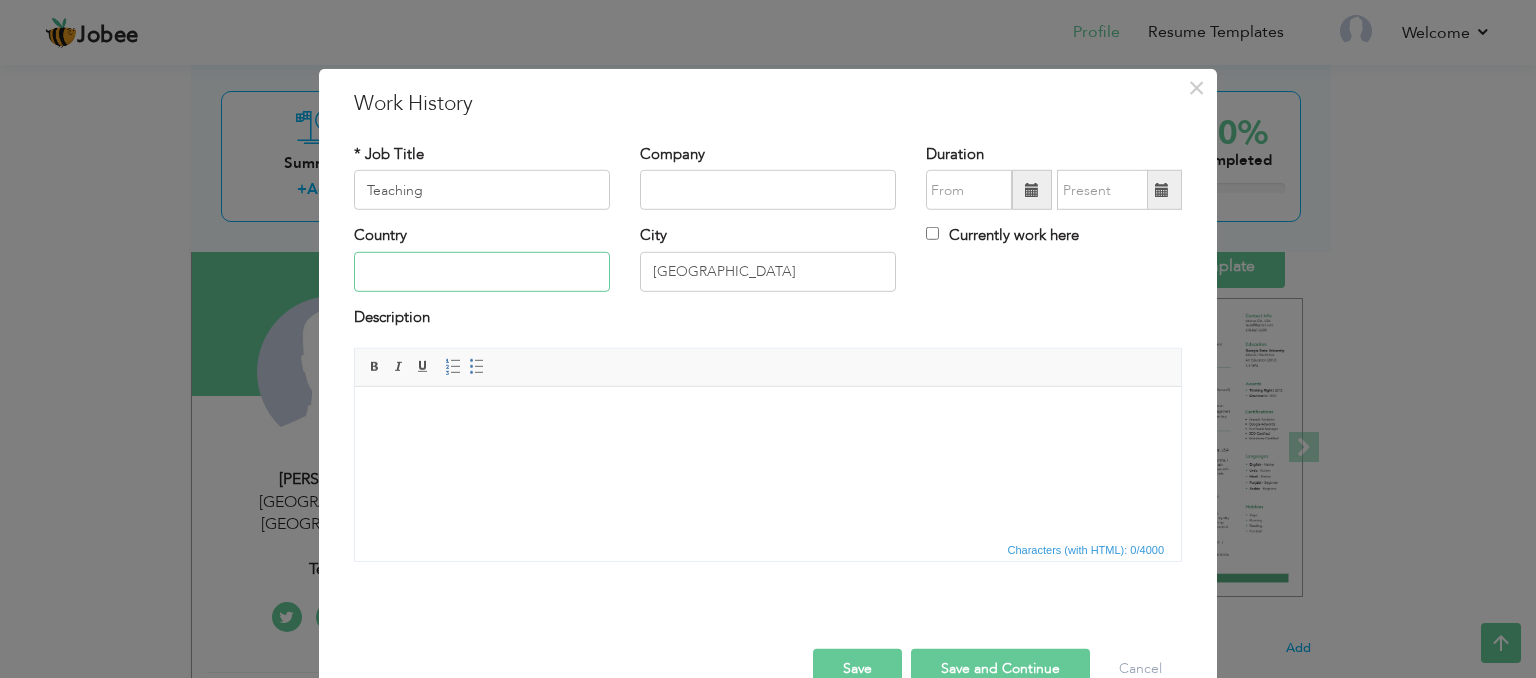 click at bounding box center (482, 272) 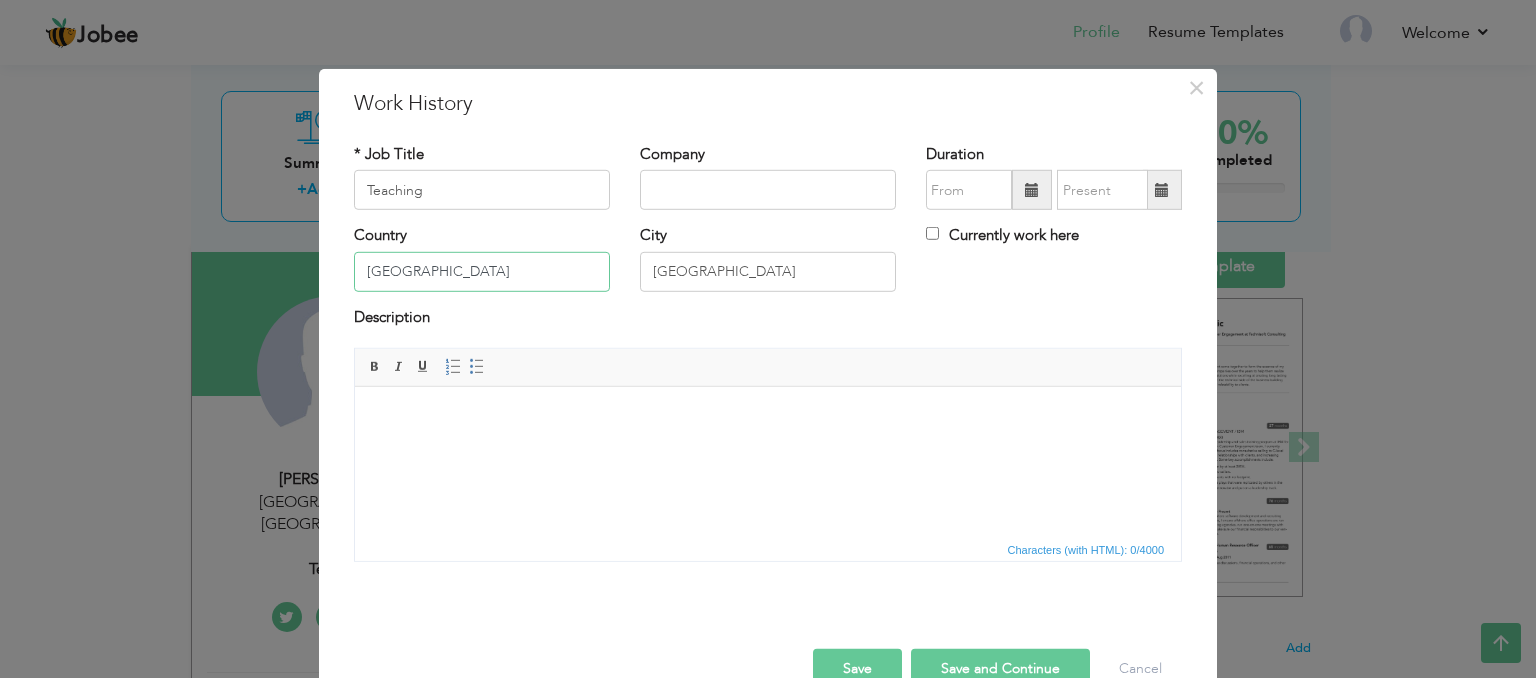 type on "[GEOGRAPHIC_DATA]" 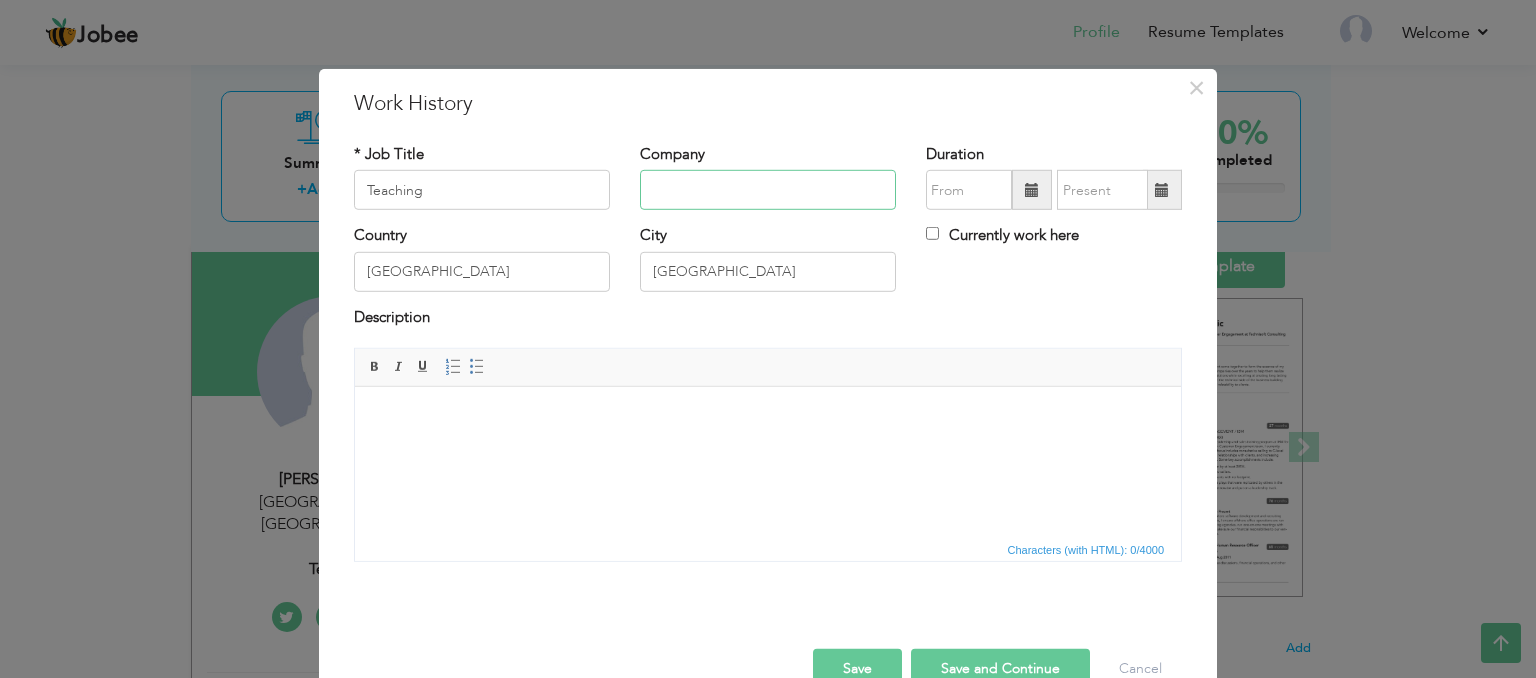 click at bounding box center (768, 190) 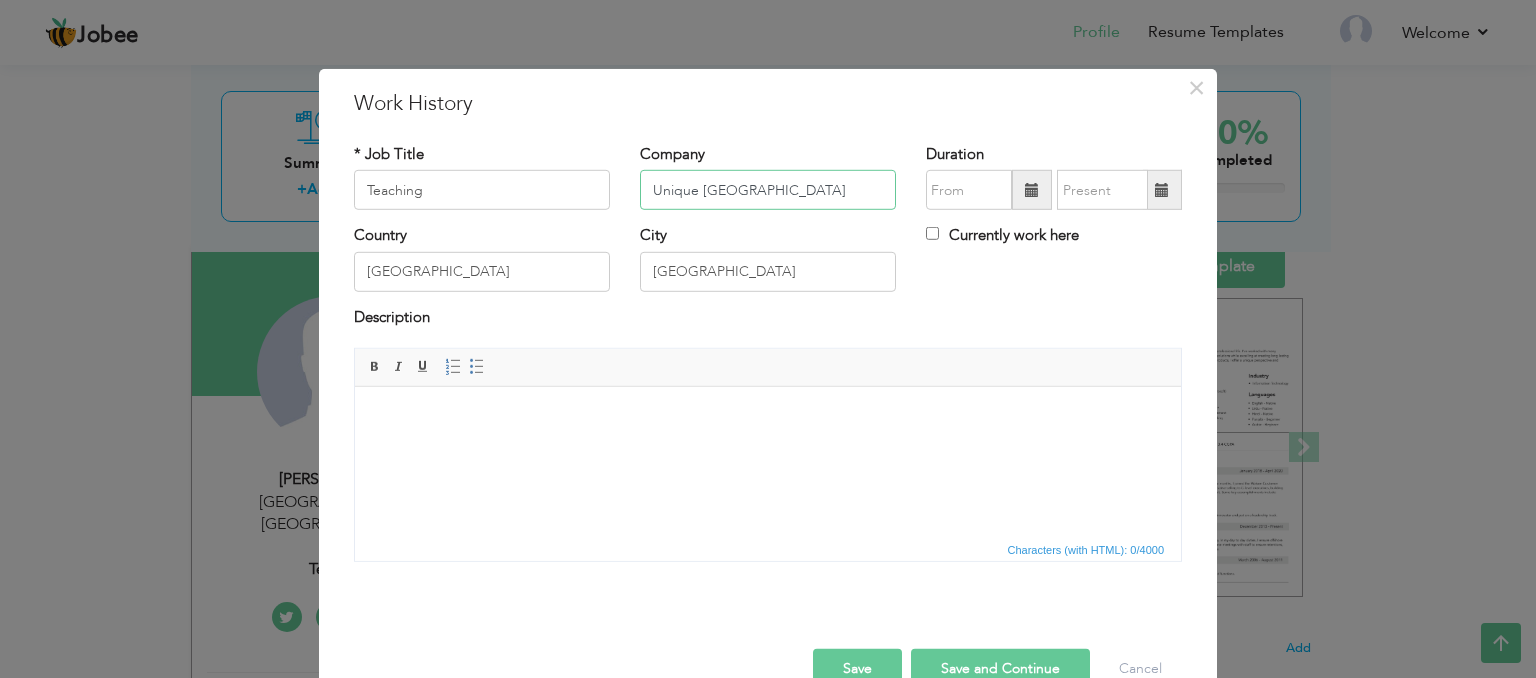 type on "Unique [GEOGRAPHIC_DATA]" 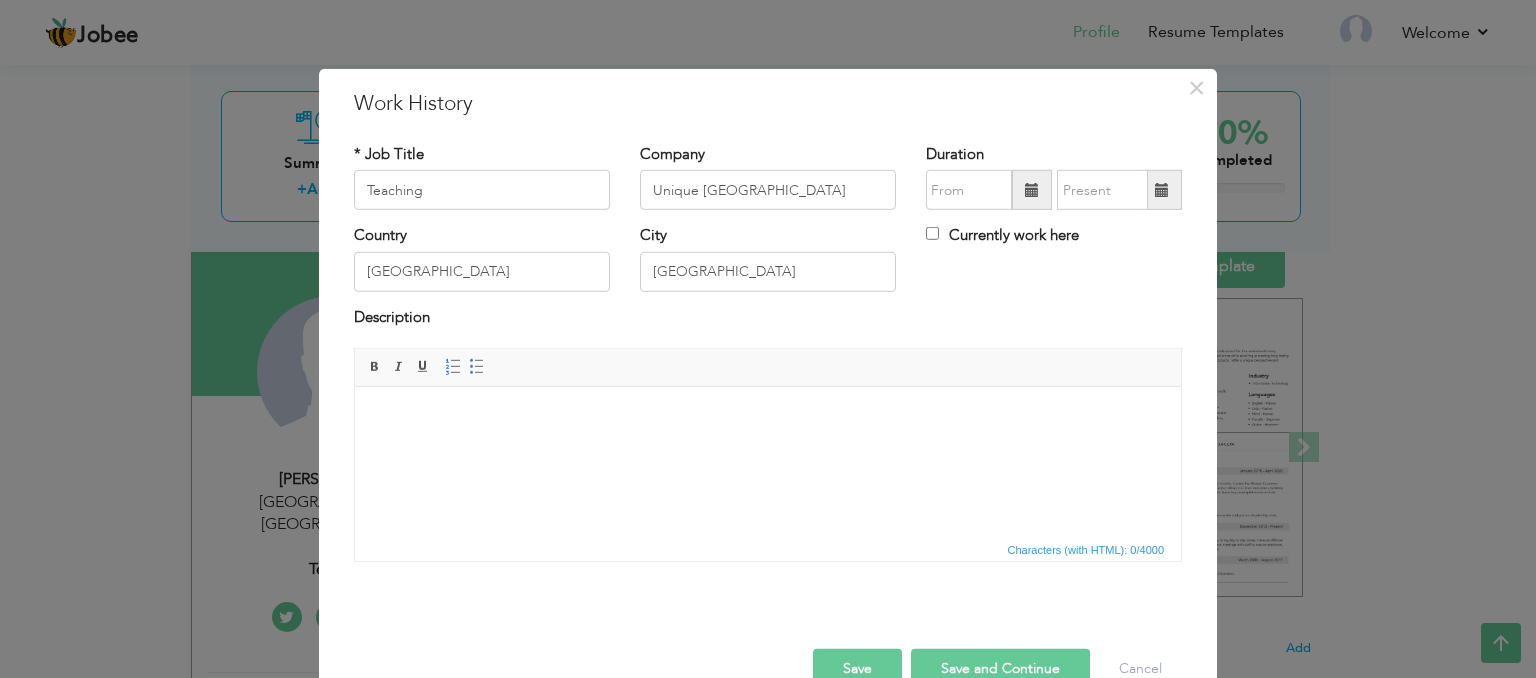 click on "Save and Continue" at bounding box center [1000, 669] 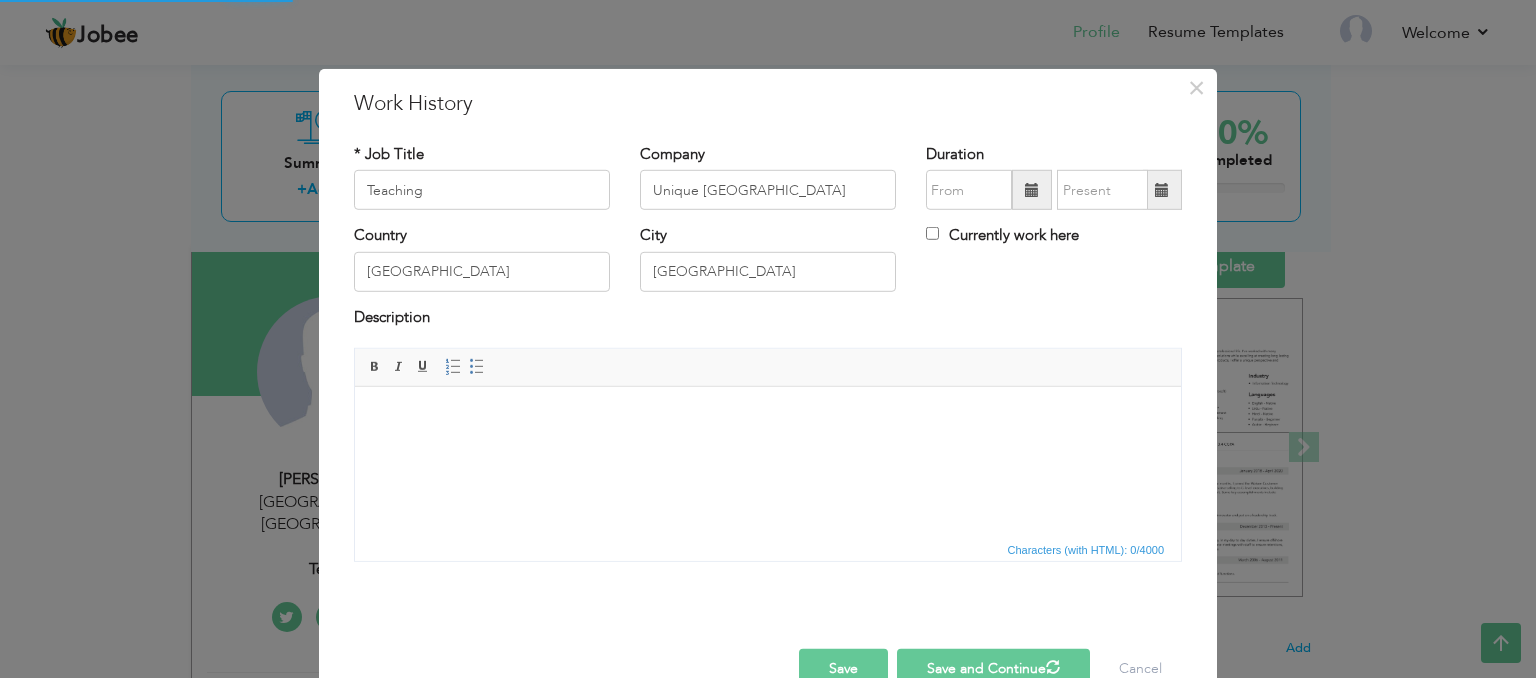 type 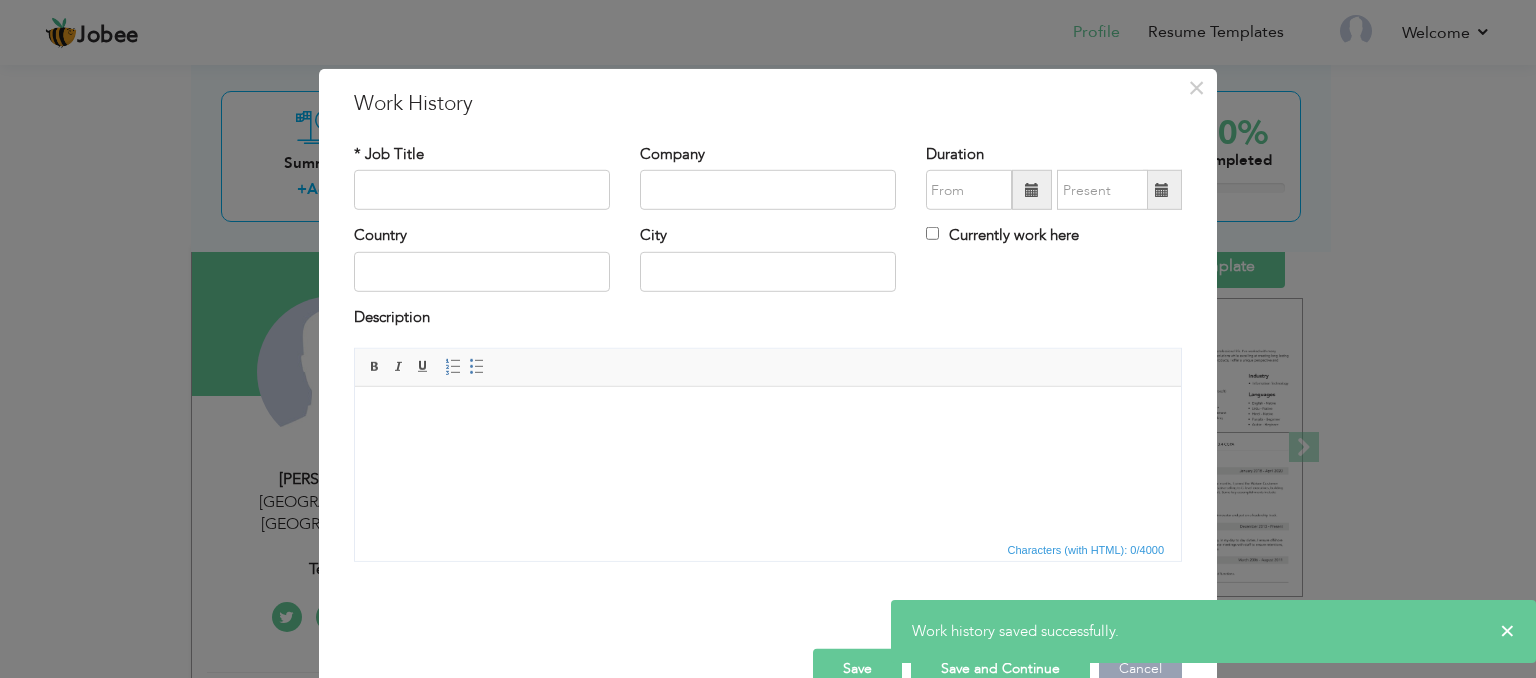 click on "Cancel" at bounding box center [1140, 669] 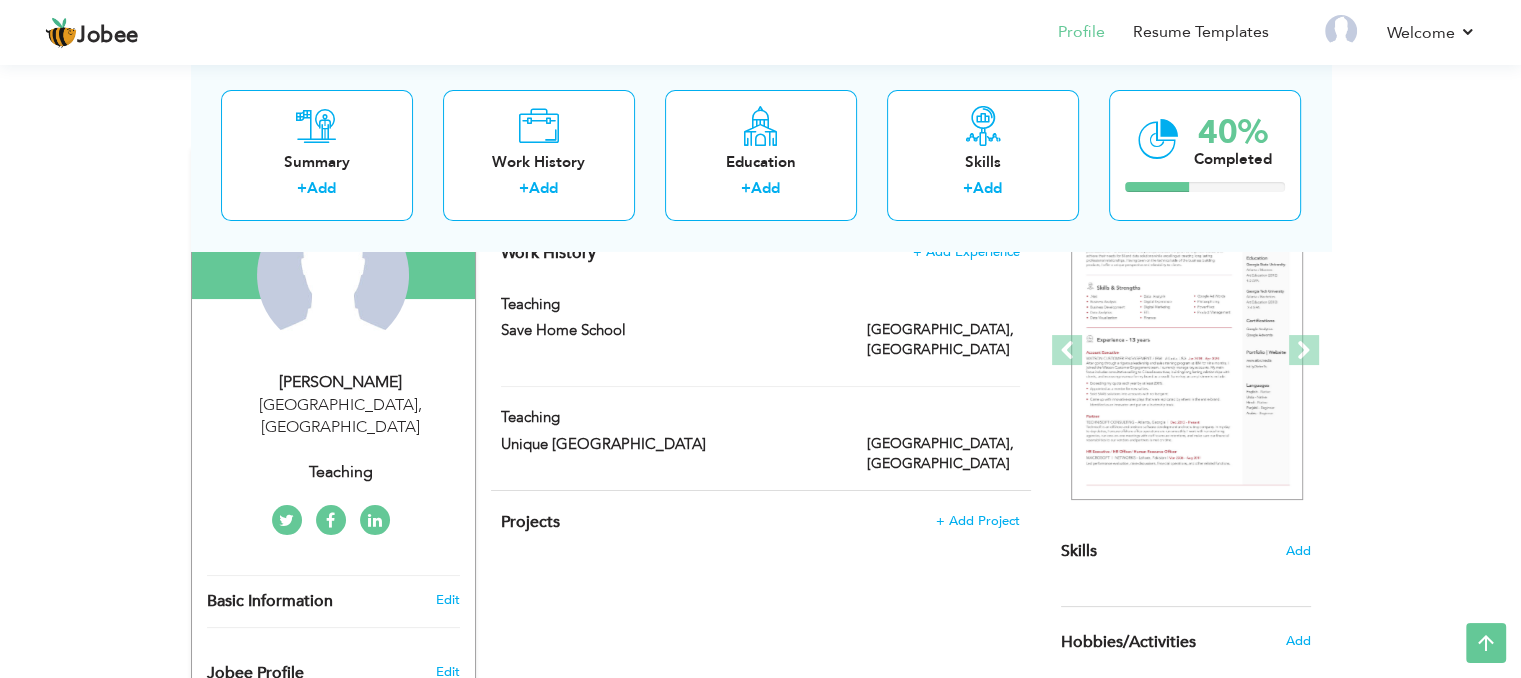 scroll, scrollTop: 227, scrollLeft: 0, axis: vertical 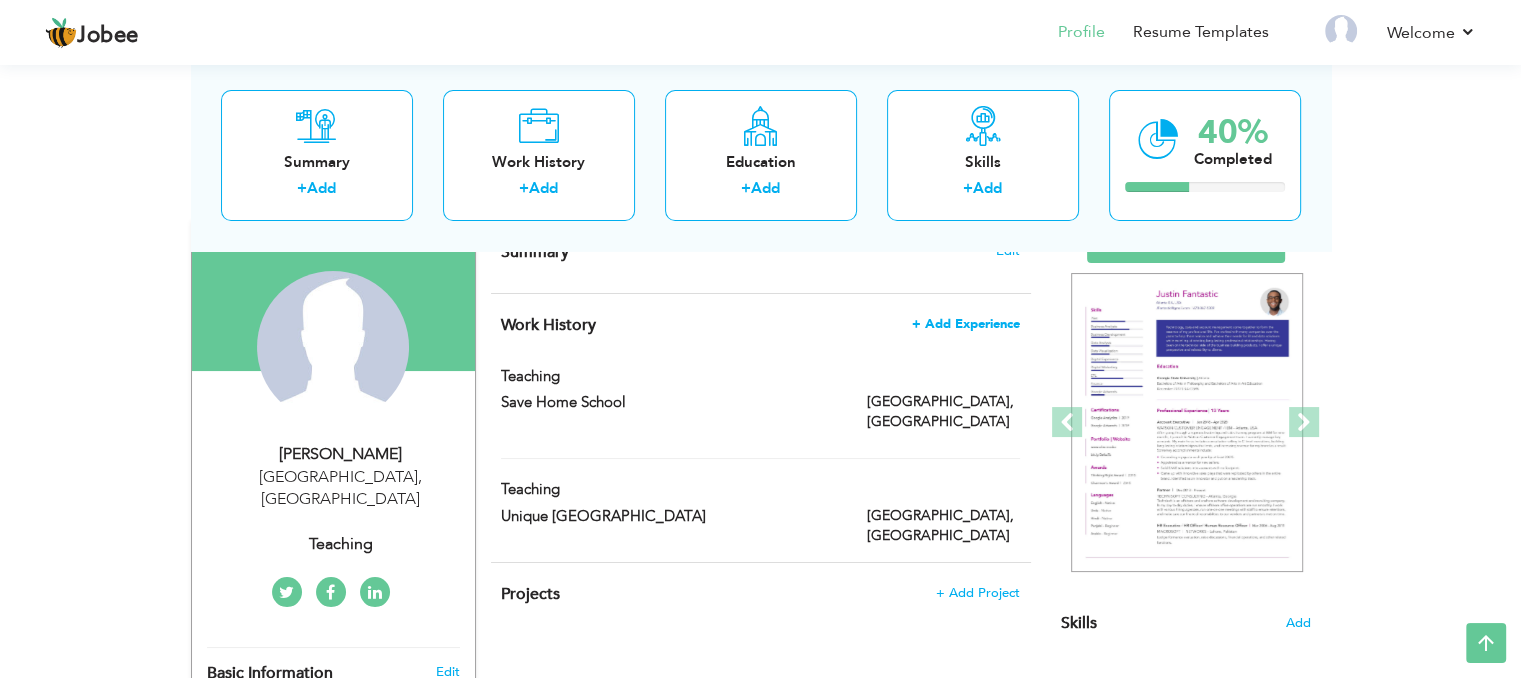 click on "+ Add Experience" at bounding box center (966, 324) 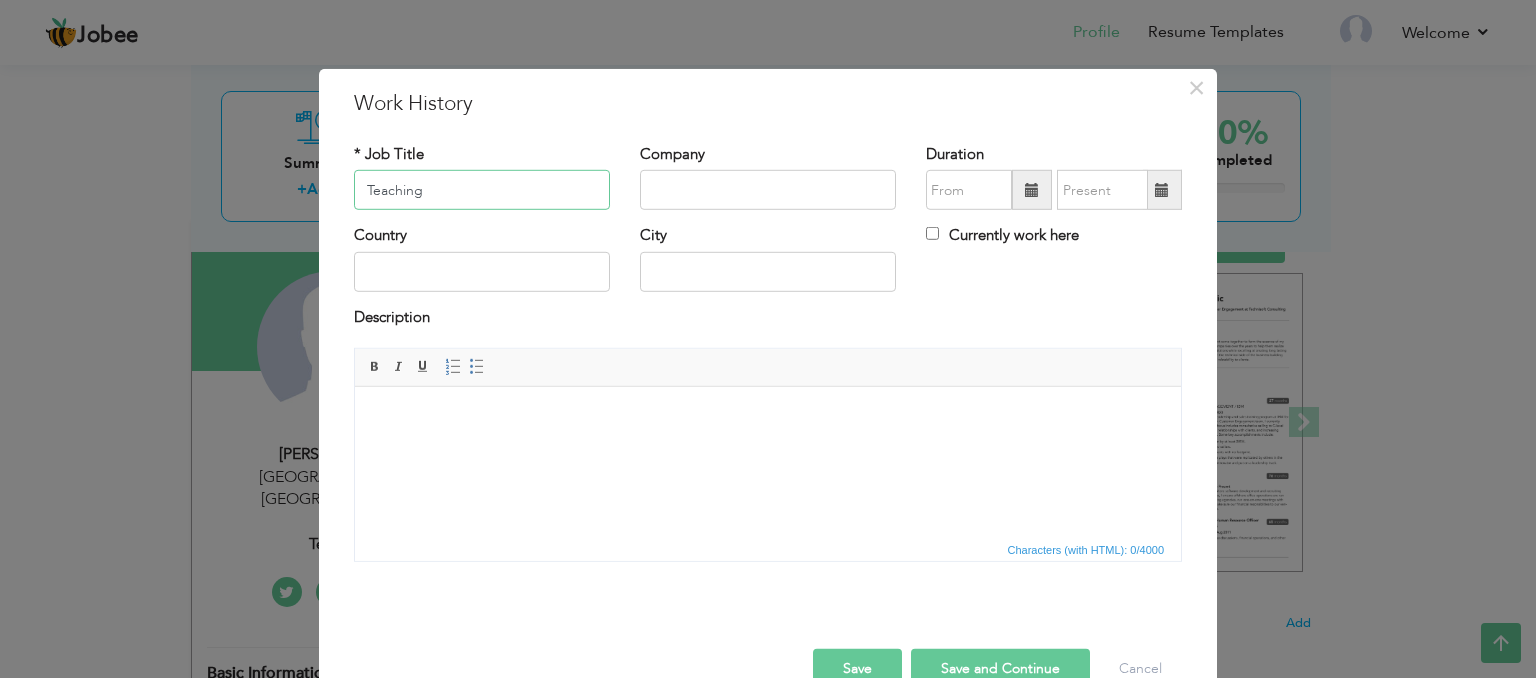 type on "Teaching" 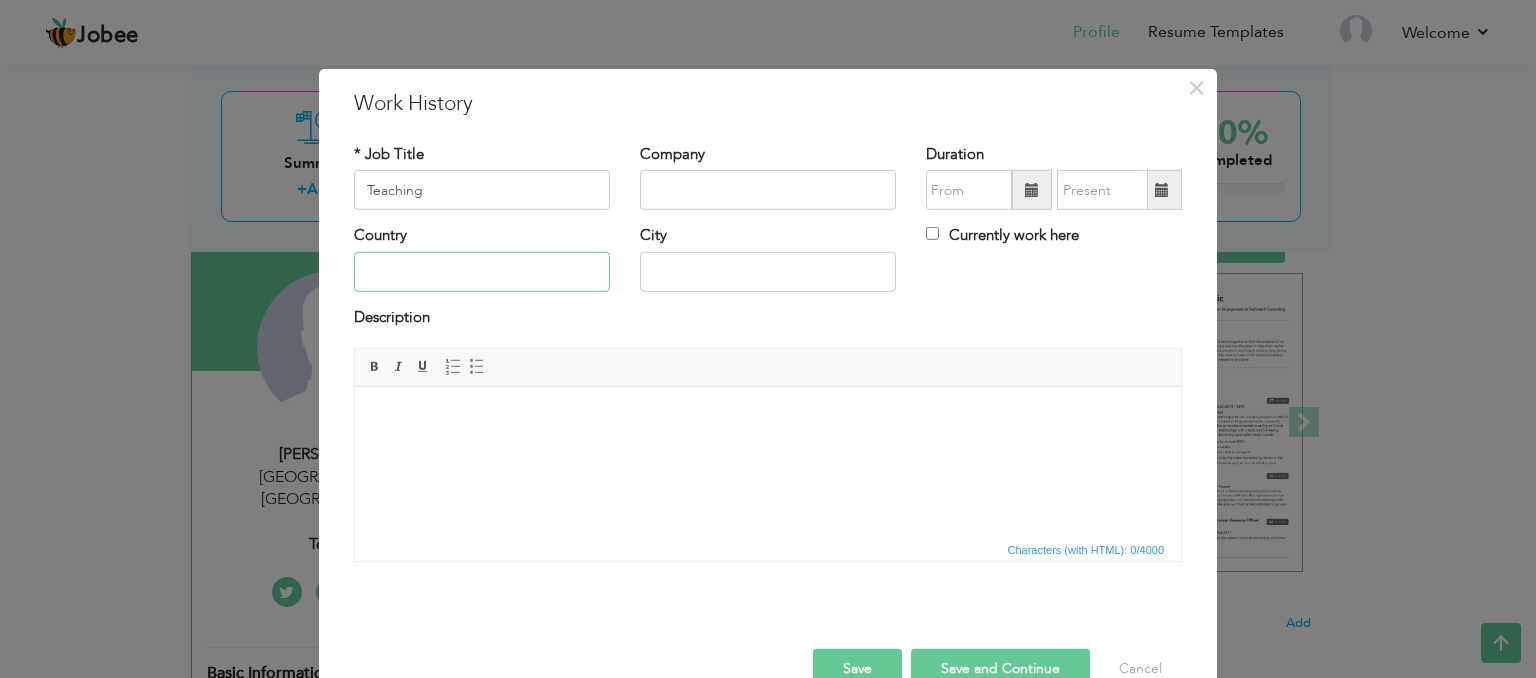 click at bounding box center (482, 272) 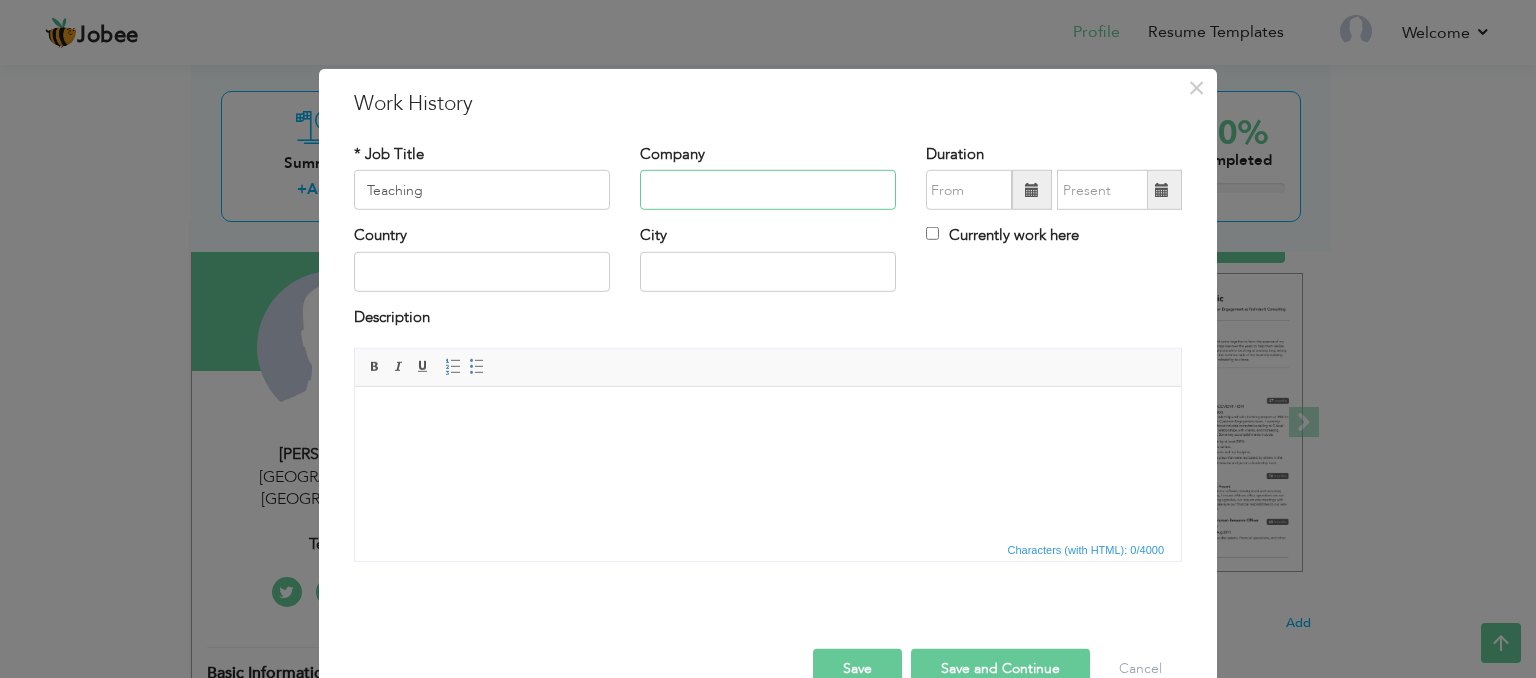 click at bounding box center [768, 190] 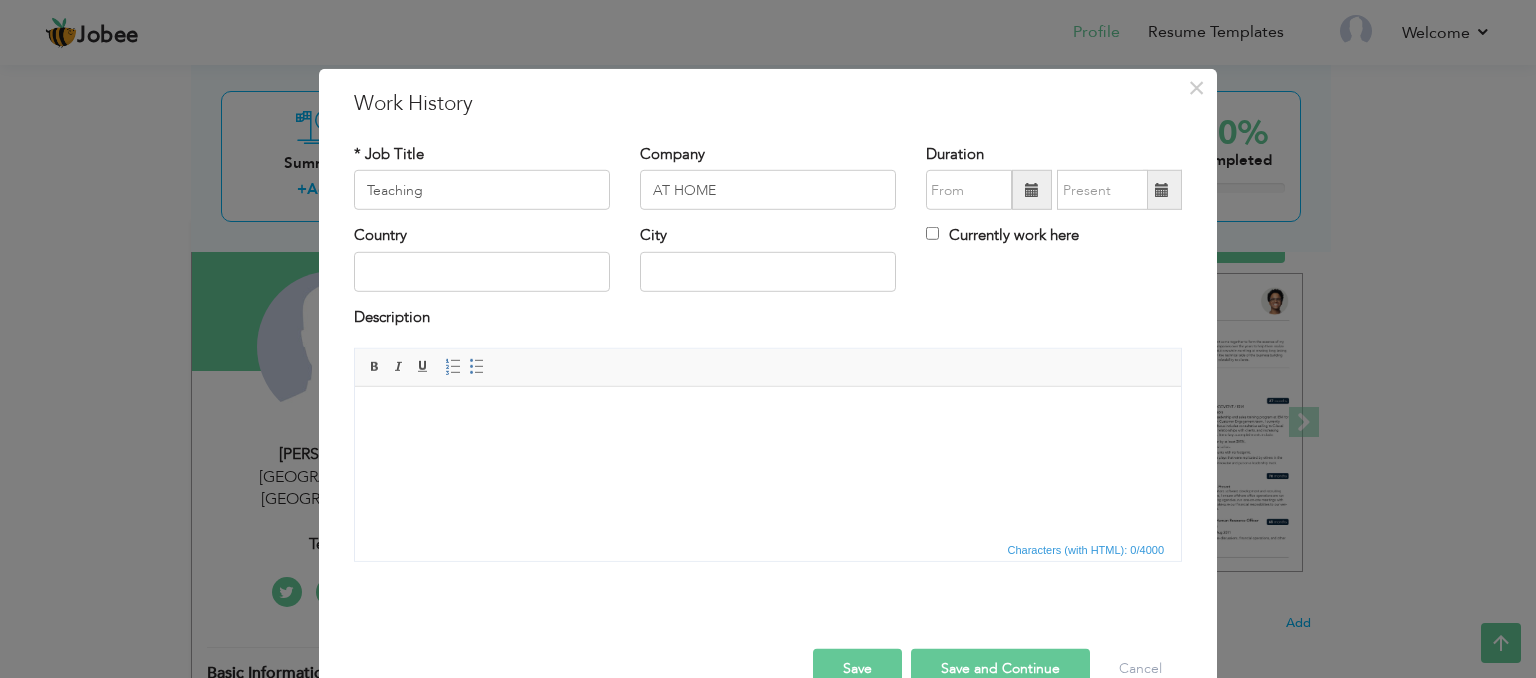 click on "Save" at bounding box center (857, 669) 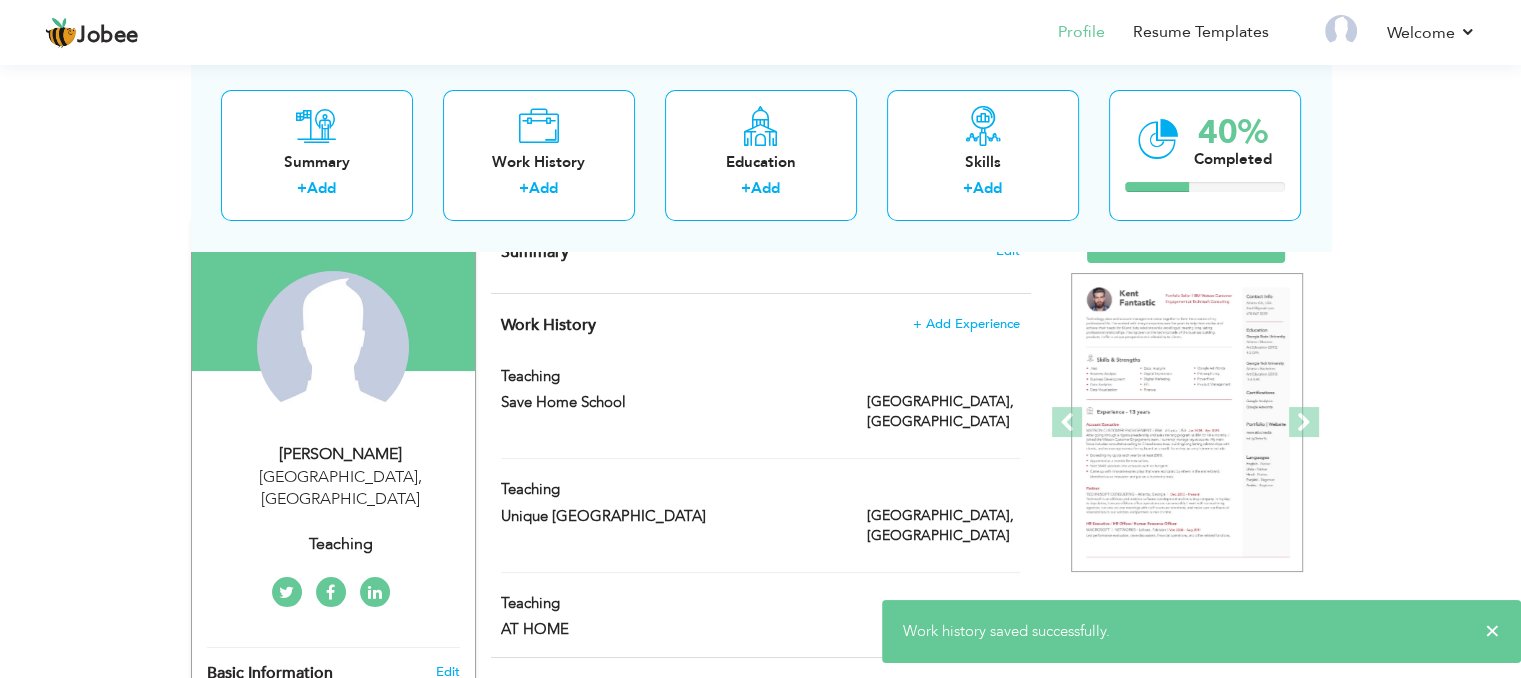 drag, startPoint x: 1520, startPoint y: 225, endPoint x: 1531, endPoint y: 292, distance: 67.89698 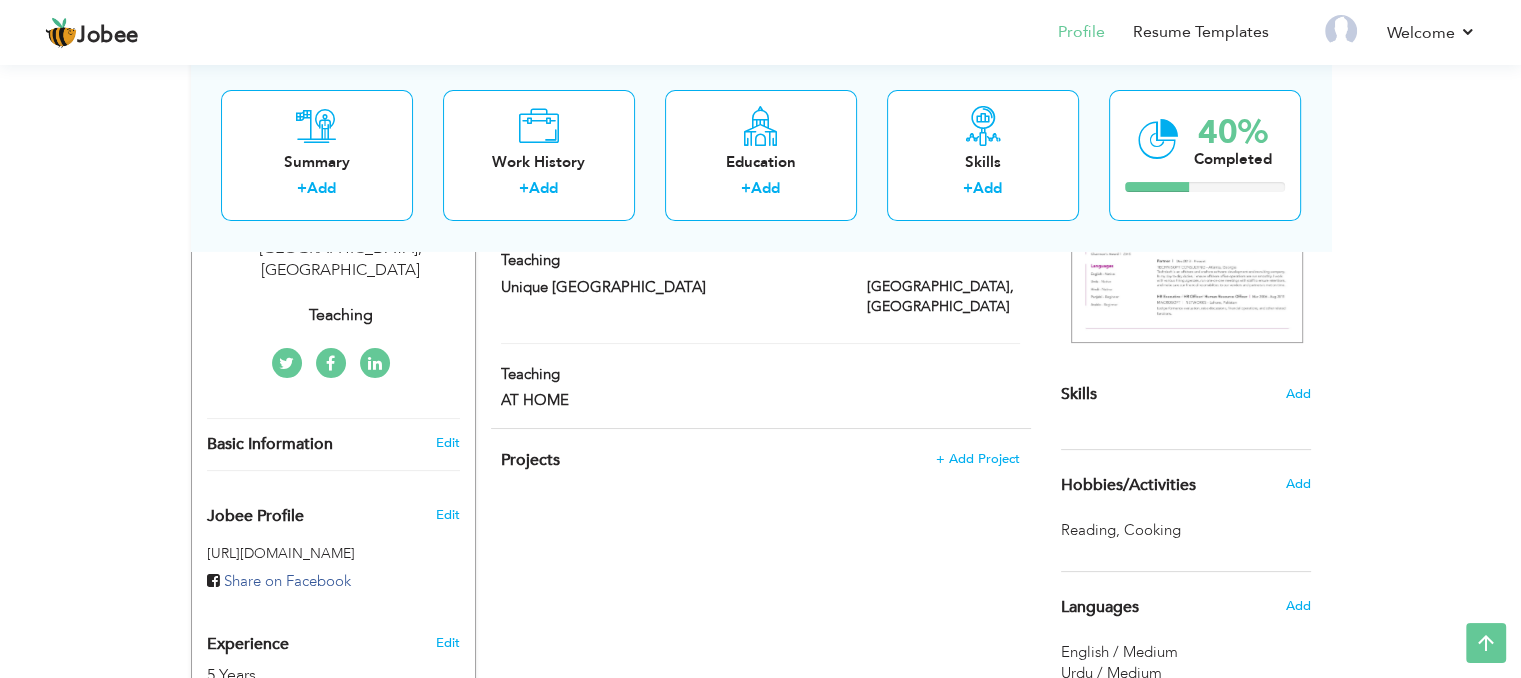 scroll, scrollTop: 386, scrollLeft: 0, axis: vertical 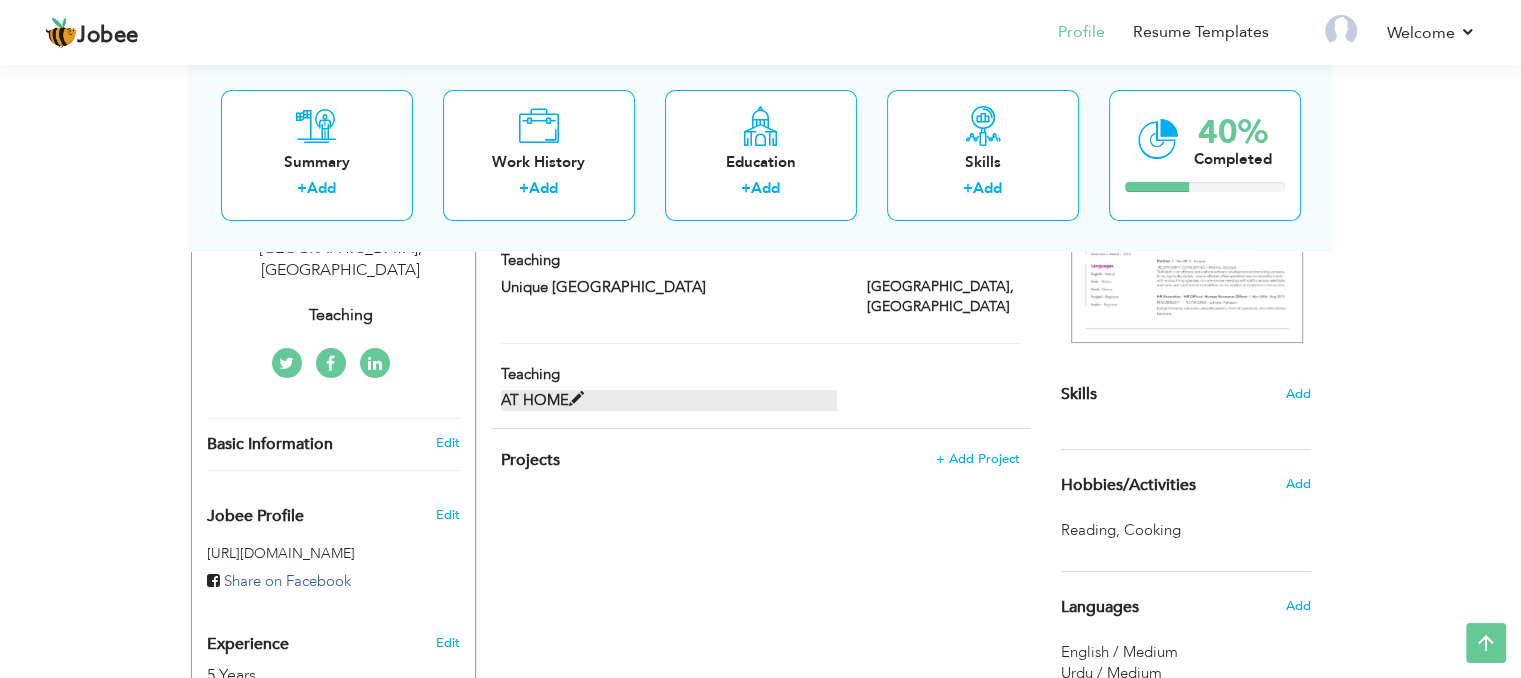 click at bounding box center [576, 399] 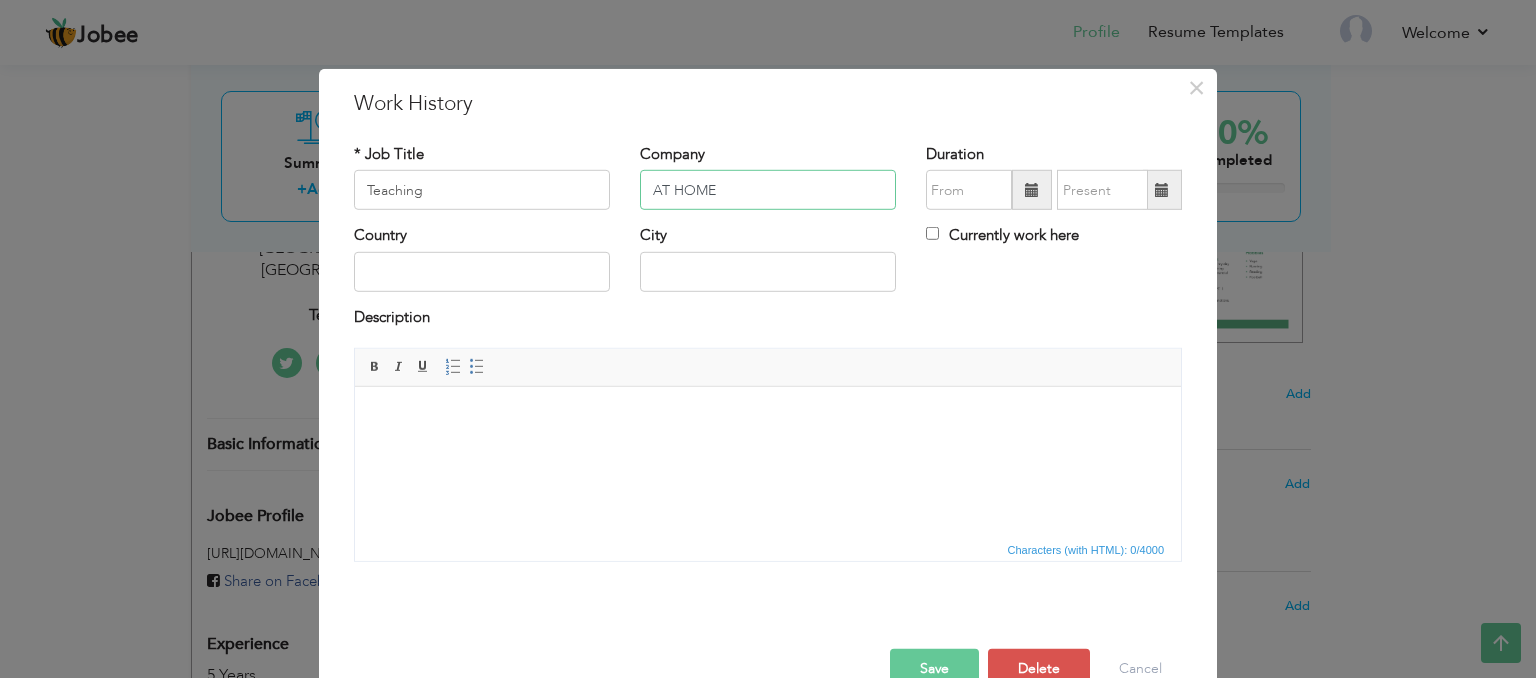 click on "AT HOME" at bounding box center (768, 190) 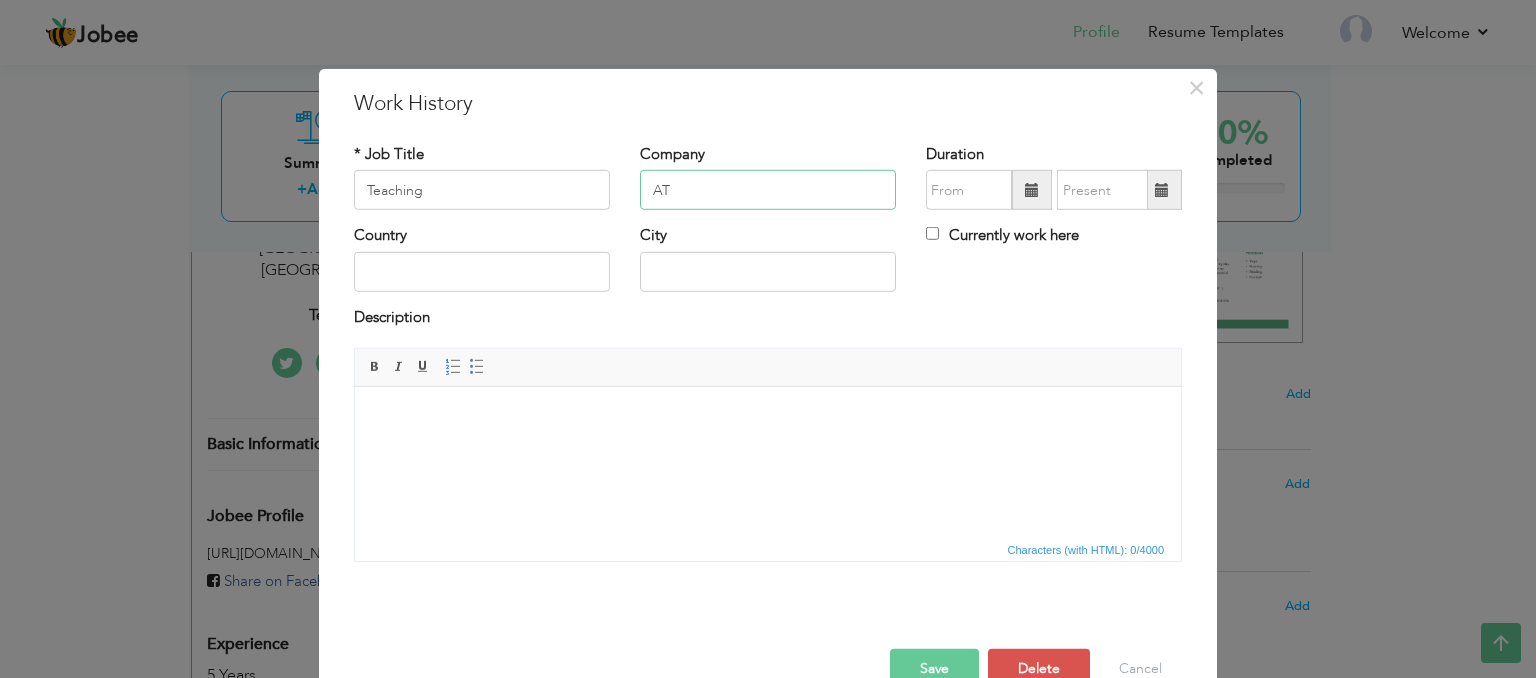 type on "A" 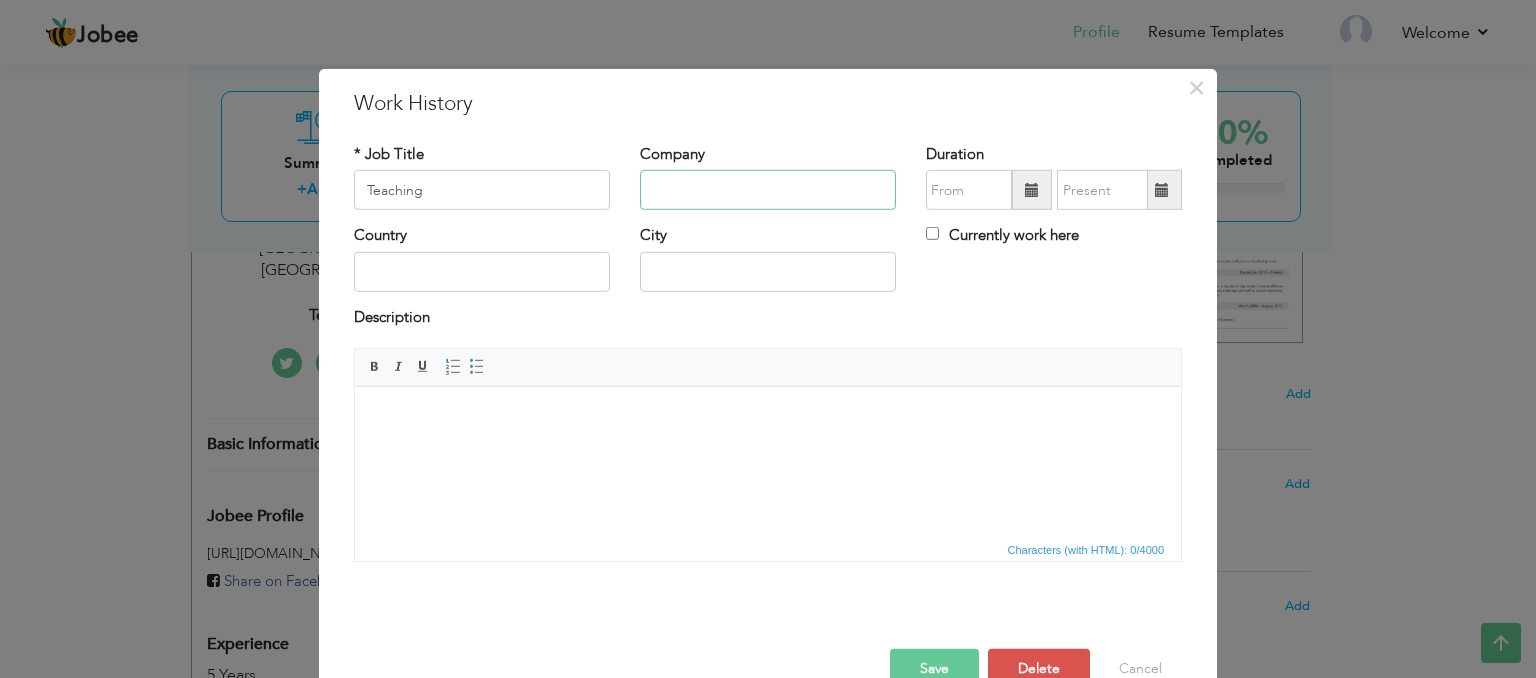 type 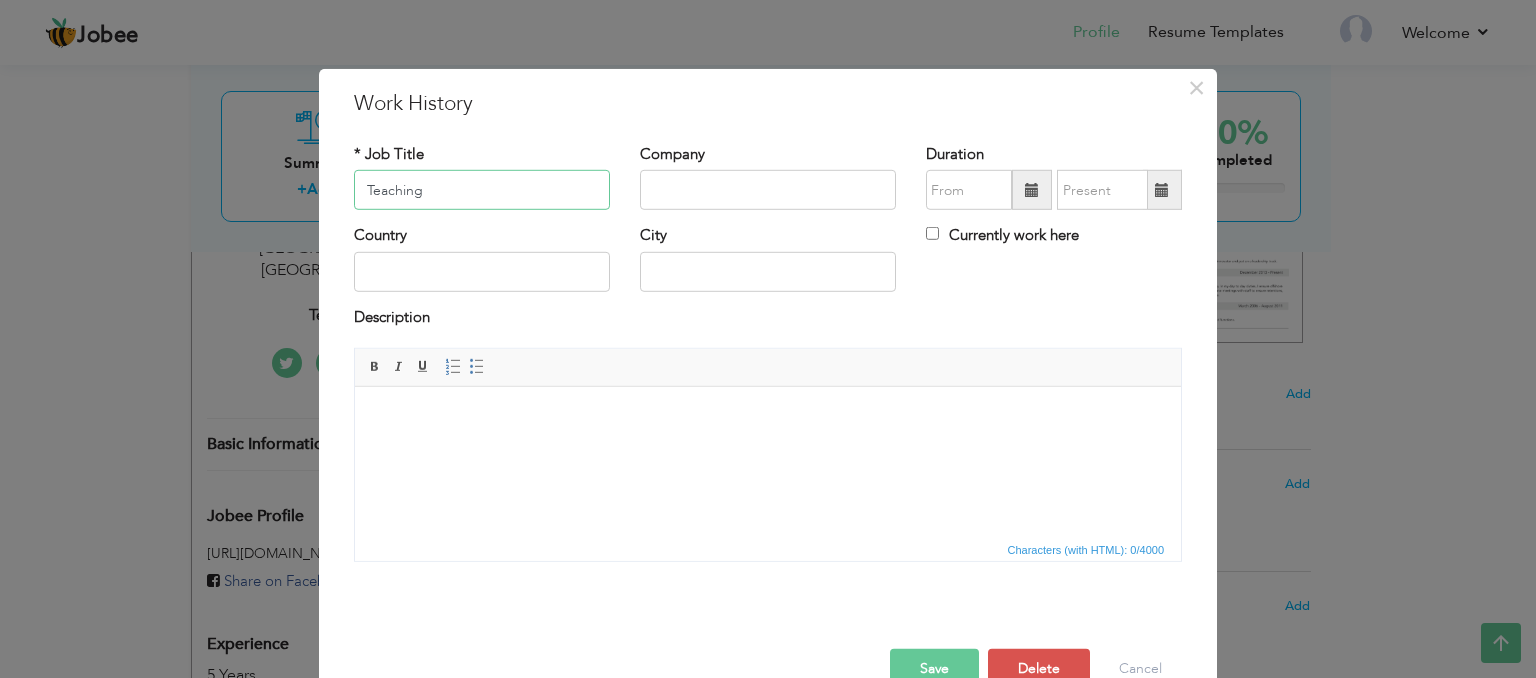 click on "Teaching" at bounding box center (482, 190) 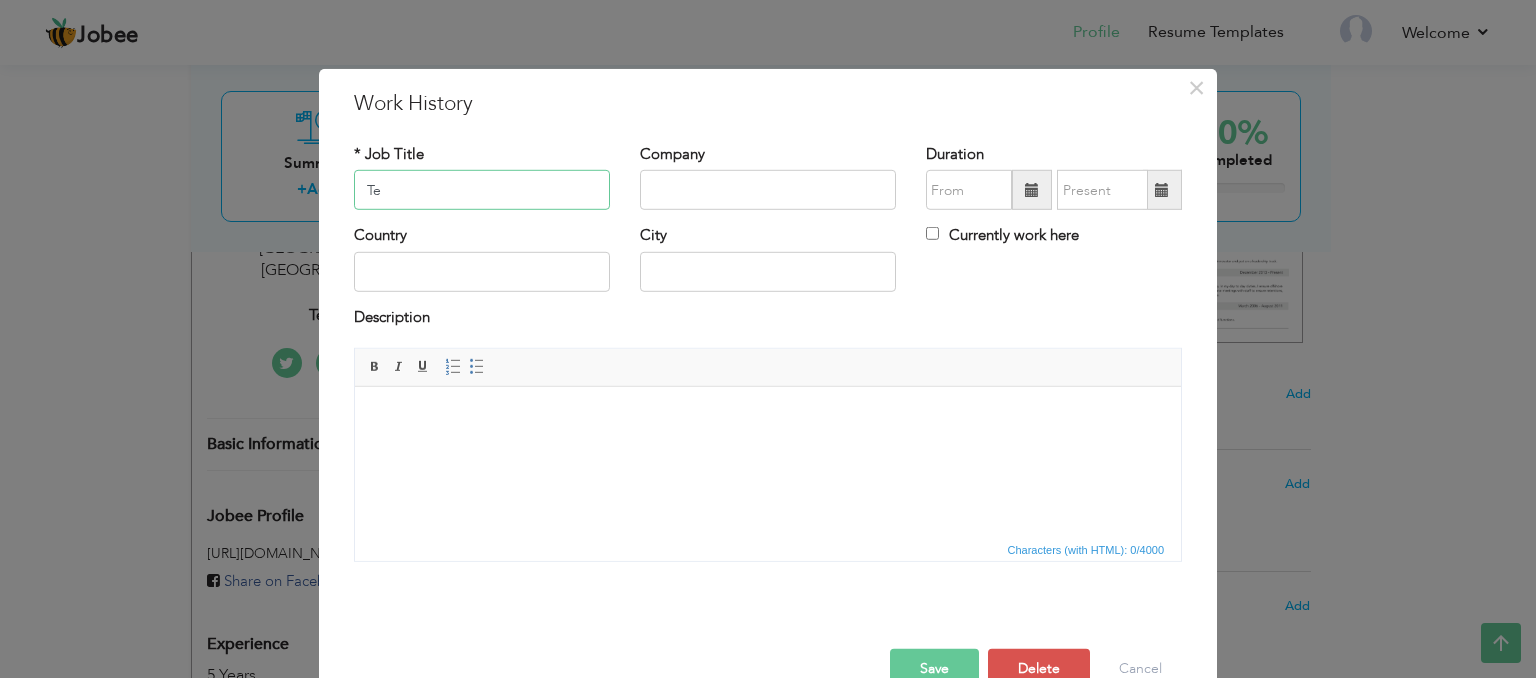 type on "T" 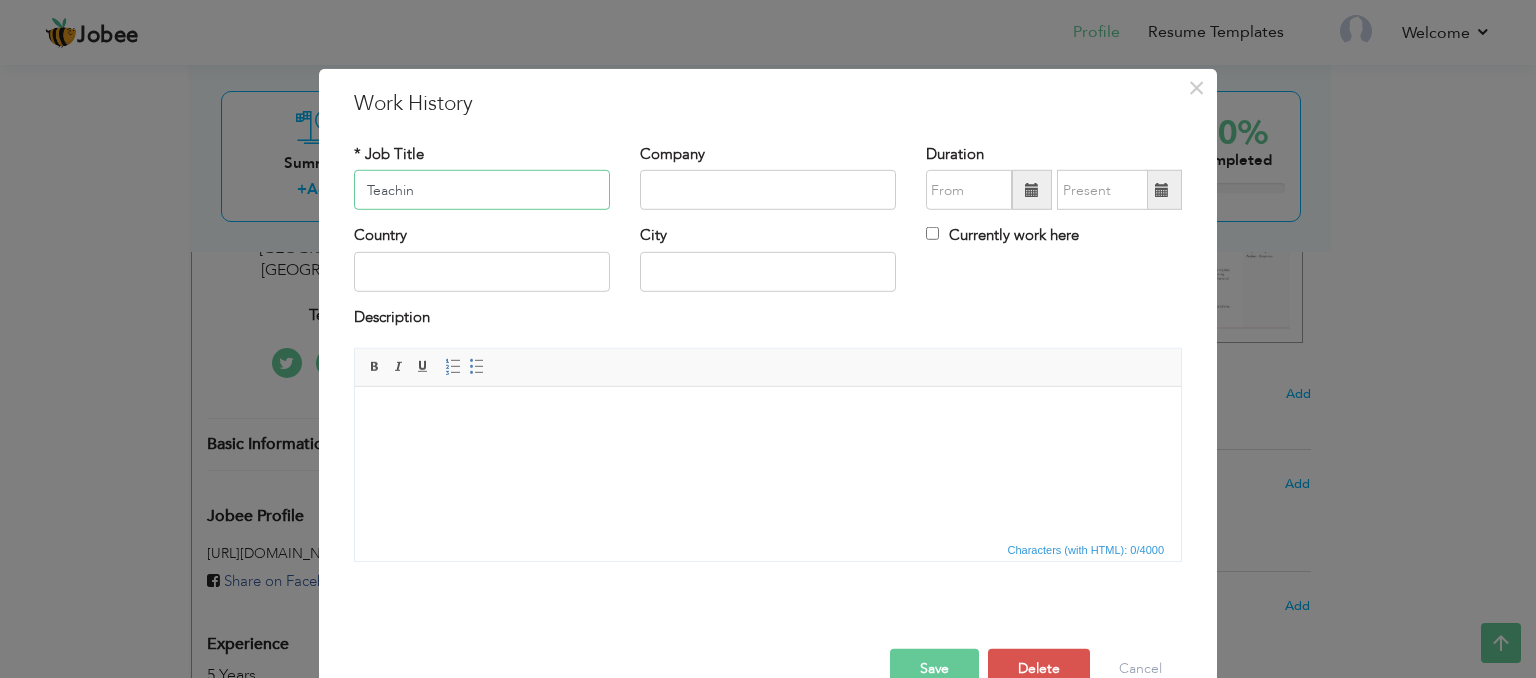 type on "Teaching" 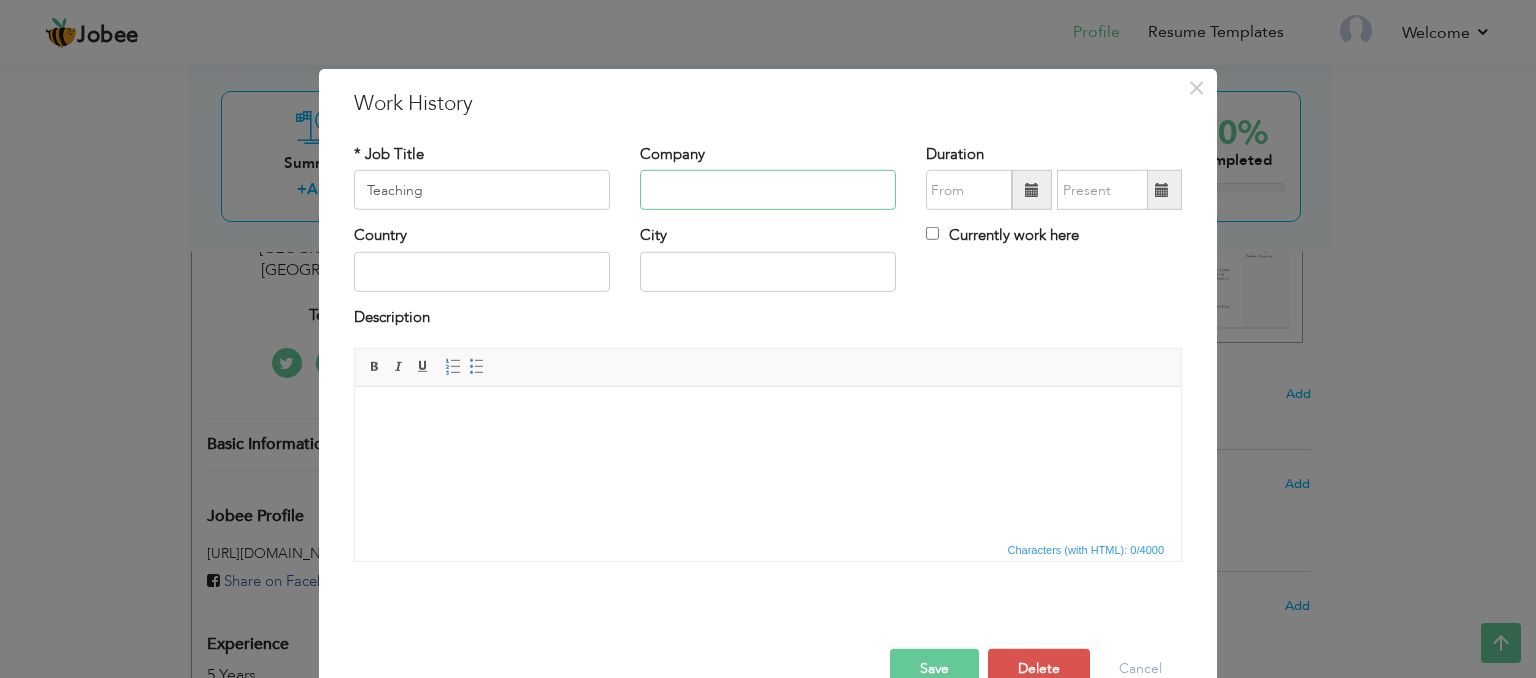 click at bounding box center [768, 190] 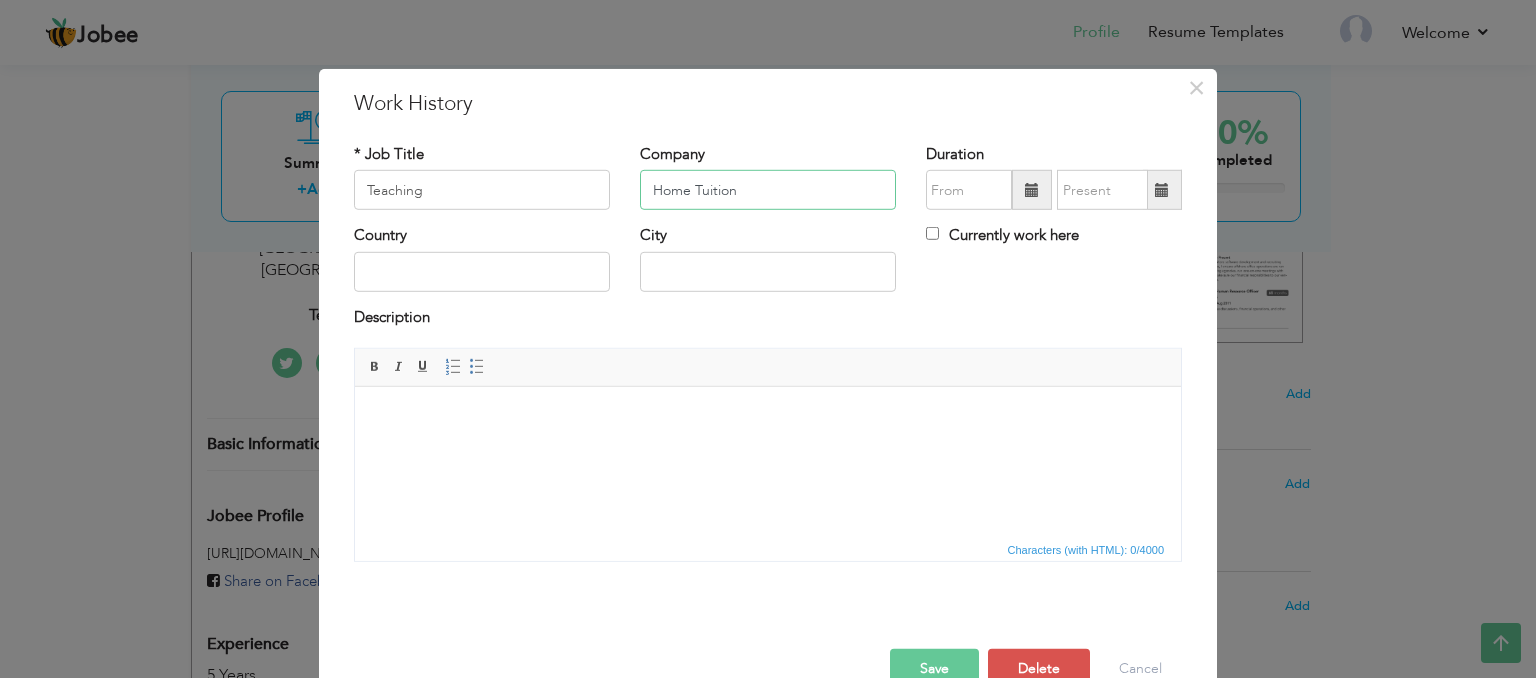 type on "Home Tuition" 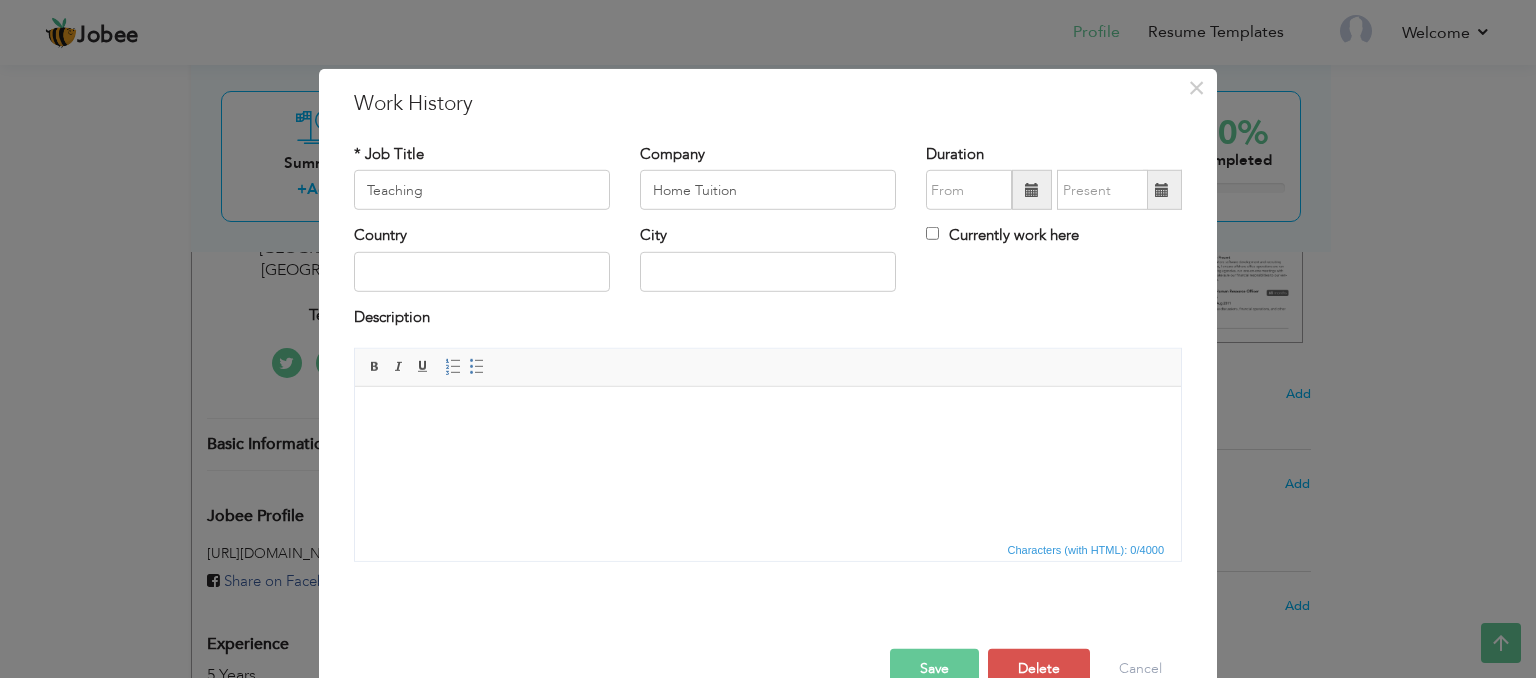 click on "Save" at bounding box center (934, 669) 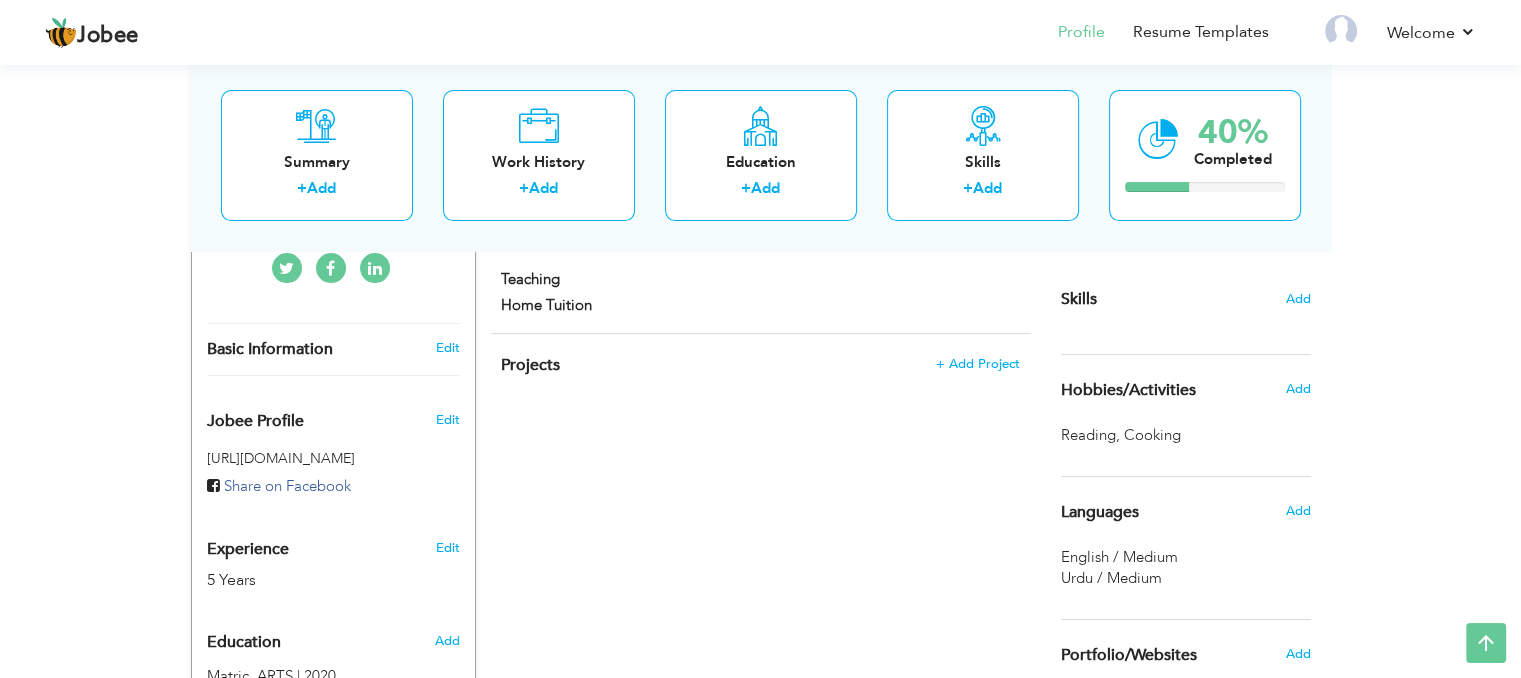 scroll, scrollTop: 479, scrollLeft: 0, axis: vertical 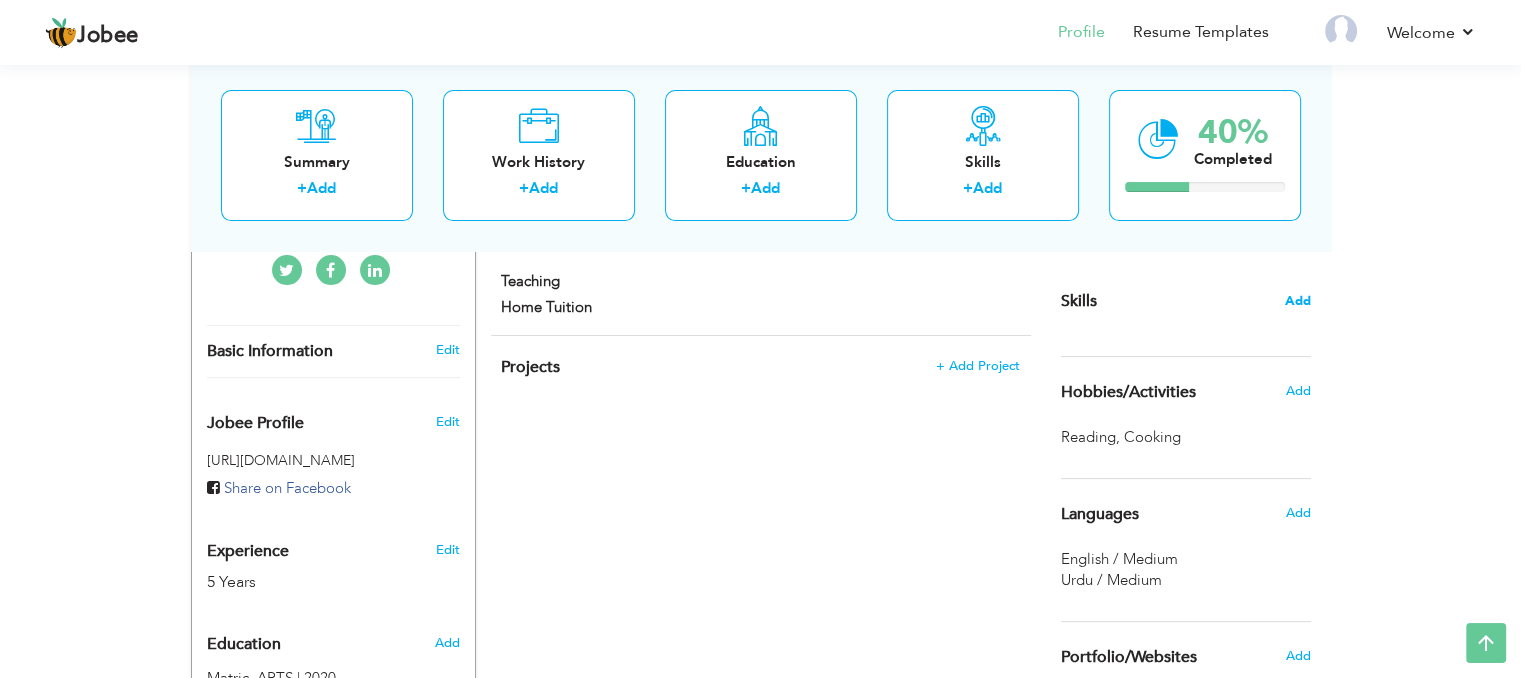 click on "Add" at bounding box center [1298, 301] 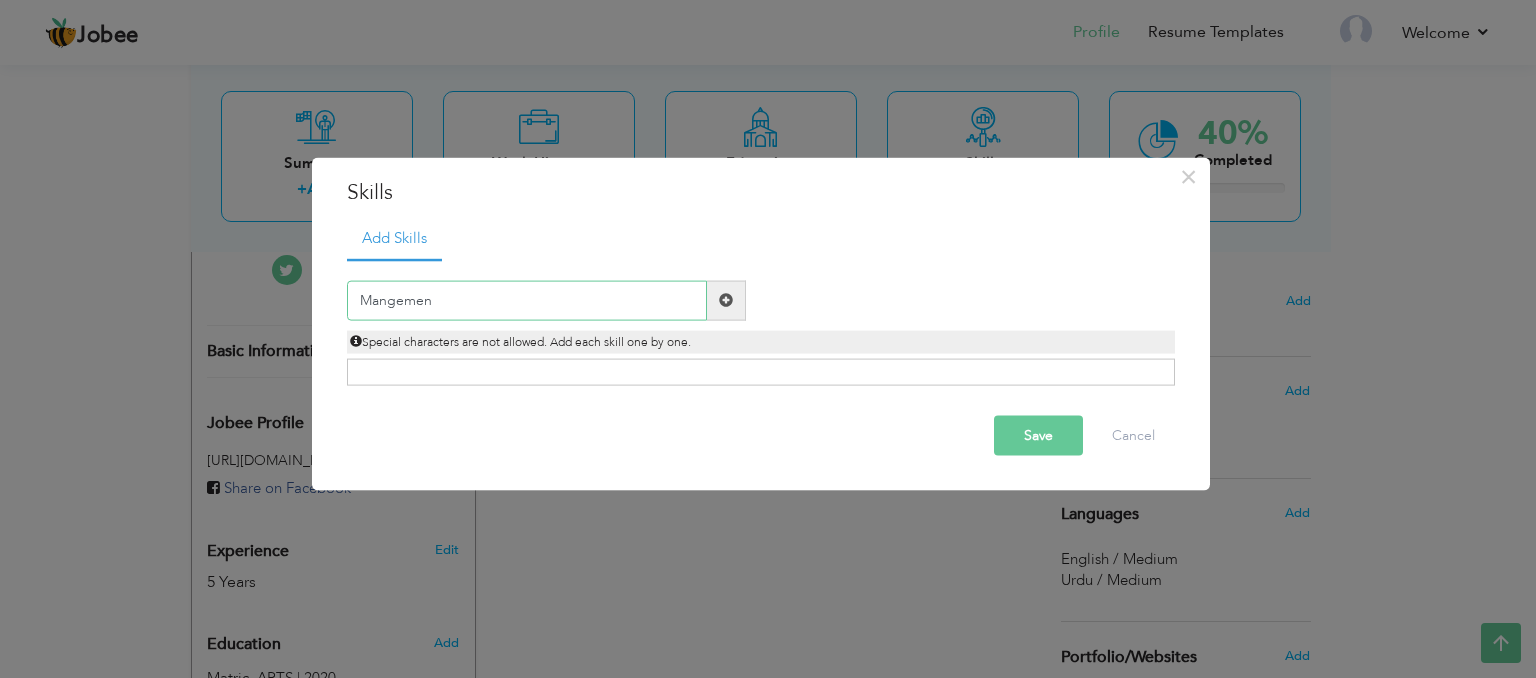 type on "Mangement" 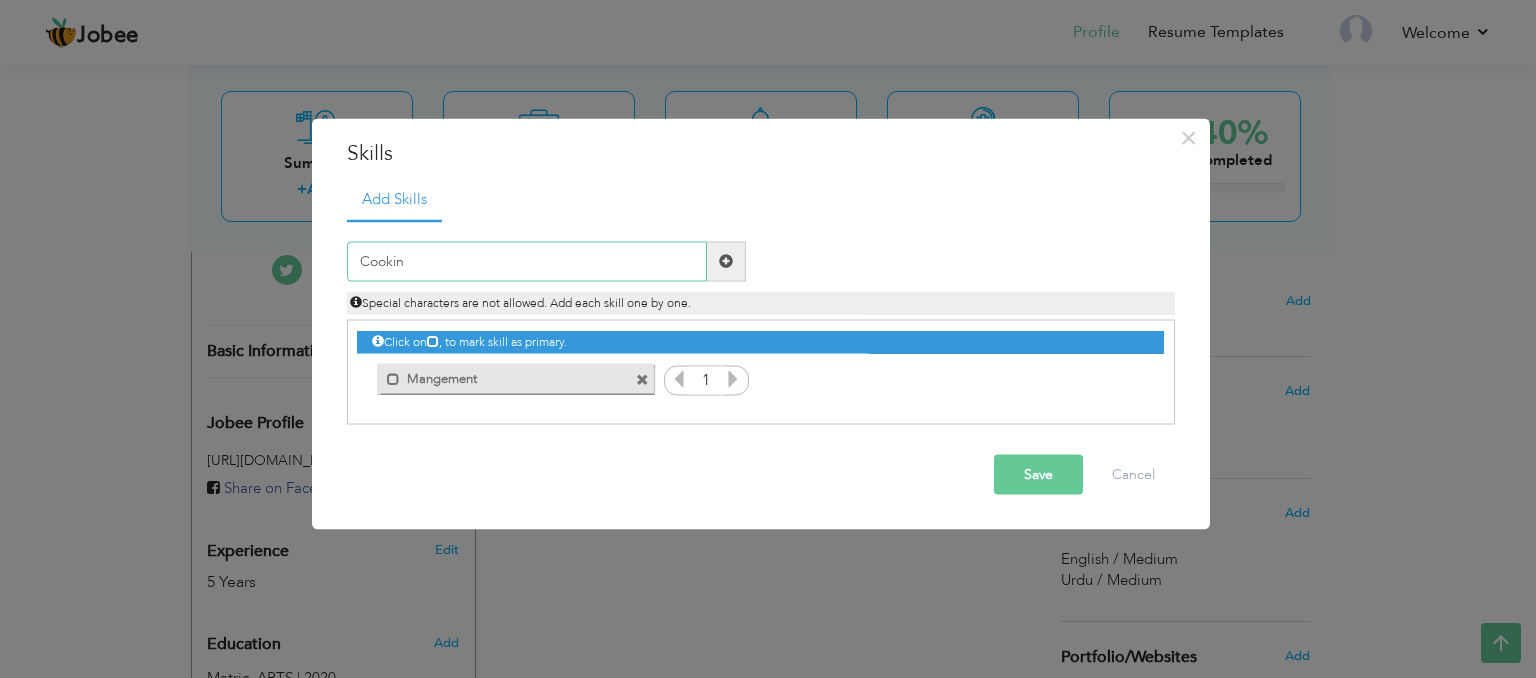 type on "Cooking" 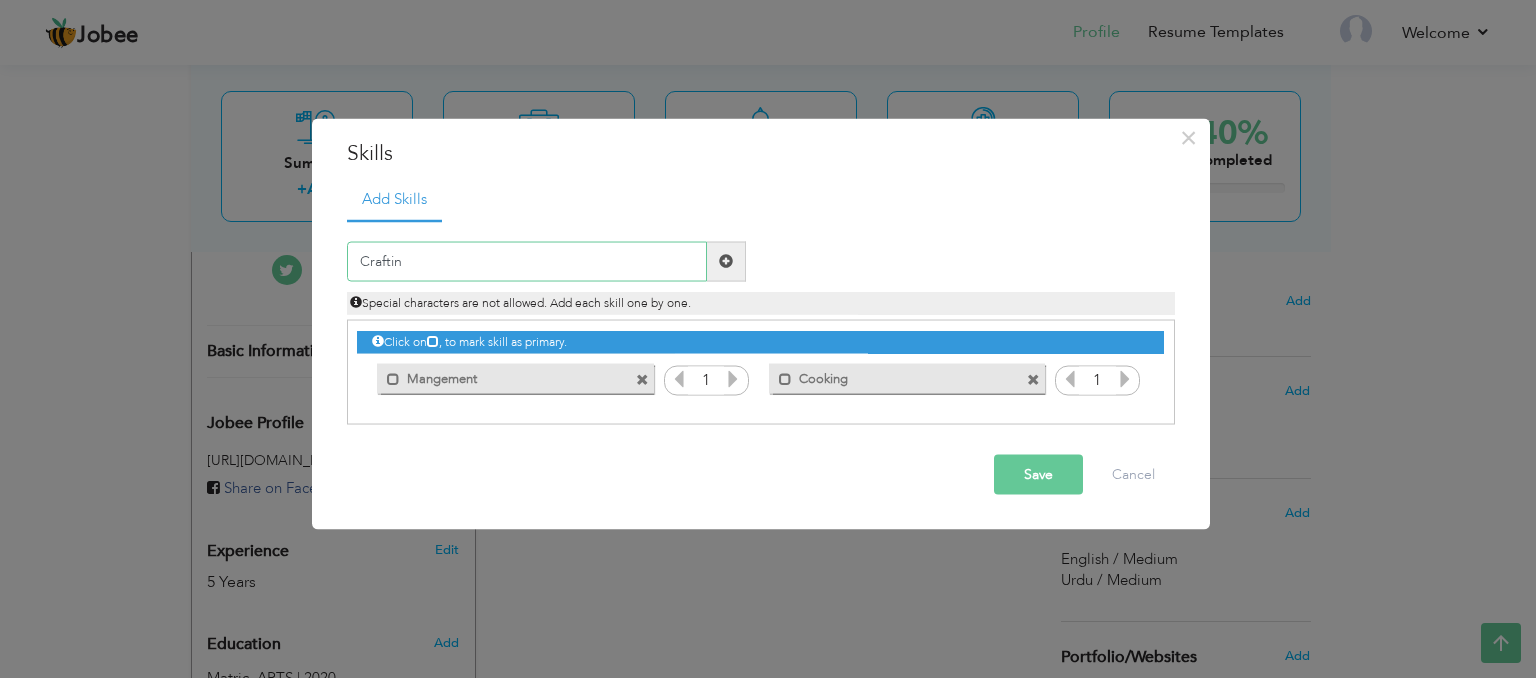 type on "Crafting" 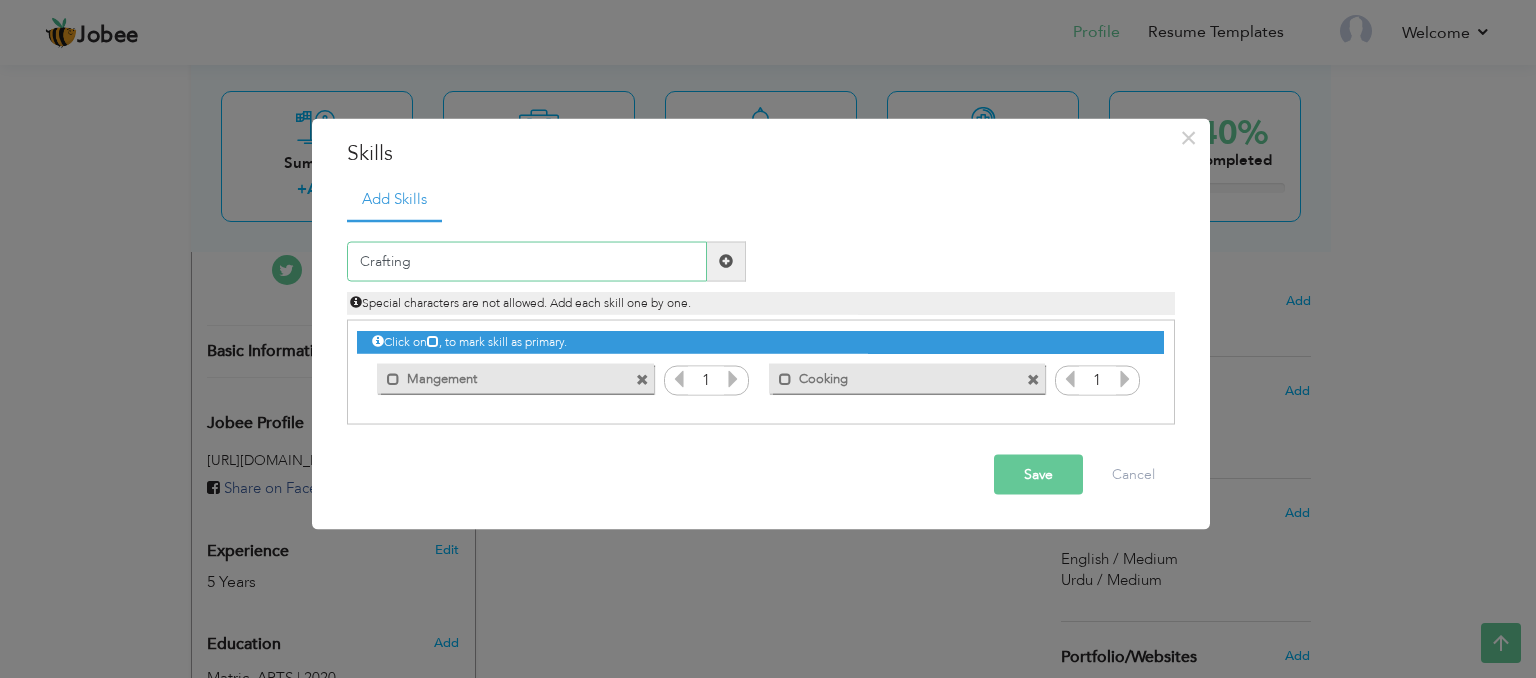 type 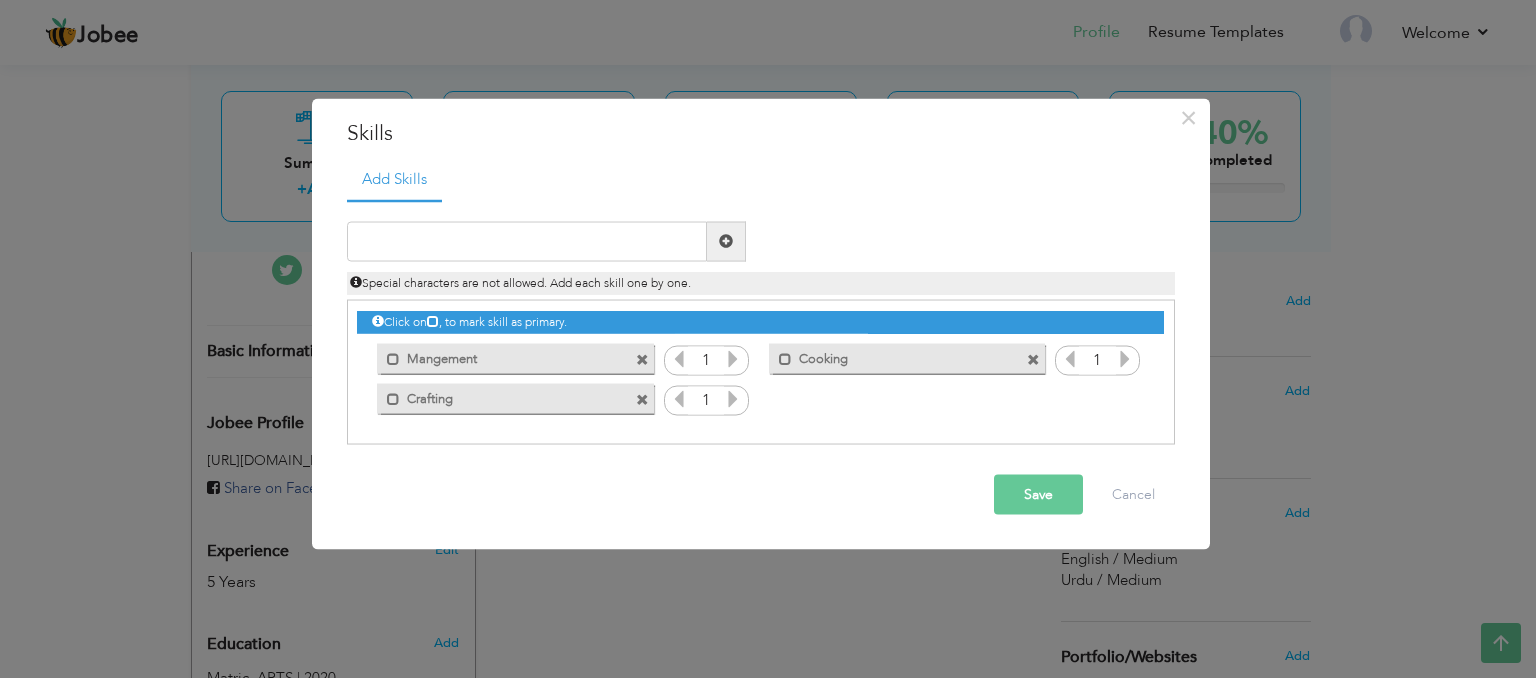 click on "Save" at bounding box center (1038, 494) 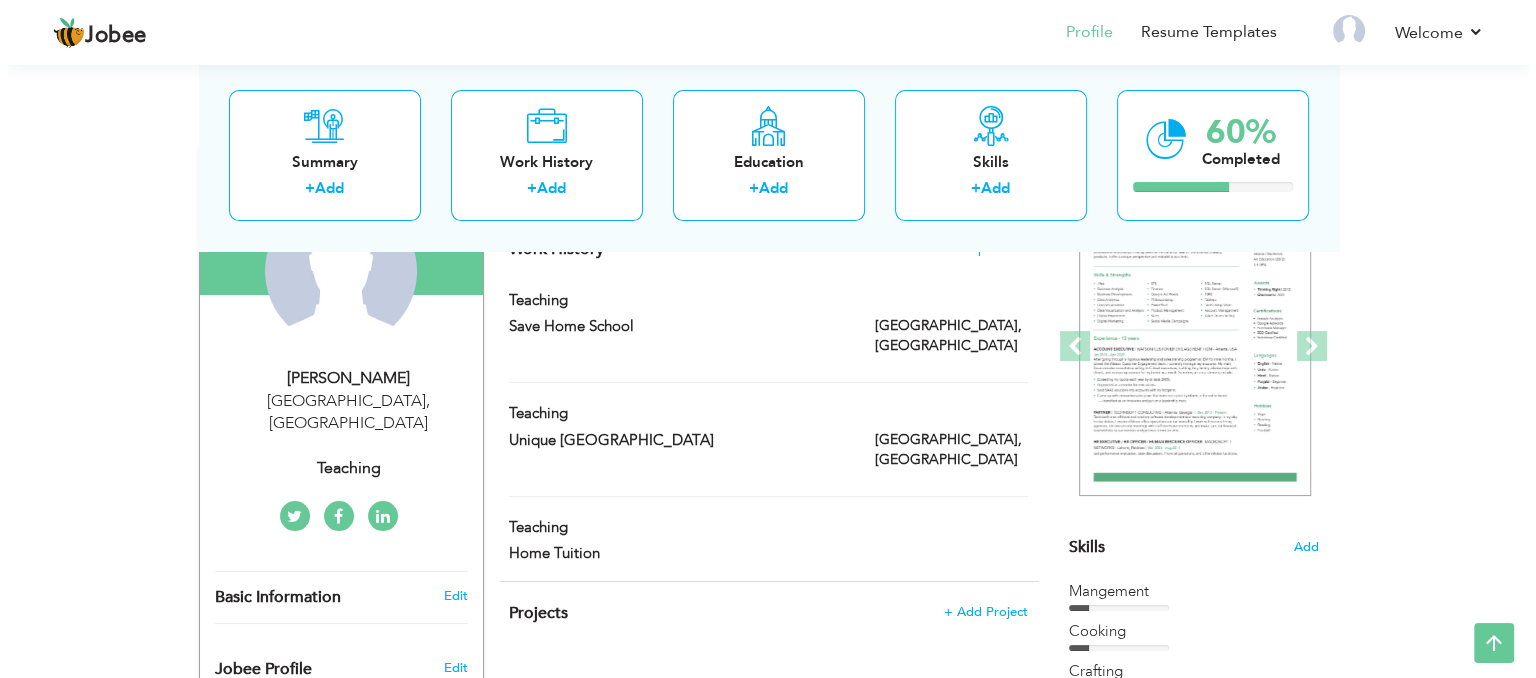 scroll, scrollTop: 232, scrollLeft: 0, axis: vertical 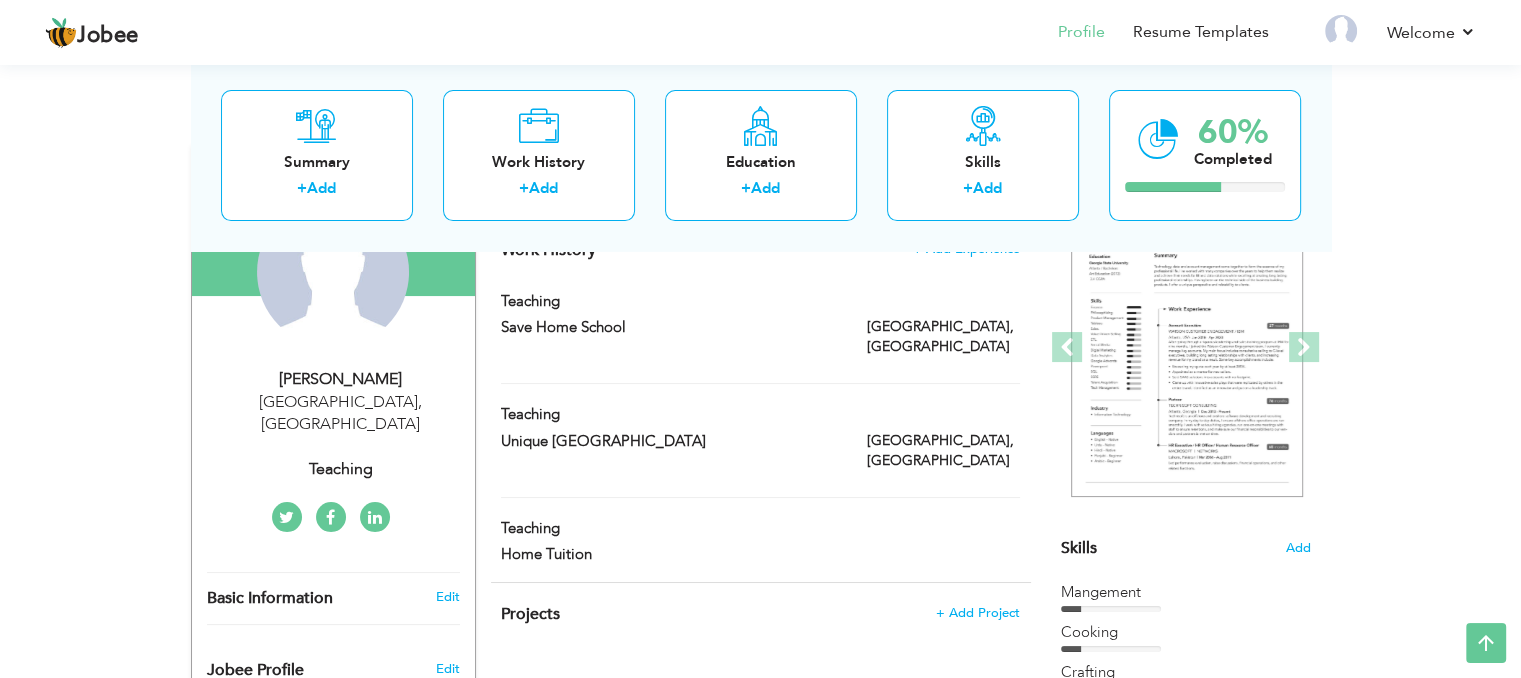 click on "teaching" at bounding box center (341, 469) 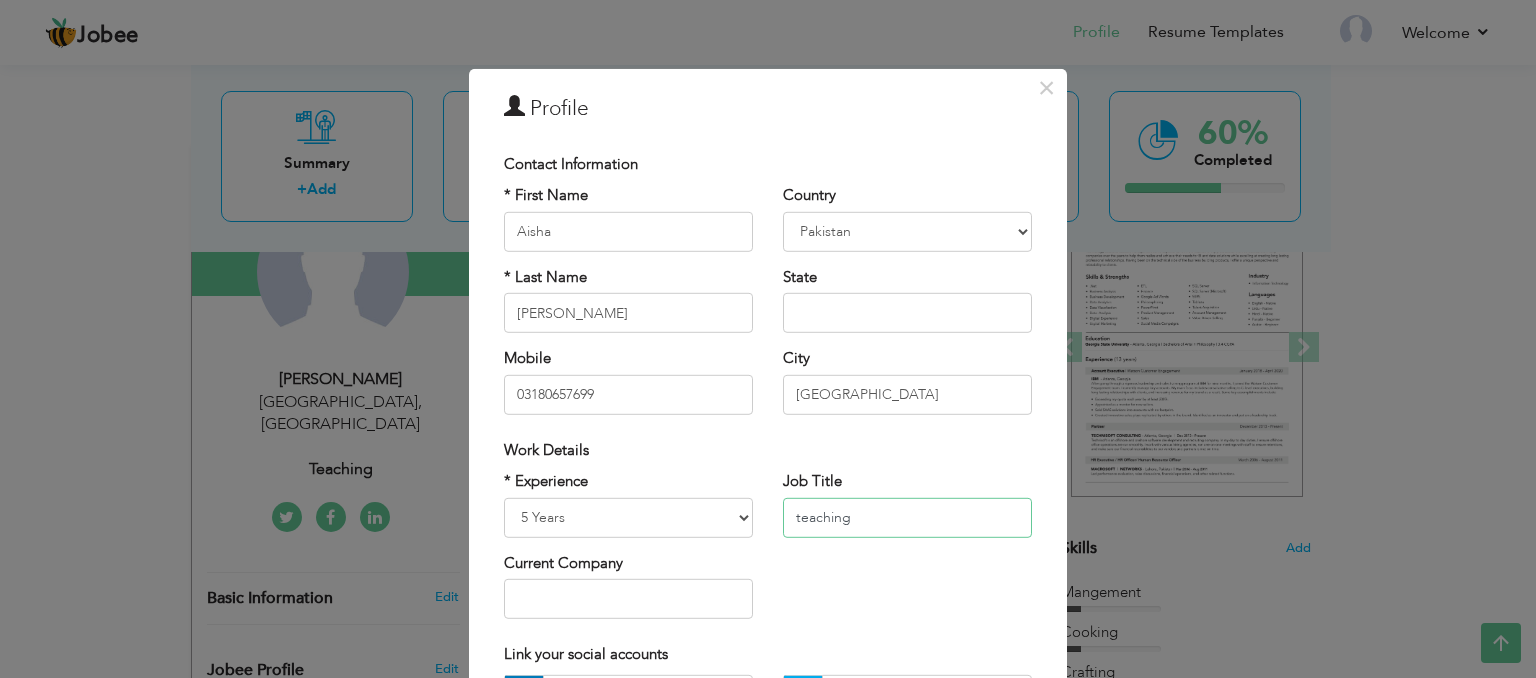 click on "teaching" at bounding box center [907, 517] 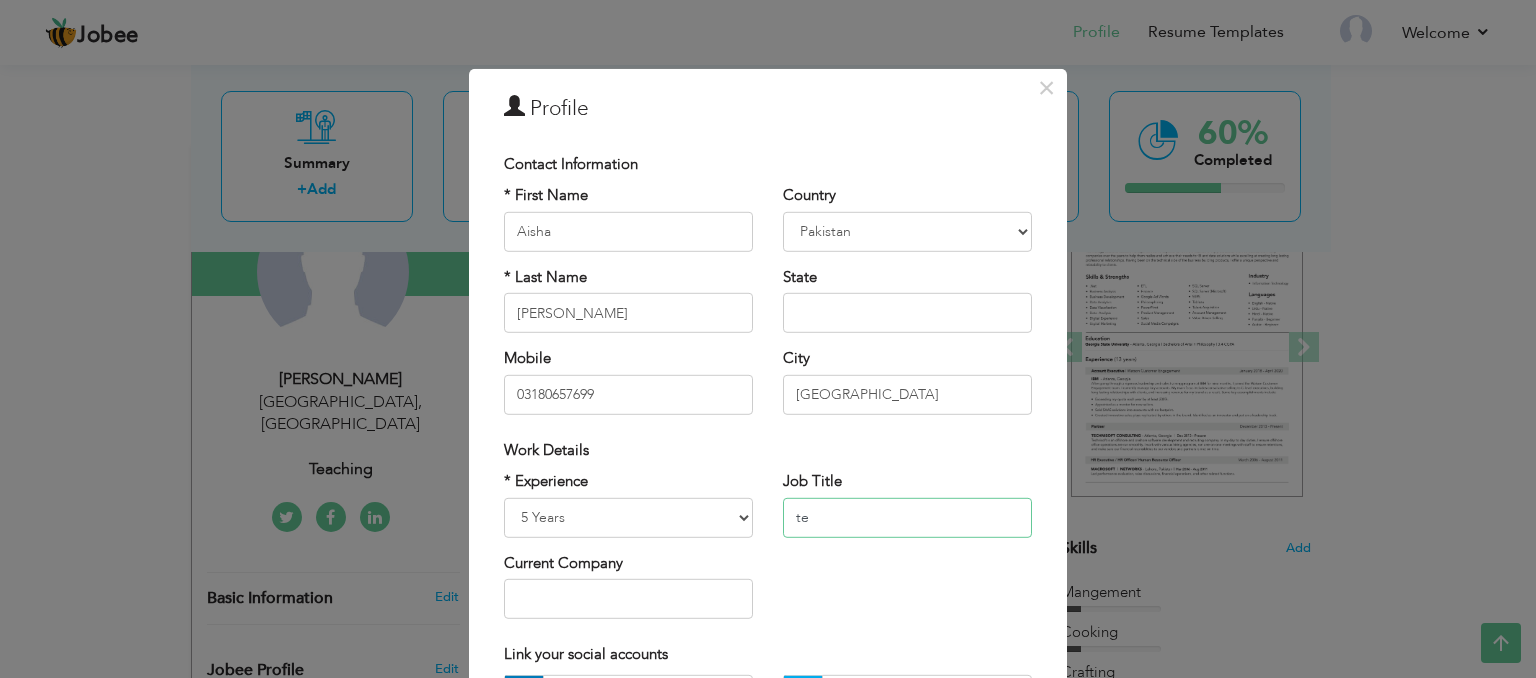 type on "t" 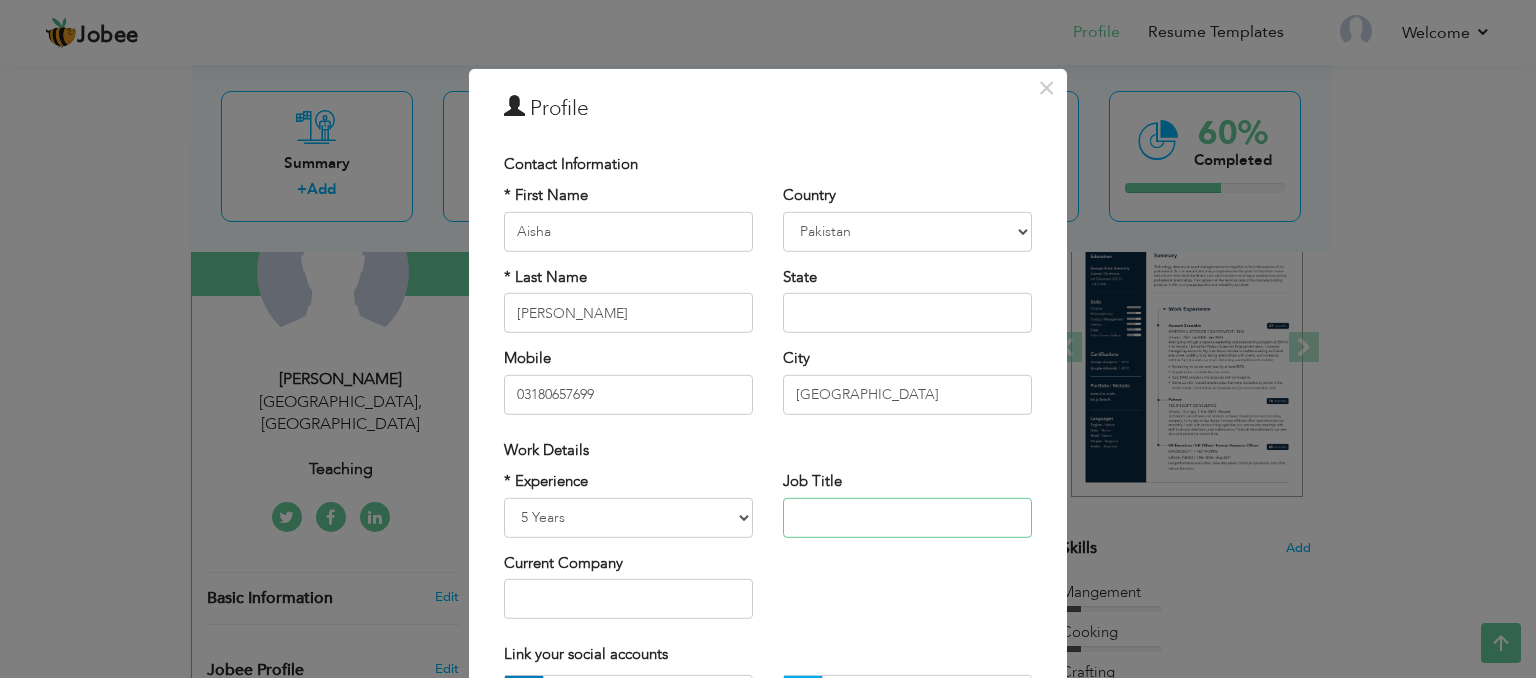 type 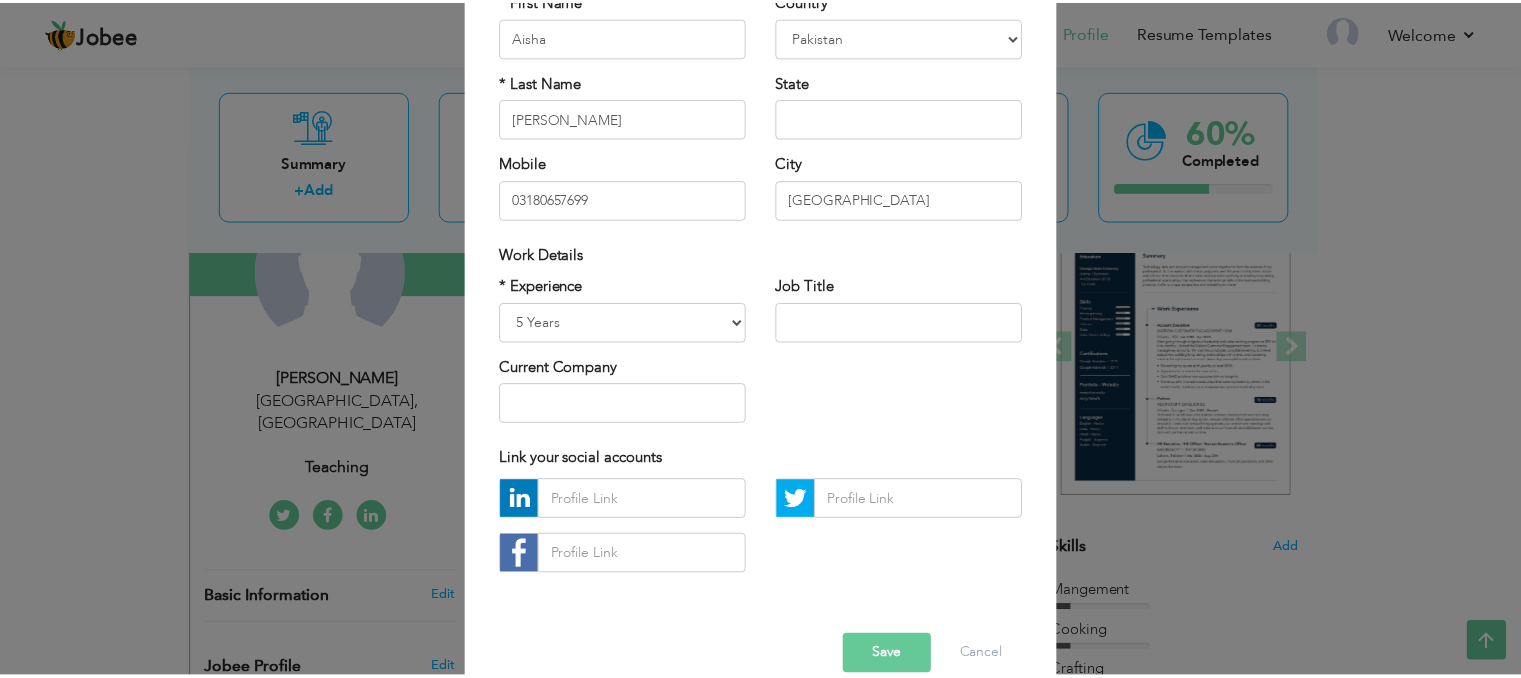 scroll, scrollTop: 228, scrollLeft: 0, axis: vertical 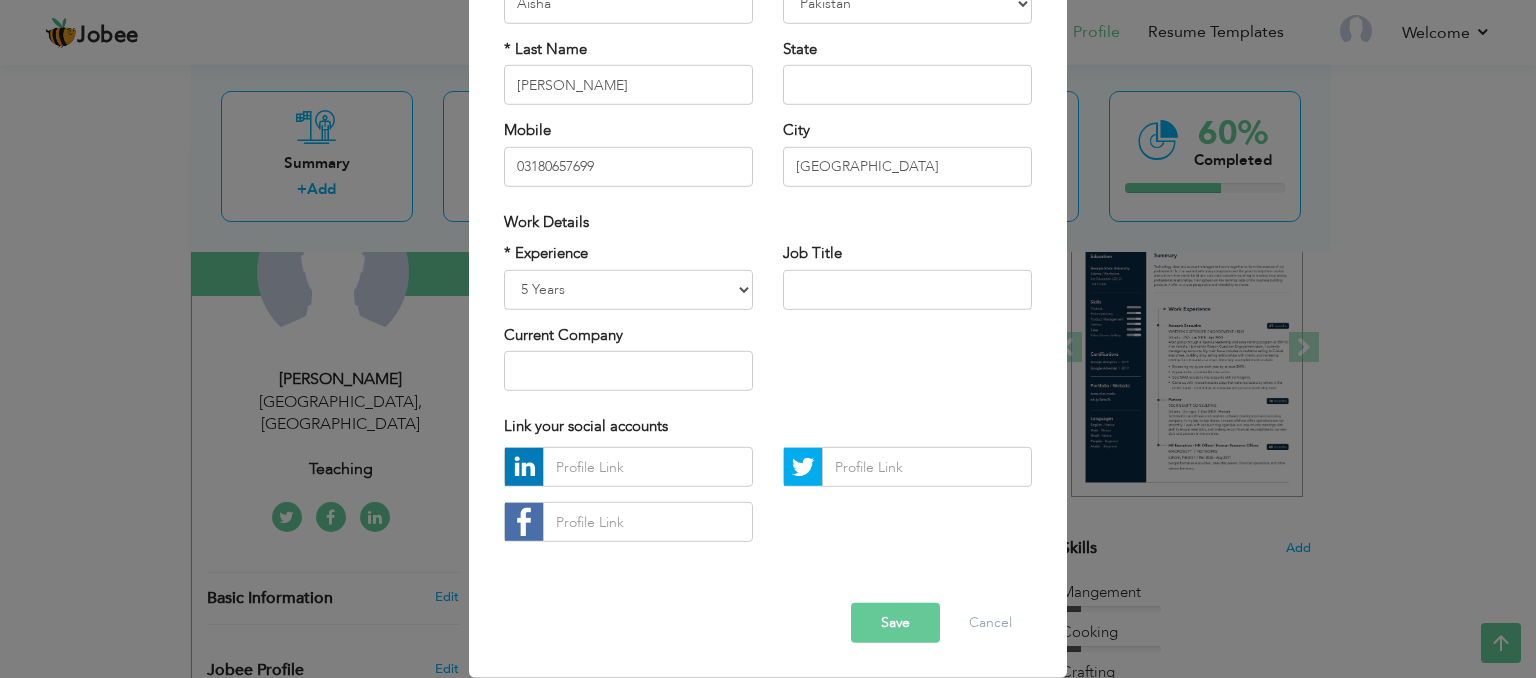 click on "Save" at bounding box center [895, 623] 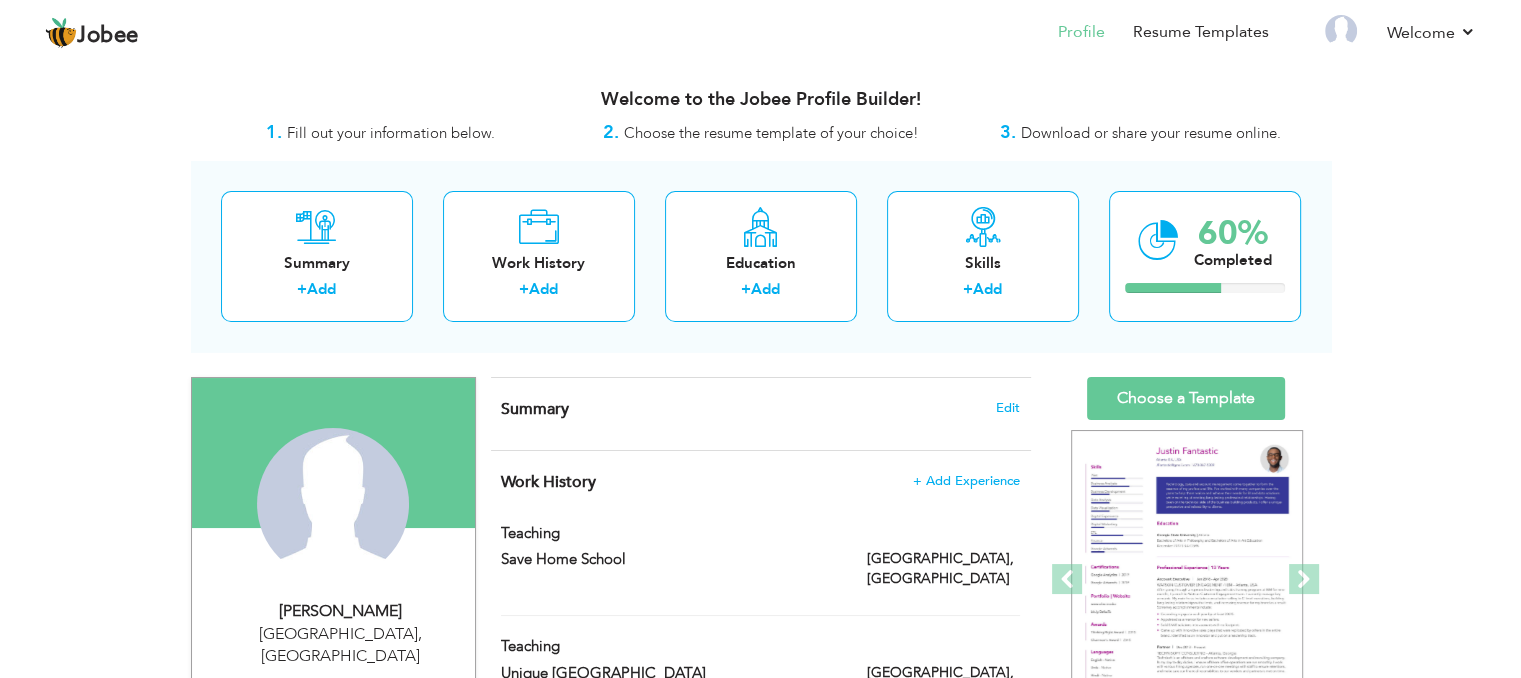 scroll, scrollTop: 76, scrollLeft: 0, axis: vertical 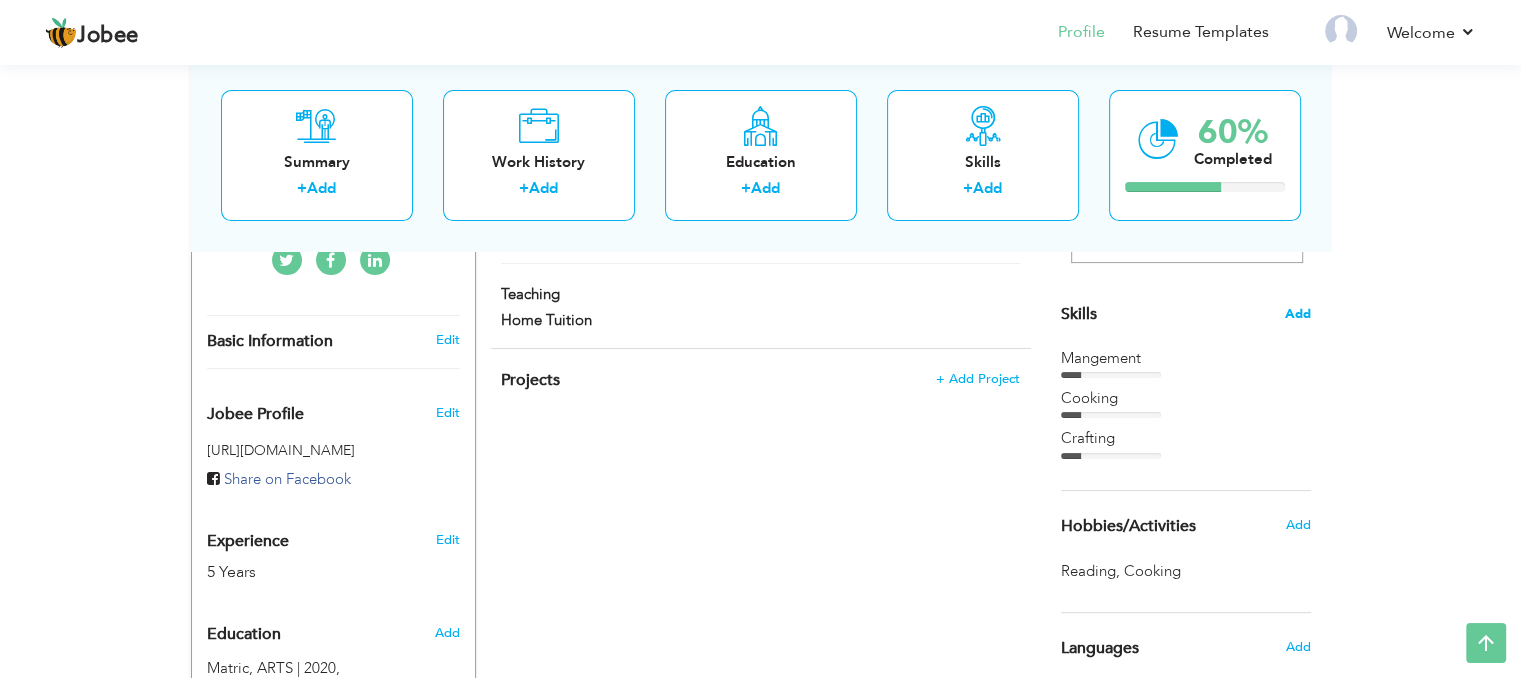 click on "Add" at bounding box center (1298, 314) 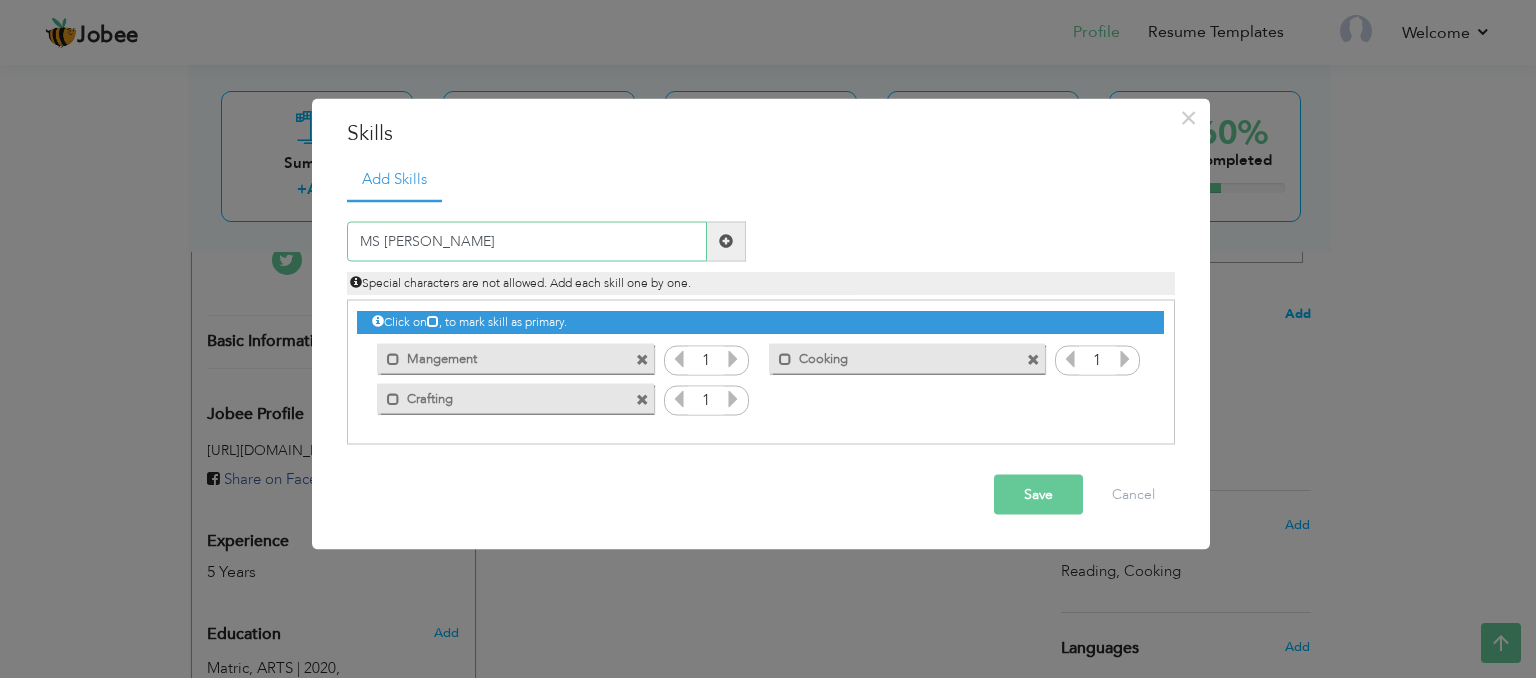 type on "MS EXCEL" 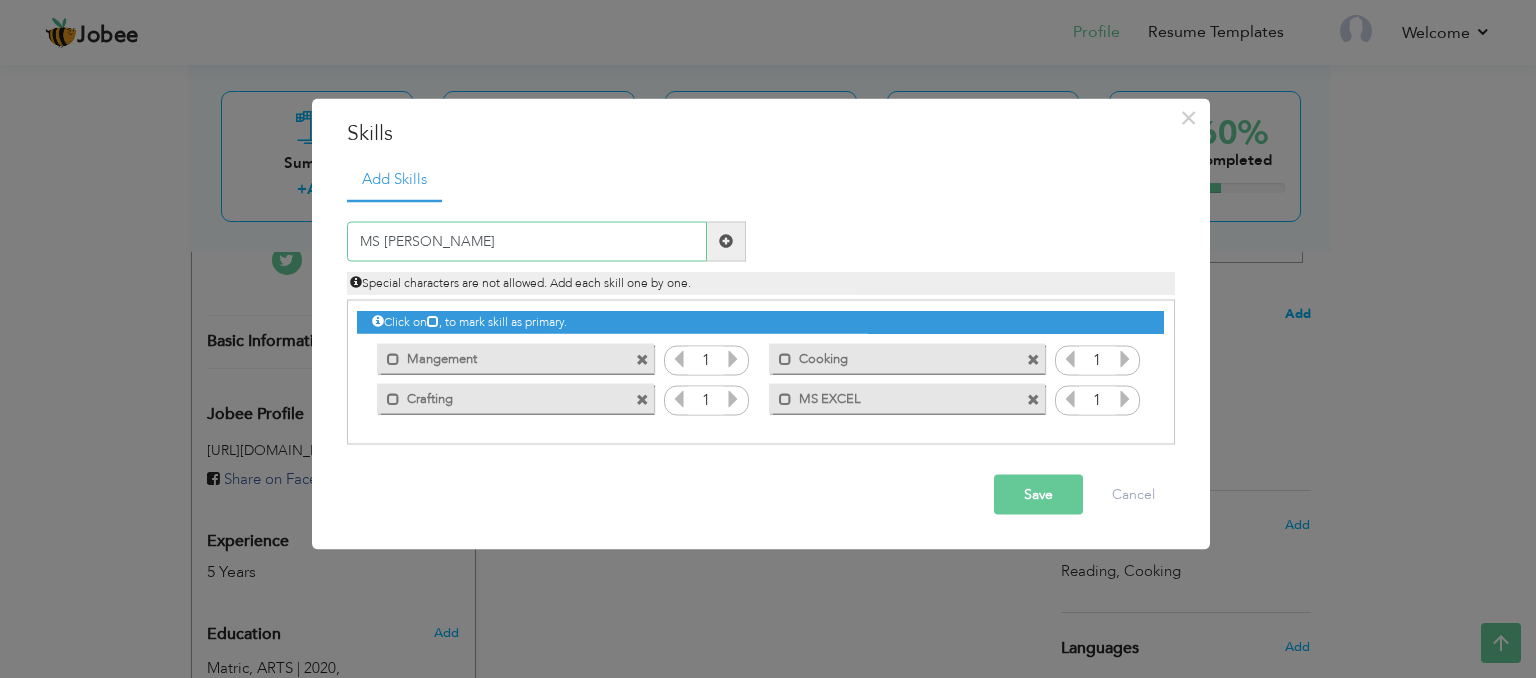 type on "MS WORD" 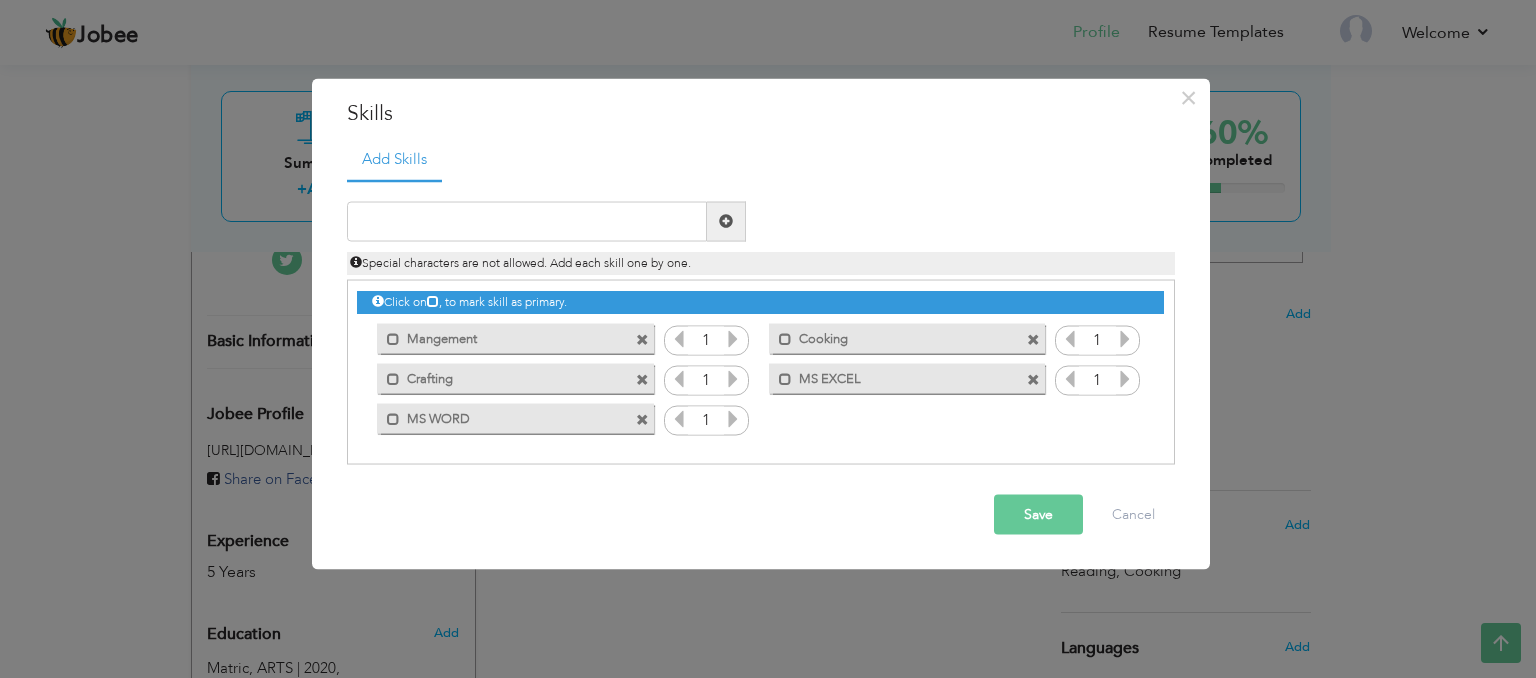 click on "Save" at bounding box center (1038, 514) 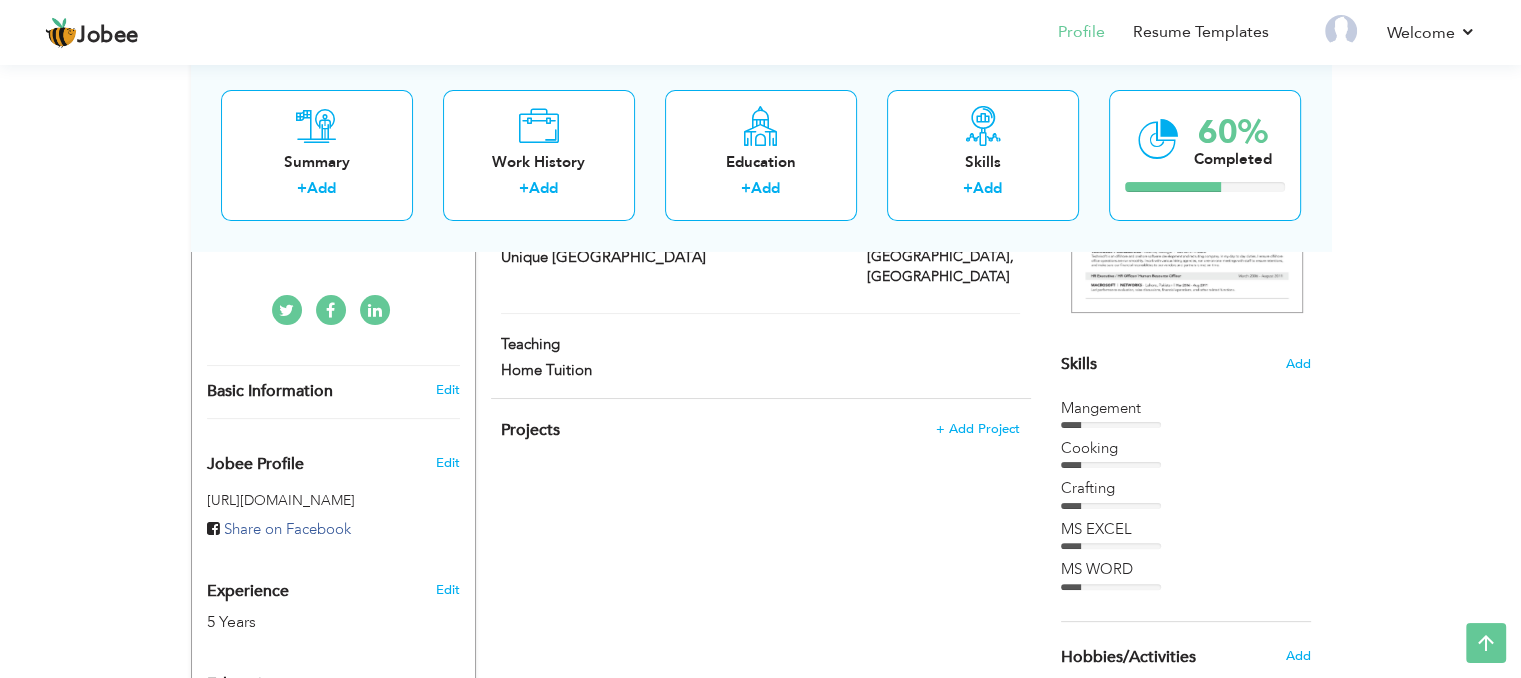 scroll, scrollTop: 414, scrollLeft: 0, axis: vertical 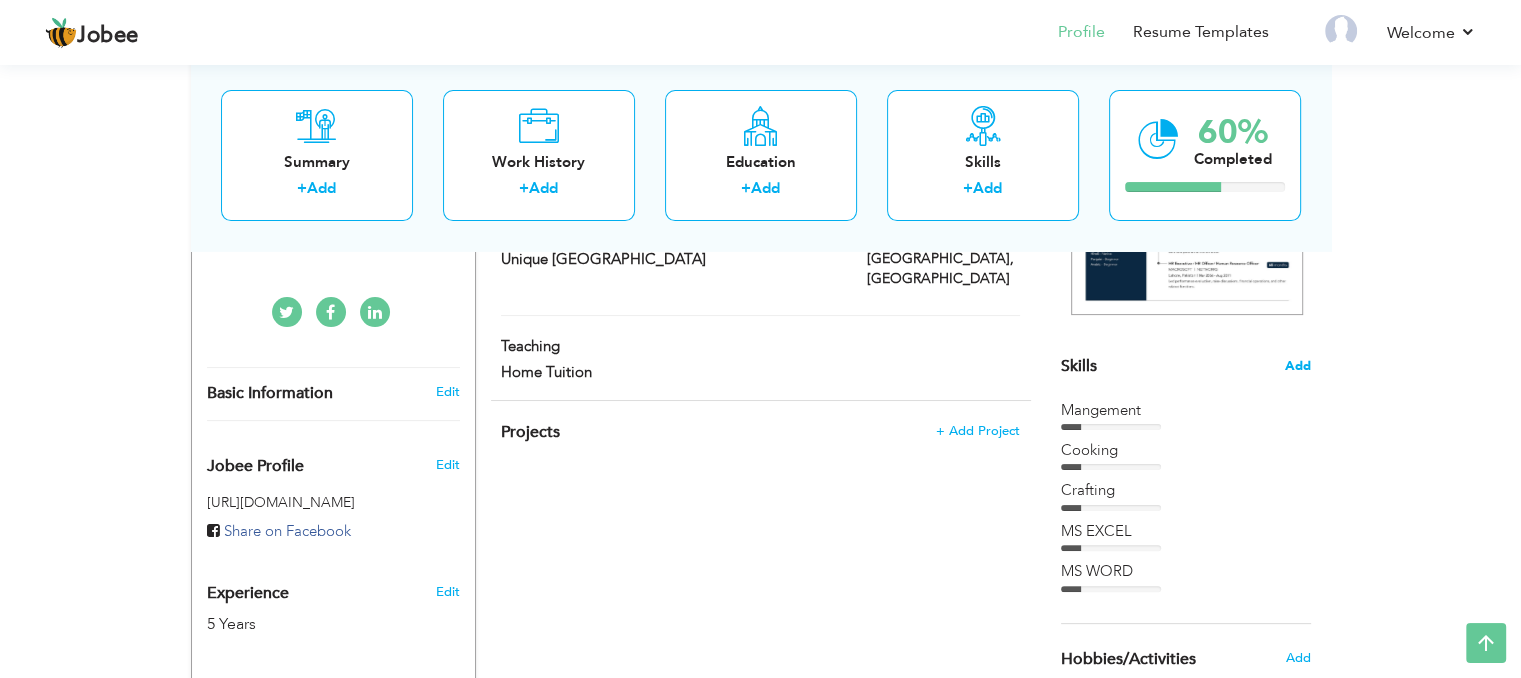 click on "Add" at bounding box center [1298, 366] 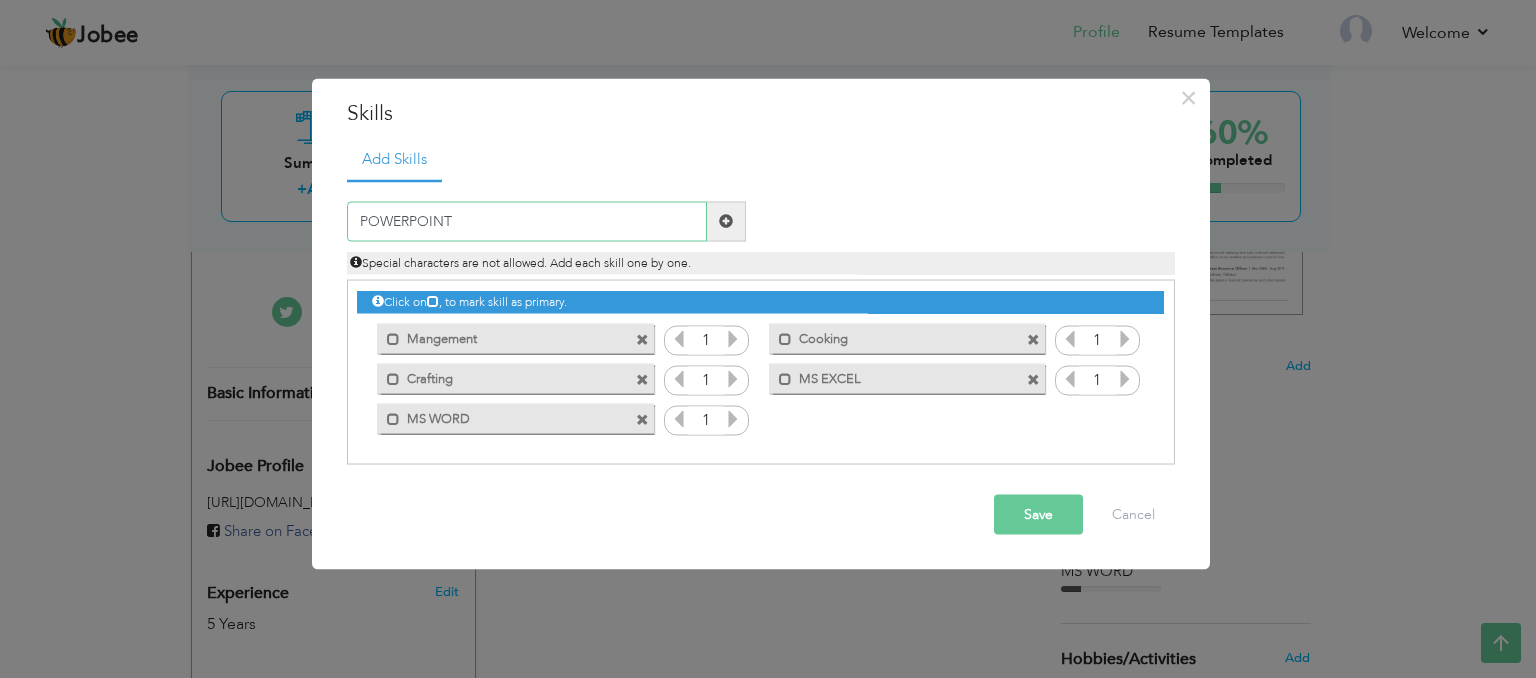 type on "POWERPOINT" 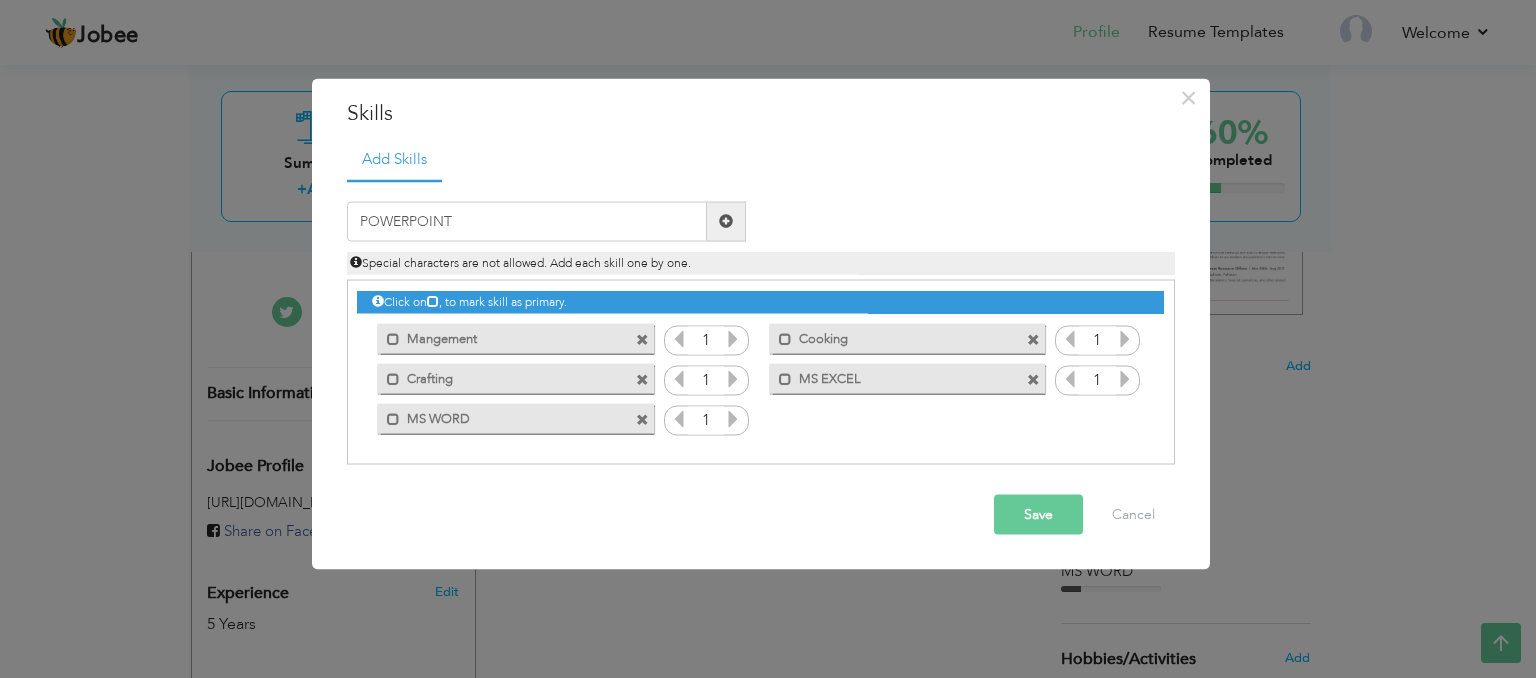 click on "Save" at bounding box center [1038, 514] 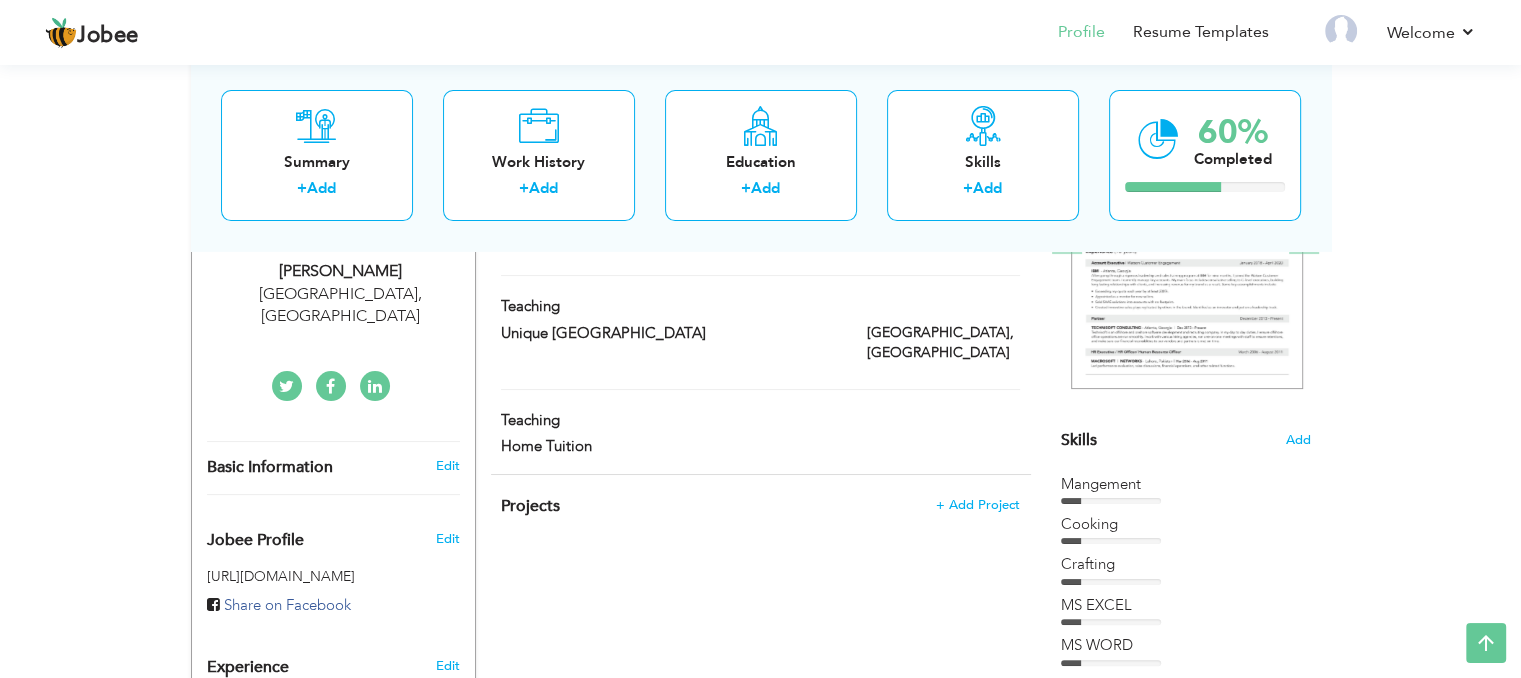 scroll, scrollTop: 428, scrollLeft: 0, axis: vertical 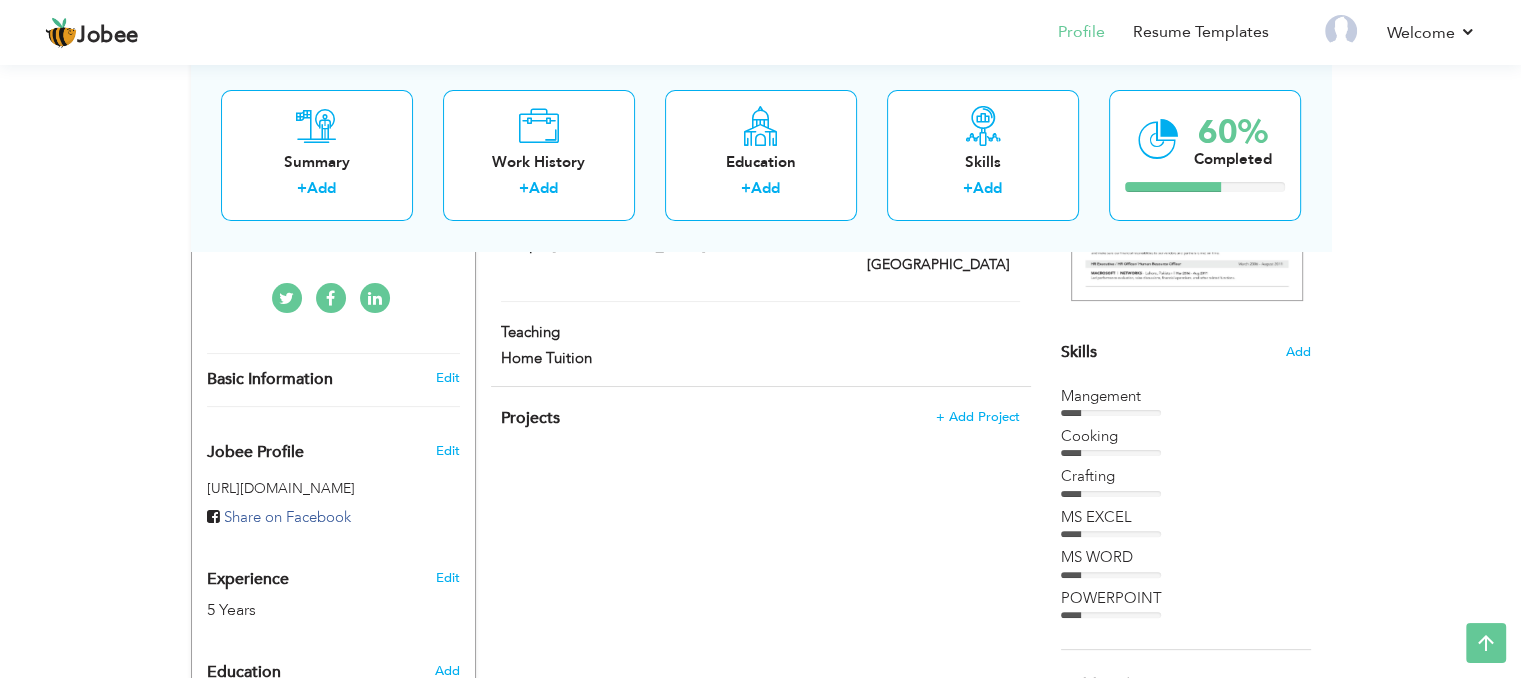 click on "Edit" at bounding box center [450, 446] 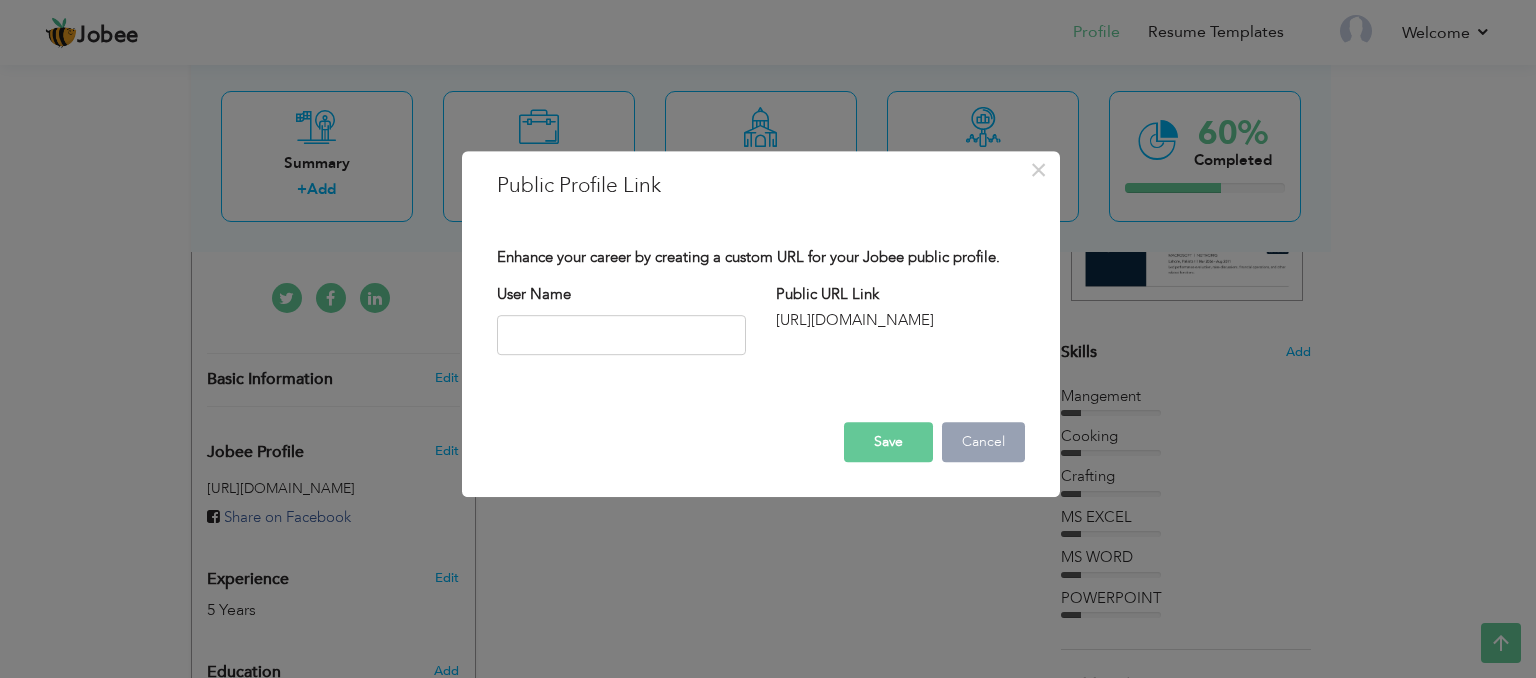 click on "Cancel" at bounding box center [983, 442] 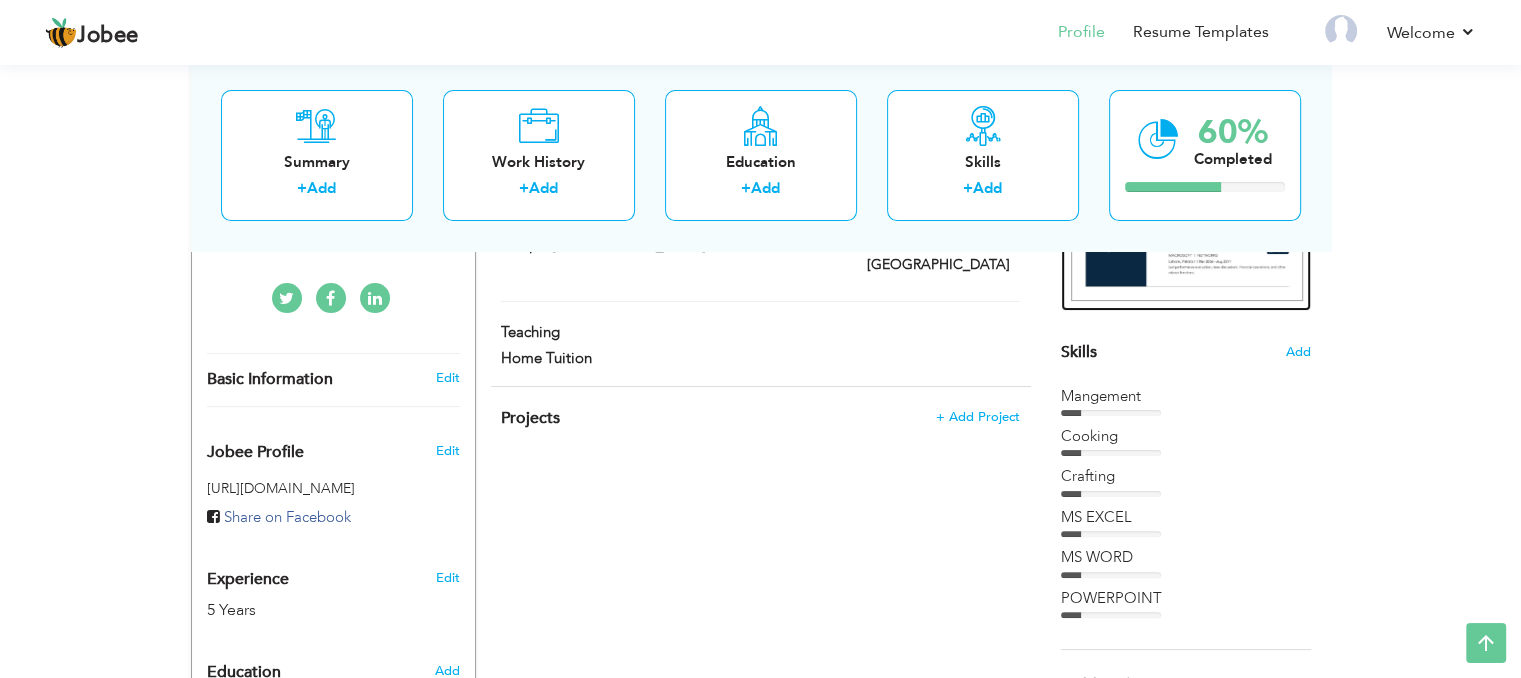 click at bounding box center (1187, 152) 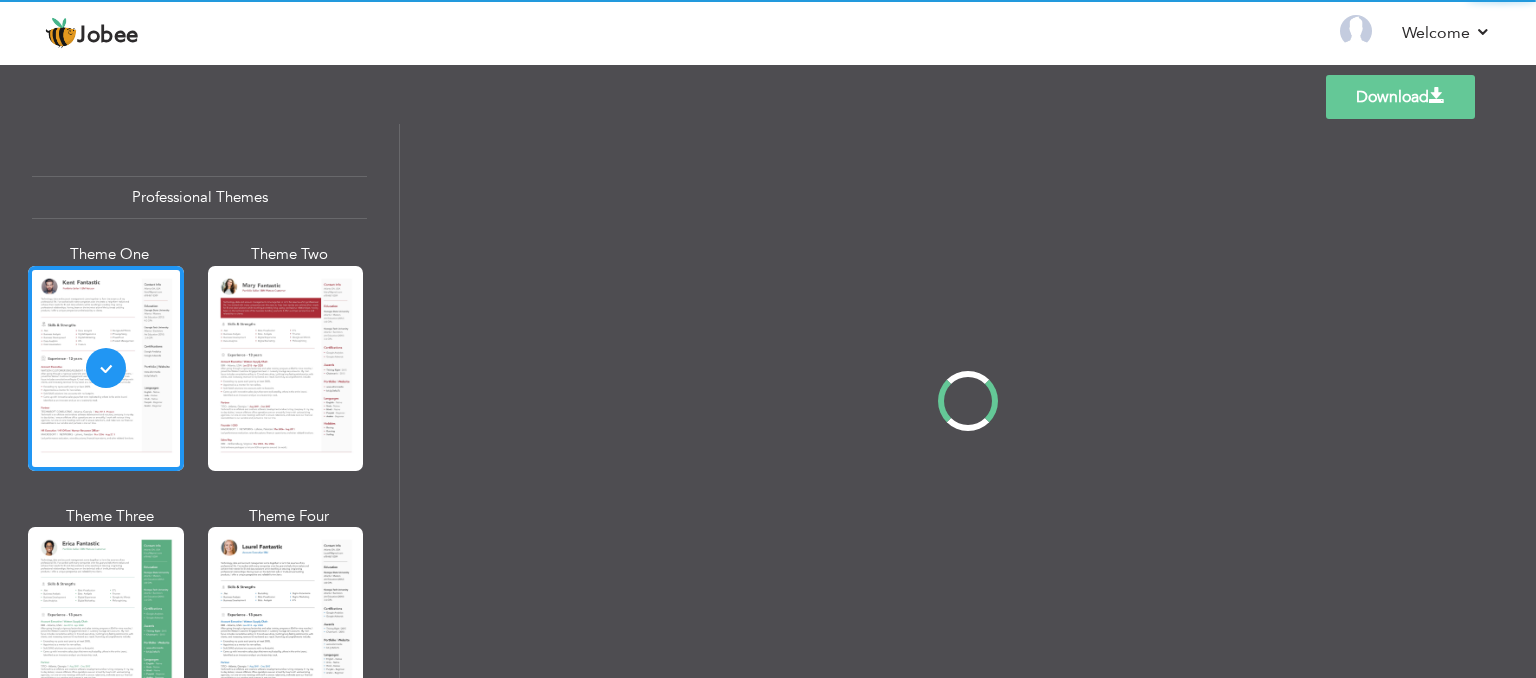 scroll, scrollTop: 0, scrollLeft: 0, axis: both 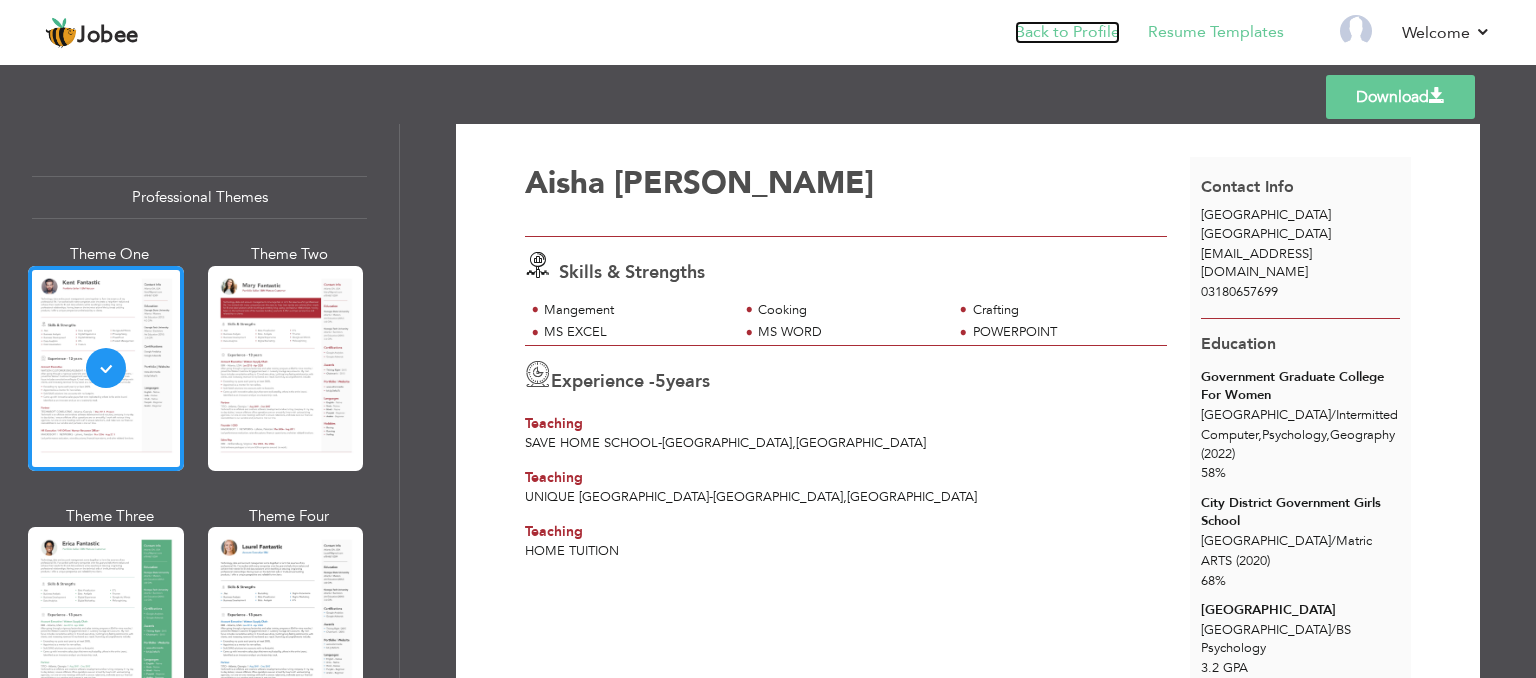 click on "Back to Profile" at bounding box center (1067, 32) 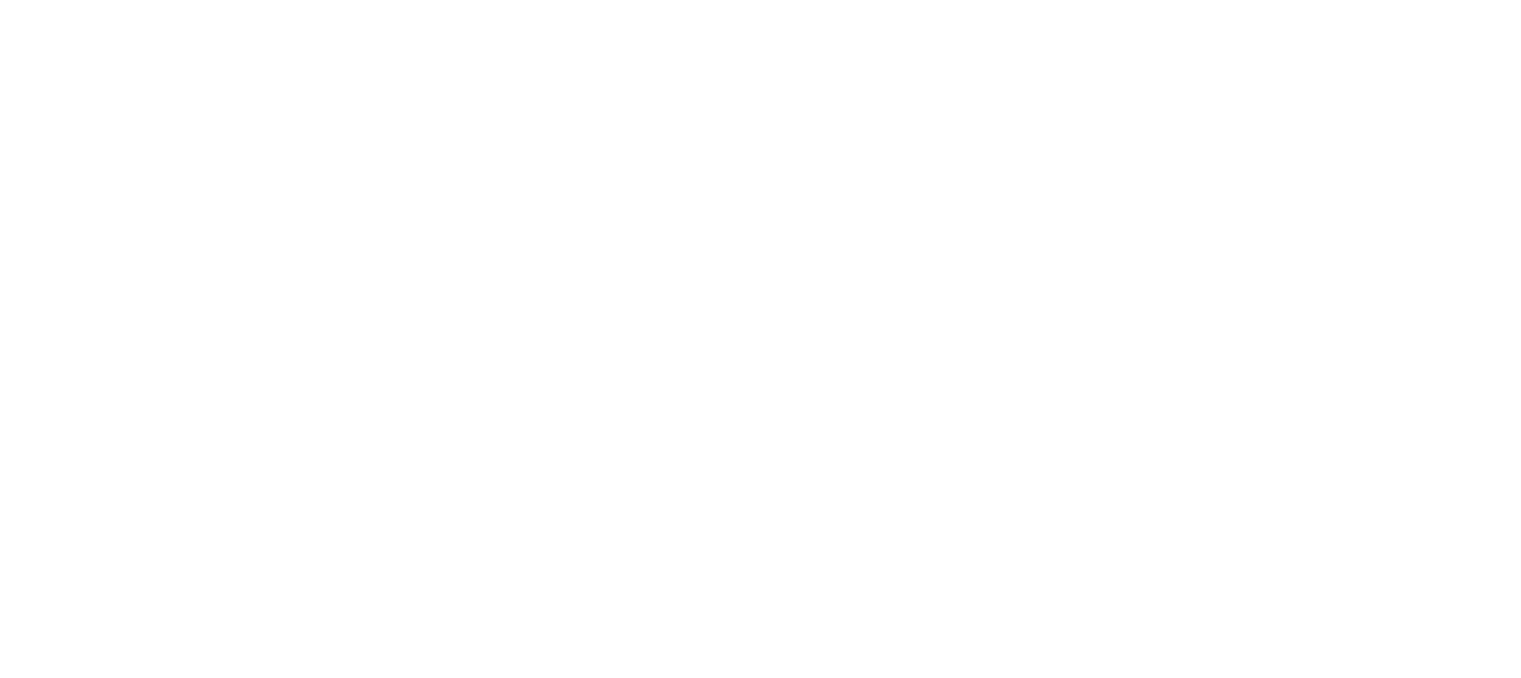 scroll, scrollTop: 0, scrollLeft: 0, axis: both 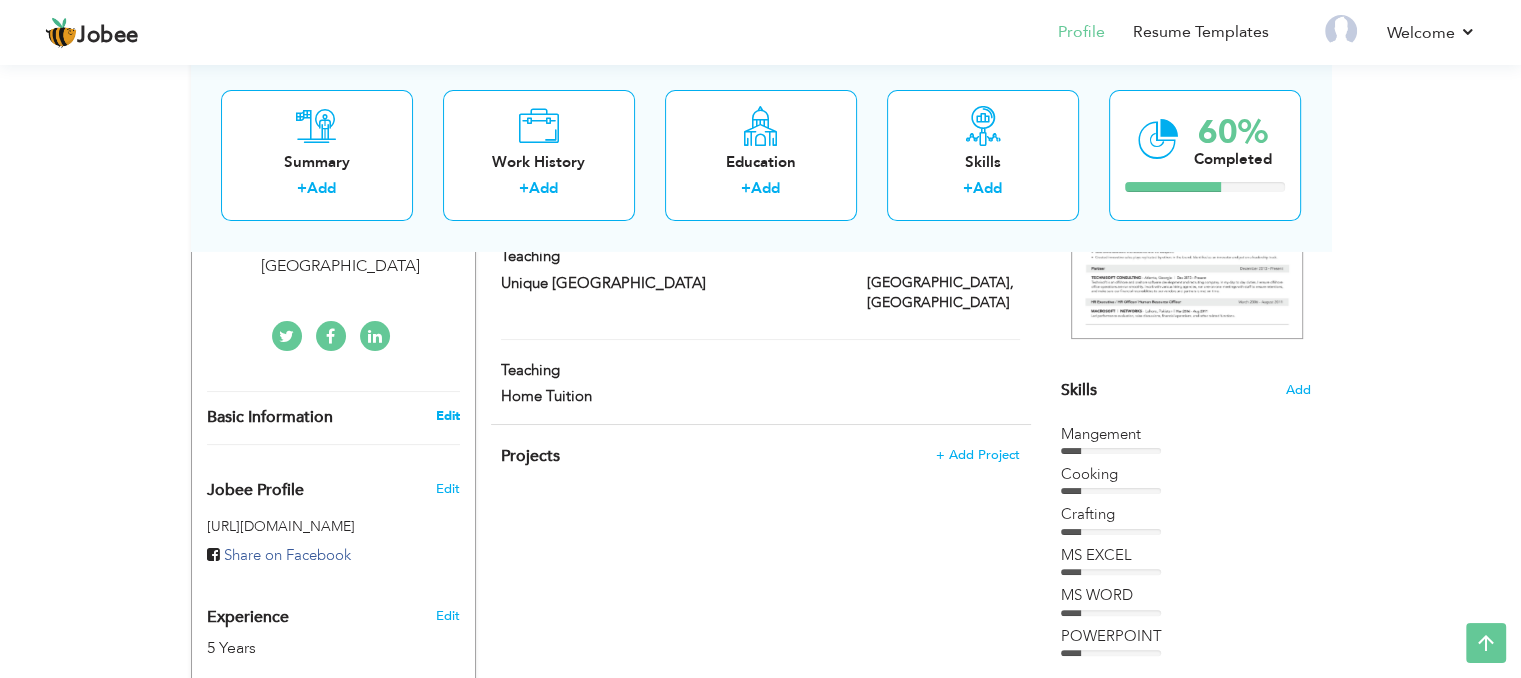click on "Edit" at bounding box center [447, 416] 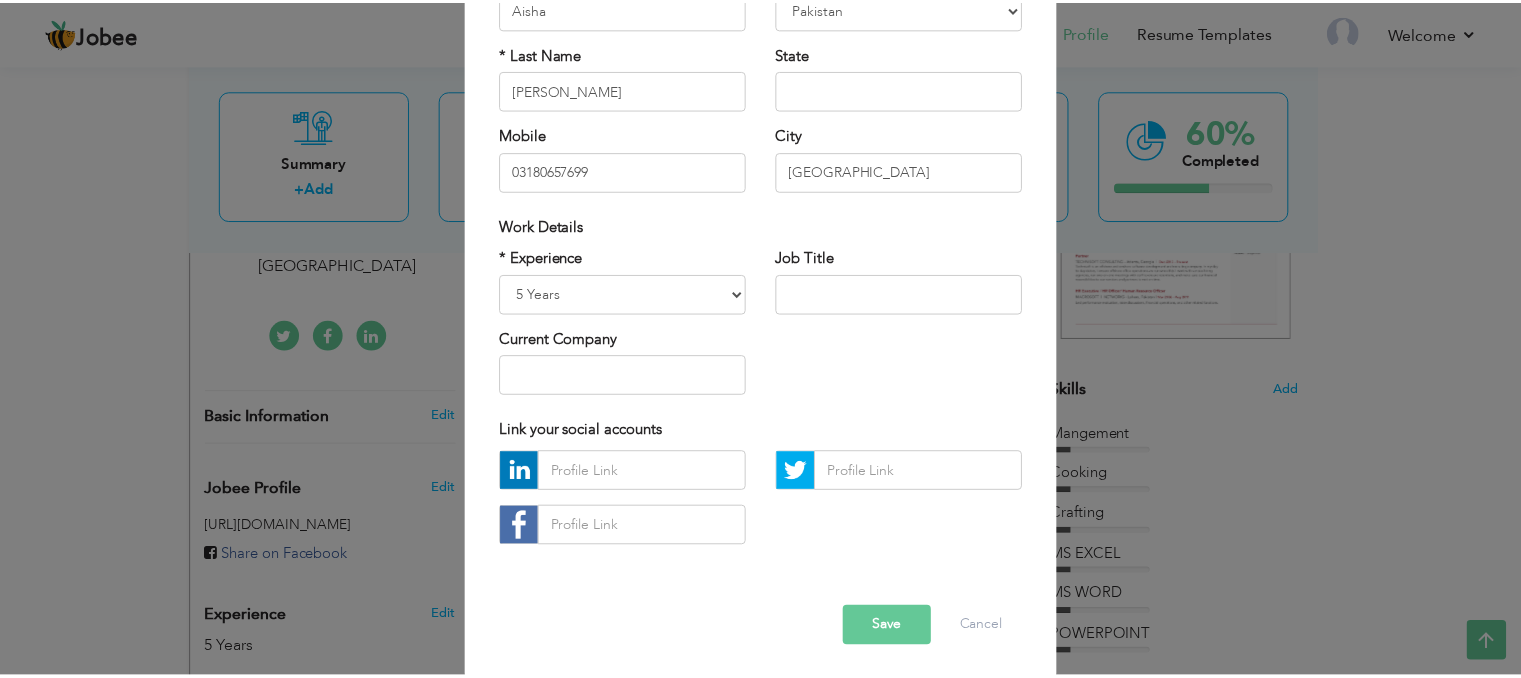 scroll, scrollTop: 228, scrollLeft: 0, axis: vertical 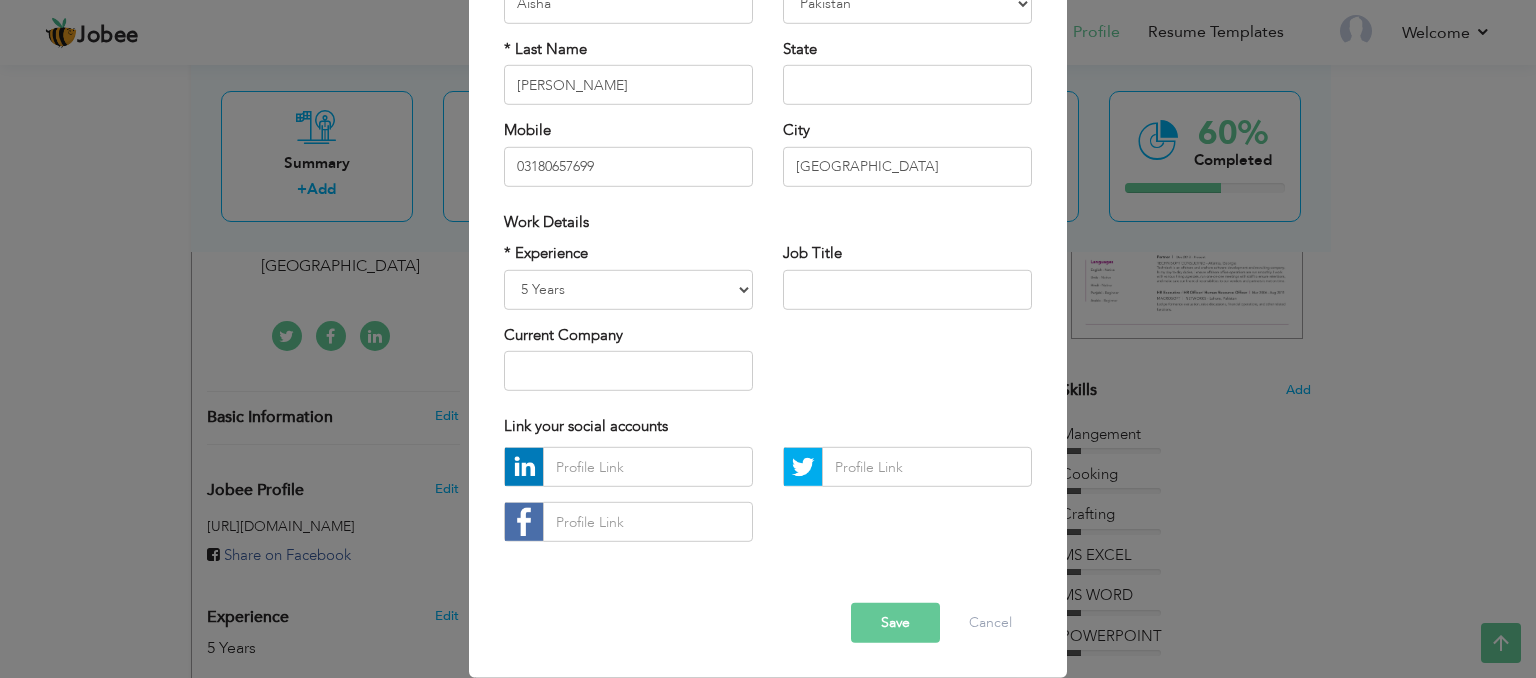 click on "Save" at bounding box center (895, 623) 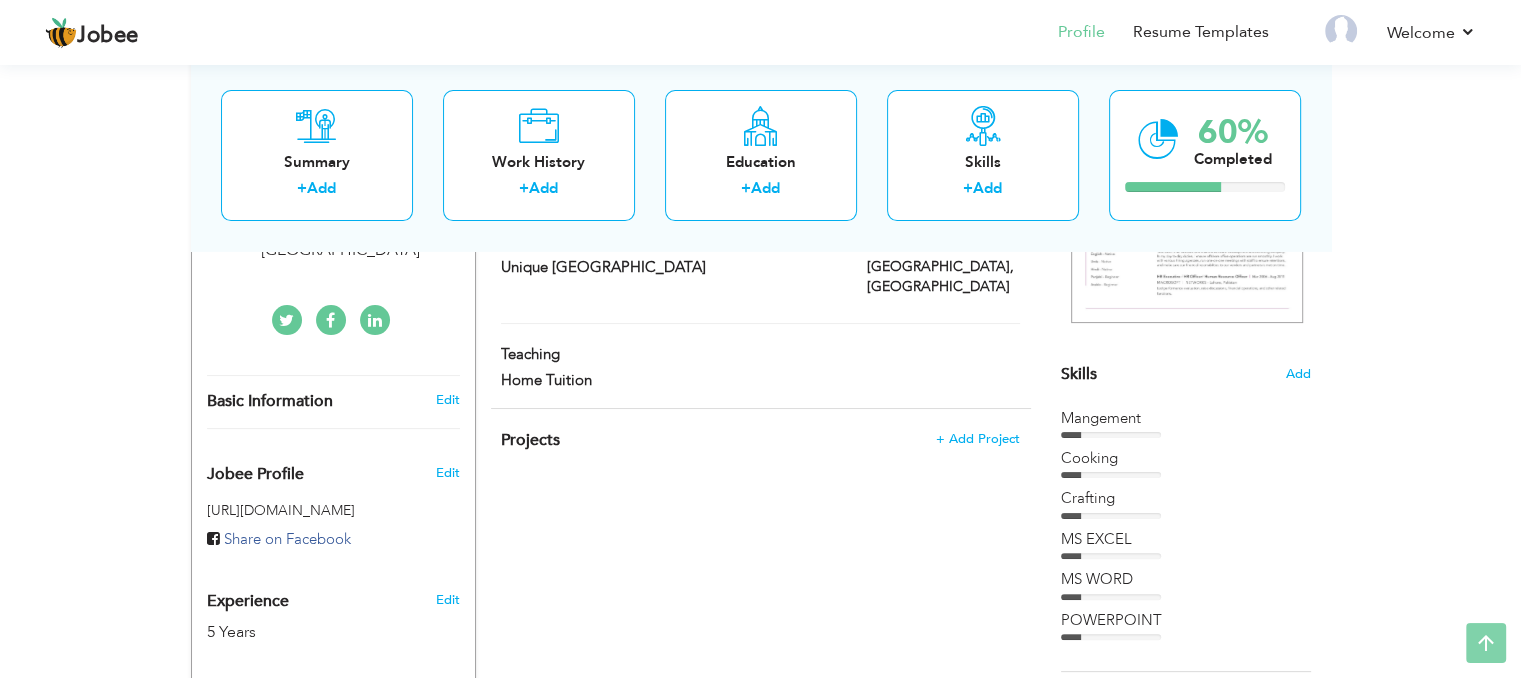 scroll, scrollTop: 408, scrollLeft: 0, axis: vertical 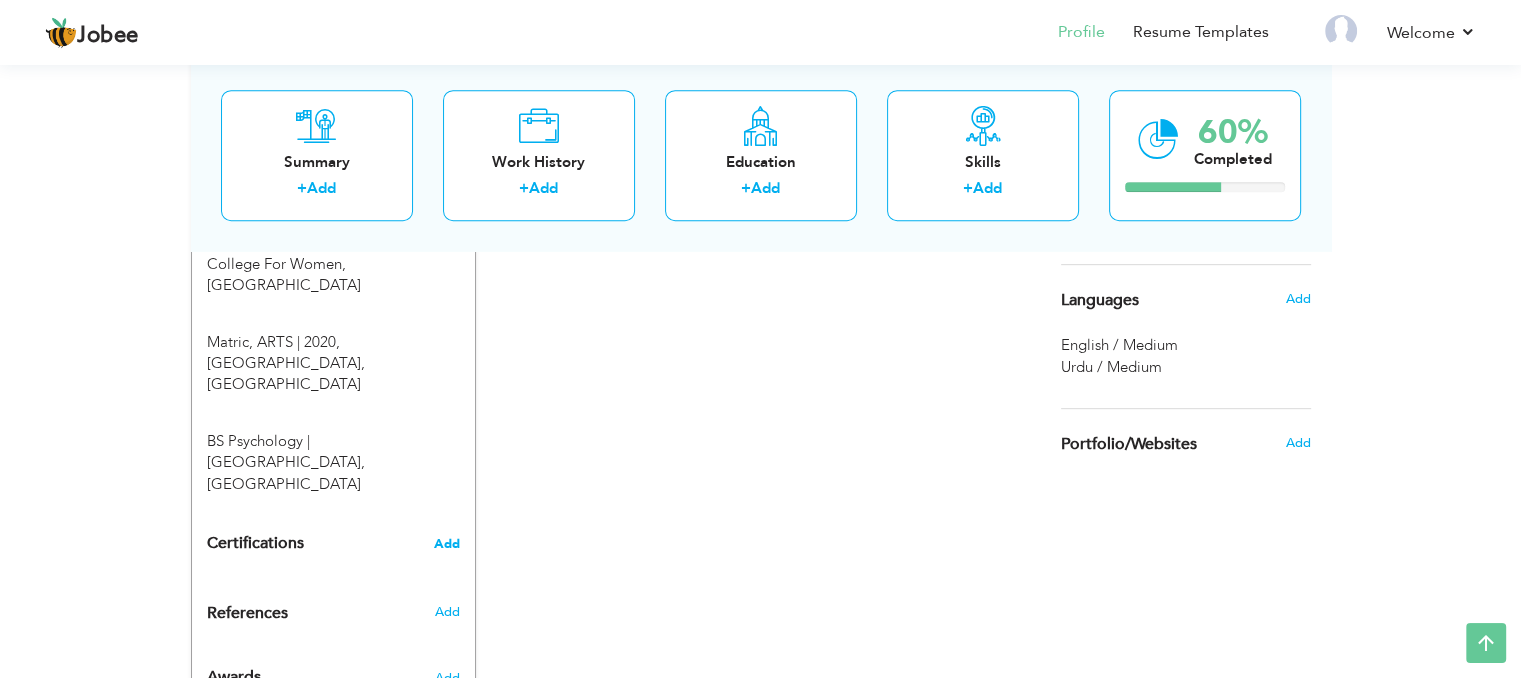 click on "Add" at bounding box center [447, 544] 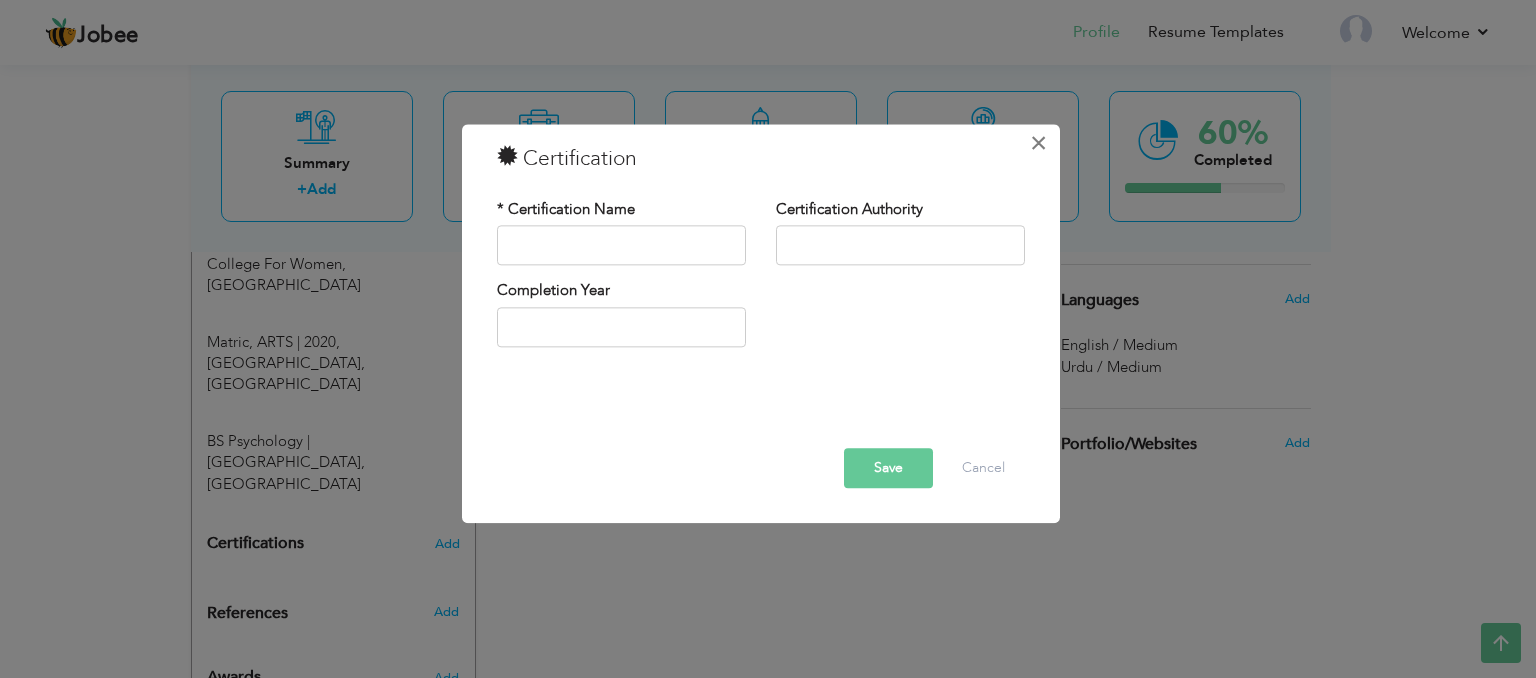 click on "×" at bounding box center (1038, 143) 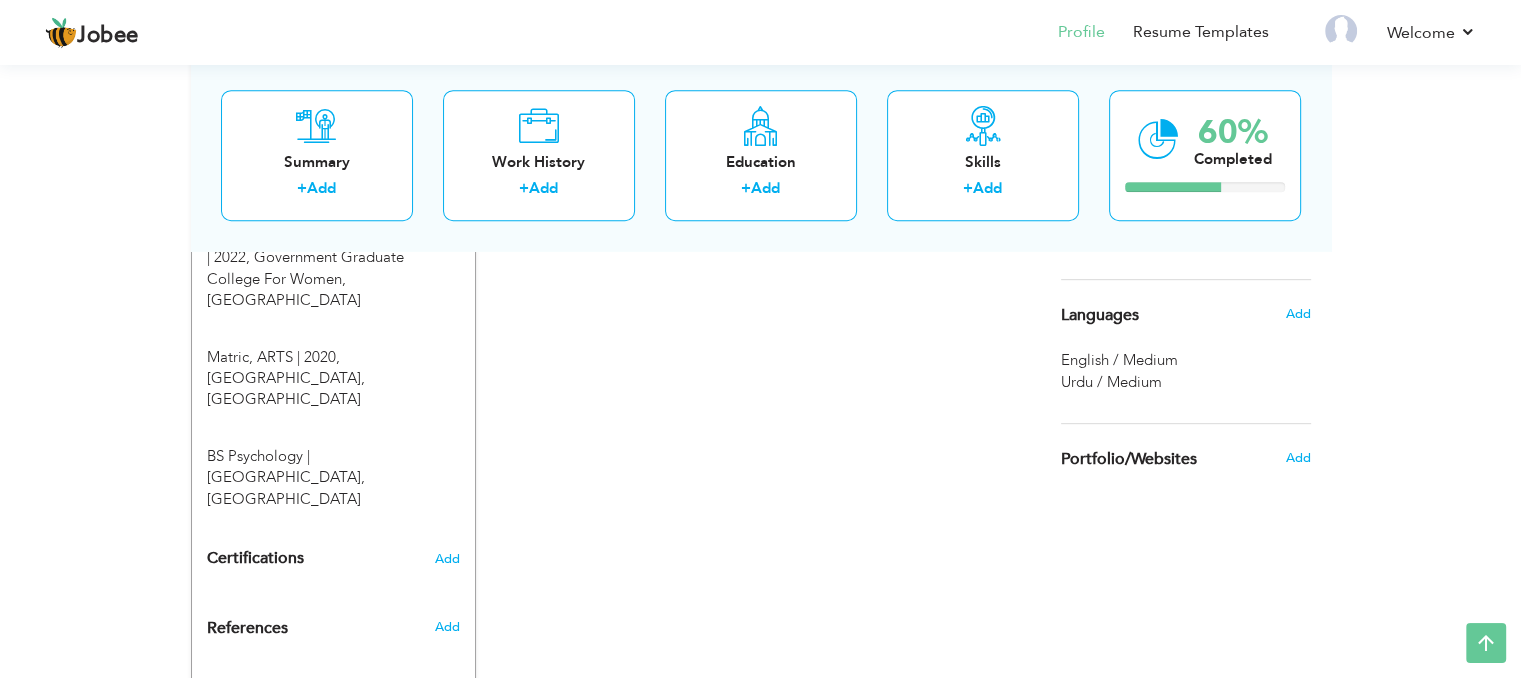 scroll, scrollTop: 932, scrollLeft: 0, axis: vertical 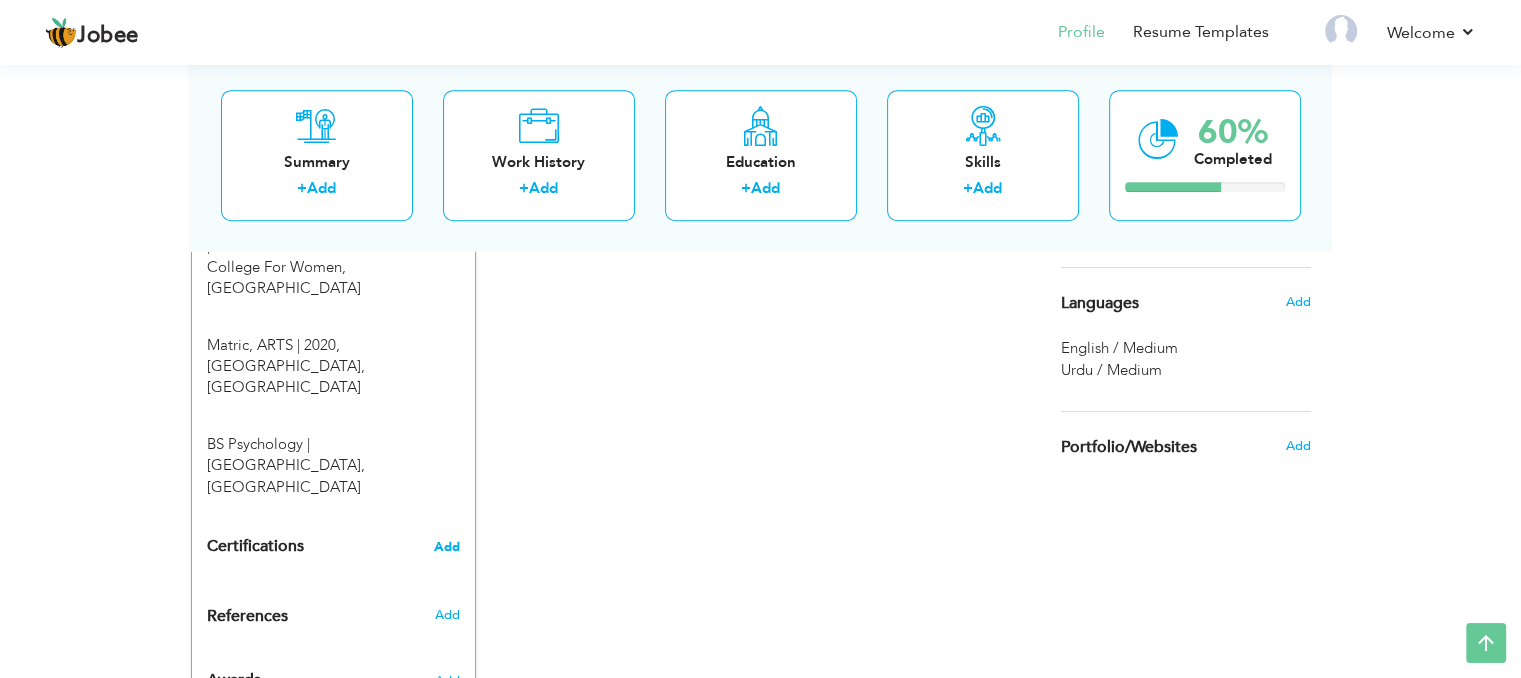 click on "Add" at bounding box center [447, 547] 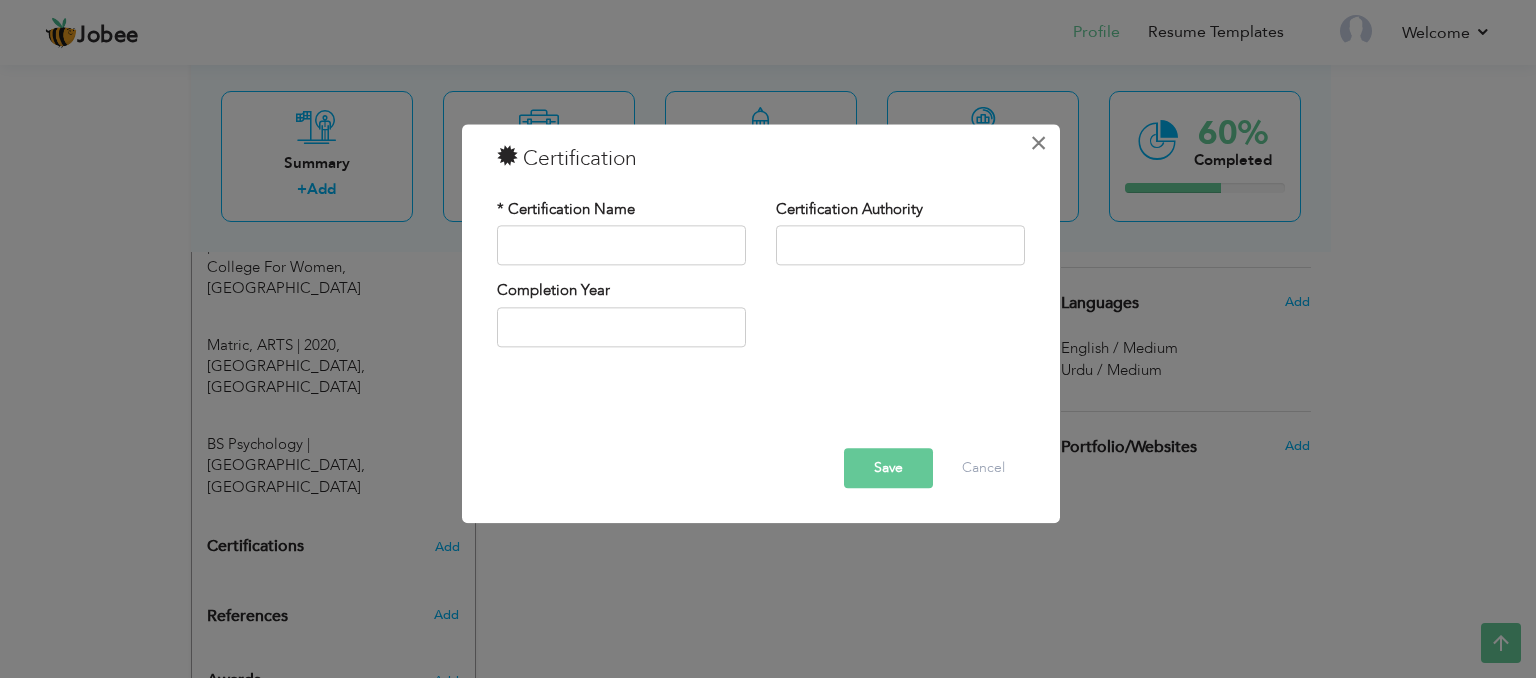 click on "×" at bounding box center [1038, 143] 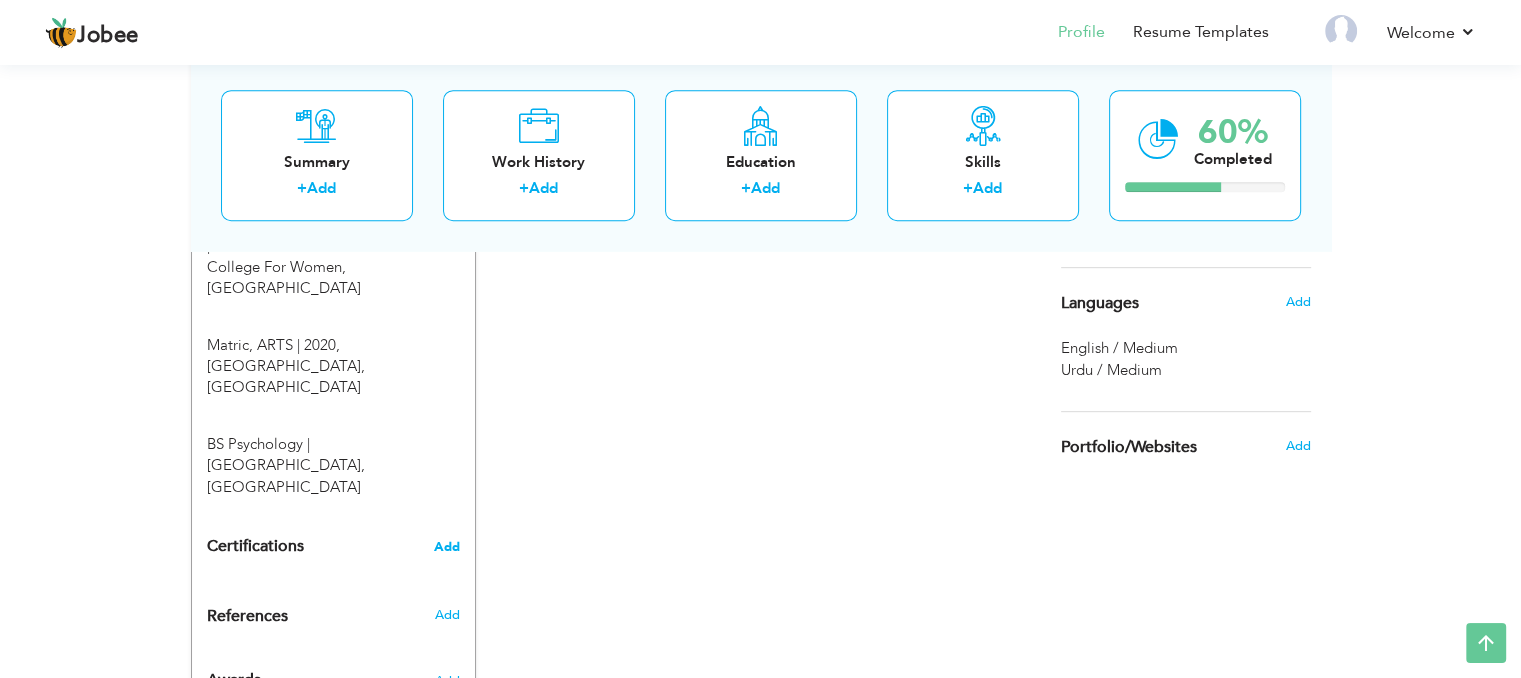 click on "Add" at bounding box center [447, 547] 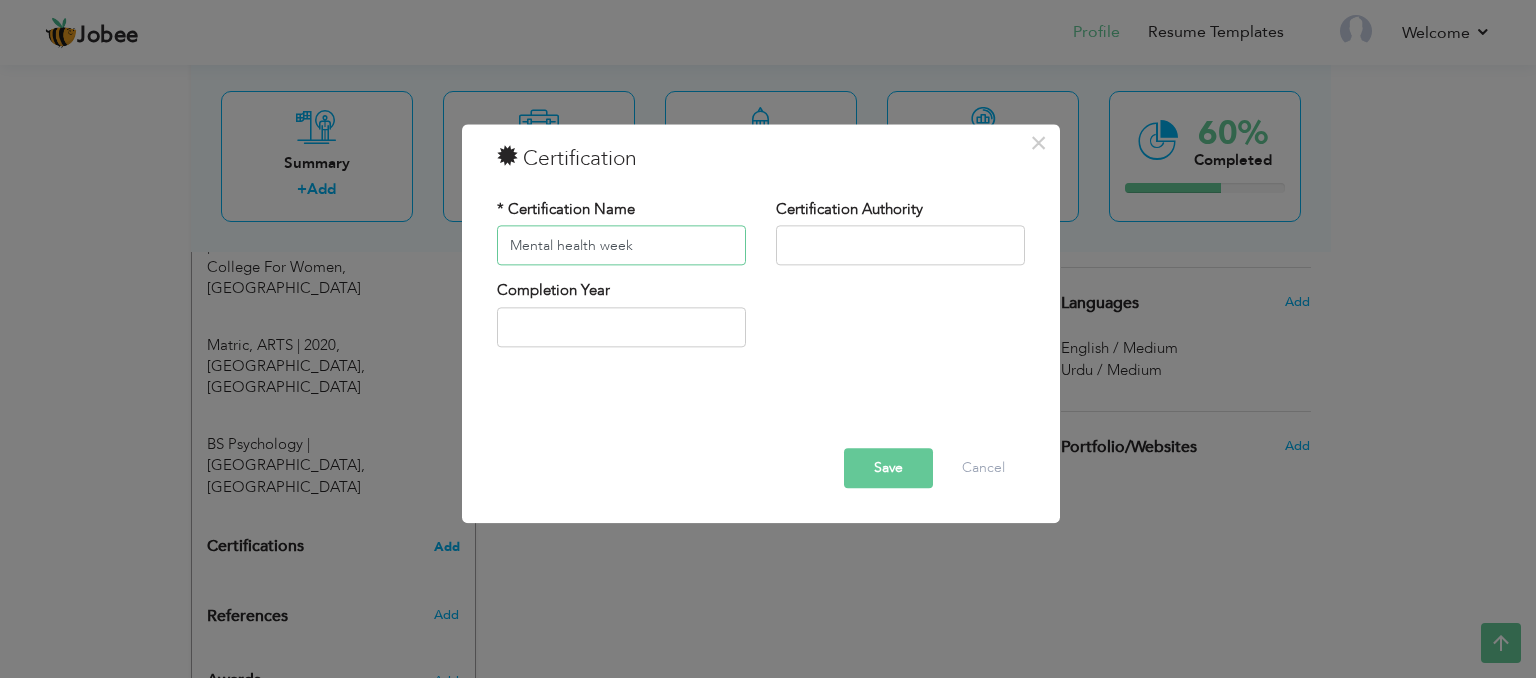 type on "Mental health week" 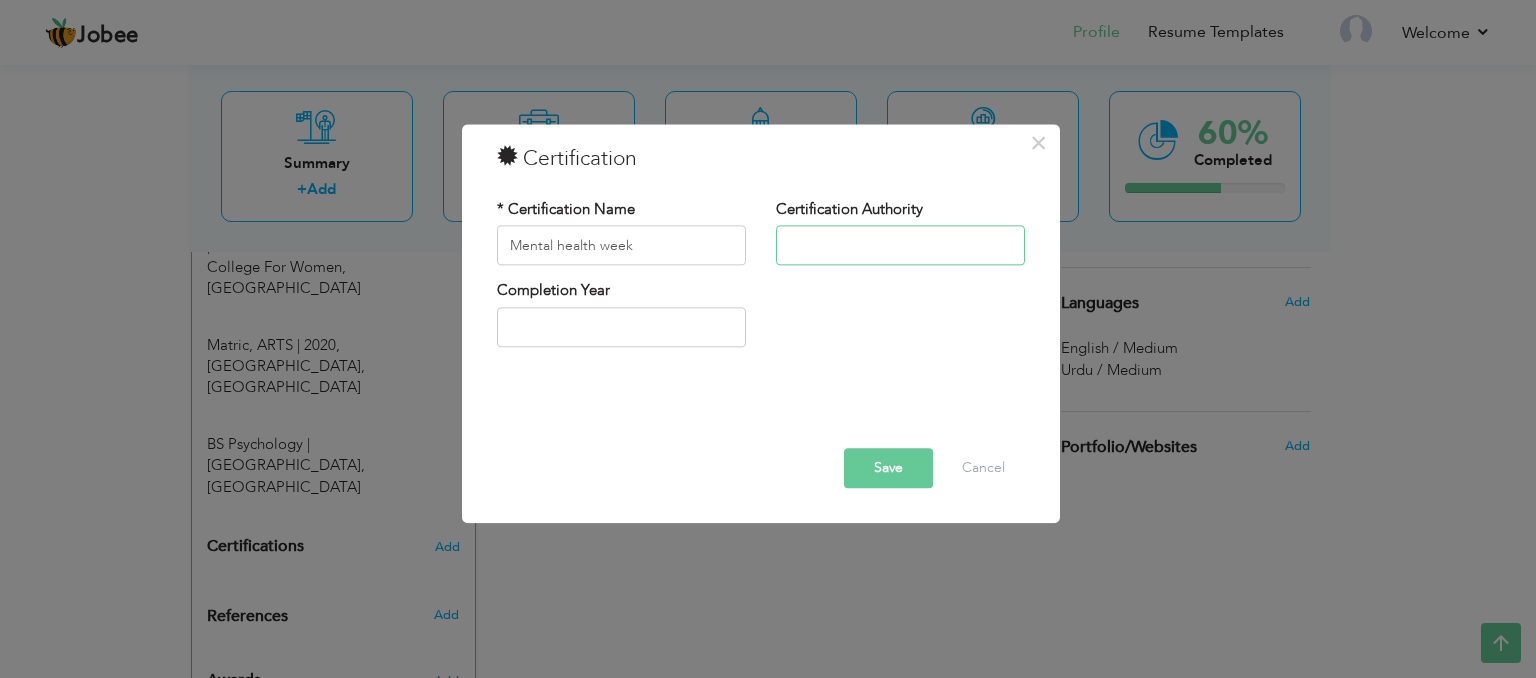click at bounding box center (900, 246) 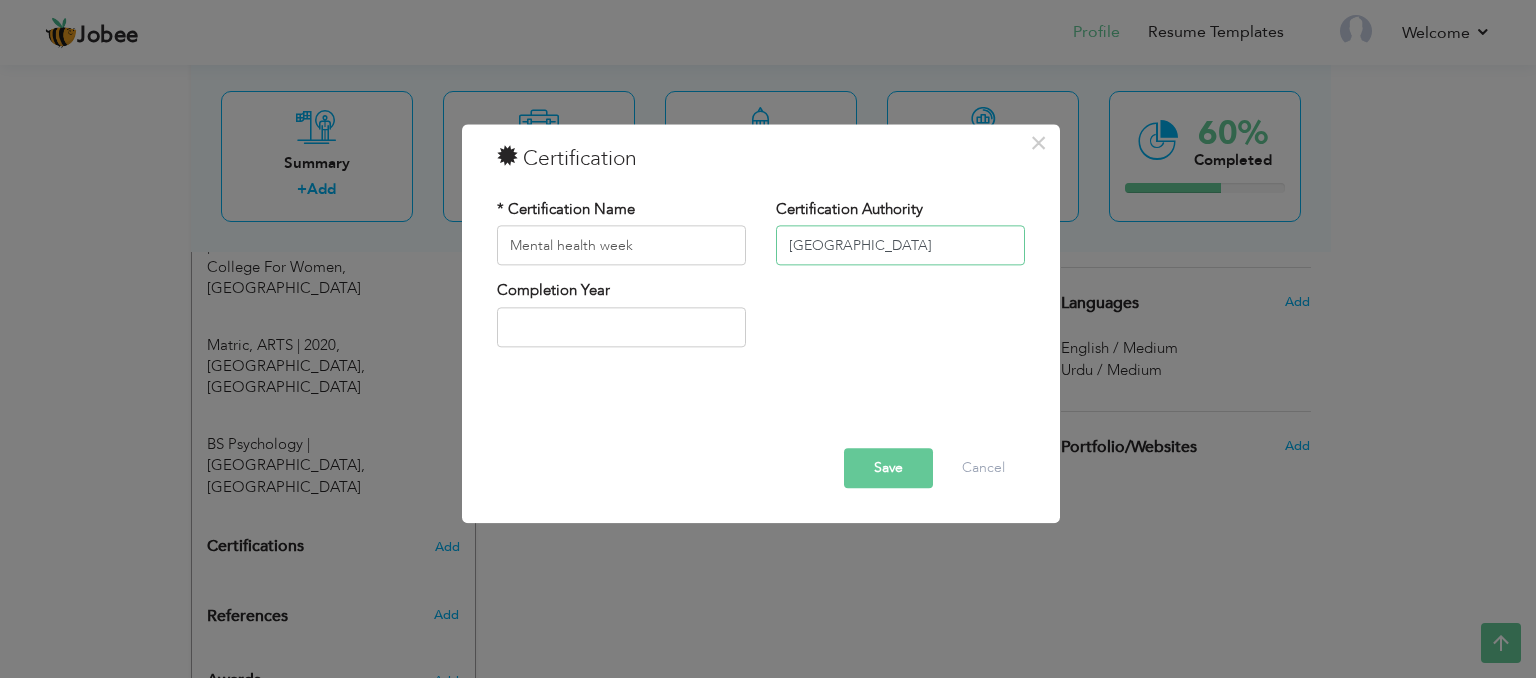 type on "[GEOGRAPHIC_DATA]" 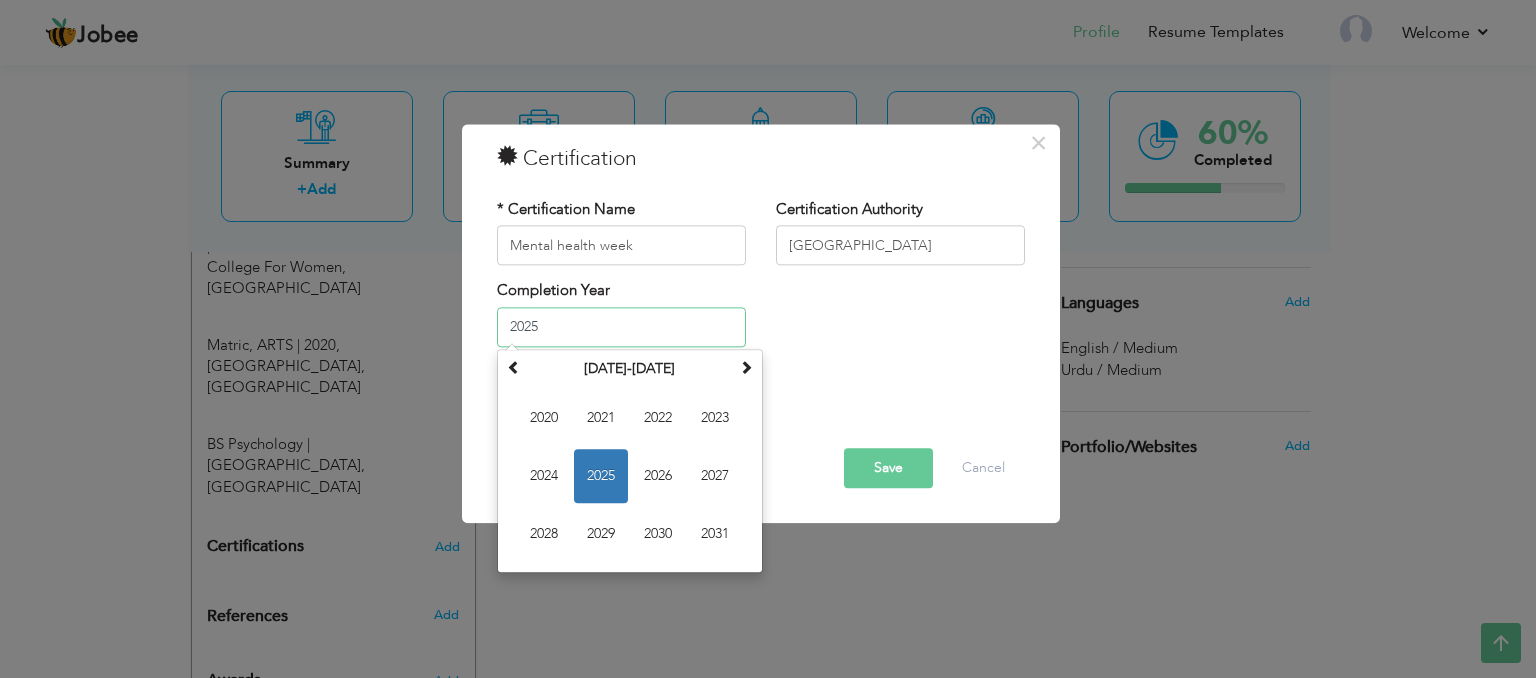click on "2025" at bounding box center (621, 327) 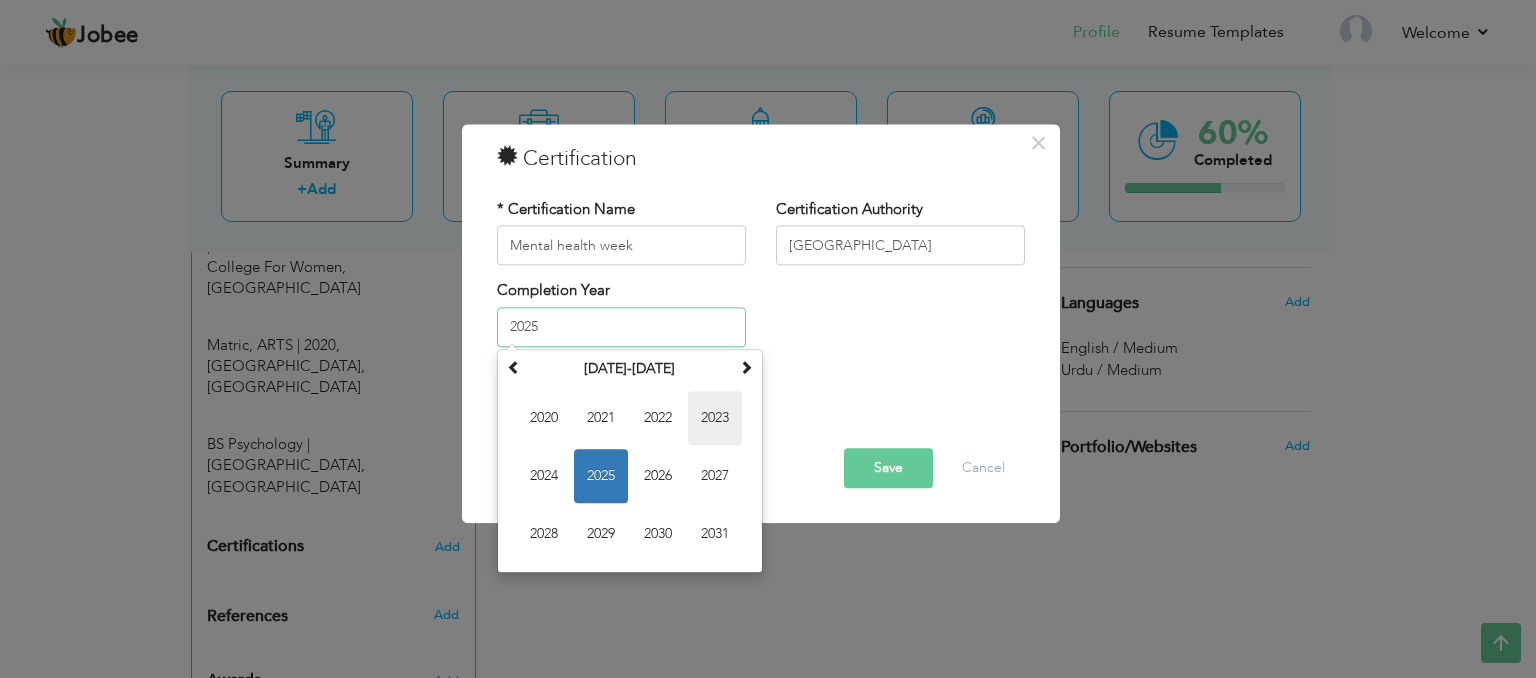 click on "2023" at bounding box center [715, 418] 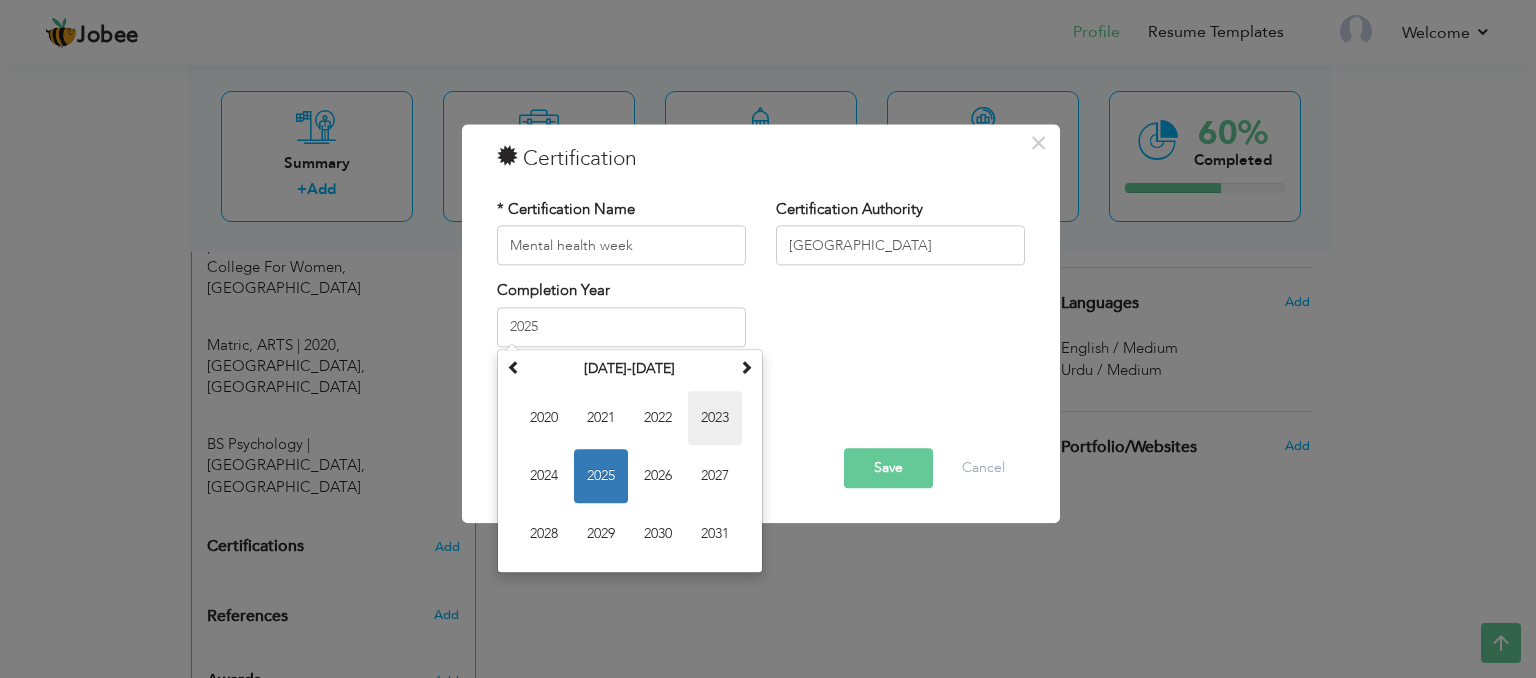 type on "2023" 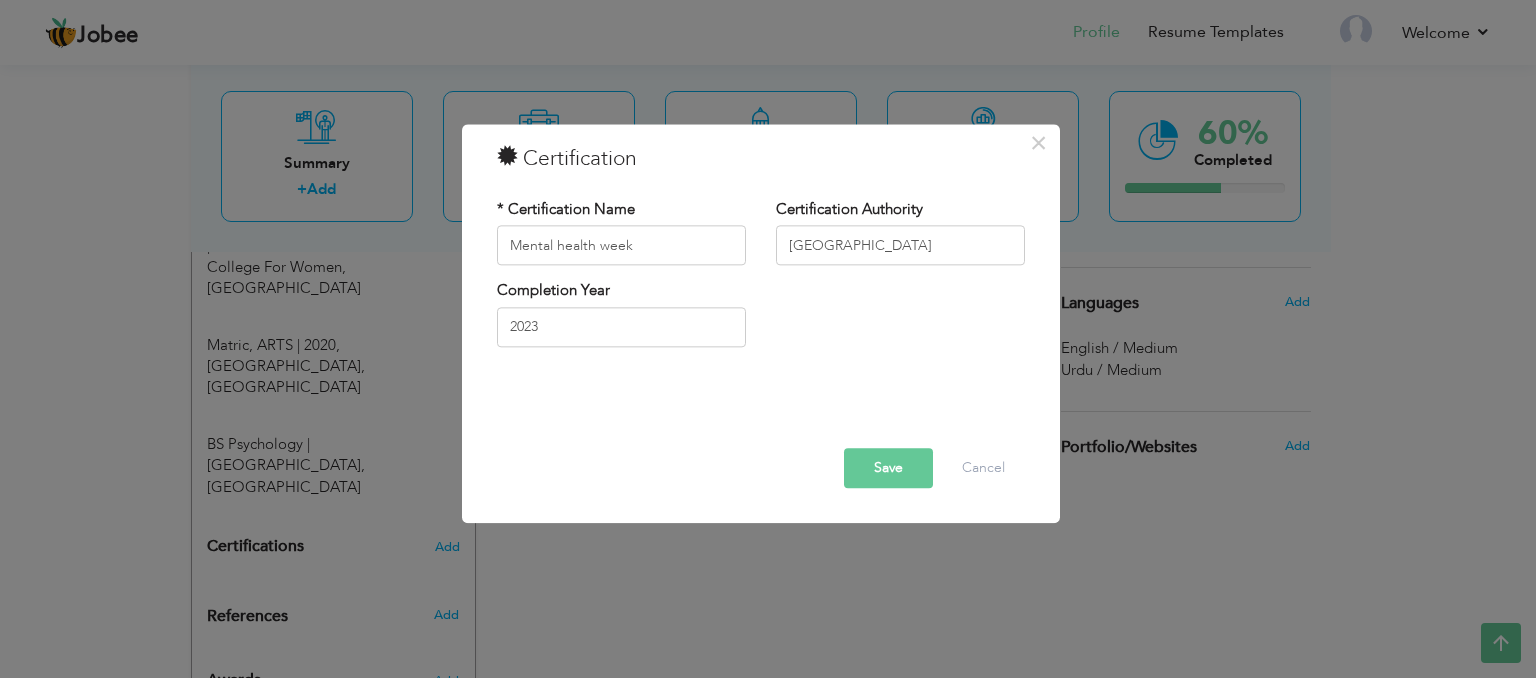 click on "Save" at bounding box center [888, 469] 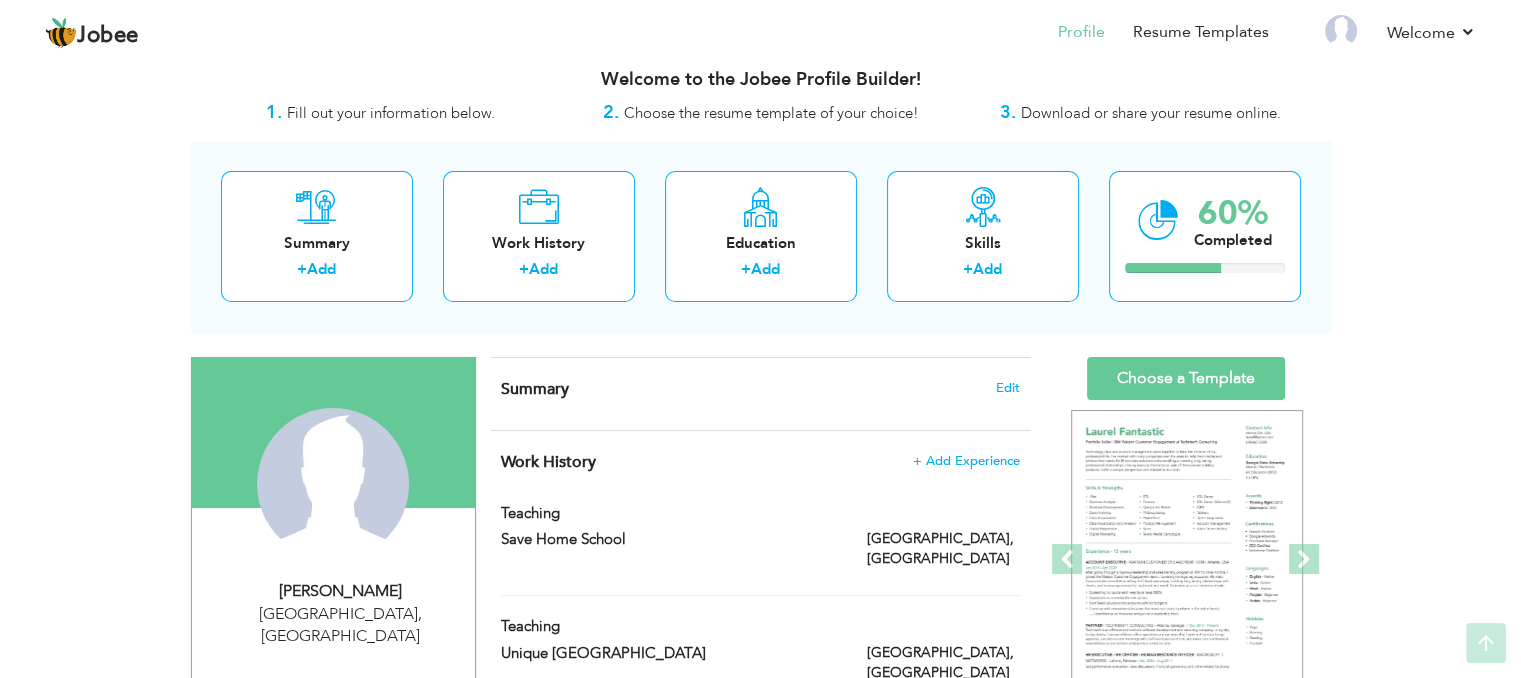 scroll, scrollTop: 0, scrollLeft: 0, axis: both 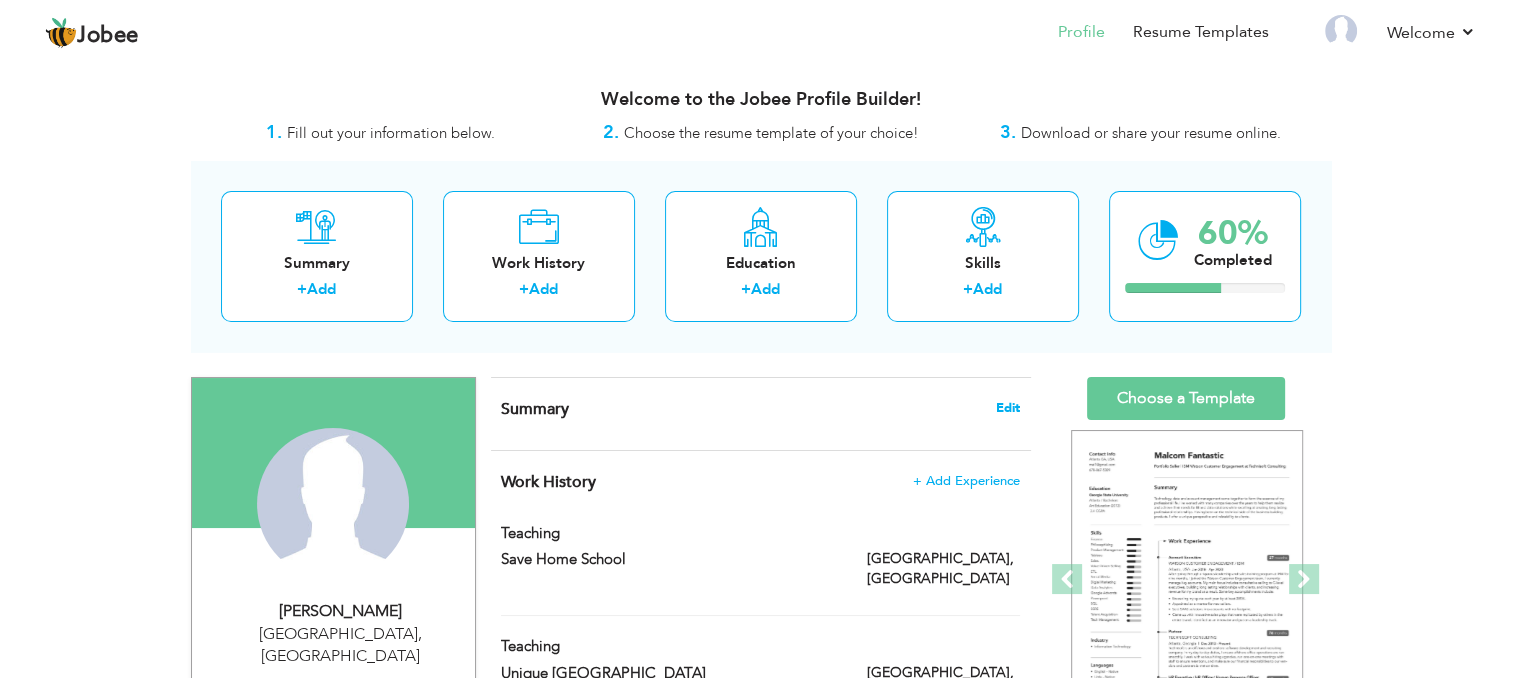 click on "Edit" at bounding box center (1008, 408) 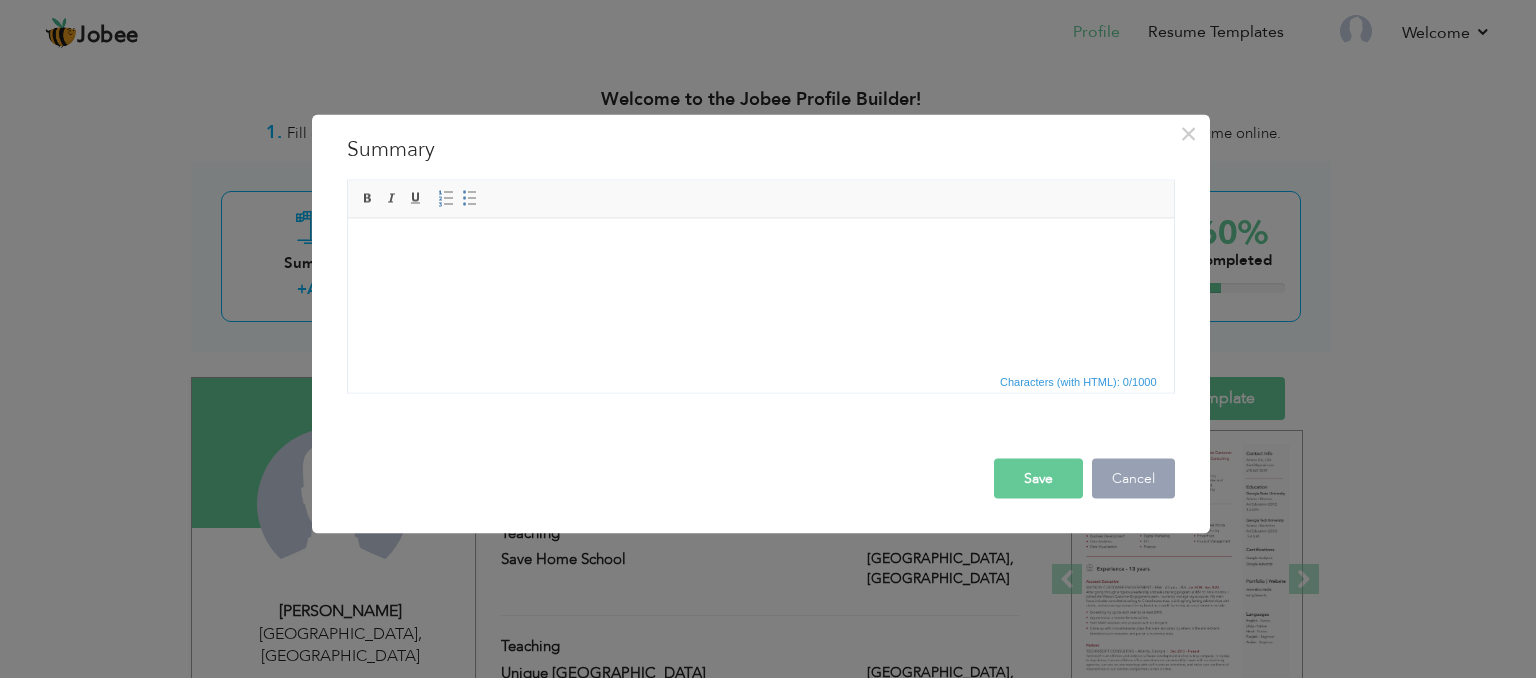 click on "Cancel" at bounding box center [1133, 479] 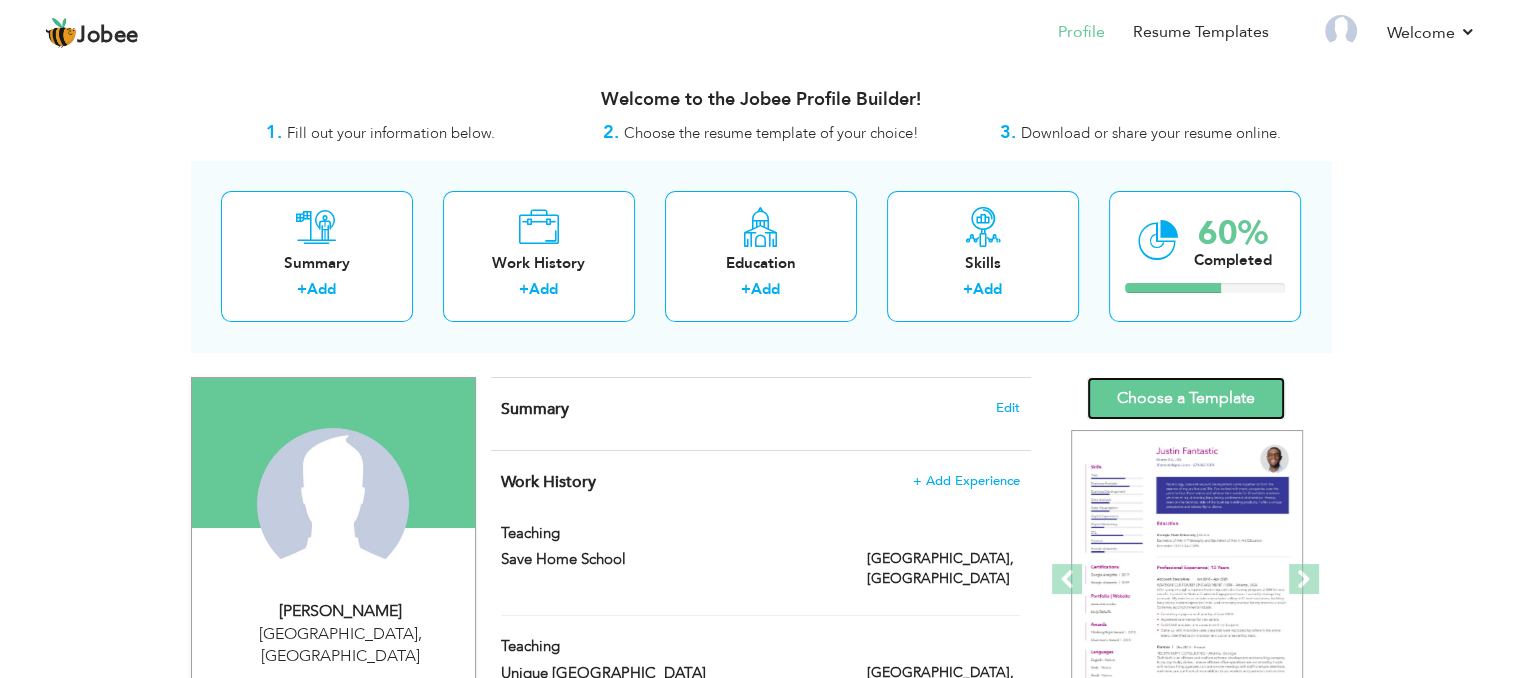 click on "Choose a Template" at bounding box center (1186, 398) 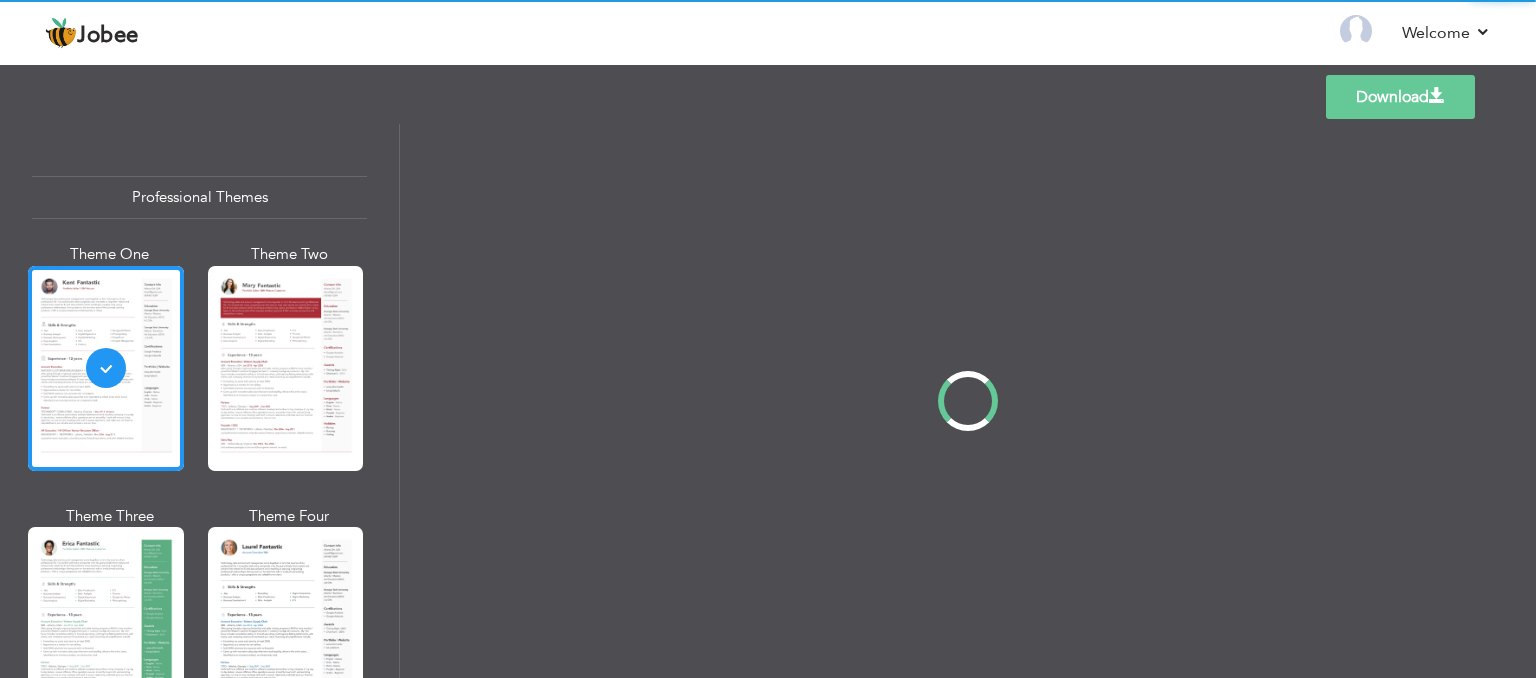 scroll, scrollTop: 0, scrollLeft: 0, axis: both 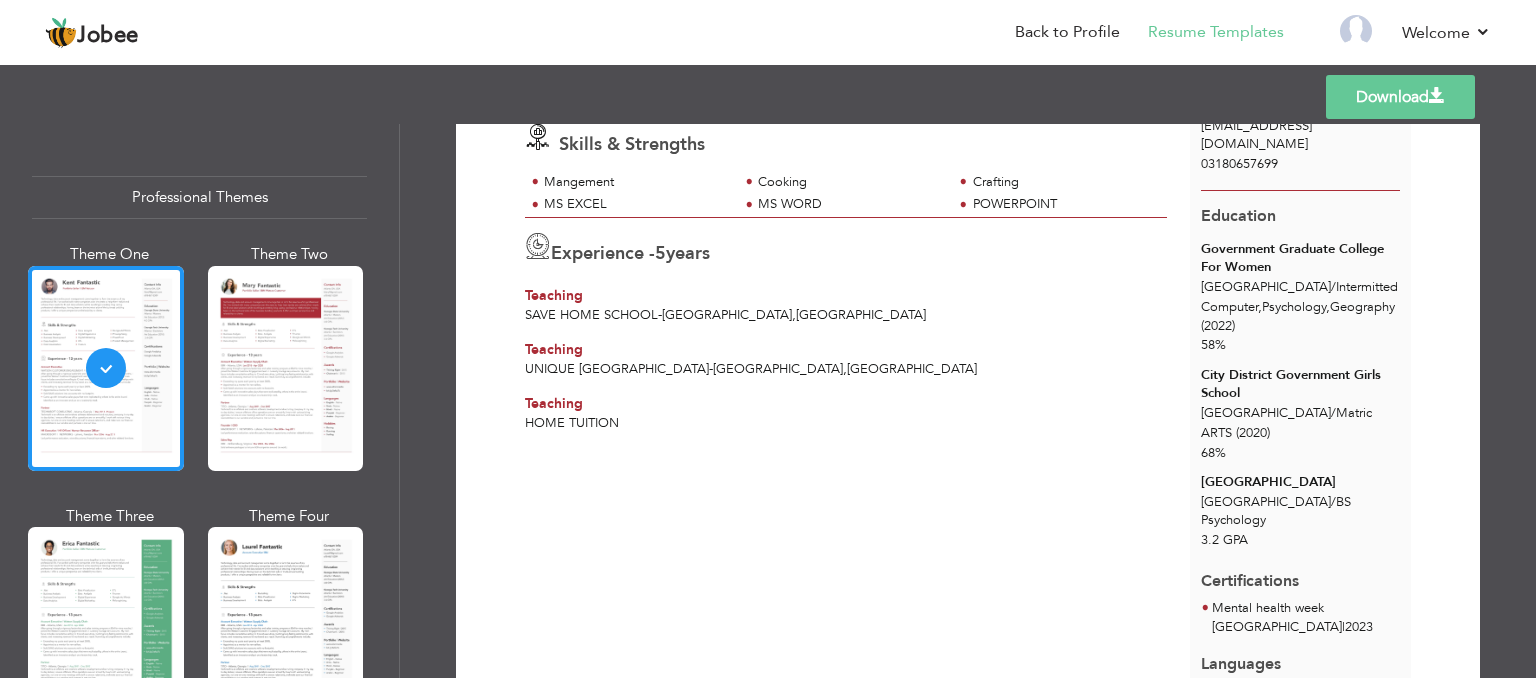 click on "[PERSON_NAME]
Skills & Strengths
Mangement Cooking" at bounding box center (857, 419) 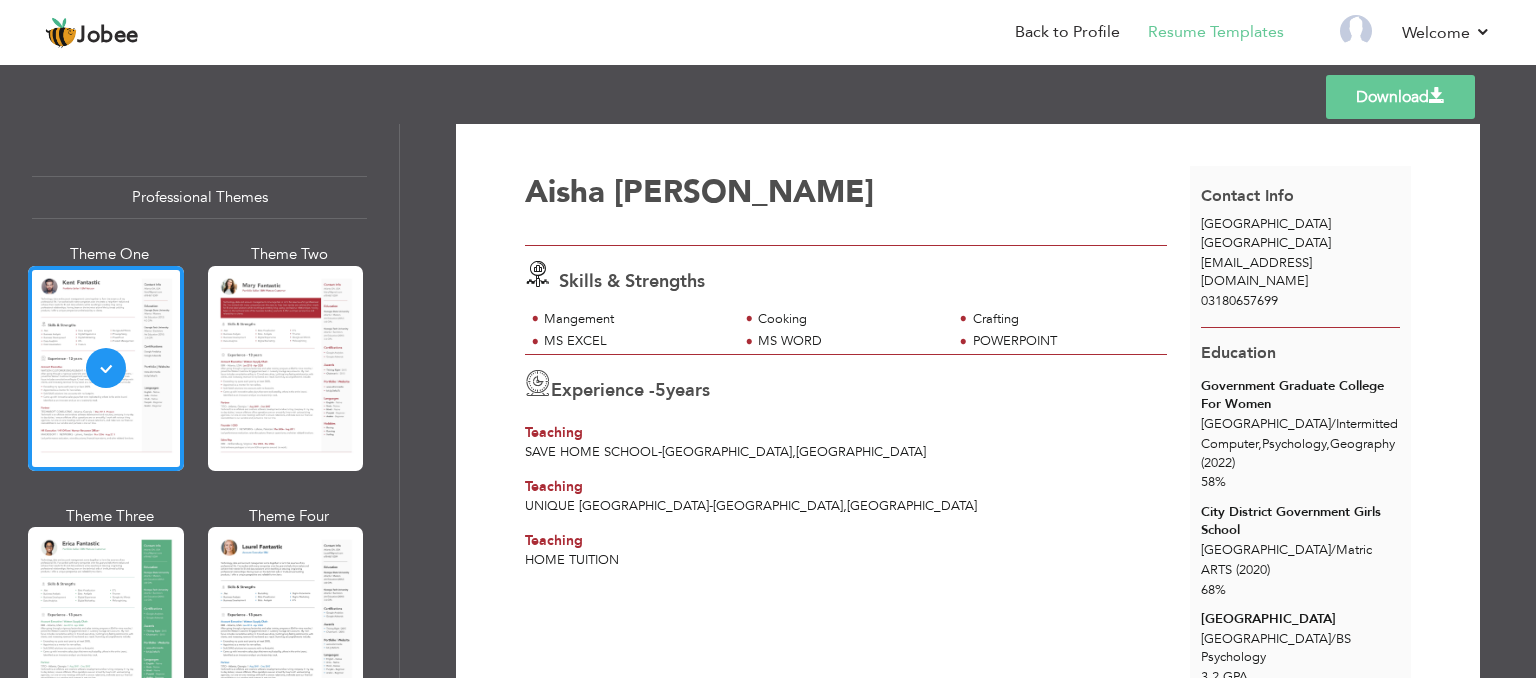 scroll, scrollTop: 20, scrollLeft: 0, axis: vertical 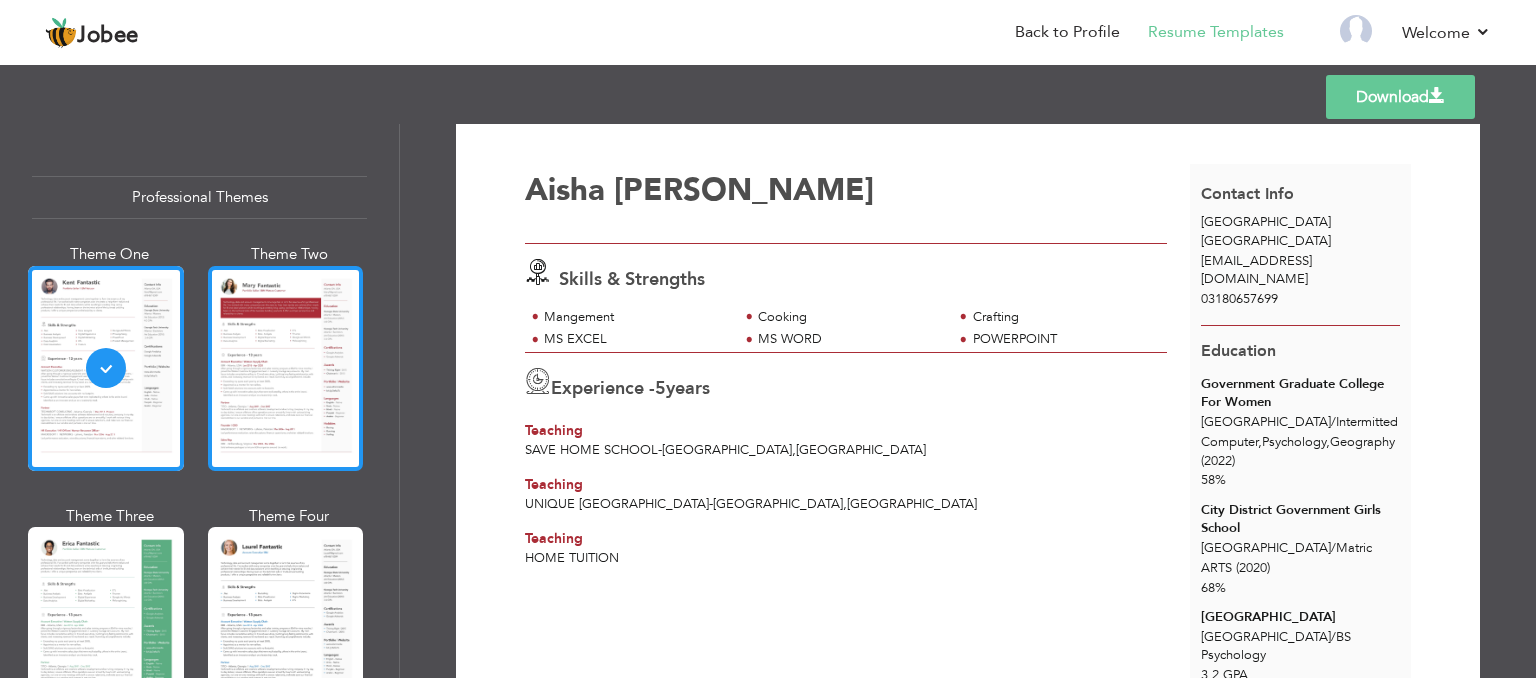 click at bounding box center [286, 368] 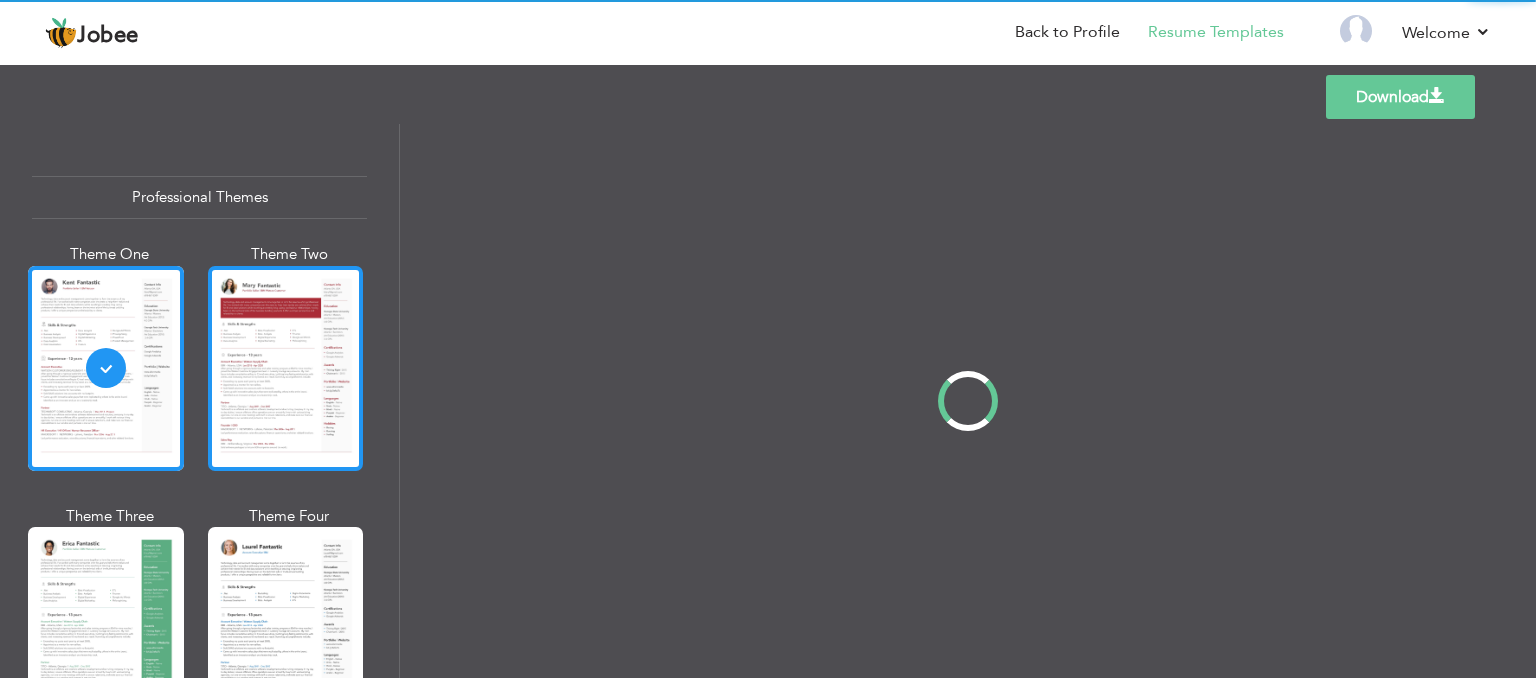 scroll, scrollTop: 0, scrollLeft: 0, axis: both 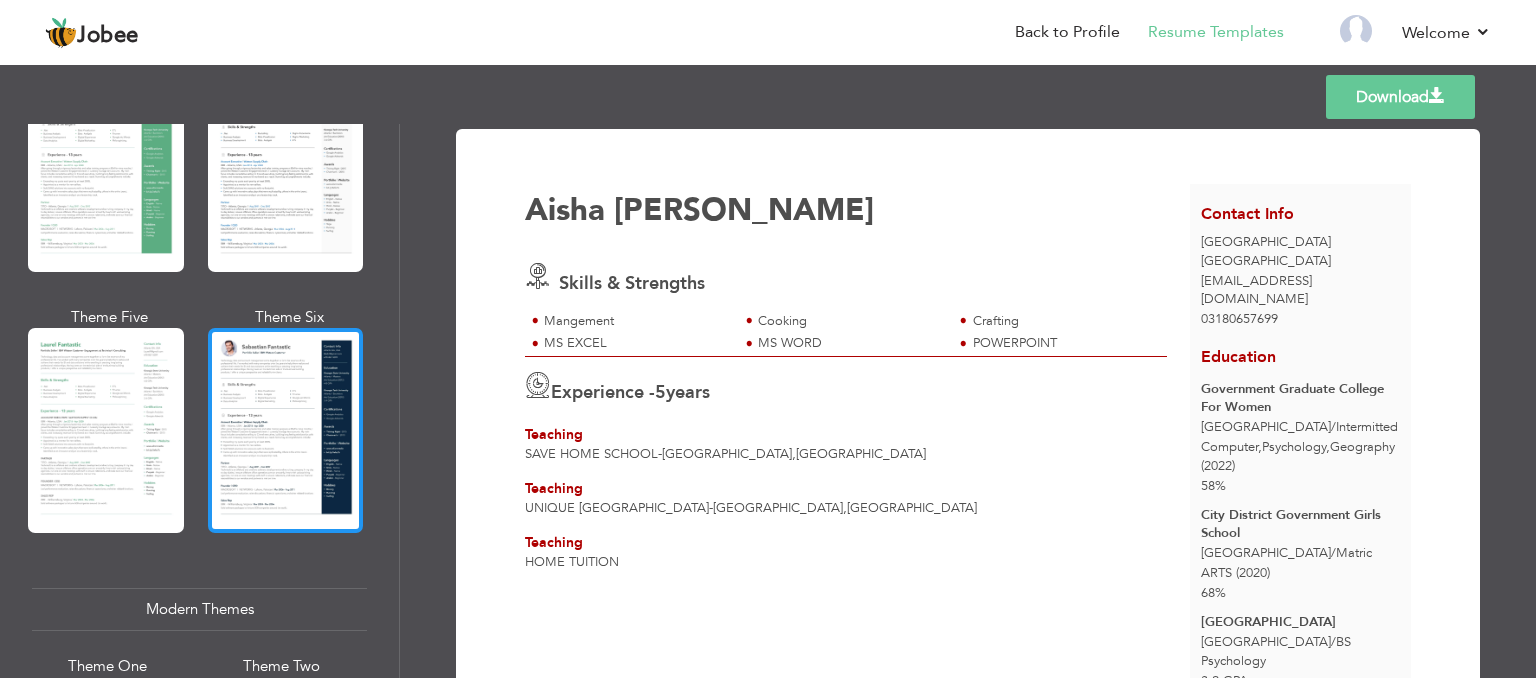 click at bounding box center (286, 430) 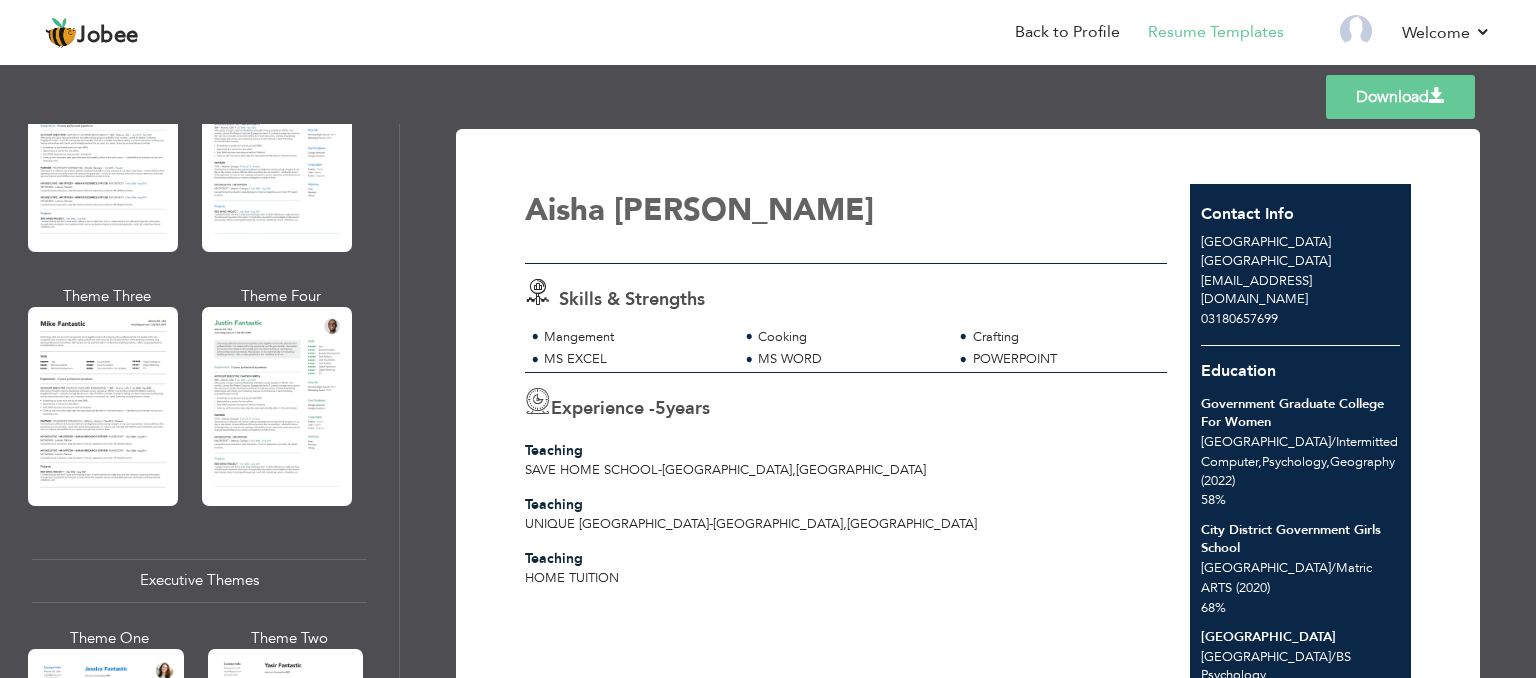 scroll, scrollTop: 1108, scrollLeft: 0, axis: vertical 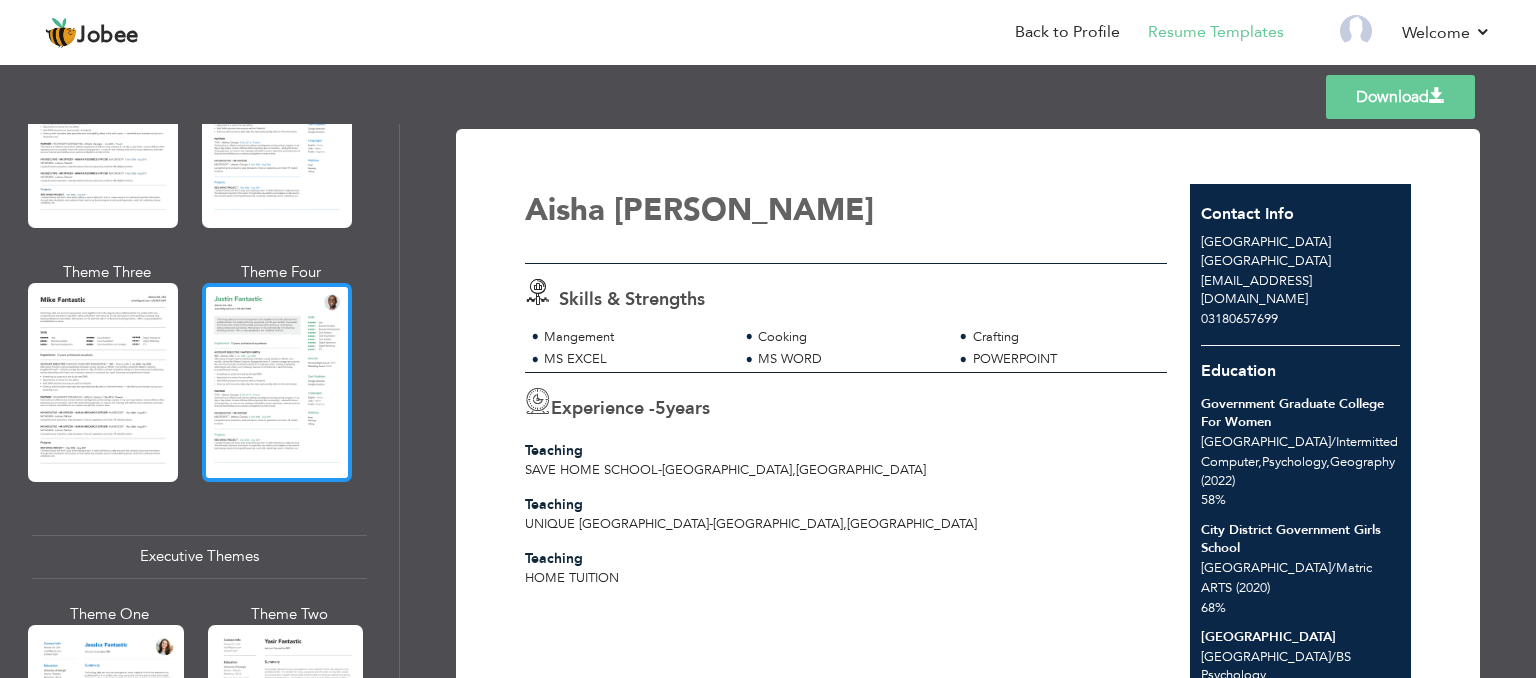 click at bounding box center [277, 382] 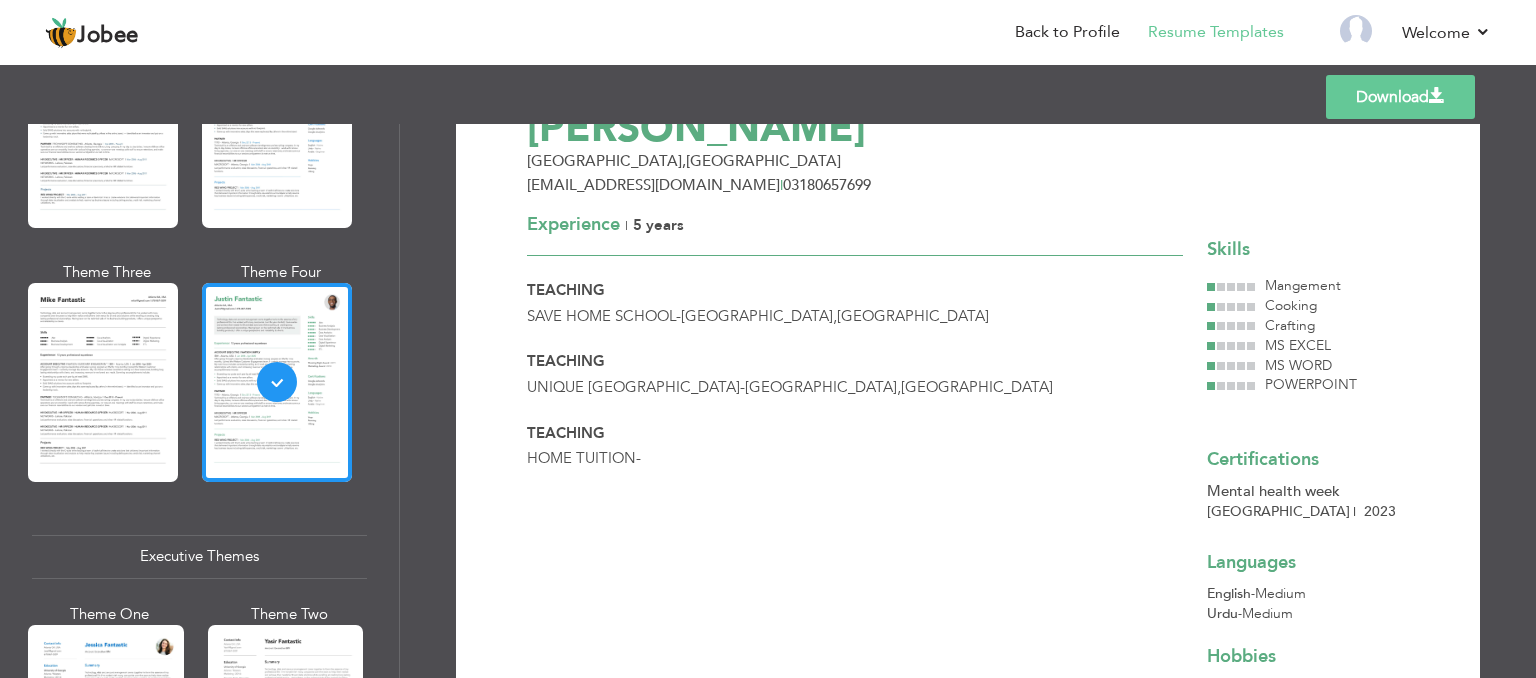 scroll, scrollTop: 81, scrollLeft: 0, axis: vertical 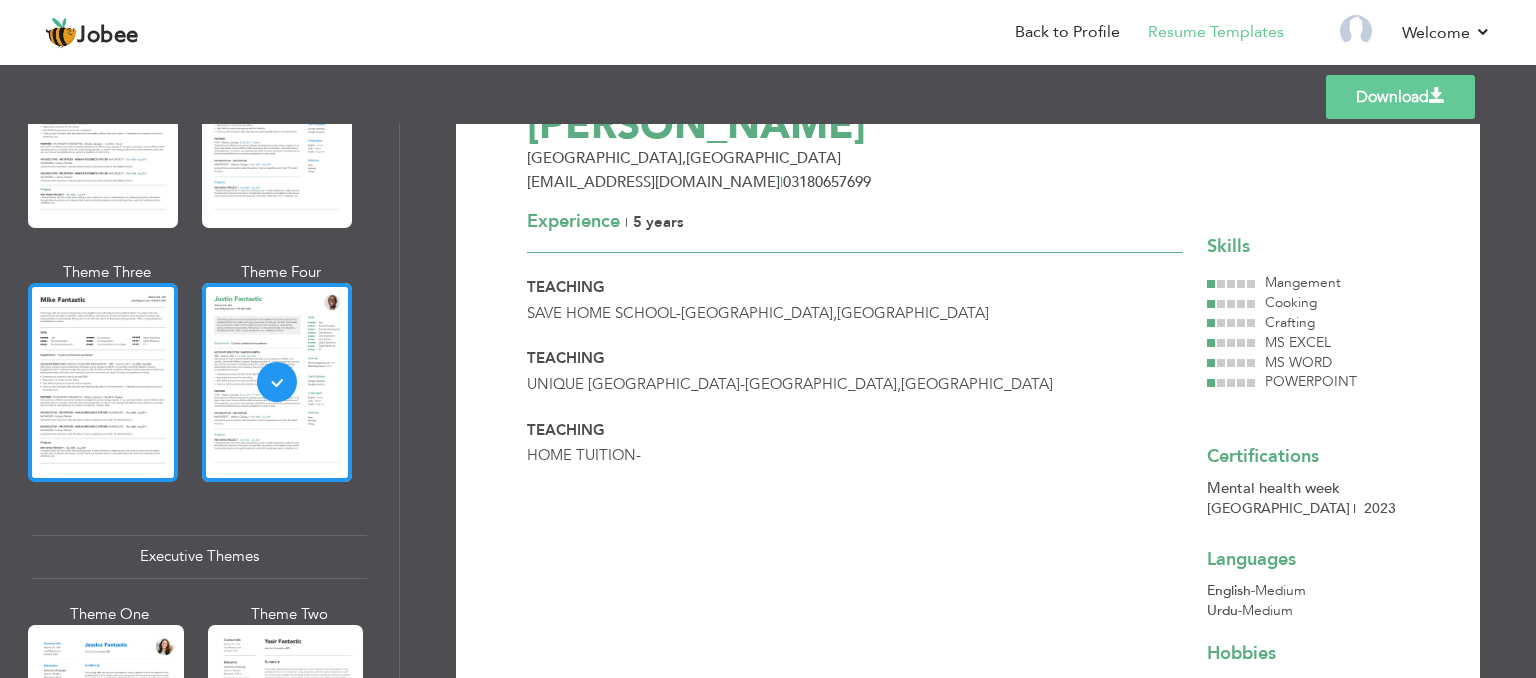 click at bounding box center [103, 382] 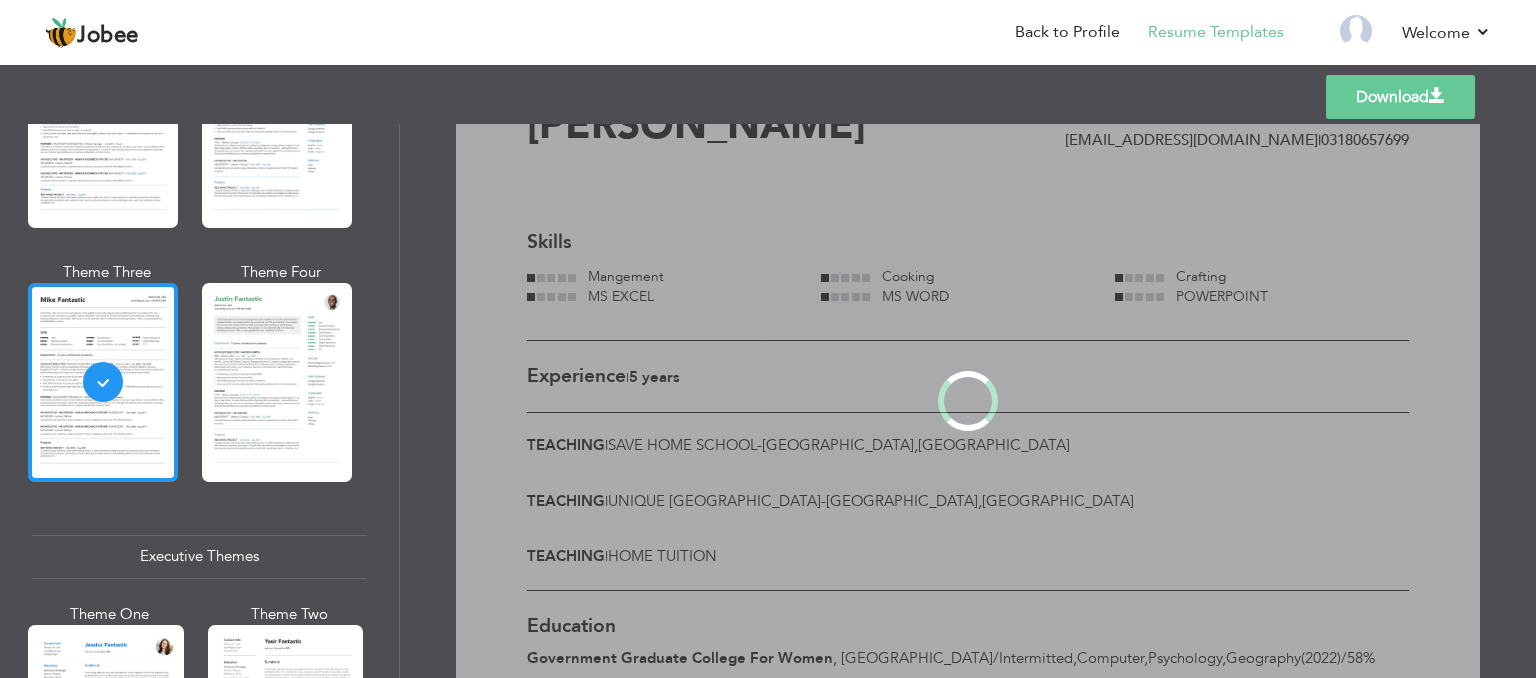 scroll, scrollTop: 0, scrollLeft: 0, axis: both 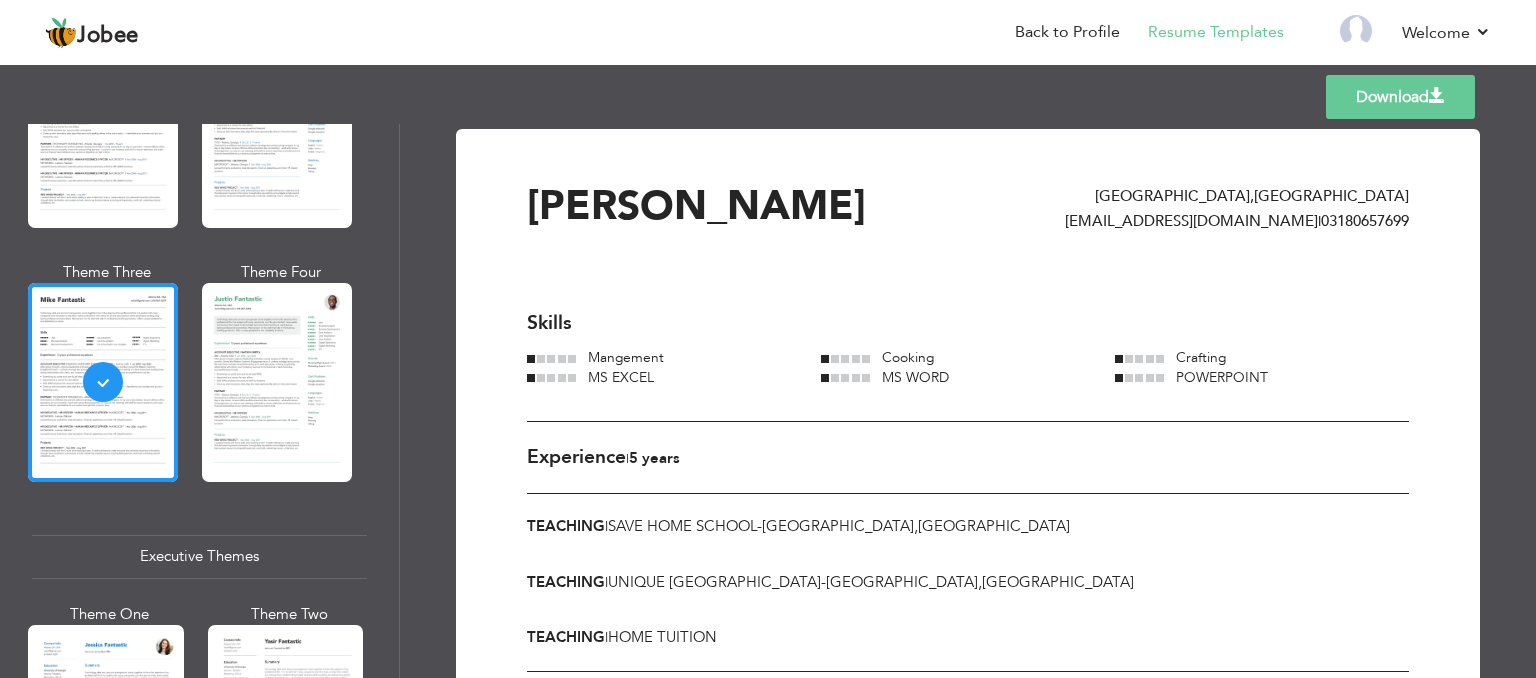 click on "Download" at bounding box center (1400, 97) 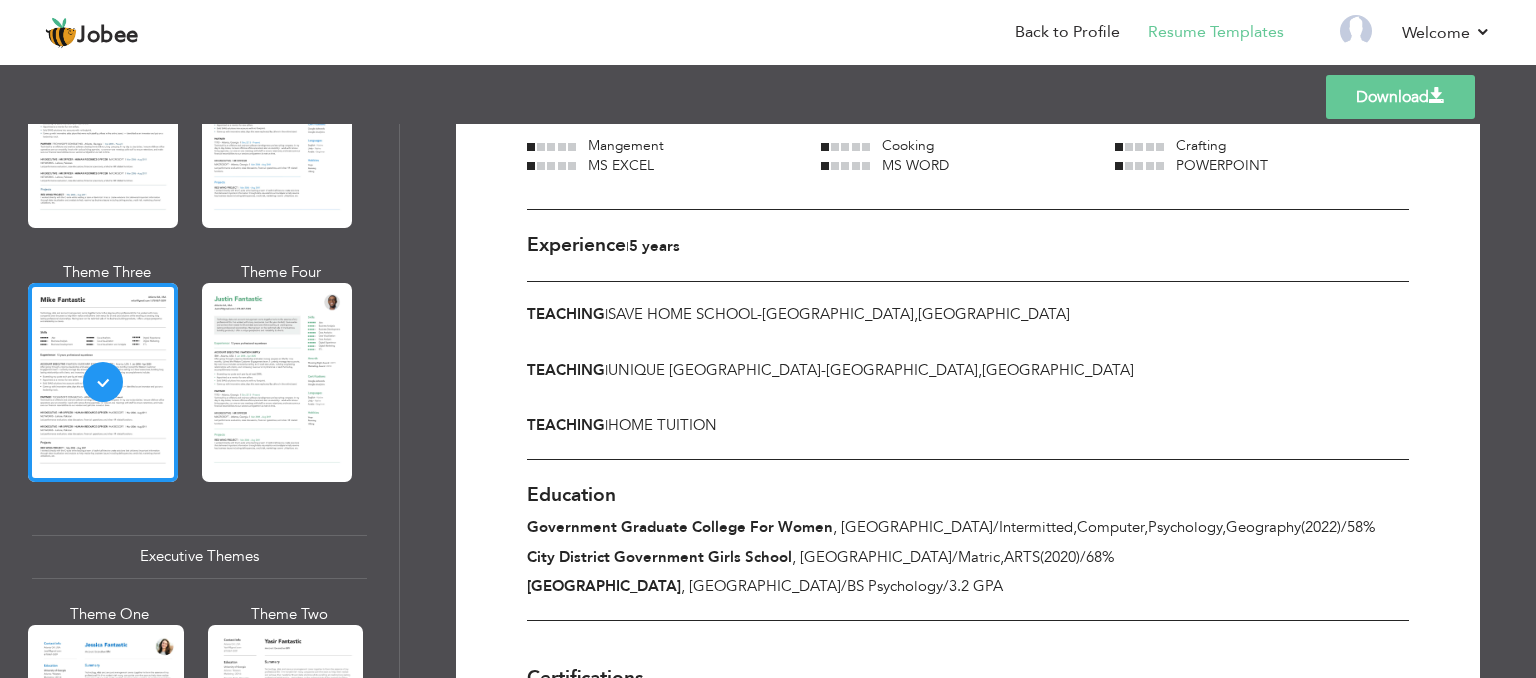 scroll, scrollTop: 0, scrollLeft: 0, axis: both 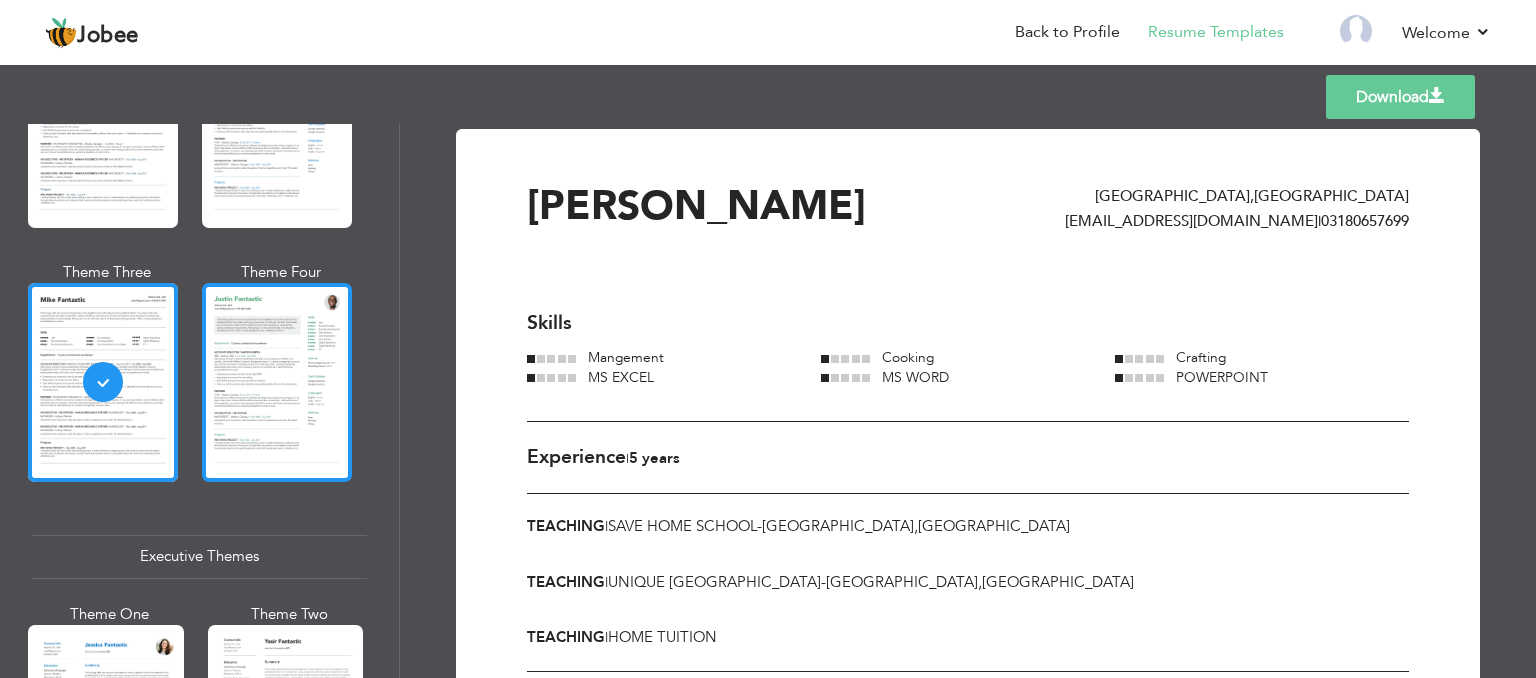 click at bounding box center [277, 382] 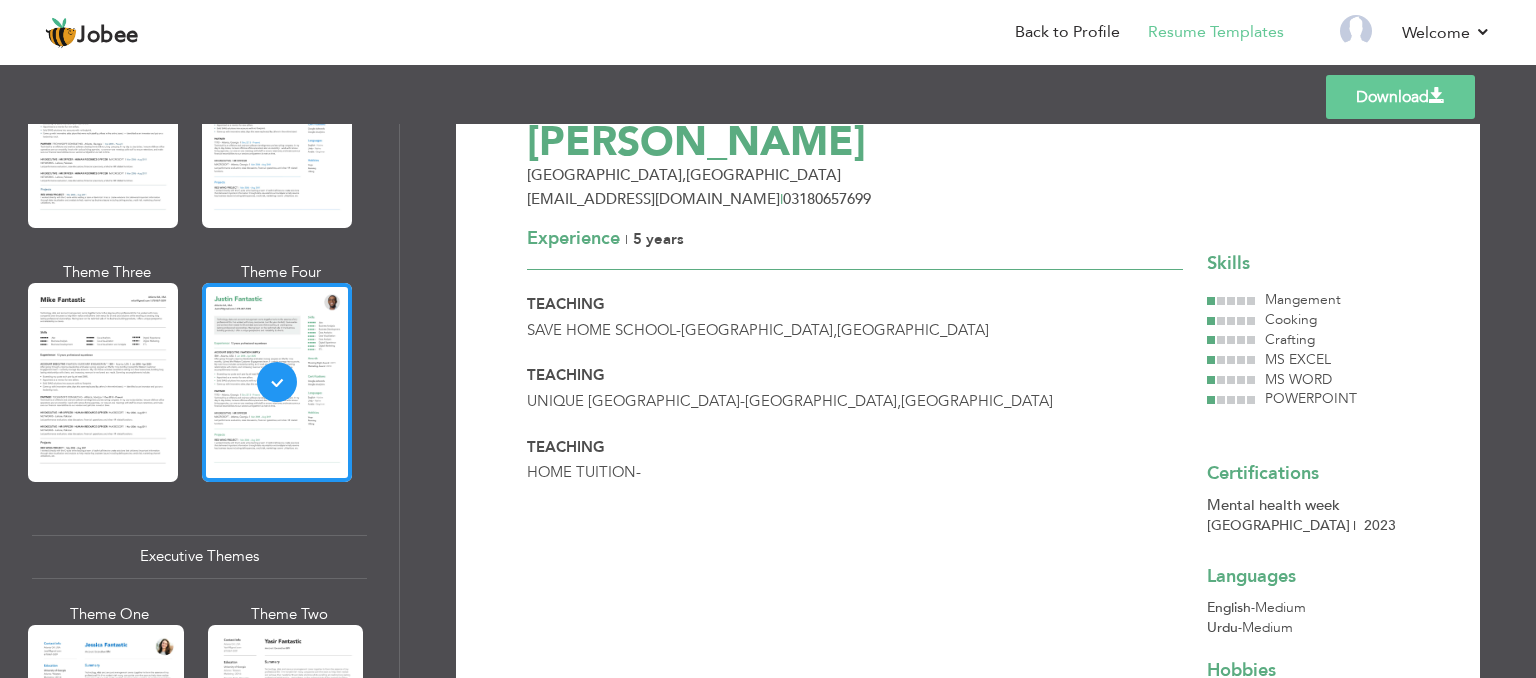 scroll, scrollTop: 61, scrollLeft: 0, axis: vertical 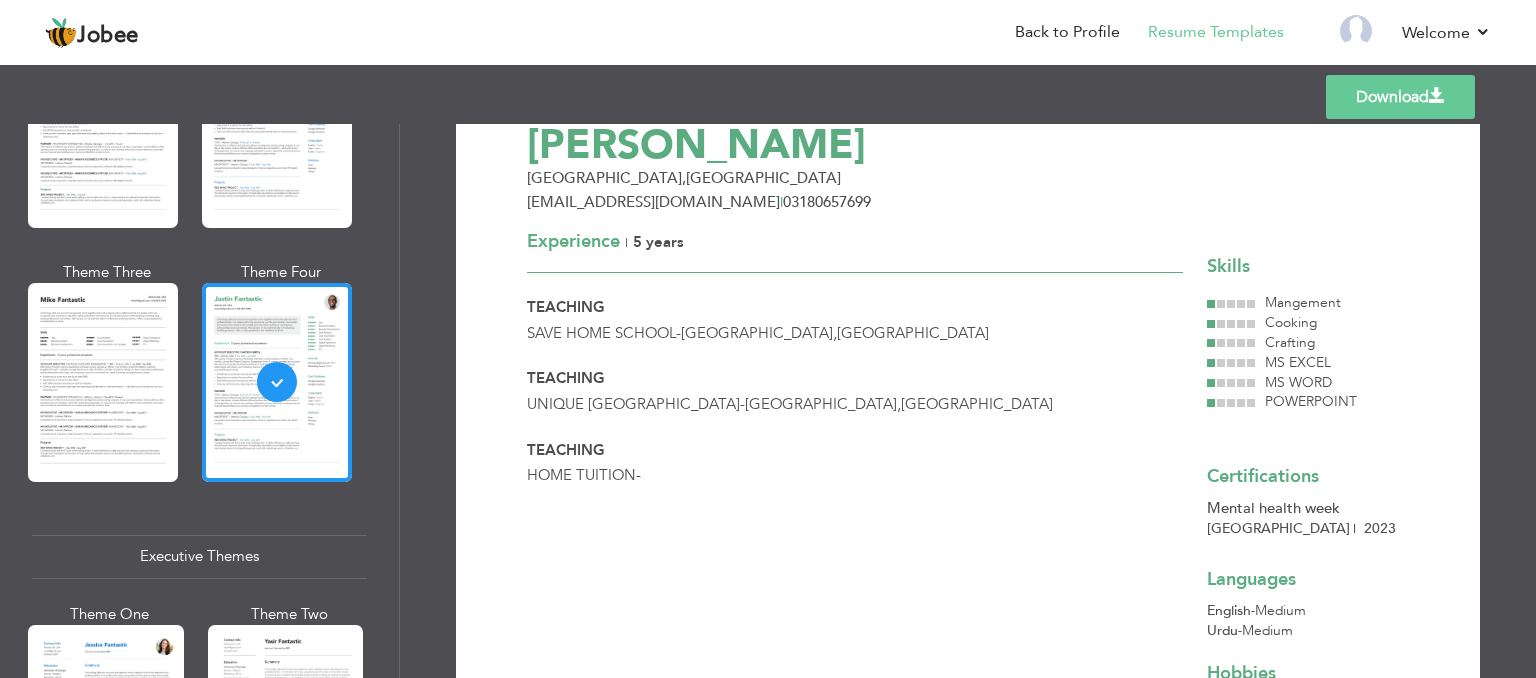 click on "Teaching
Save Home School  -  [GEOGRAPHIC_DATA] ,  [GEOGRAPHIC_DATA]" at bounding box center (855, 320) 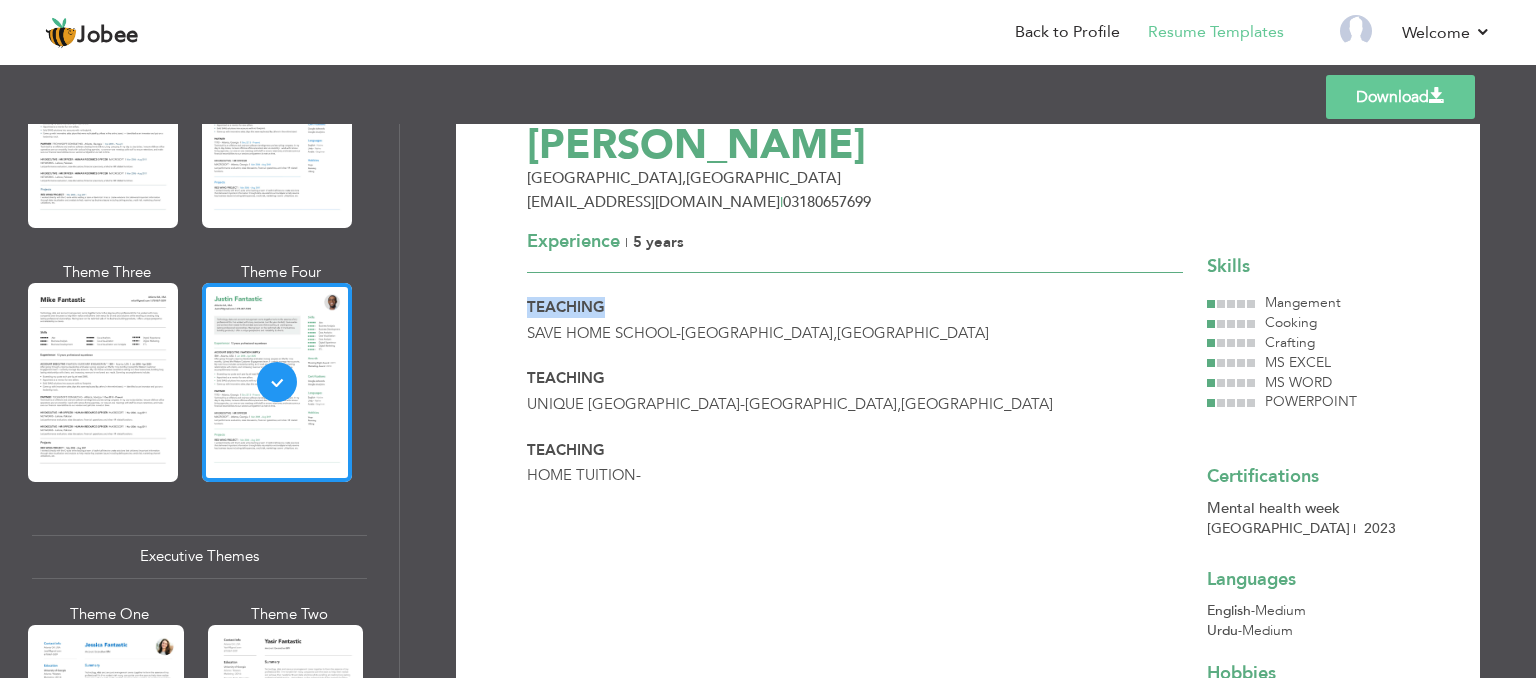 click on "Teaching
Save Home School  -  [GEOGRAPHIC_DATA] ,  [GEOGRAPHIC_DATA]" at bounding box center [855, 320] 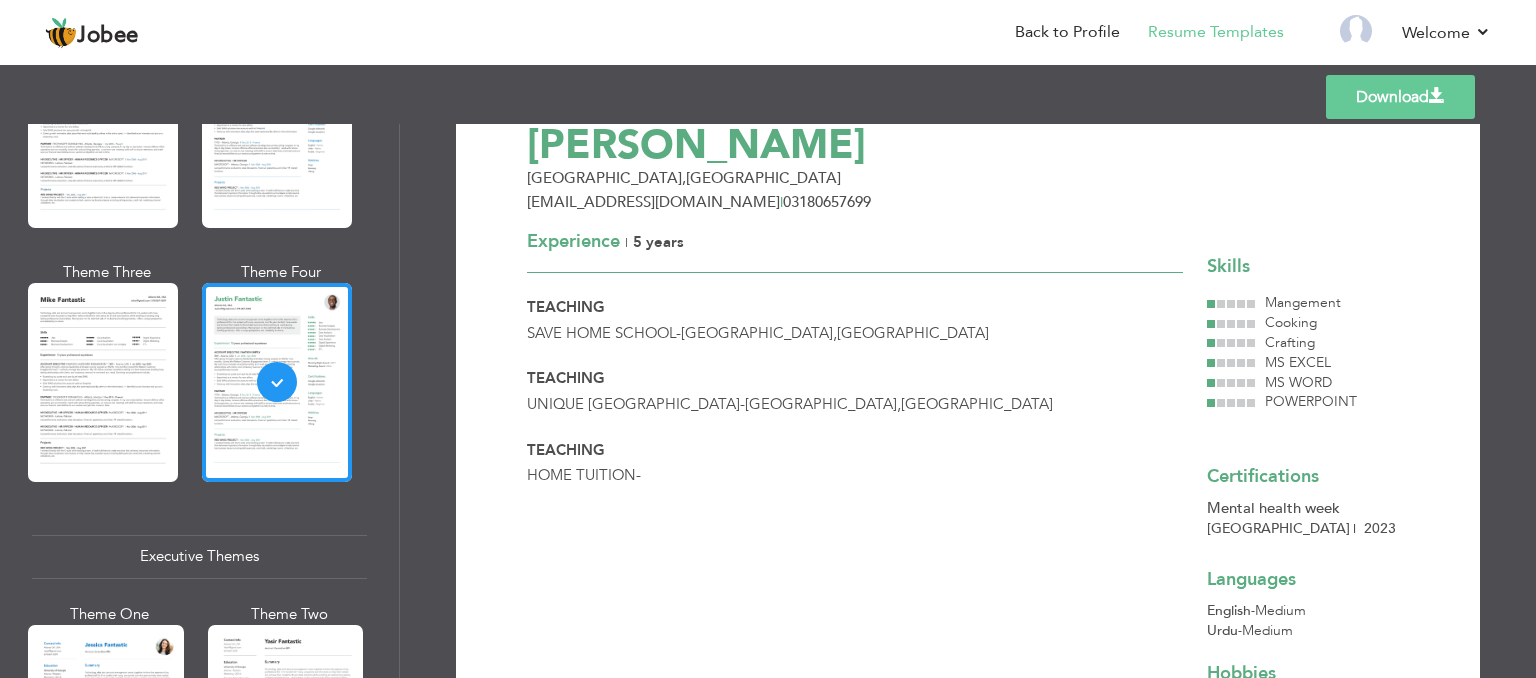 click on "Teaching
Save Home School  -  [GEOGRAPHIC_DATA] ,  [GEOGRAPHIC_DATA]" at bounding box center [855, 320] 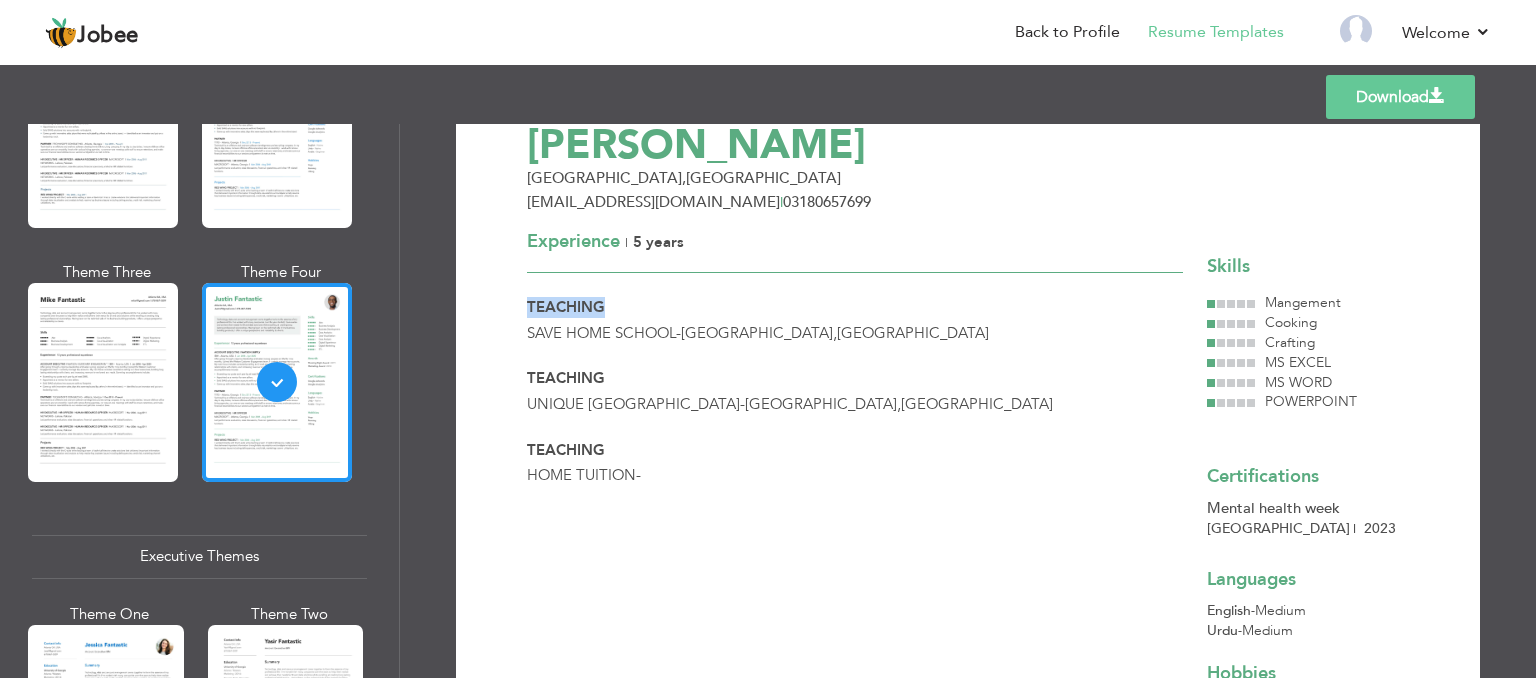 click on "Teaching
Save Home School  -  [GEOGRAPHIC_DATA] ,  [GEOGRAPHIC_DATA]" at bounding box center [855, 320] 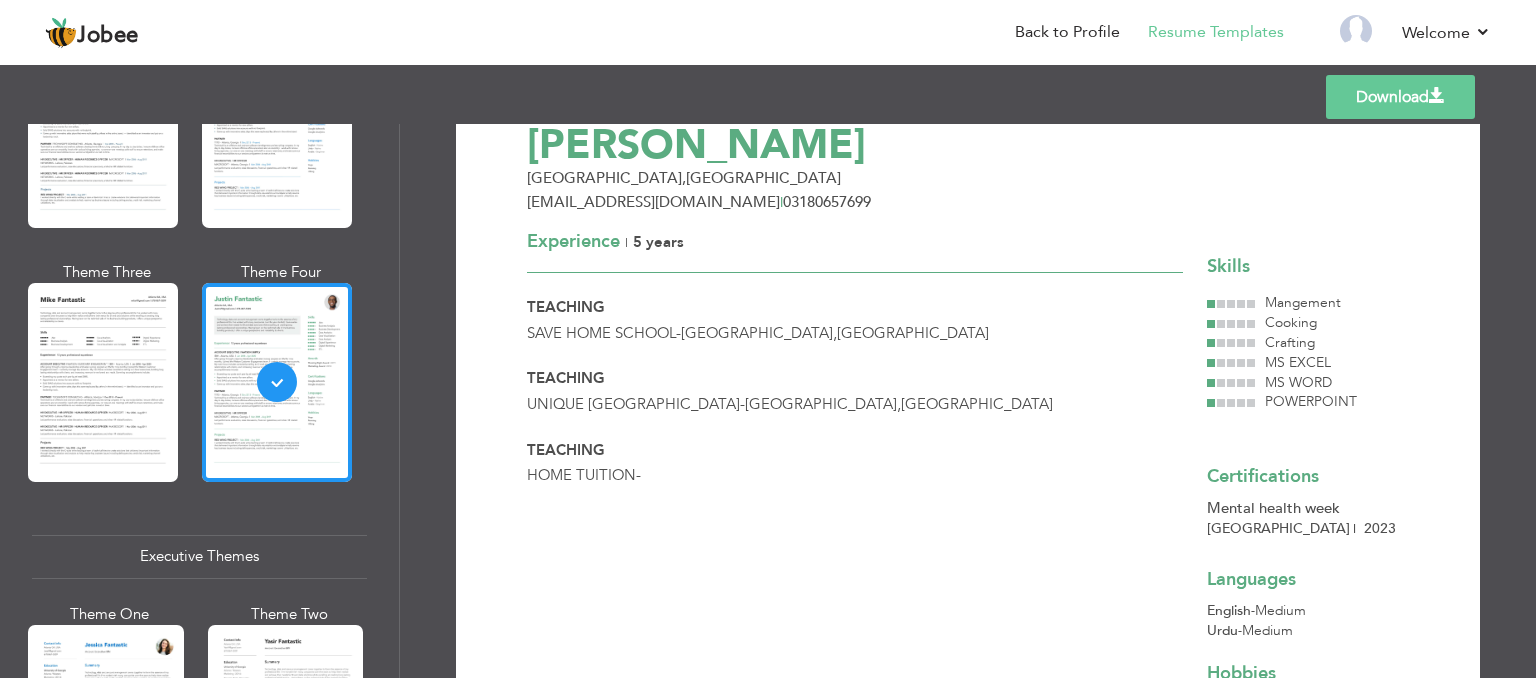 click on "Teaching
Save Home School  -  [GEOGRAPHIC_DATA] ,  [GEOGRAPHIC_DATA]" at bounding box center [855, 320] 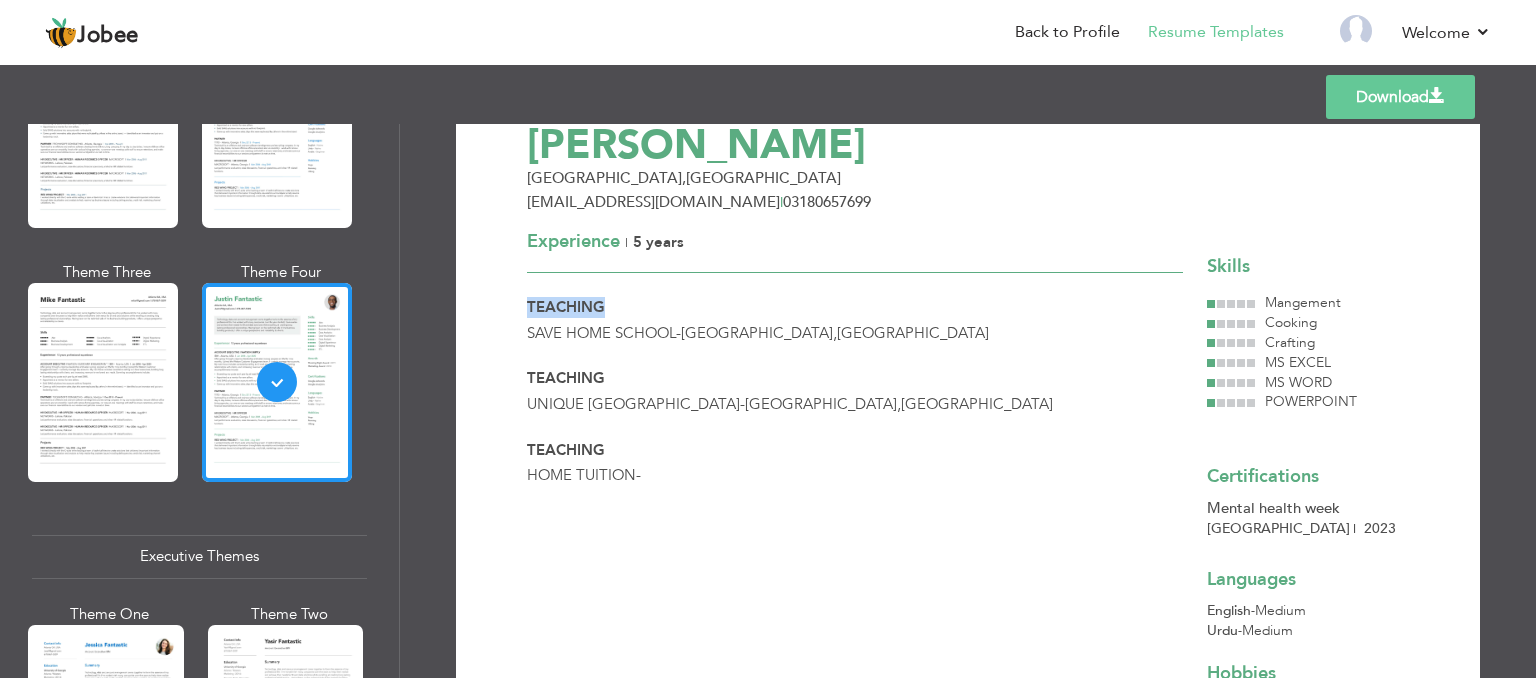 click on "Teaching
Save Home School  -  [GEOGRAPHIC_DATA] ,  [GEOGRAPHIC_DATA]" at bounding box center (855, 320) 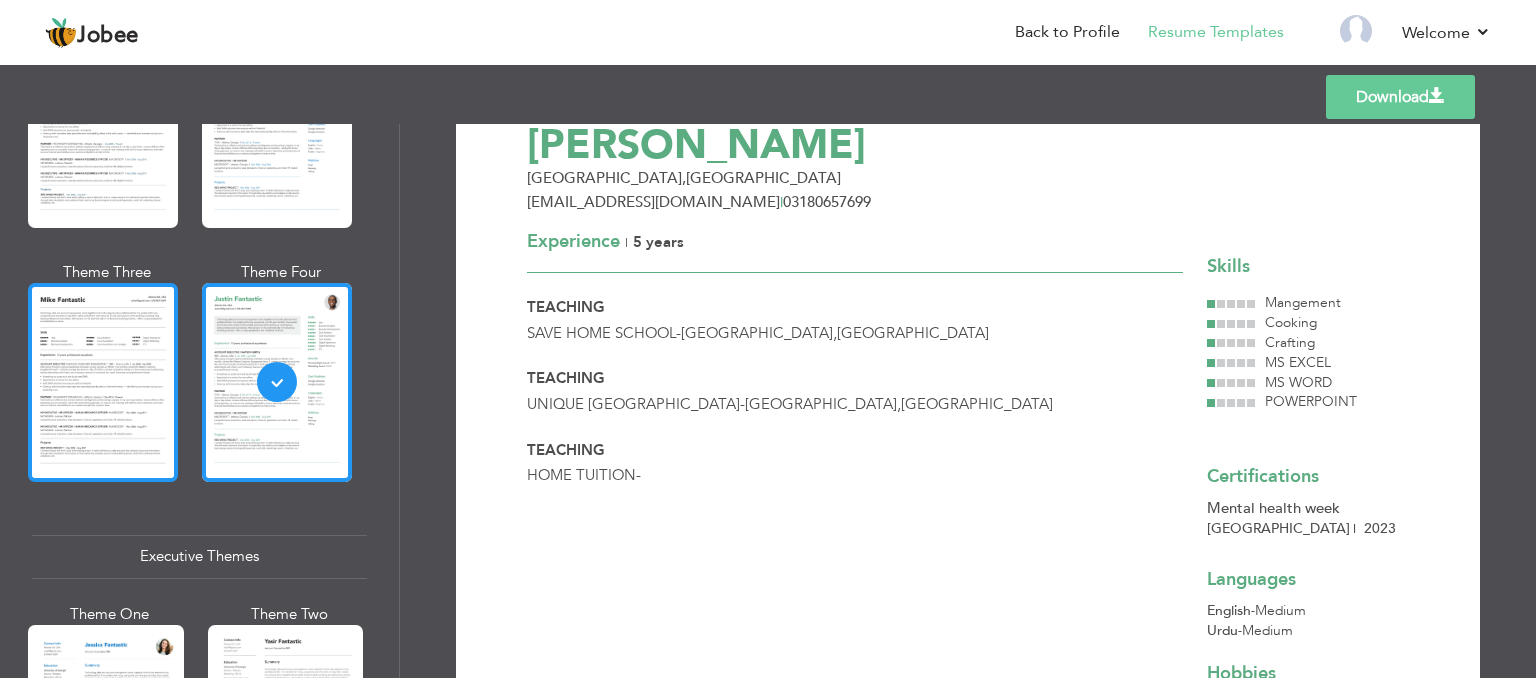 click at bounding box center [103, 382] 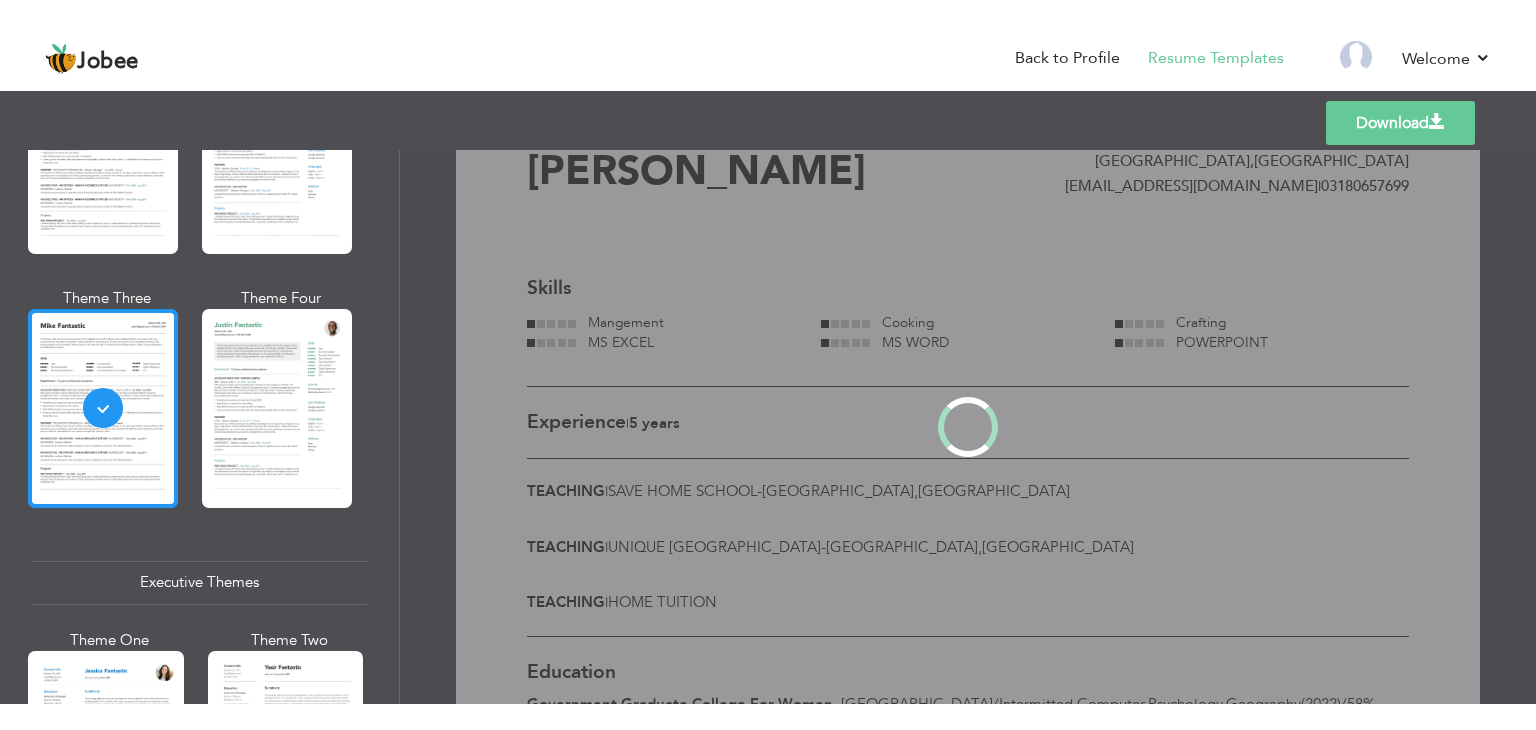 scroll, scrollTop: 0, scrollLeft: 0, axis: both 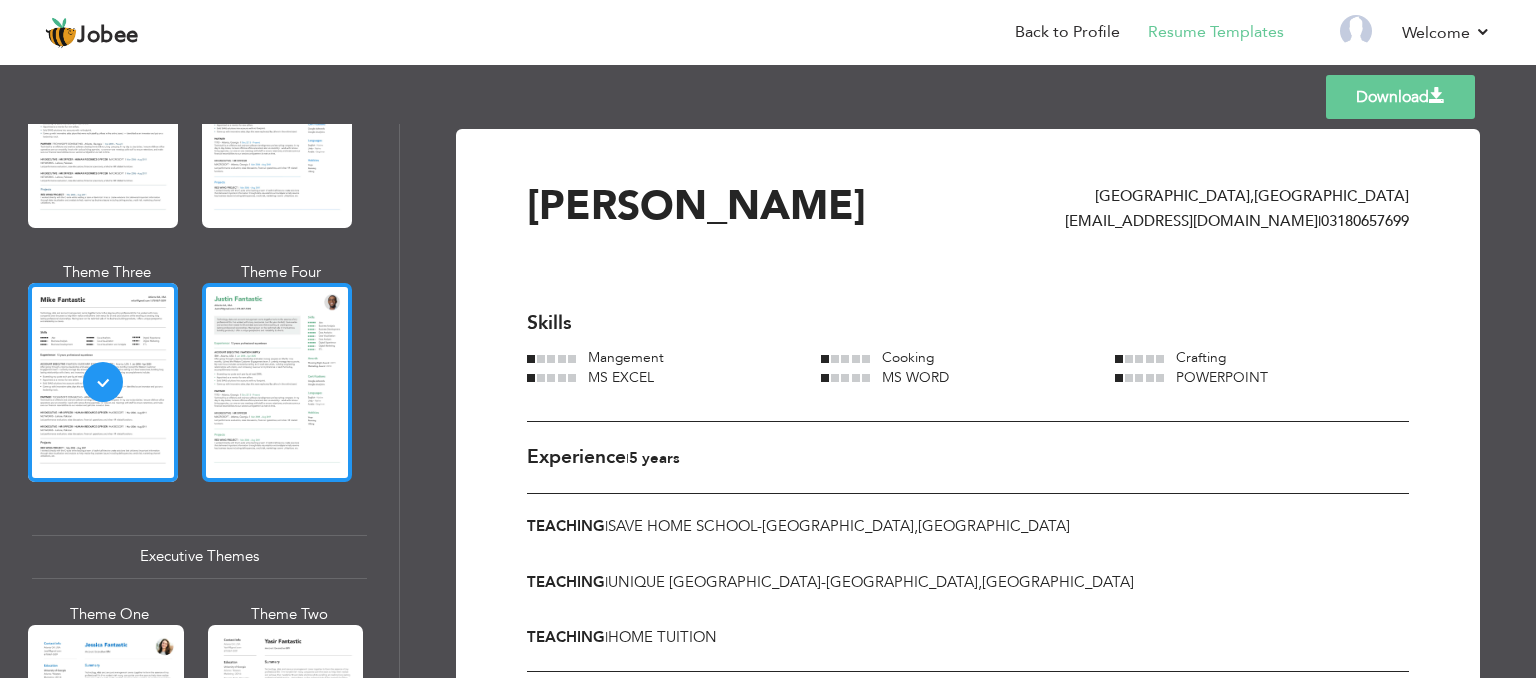 click at bounding box center [277, 382] 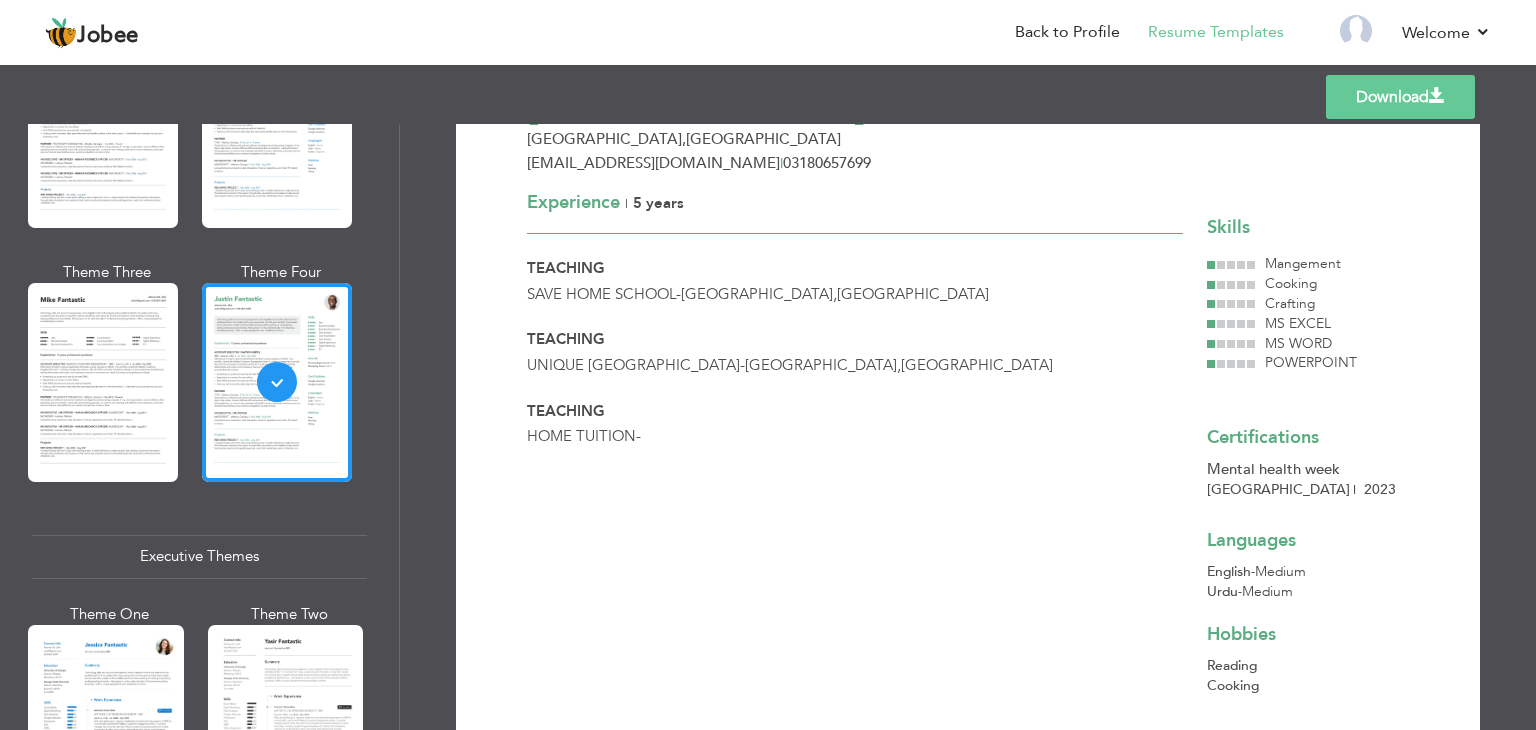 scroll, scrollTop: 0, scrollLeft: 0, axis: both 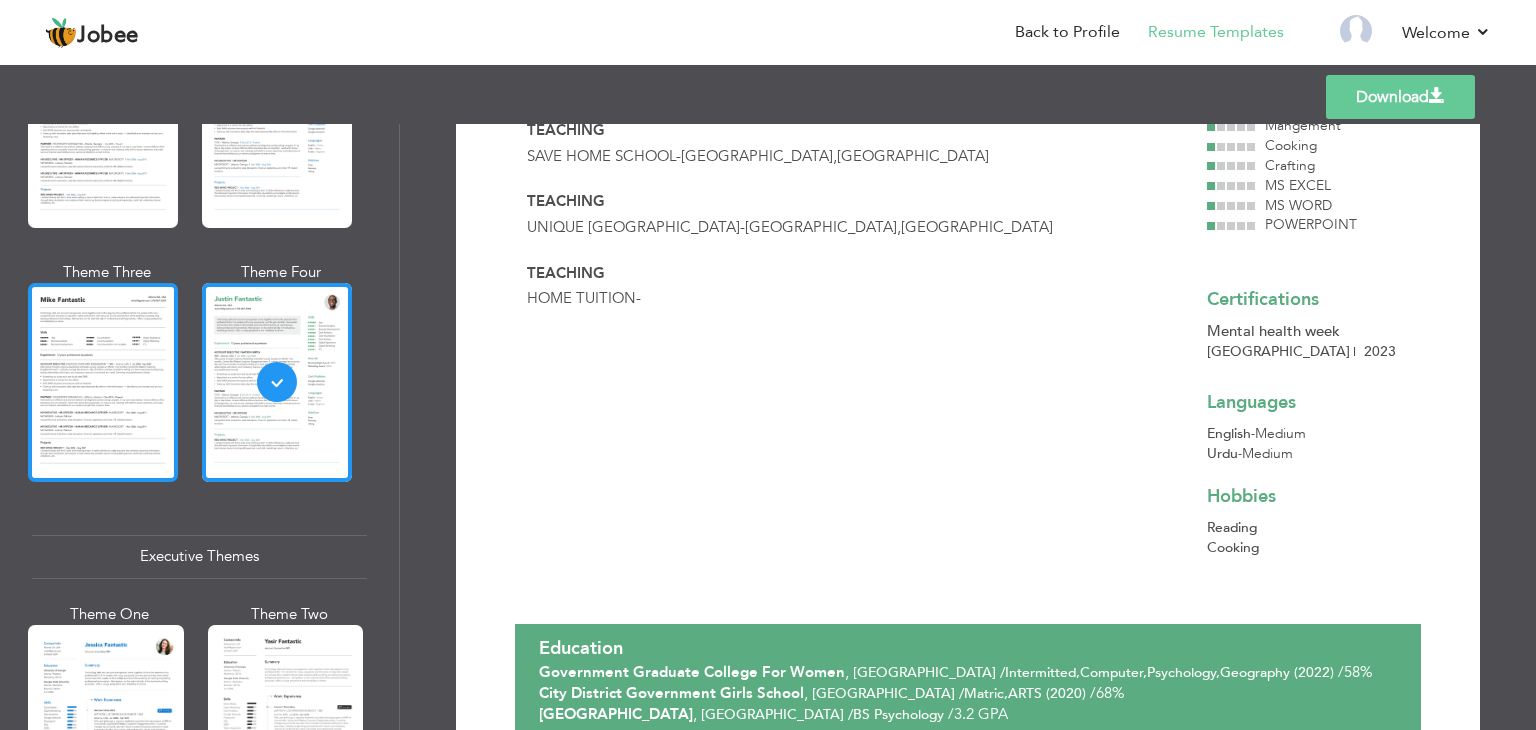 click at bounding box center [103, 382] 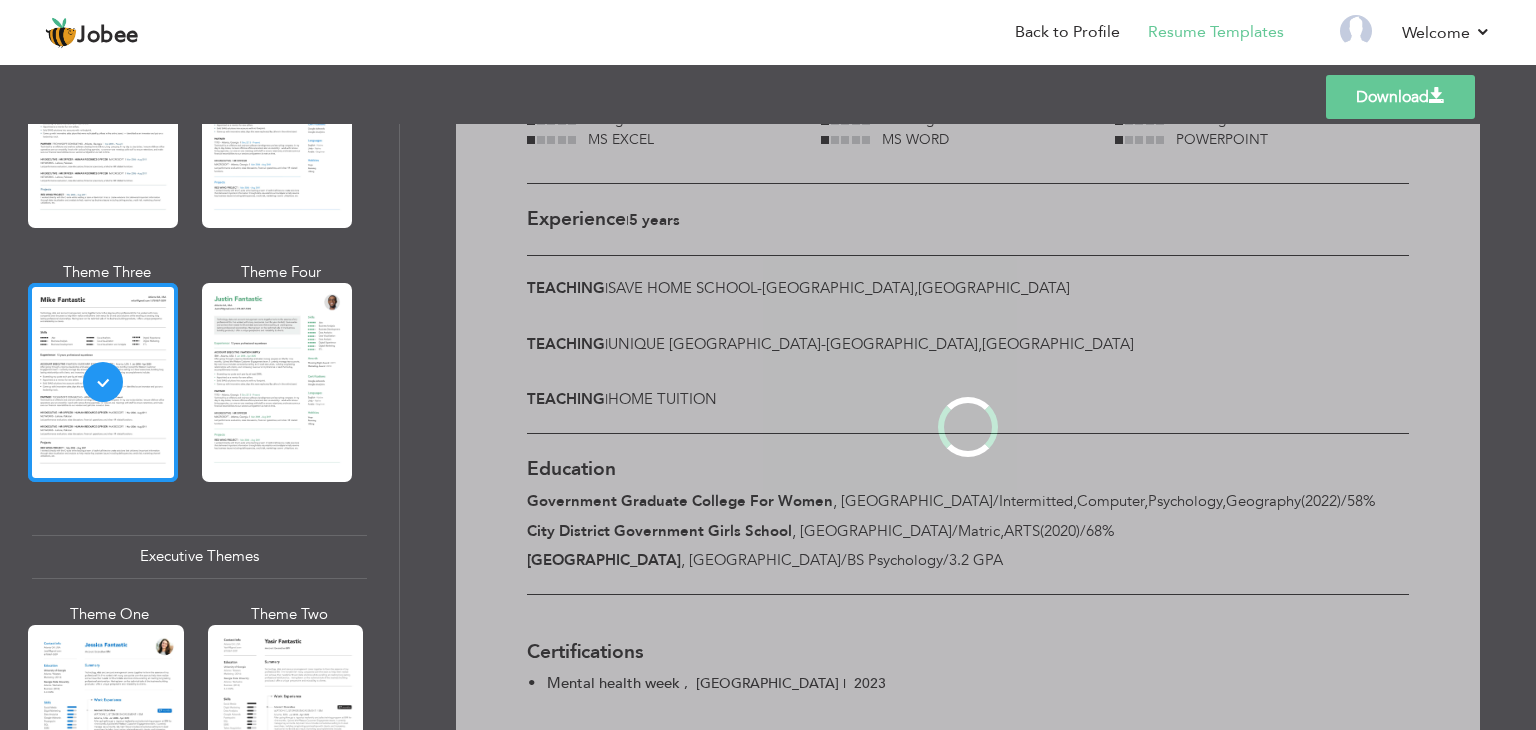 scroll, scrollTop: 0, scrollLeft: 0, axis: both 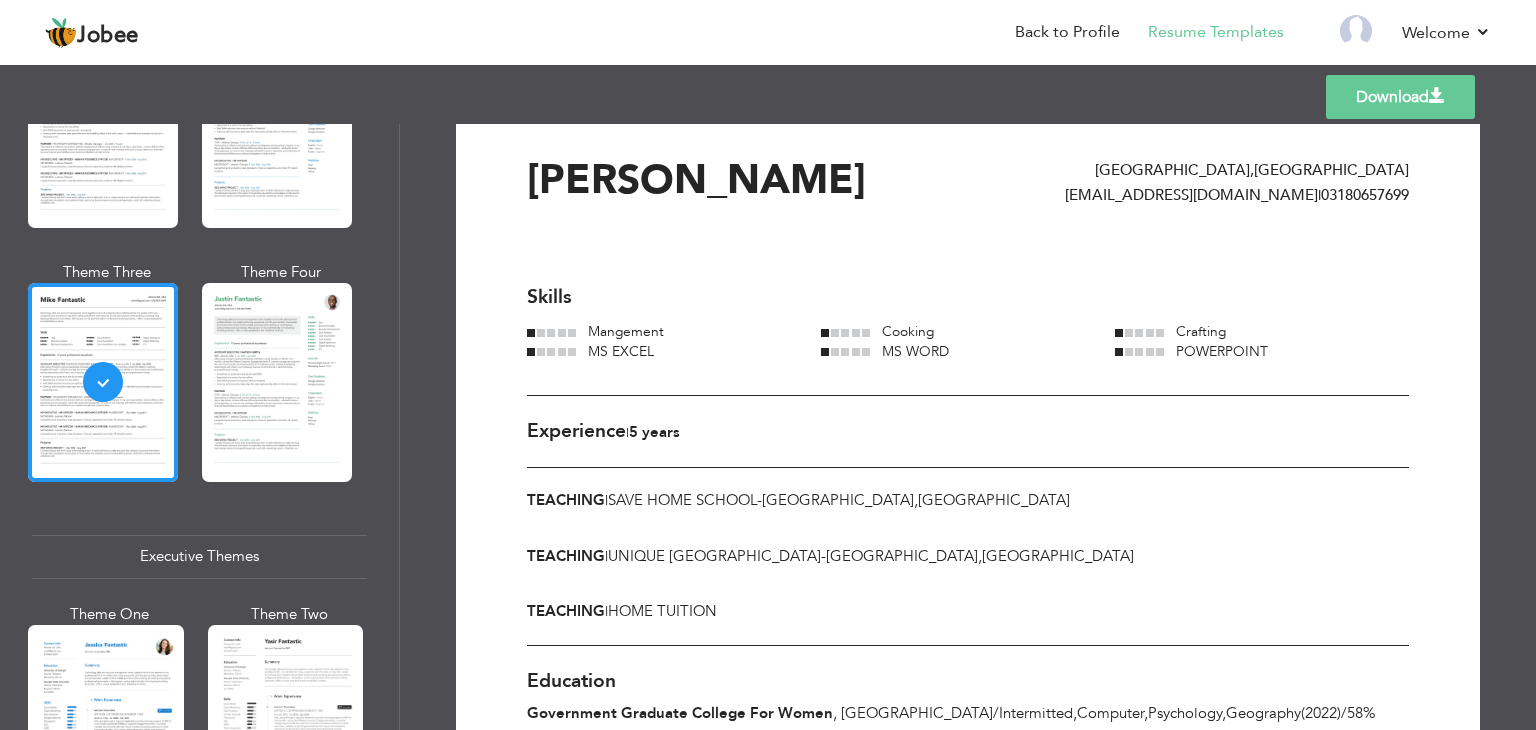 click on "Download" at bounding box center [1400, 97] 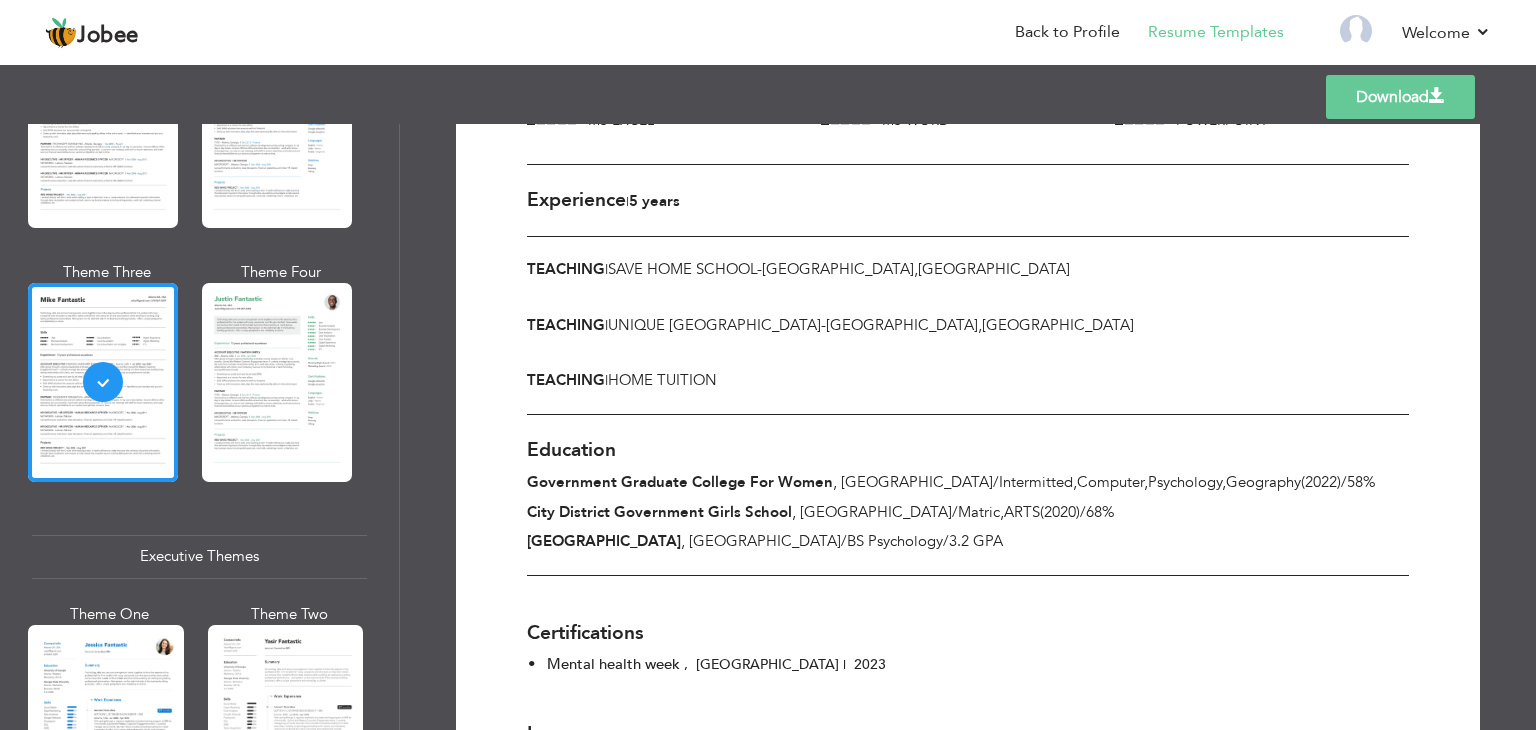 scroll, scrollTop: 255, scrollLeft: 0, axis: vertical 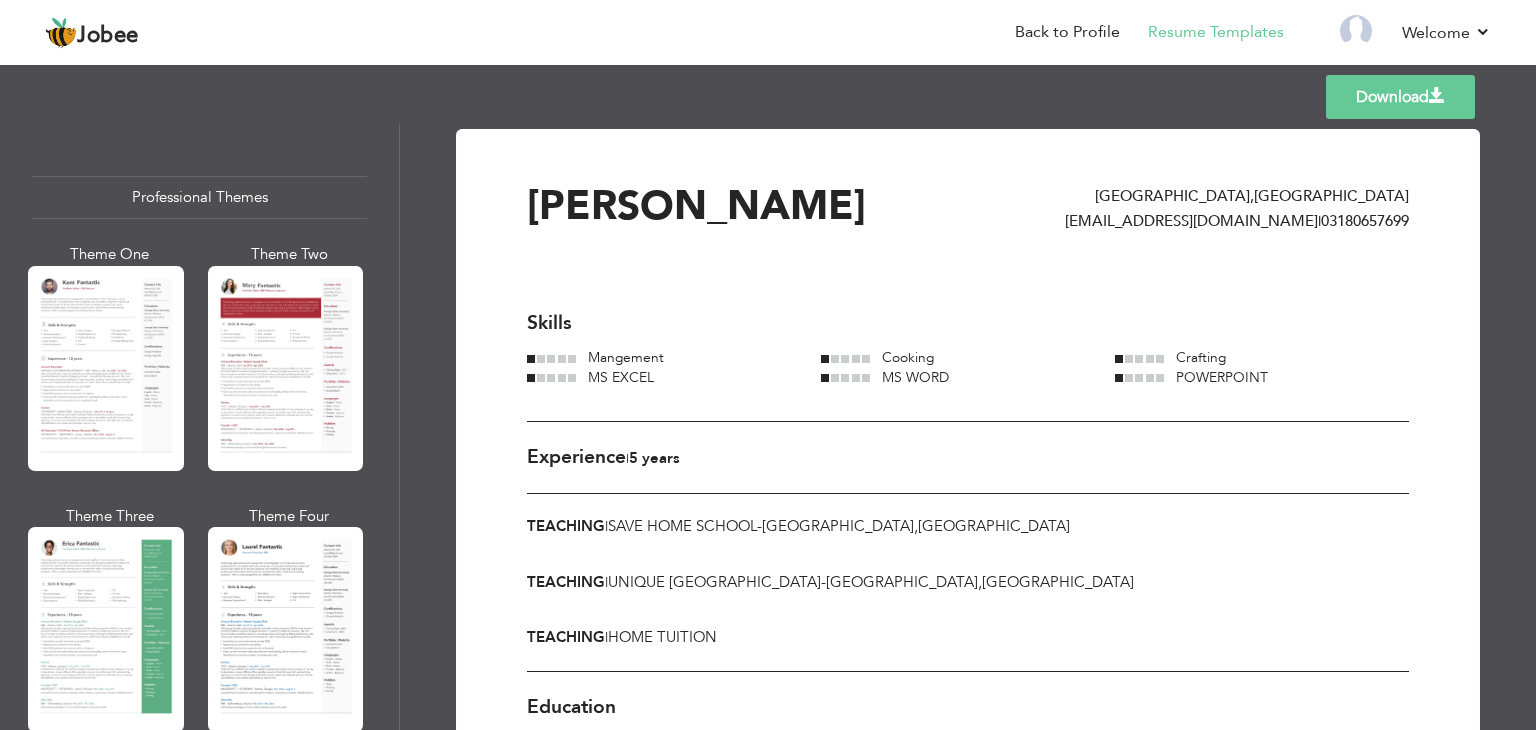 click on "Professional Themes" at bounding box center [199, 197] 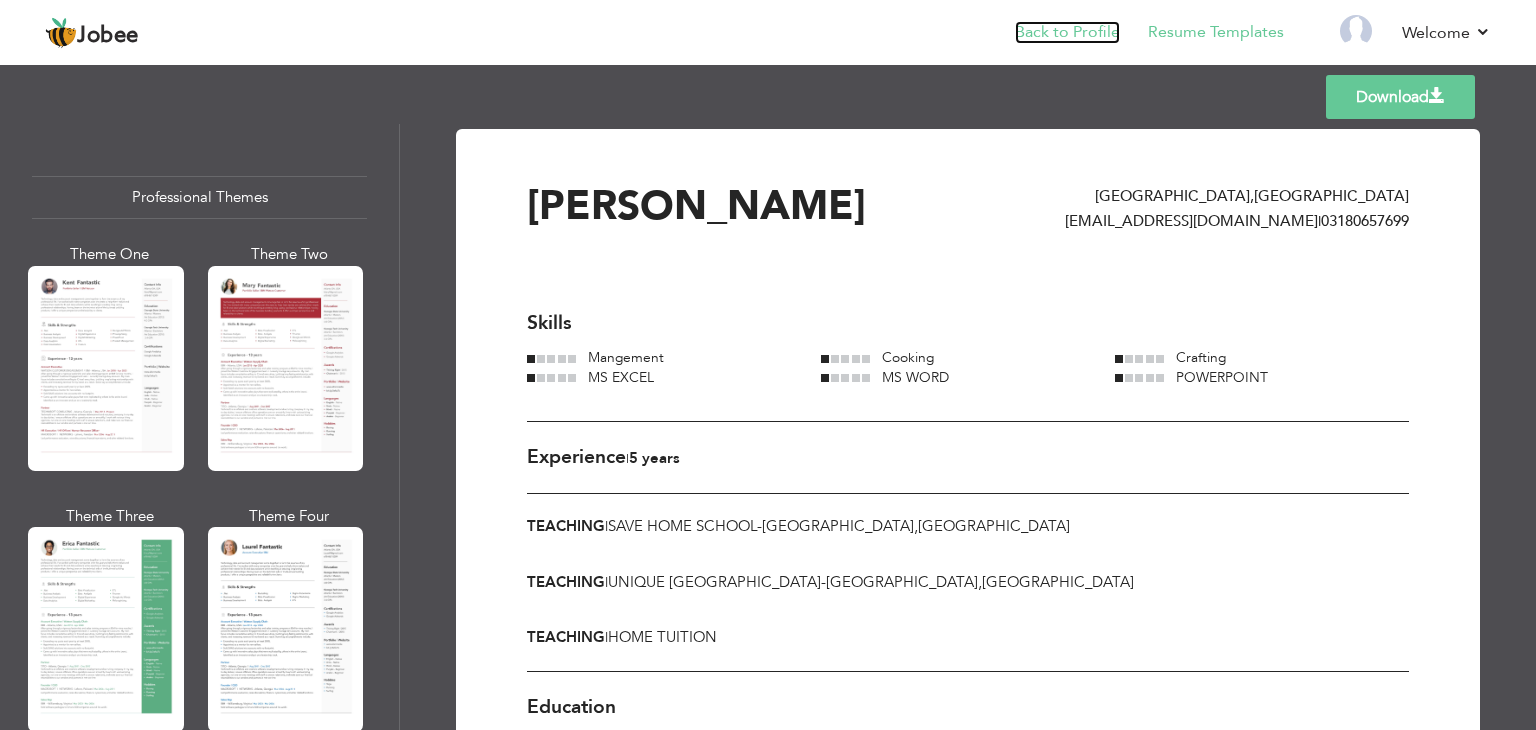click on "Back to Profile" at bounding box center (1067, 32) 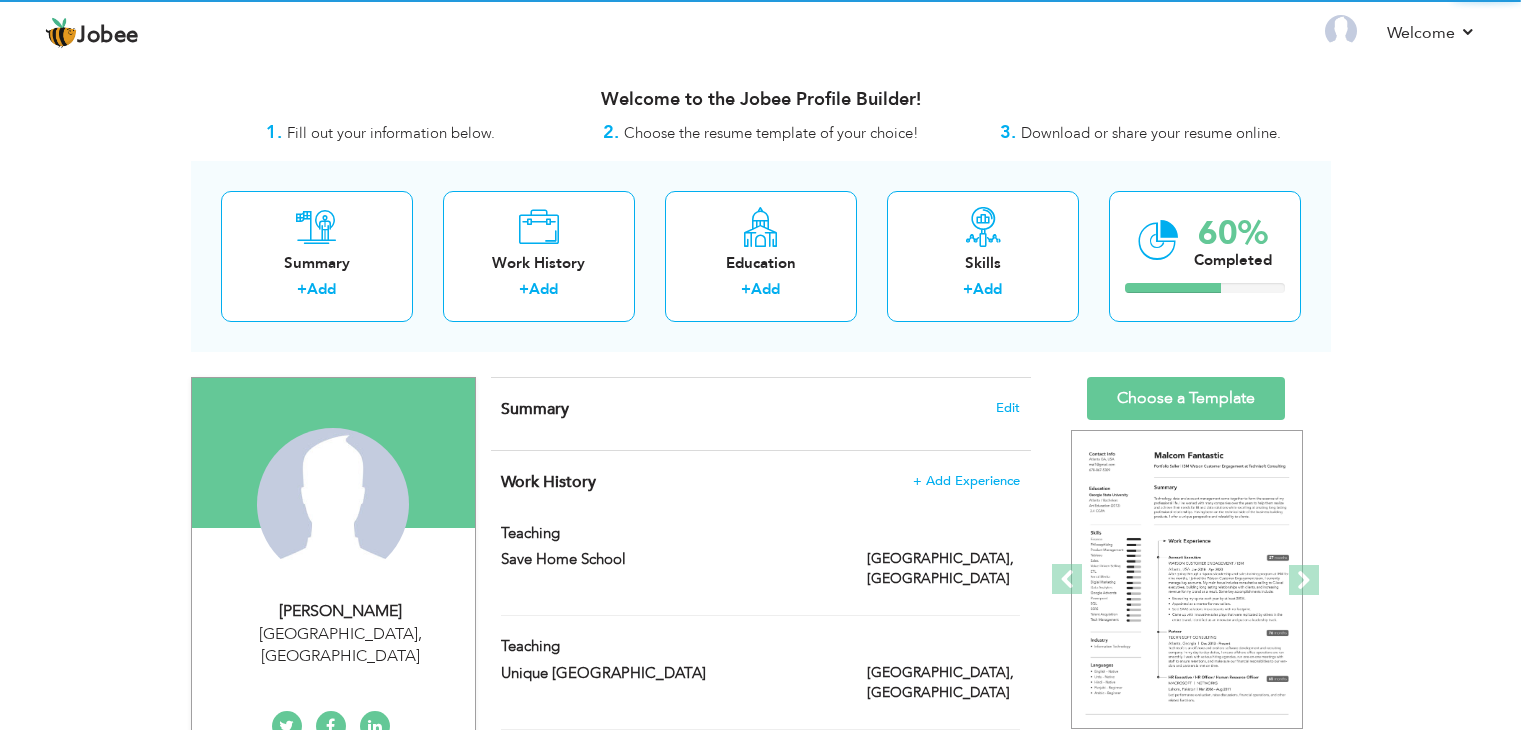 scroll, scrollTop: 0, scrollLeft: 0, axis: both 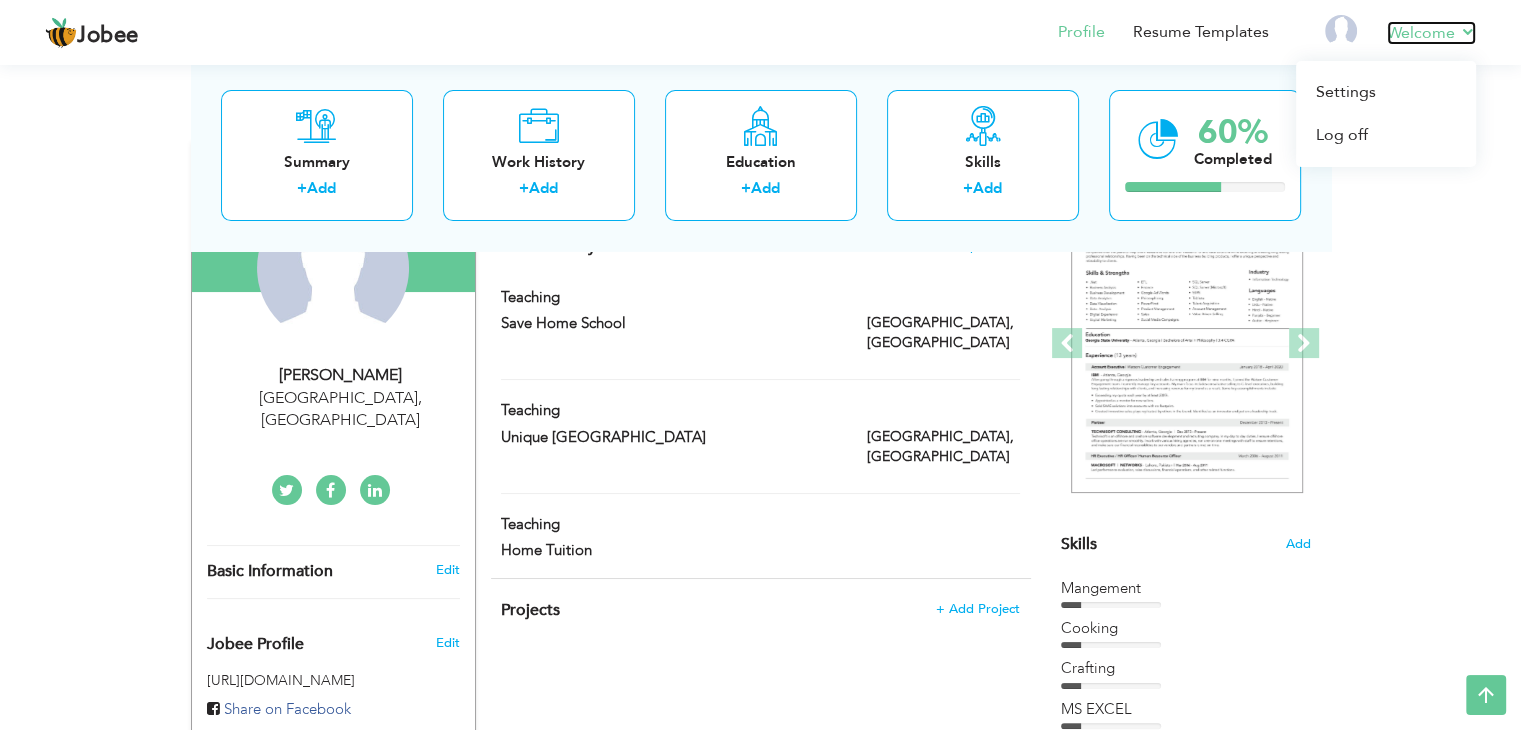 click on "Welcome" at bounding box center [1431, 33] 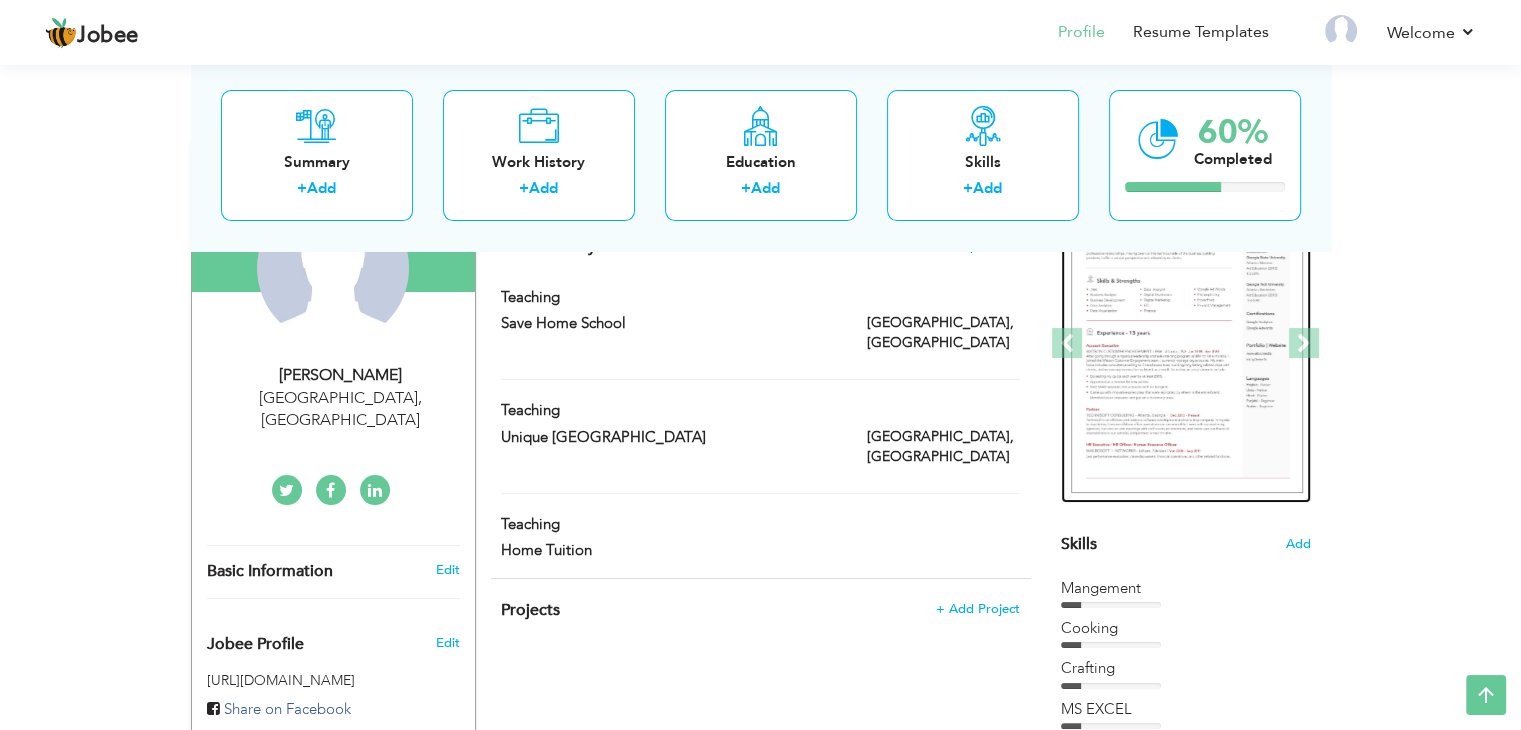 click at bounding box center [1187, 344] 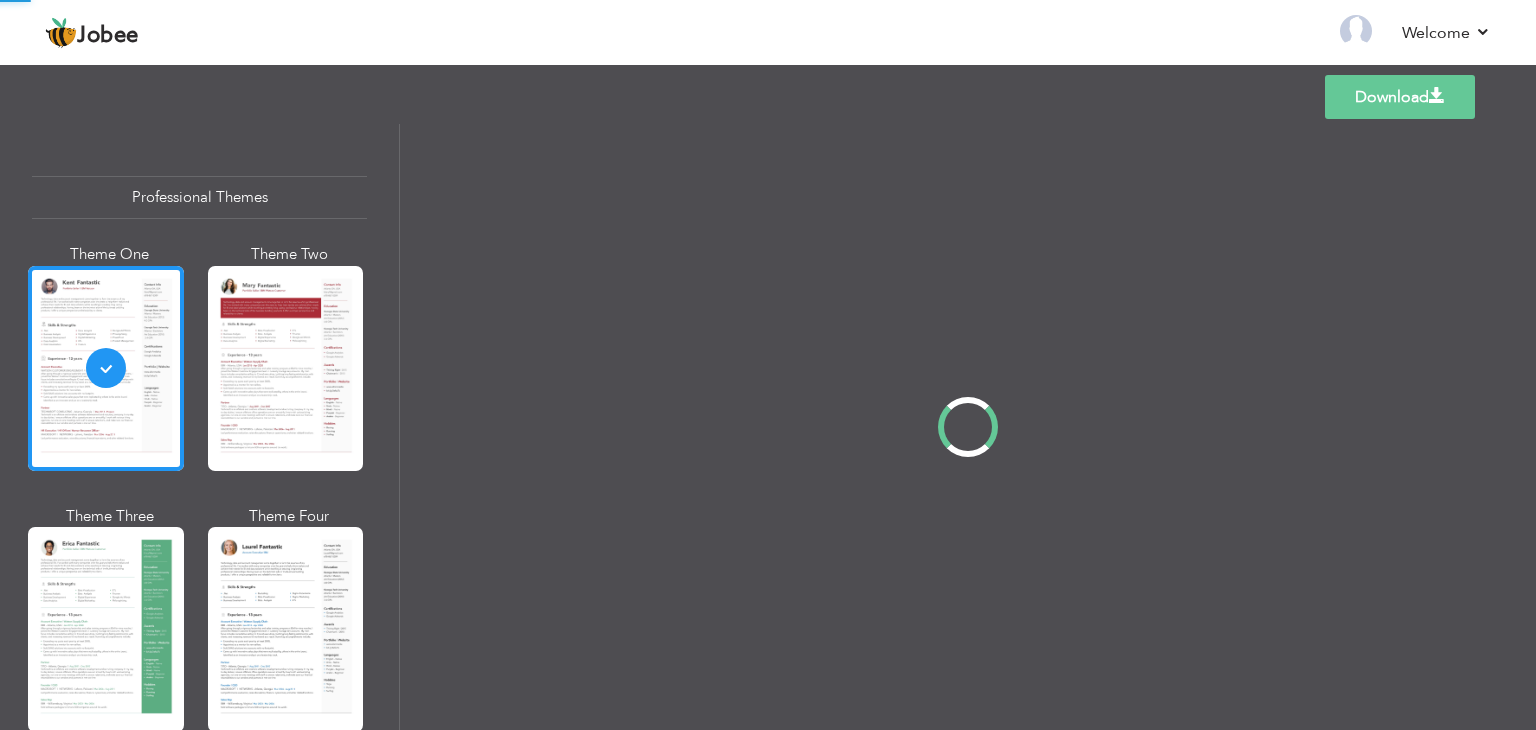 scroll, scrollTop: 0, scrollLeft: 0, axis: both 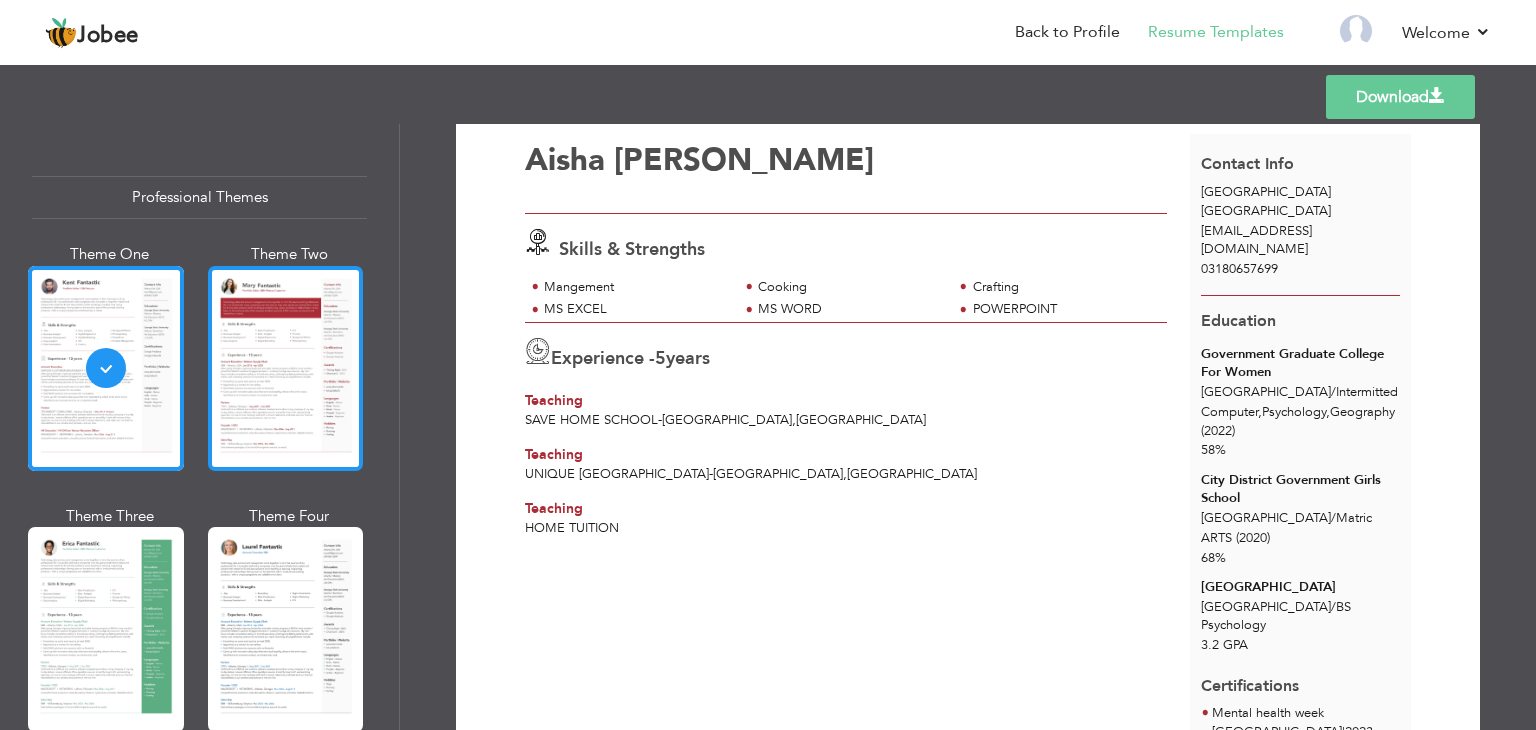 click at bounding box center [286, 368] 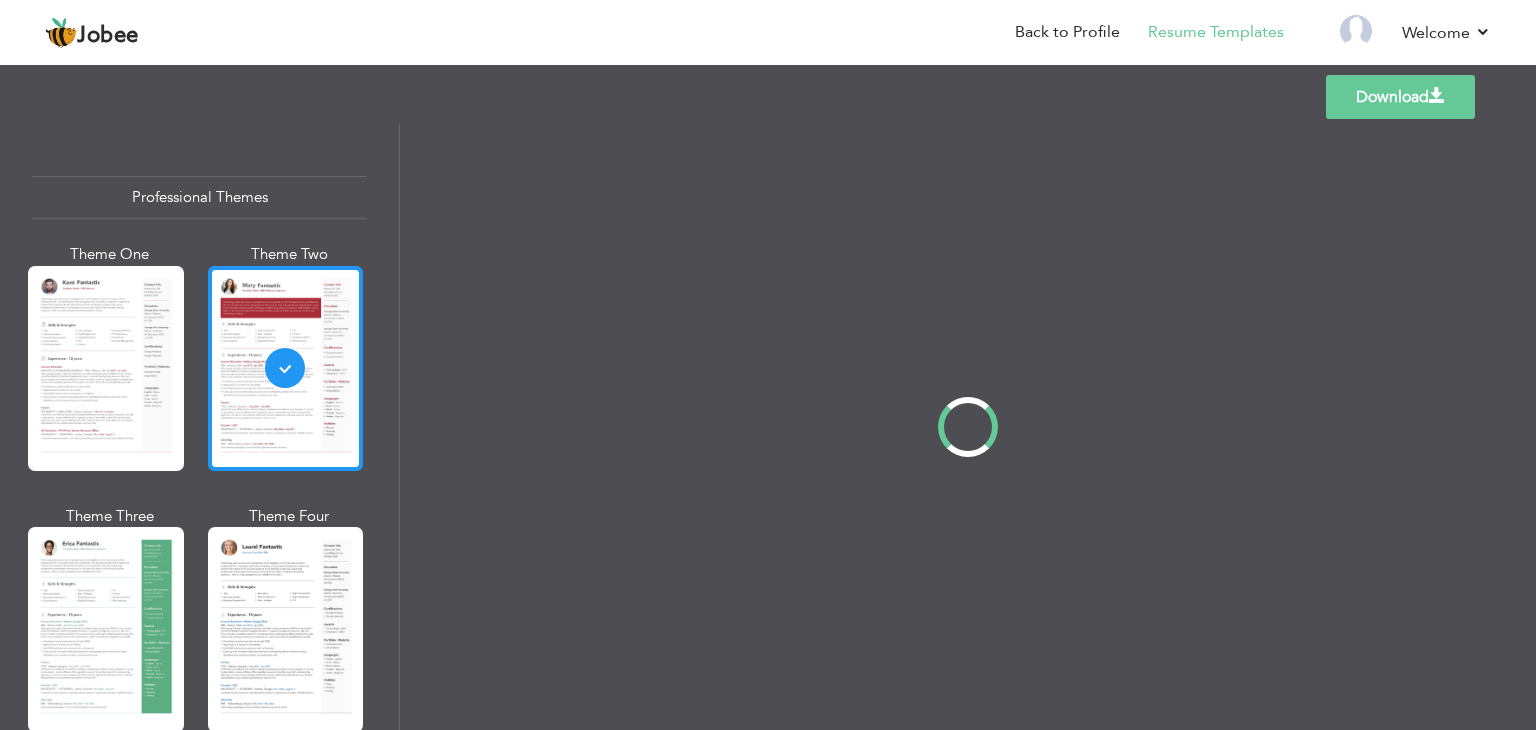 scroll, scrollTop: 0, scrollLeft: 0, axis: both 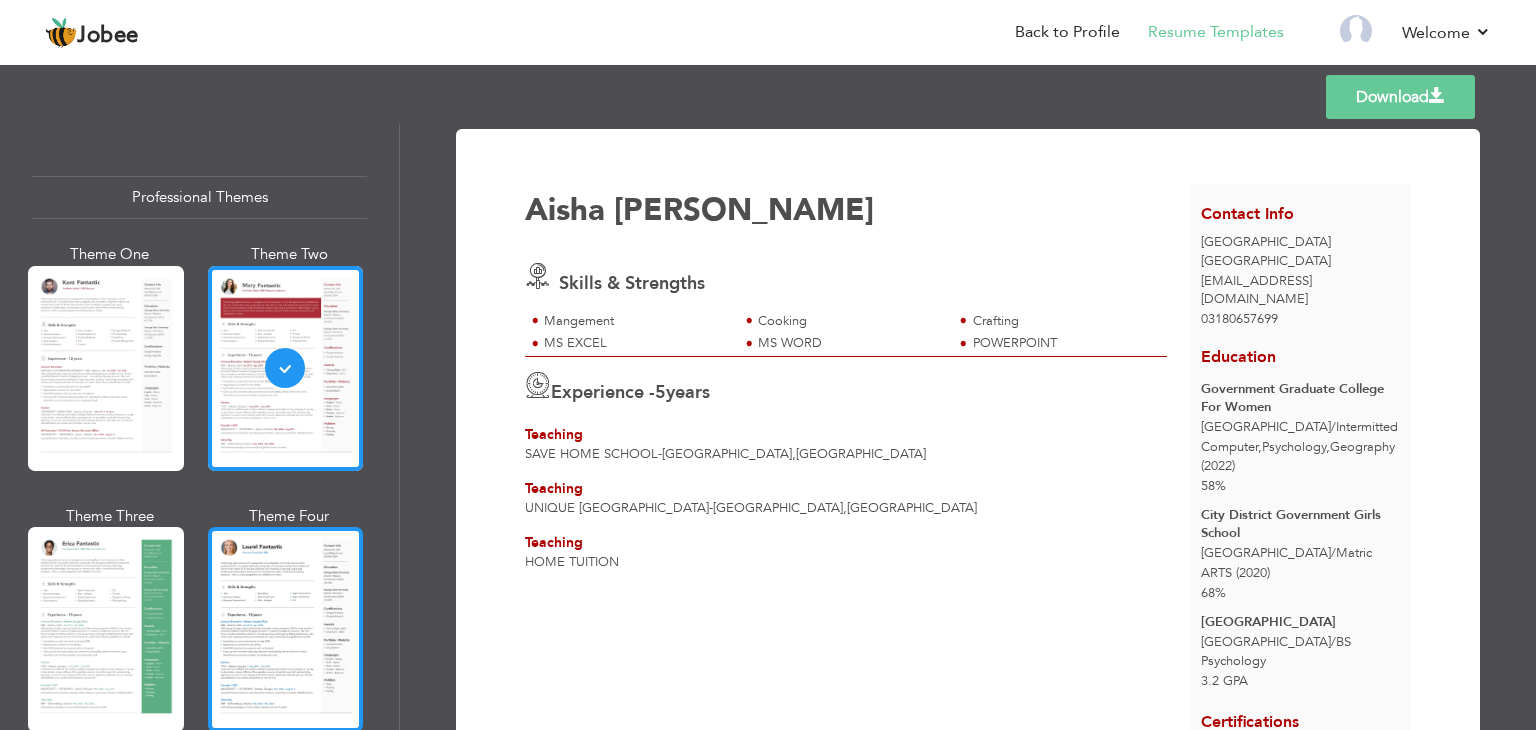 click at bounding box center (286, 629) 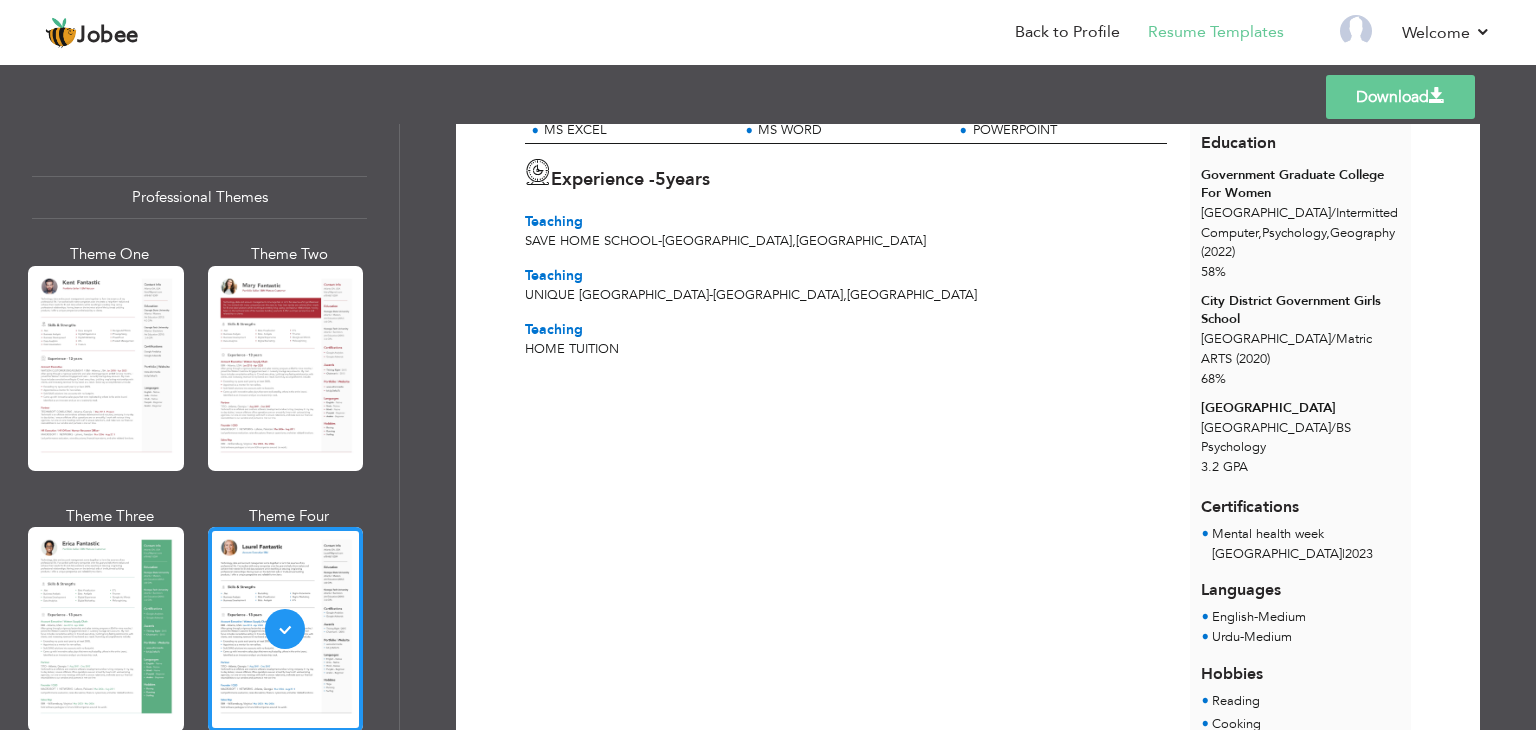 scroll, scrollTop: 230, scrollLeft: 0, axis: vertical 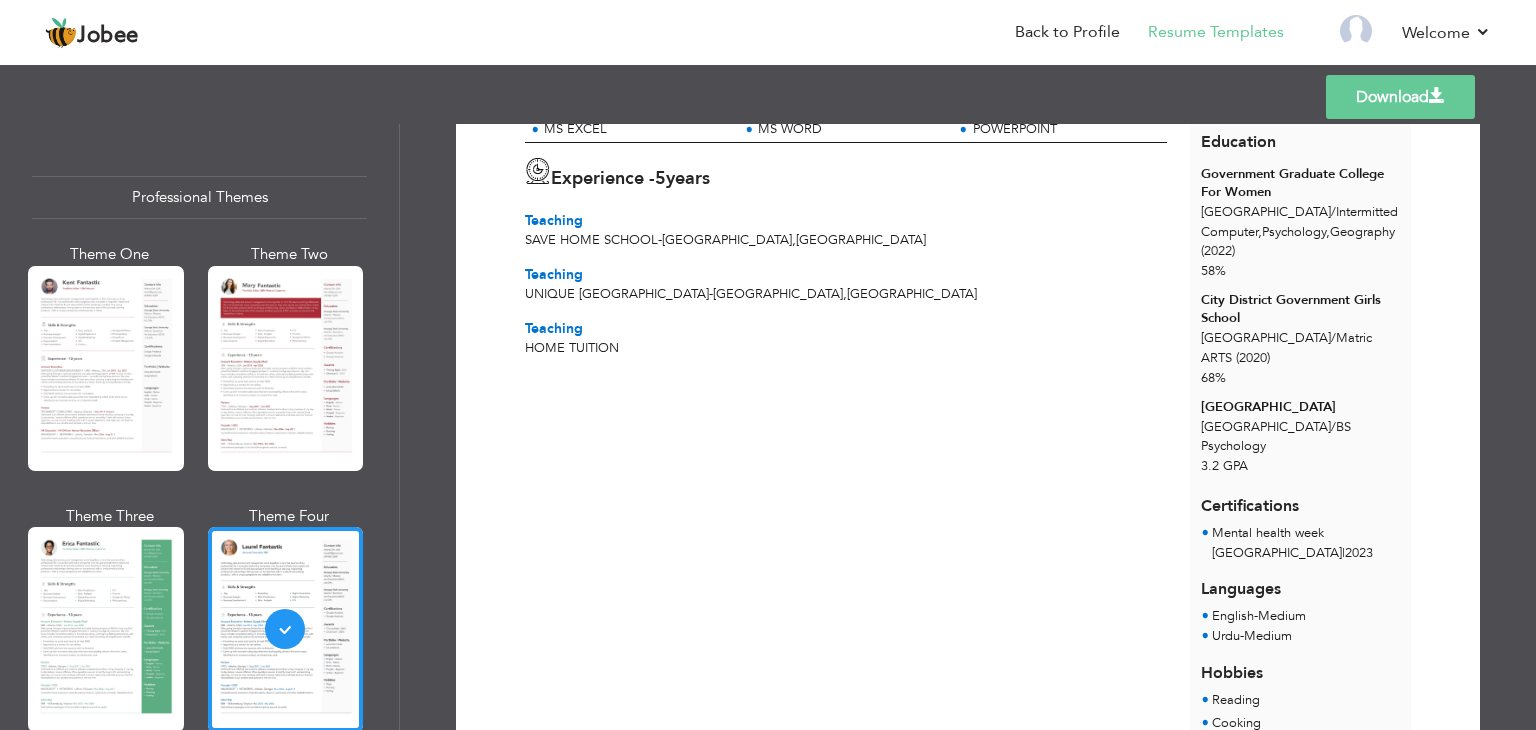 drag, startPoint x: 399, startPoint y: 145, endPoint x: 388, endPoint y: 178, distance: 34.785053 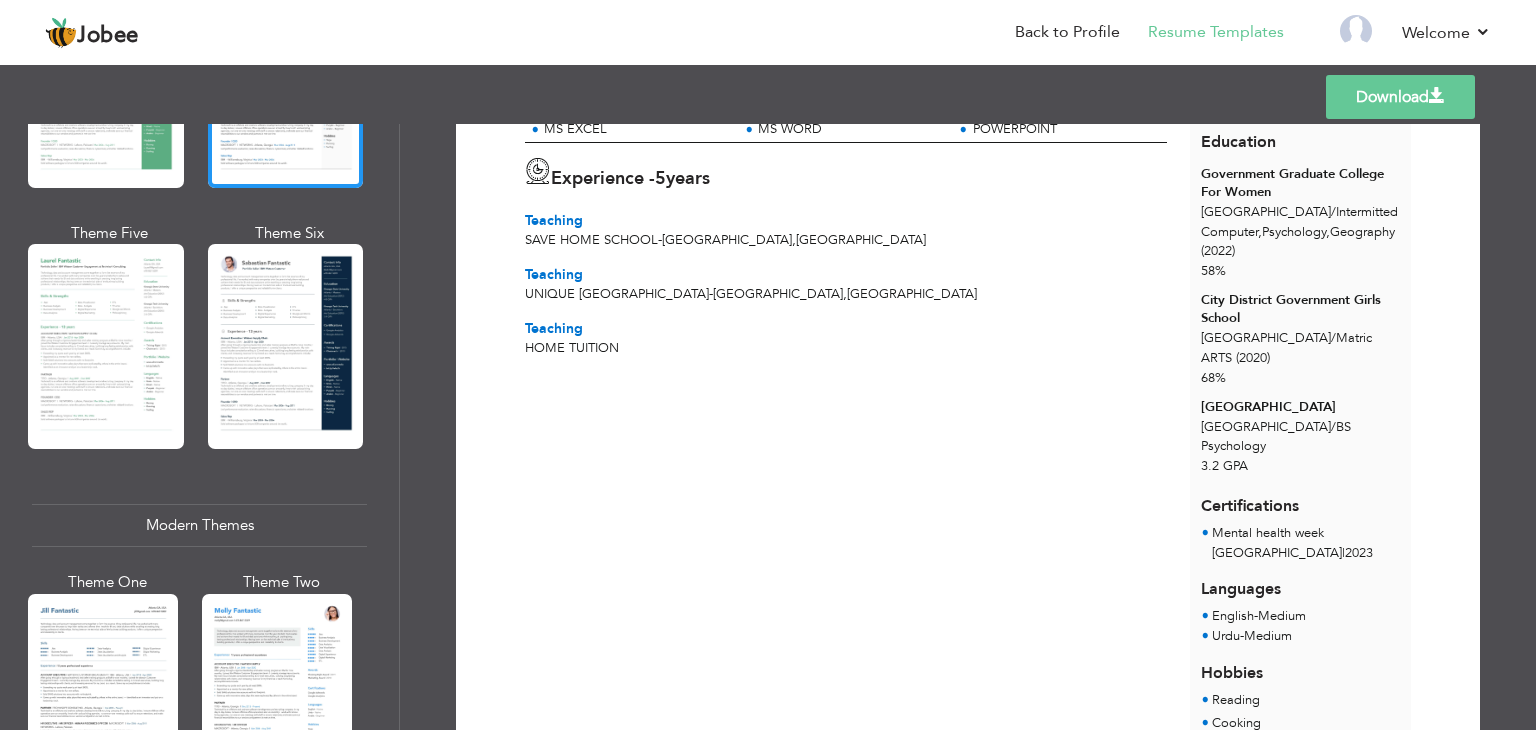 scroll, scrollTop: 727, scrollLeft: 0, axis: vertical 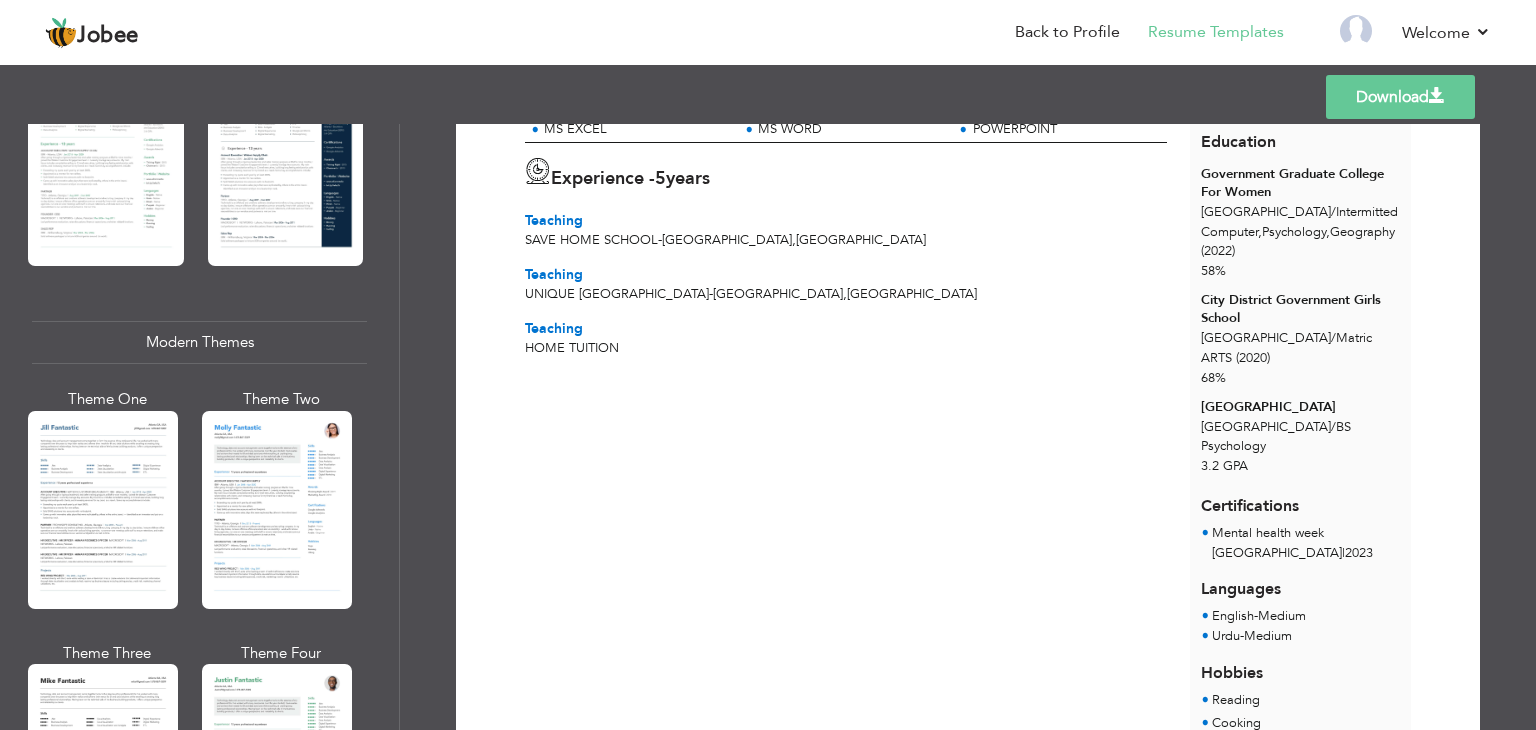 click on "Professional Themes
Theme One
Theme Two
Theme Three
Theme Six" at bounding box center (199, 427) 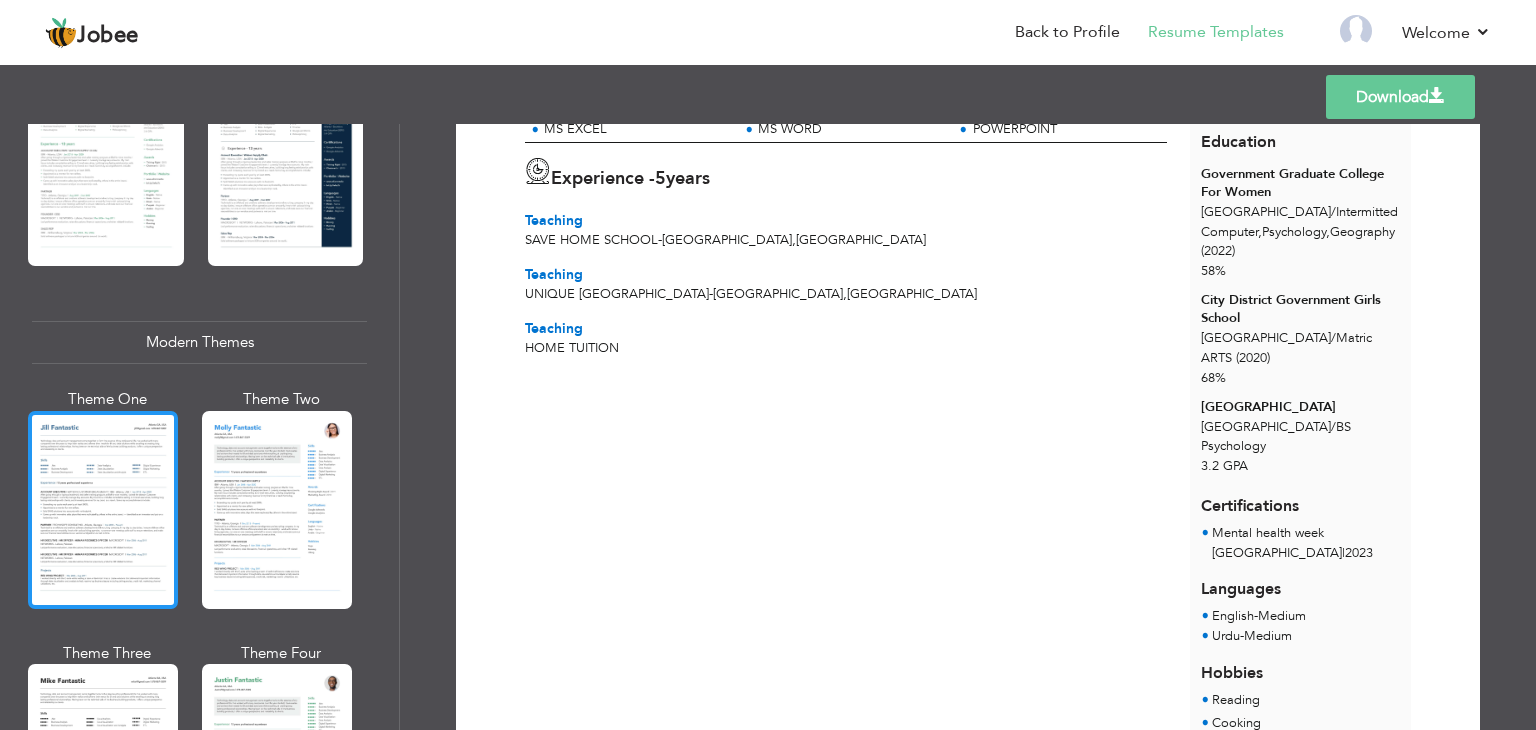 click at bounding box center (103, 510) 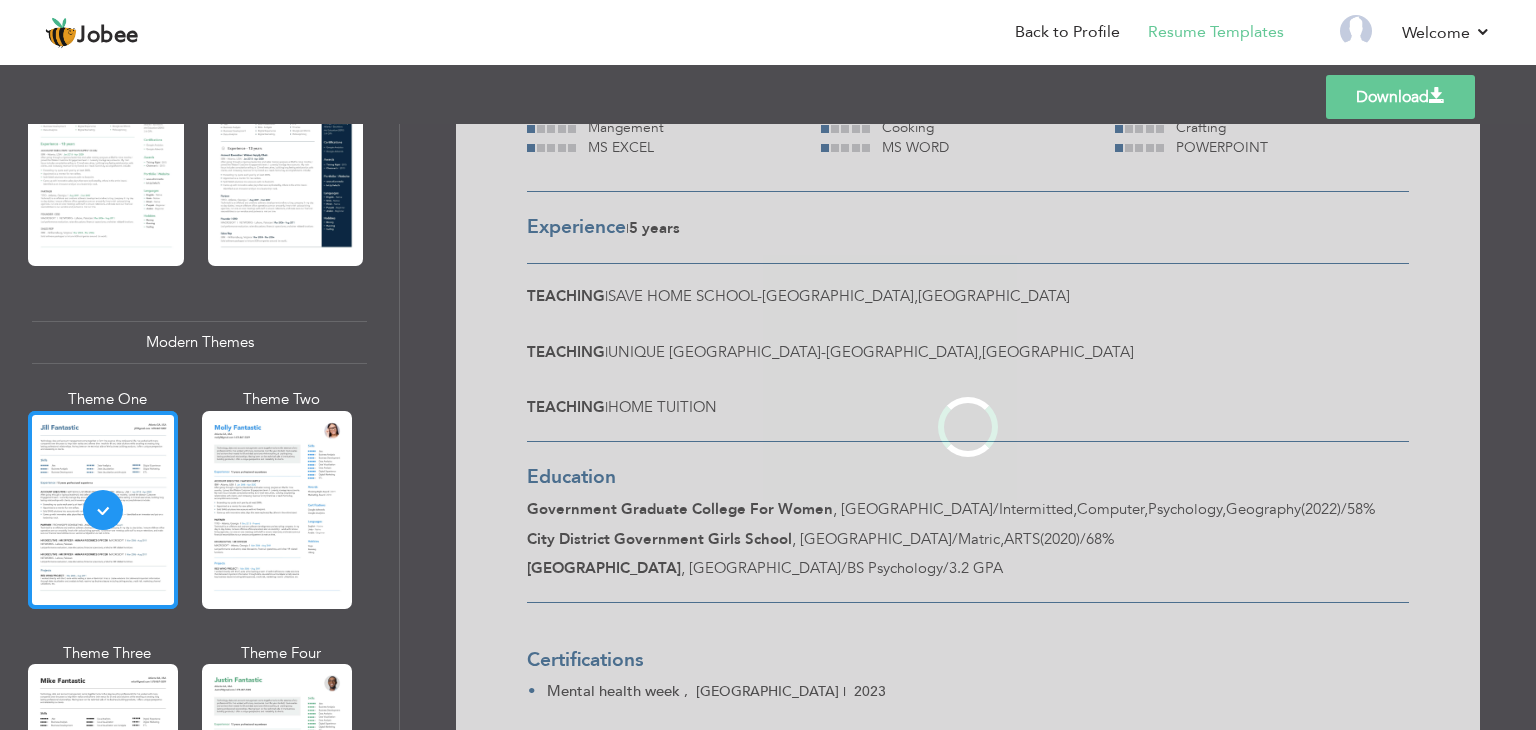scroll, scrollTop: 0, scrollLeft: 0, axis: both 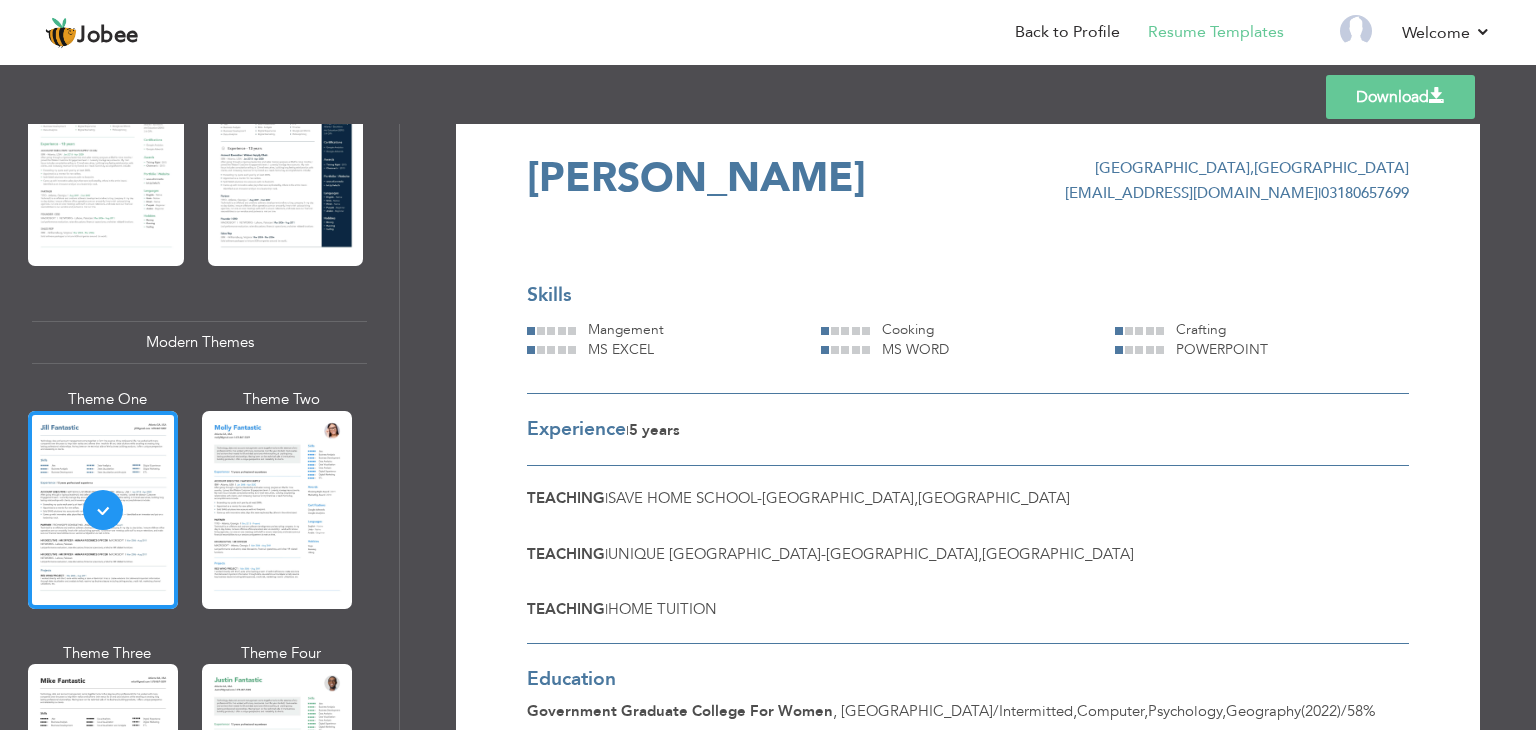click on "Download
[PERSON_NAME]
[GEOGRAPHIC_DATA] ,   [GEOGRAPHIC_DATA]
[EMAIL_ADDRESS][DOMAIN_NAME]  |  03180657699
Skills
Mangement
Cooking" at bounding box center (968, 427) 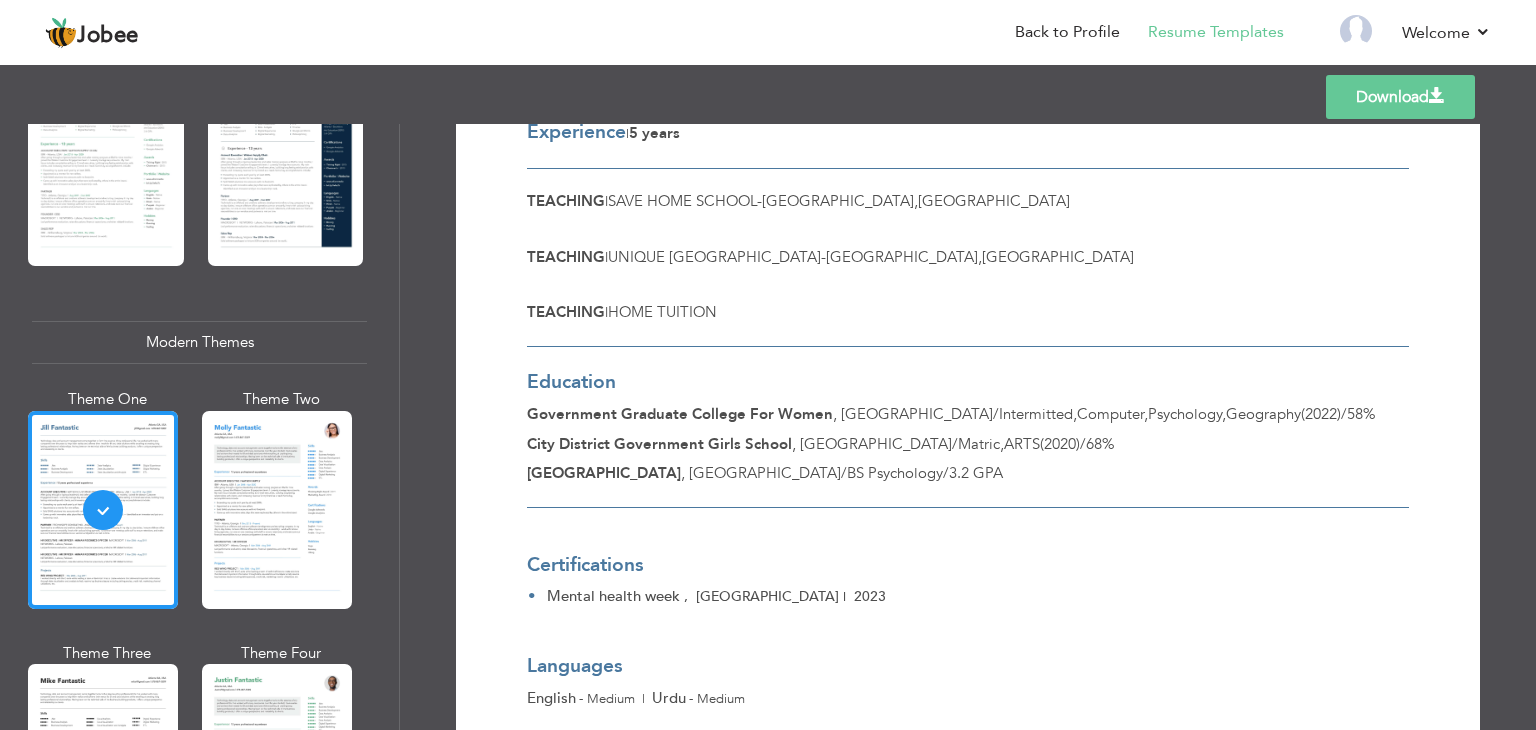 scroll, scrollTop: 160, scrollLeft: 0, axis: vertical 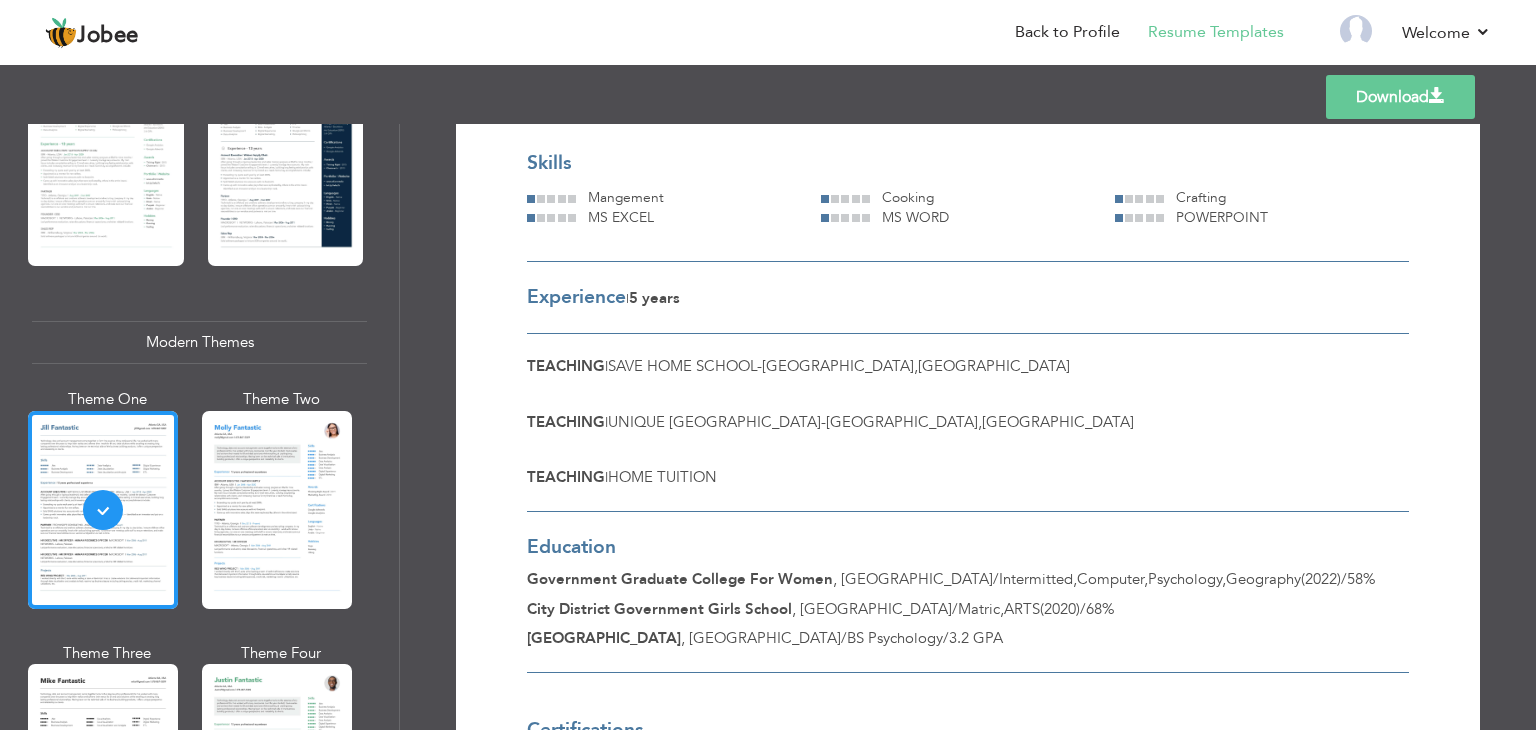 click on "Download
[PERSON_NAME]
[GEOGRAPHIC_DATA] ,   [GEOGRAPHIC_DATA]
[EMAIL_ADDRESS][DOMAIN_NAME]  |  03180657699
Skills
Mangement
Cooking" at bounding box center [968, 427] 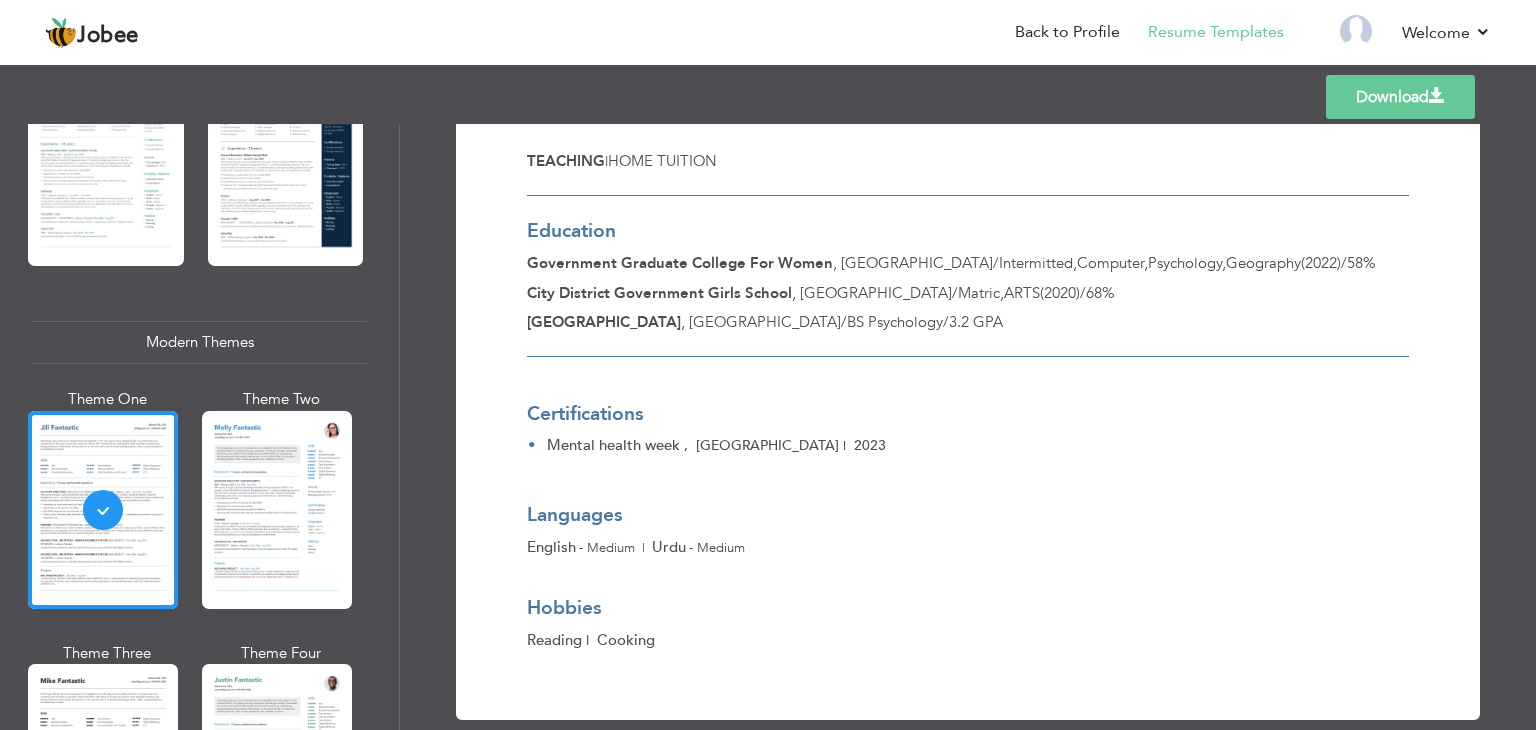 scroll, scrollTop: 508, scrollLeft: 0, axis: vertical 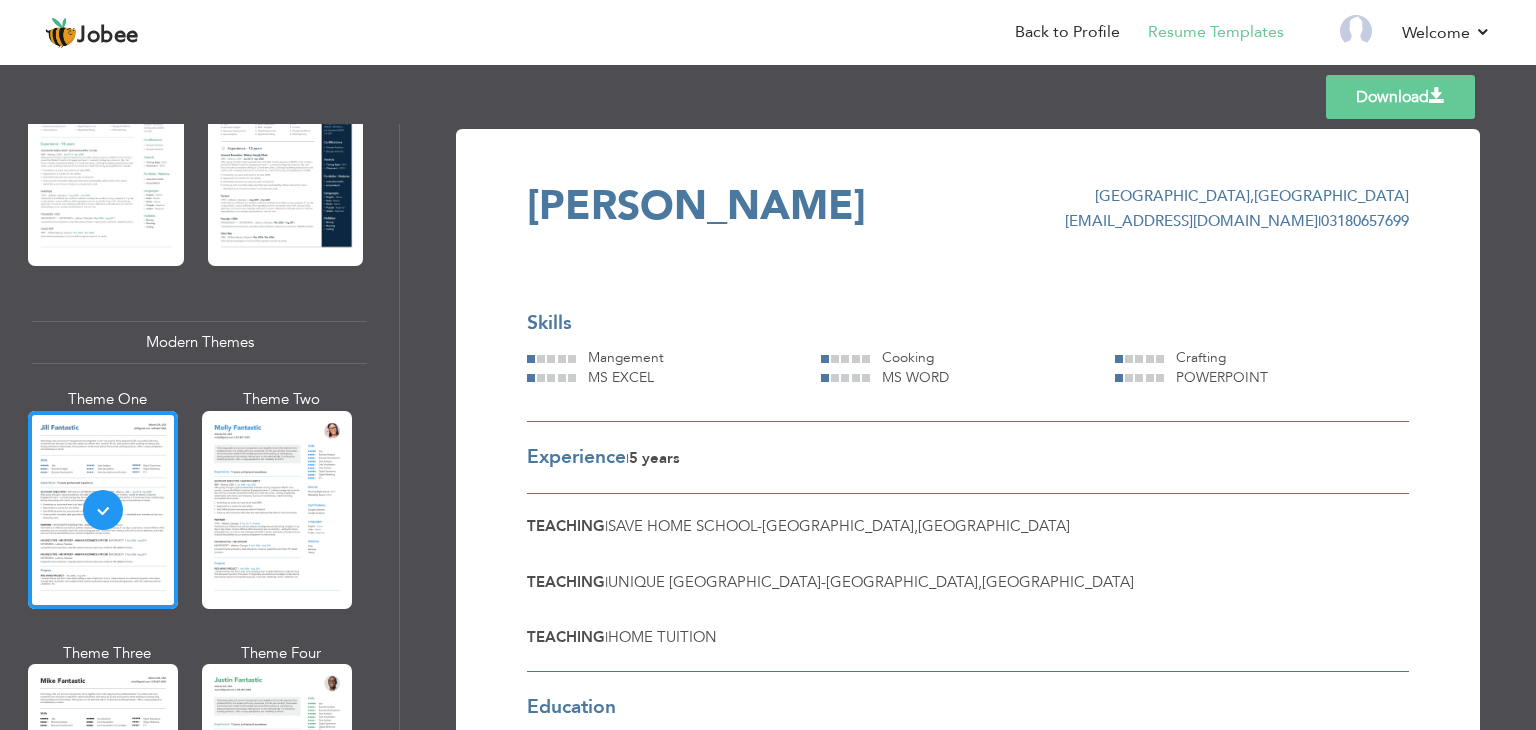click on "Download" at bounding box center [1400, 97] 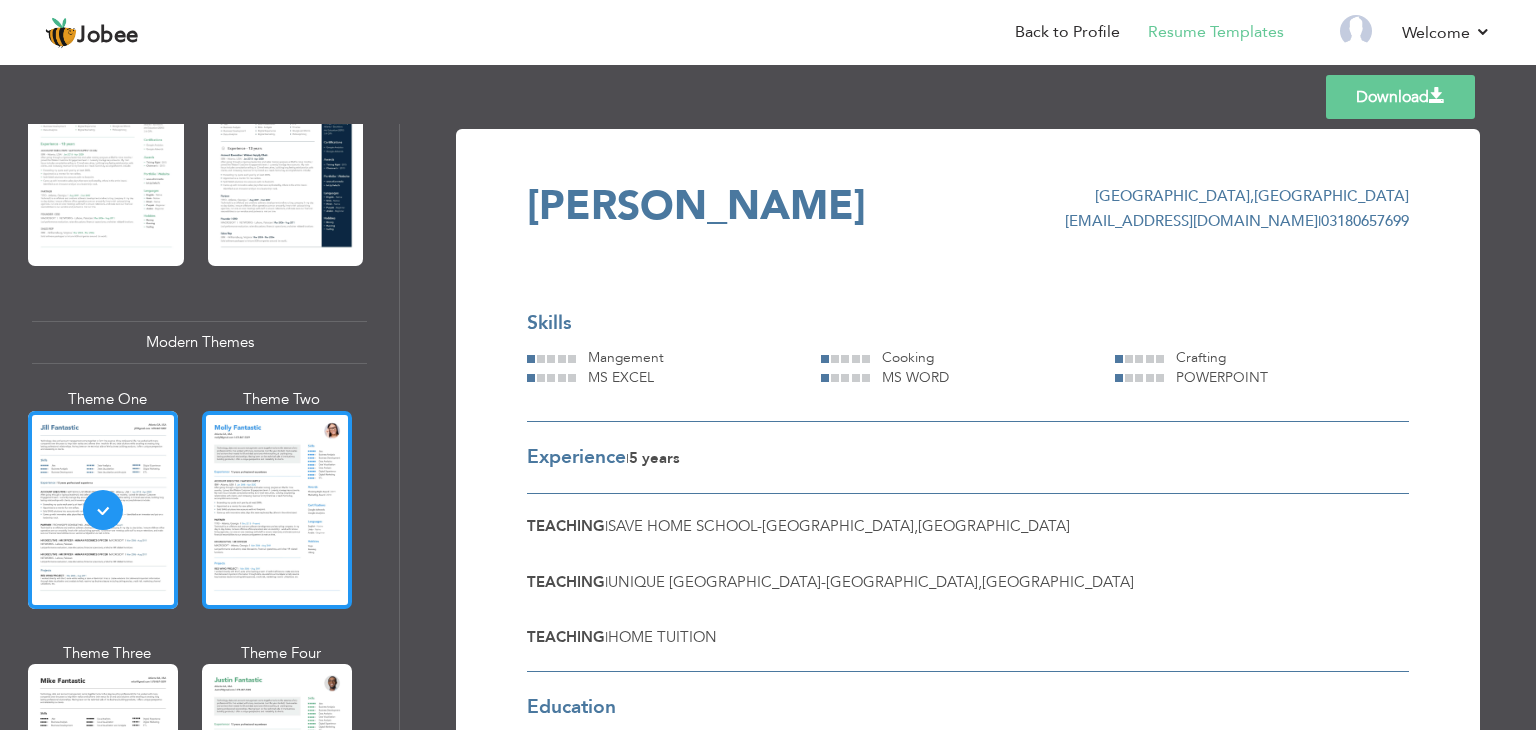 click at bounding box center [277, 510] 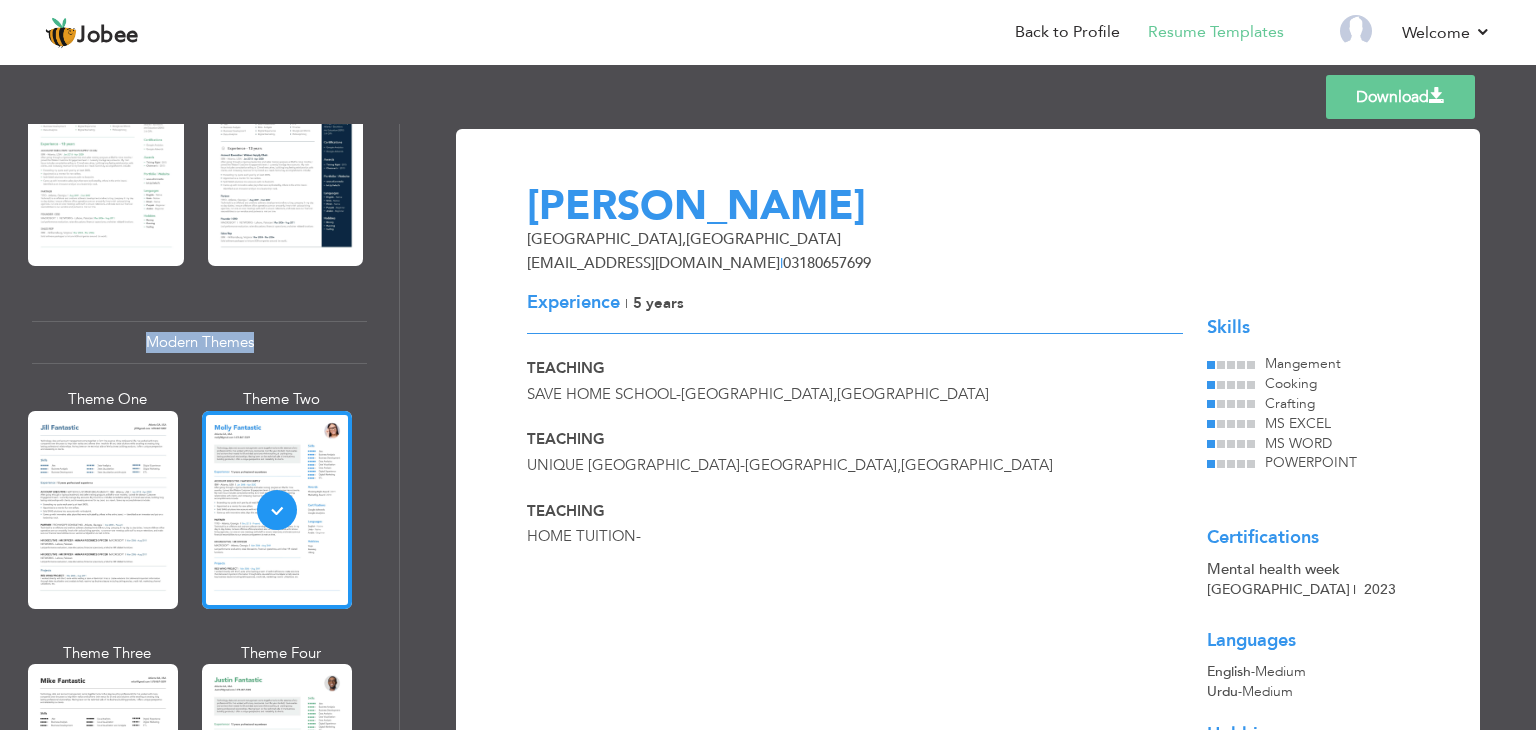drag, startPoint x: 388, startPoint y: 287, endPoint x: 395, endPoint y: 260, distance: 27.89265 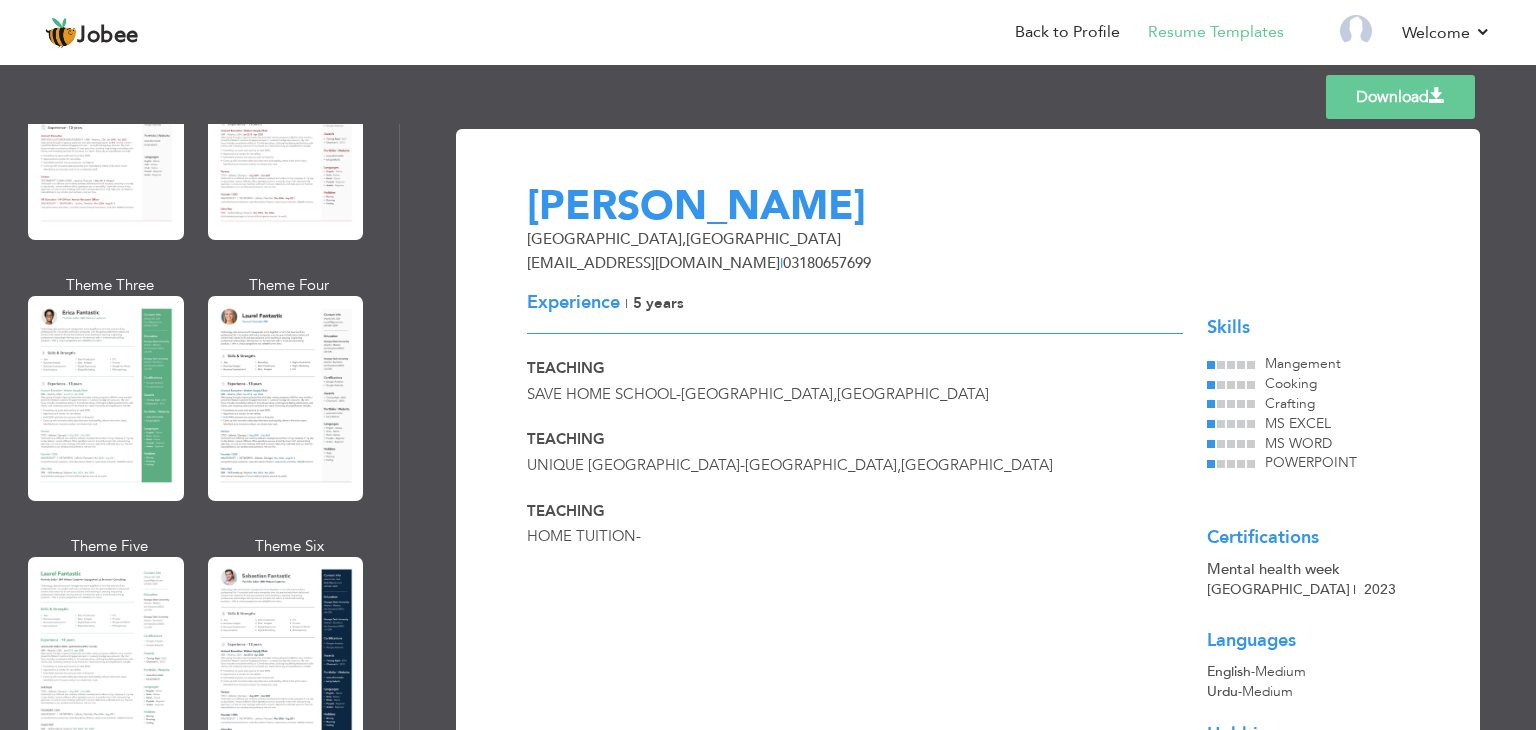 scroll, scrollTop: 237, scrollLeft: 0, axis: vertical 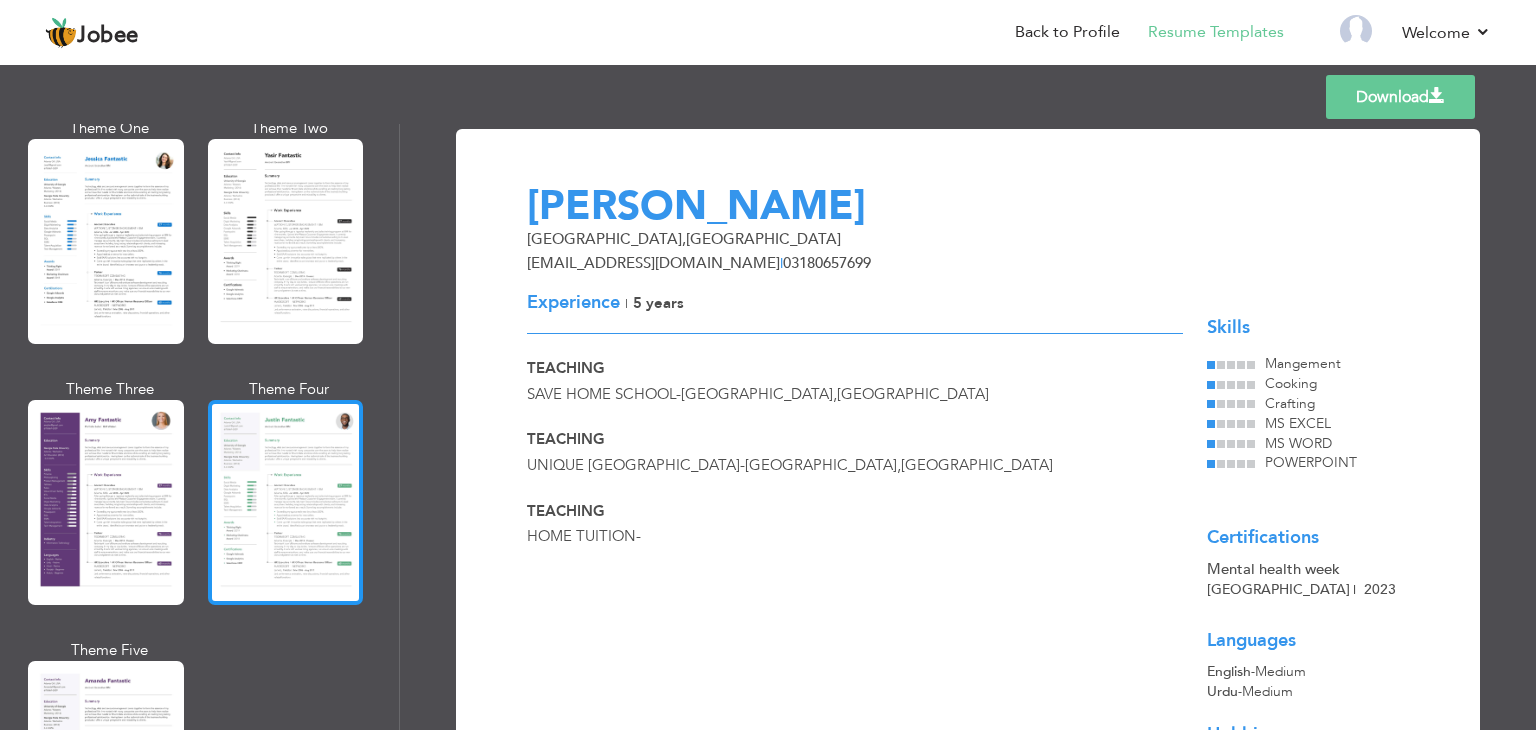 click at bounding box center [286, 502] 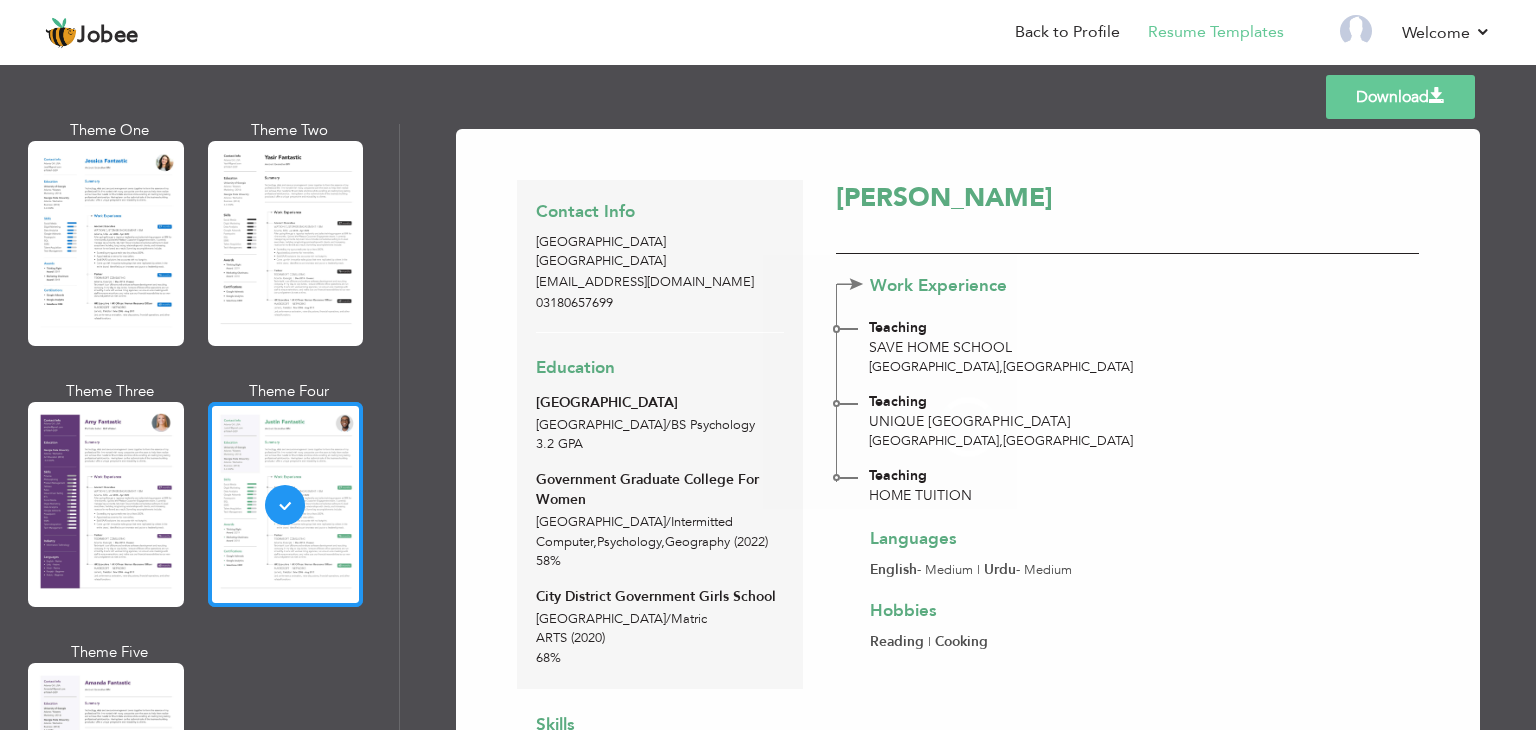scroll, scrollTop: 1594, scrollLeft: 0, axis: vertical 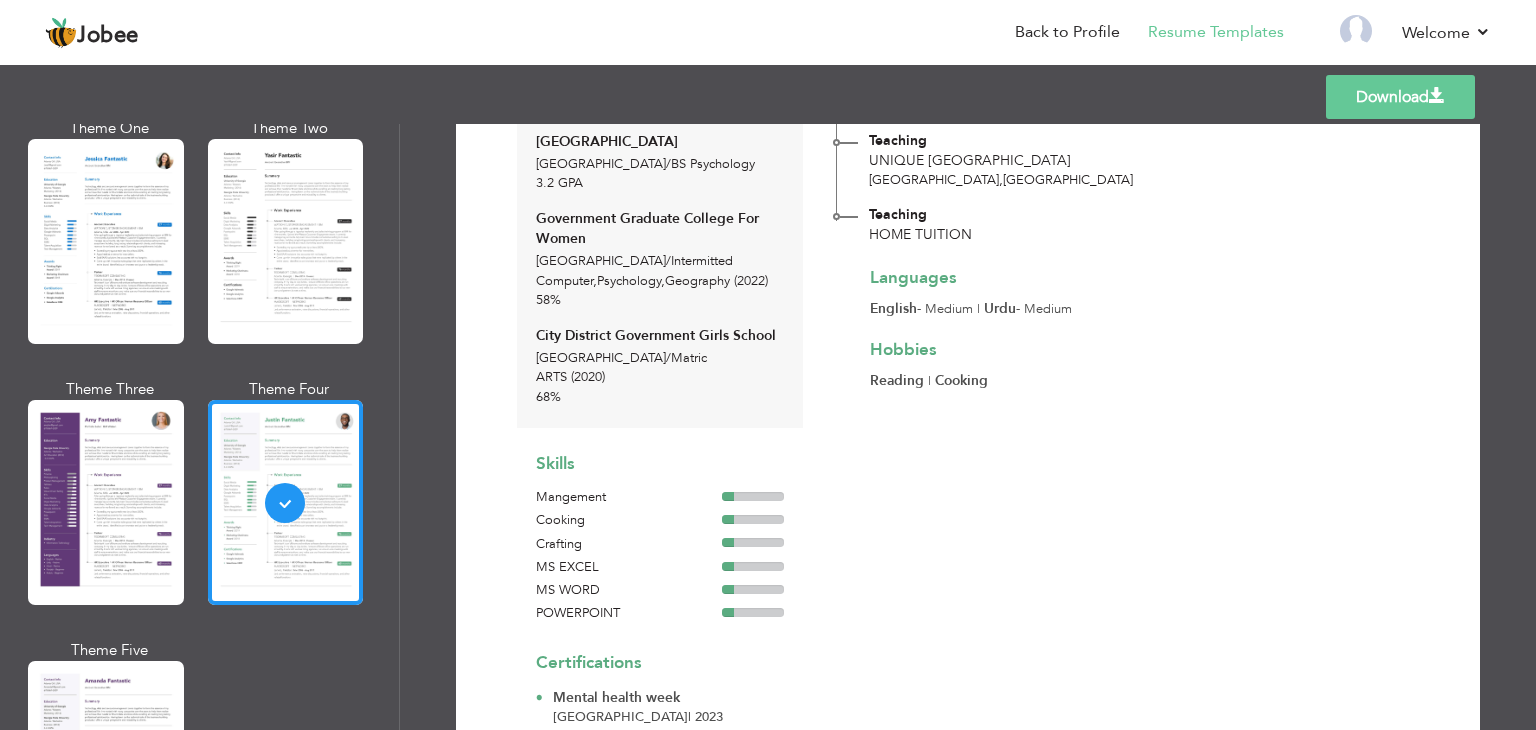 click on "Download" at bounding box center [1400, 97] 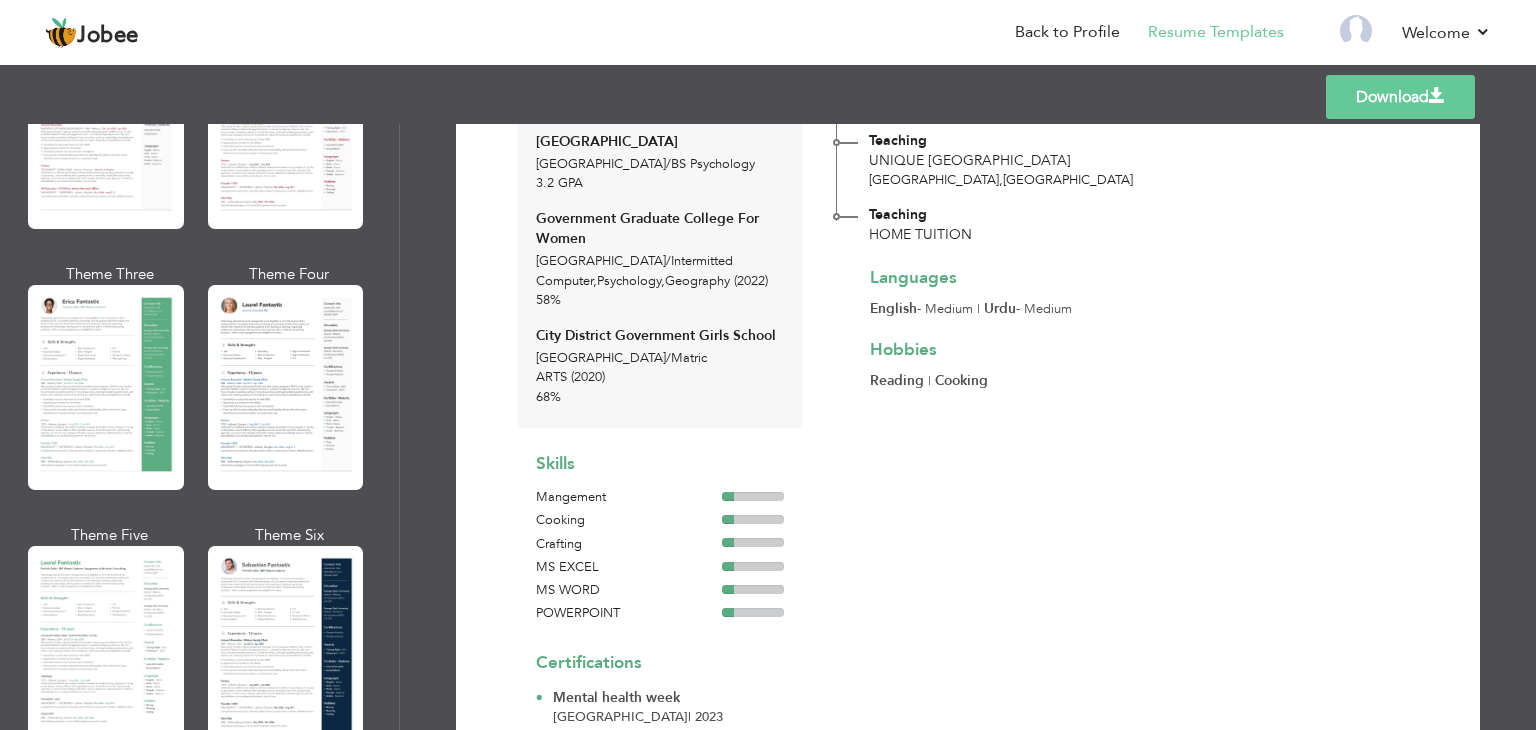 scroll, scrollTop: 0, scrollLeft: 0, axis: both 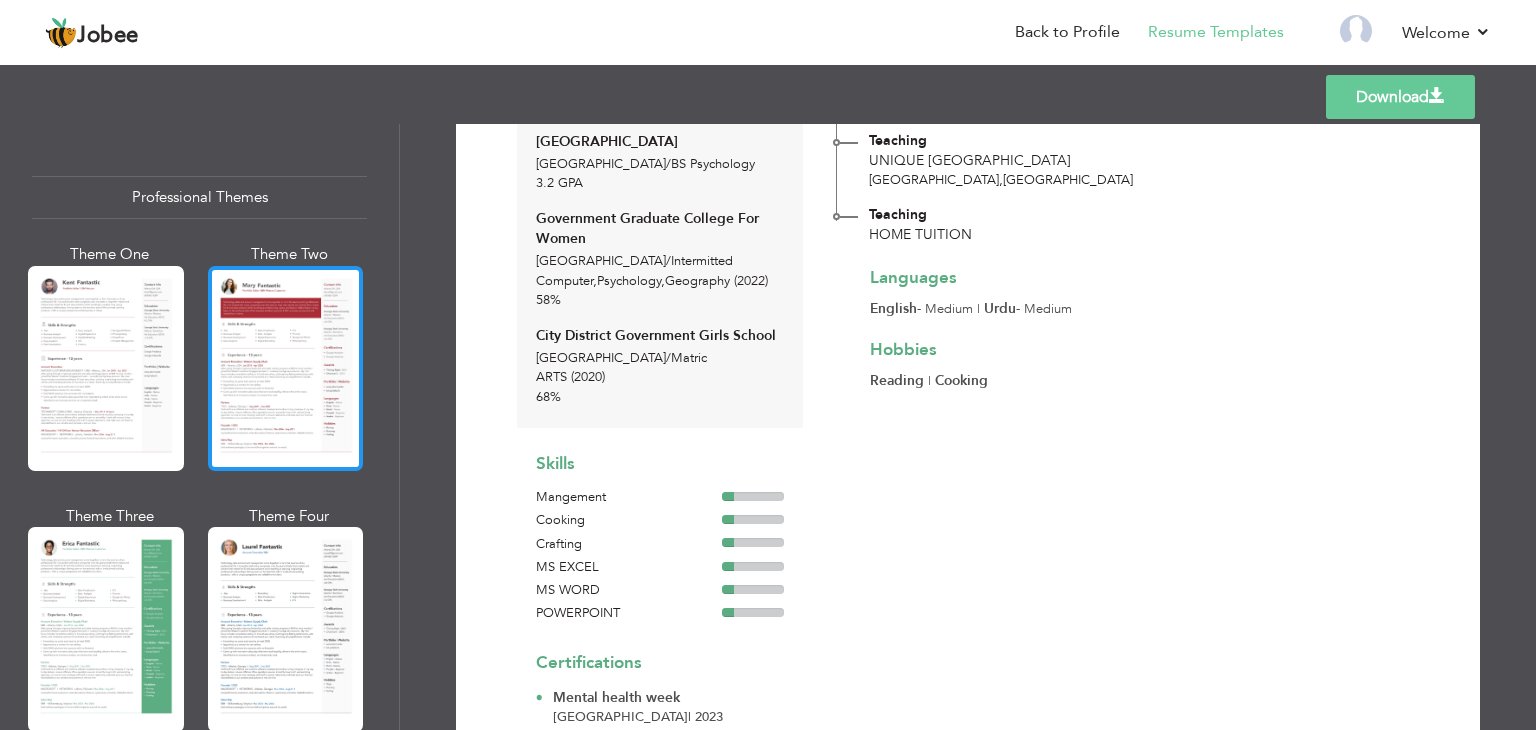 click at bounding box center (286, 368) 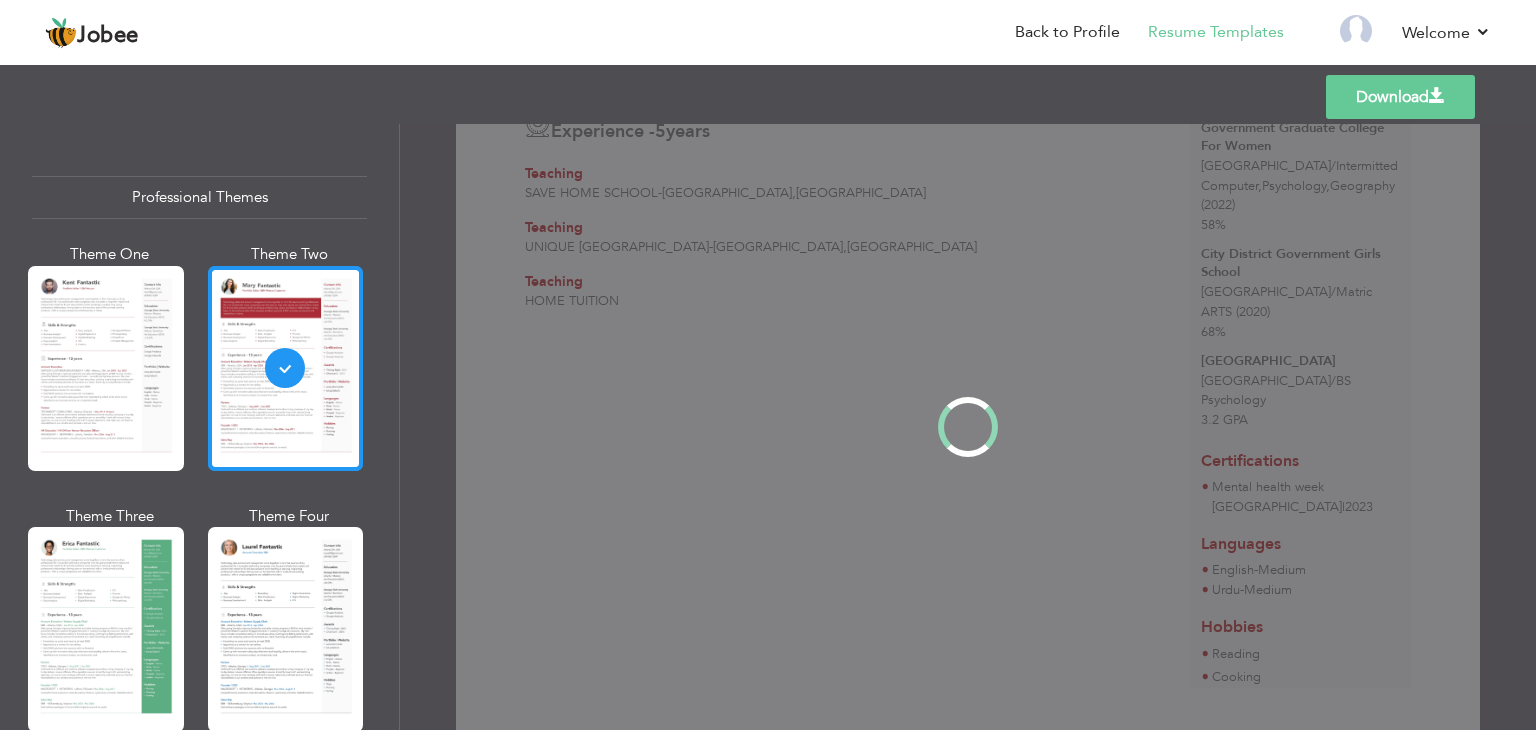 scroll, scrollTop: 0, scrollLeft: 0, axis: both 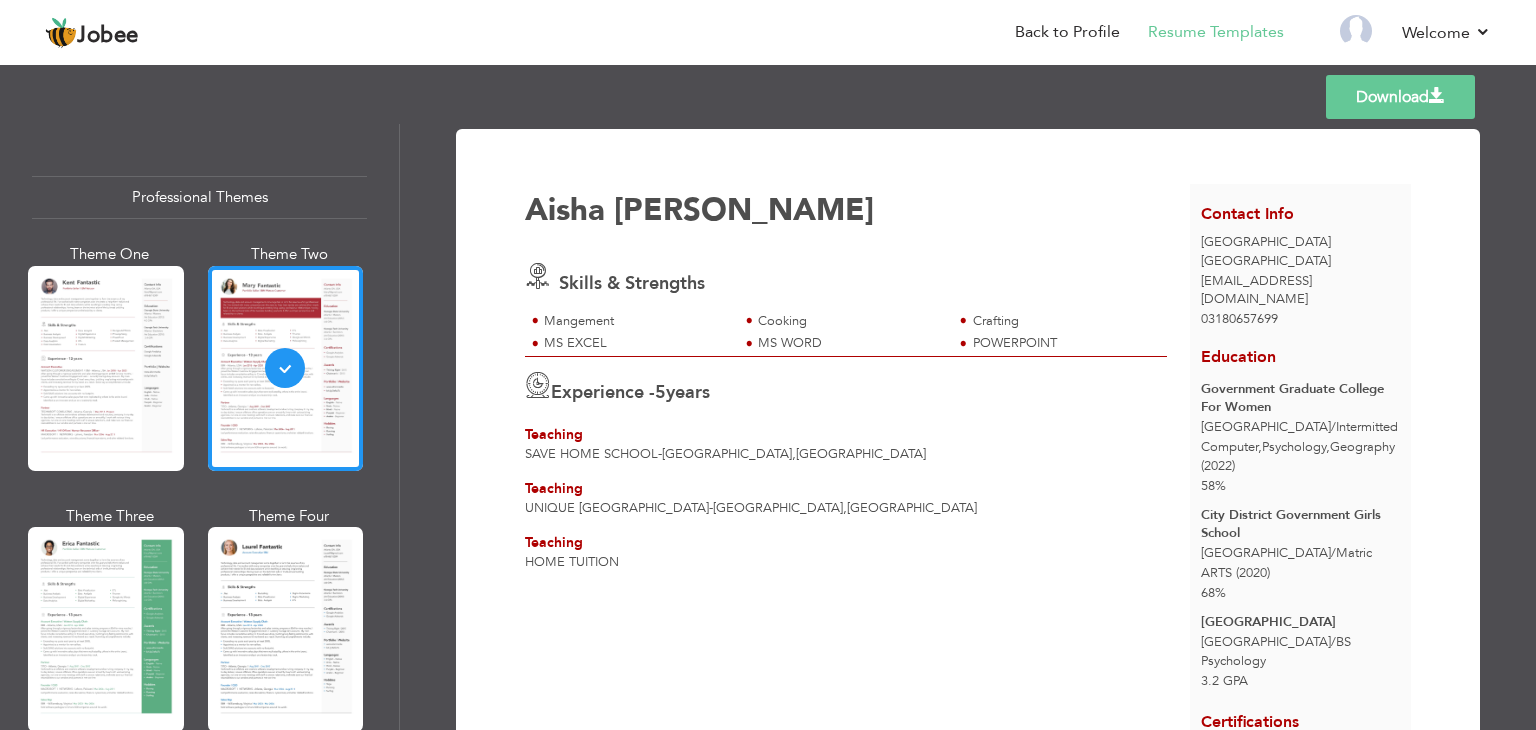 click on "Download" at bounding box center [1400, 97] 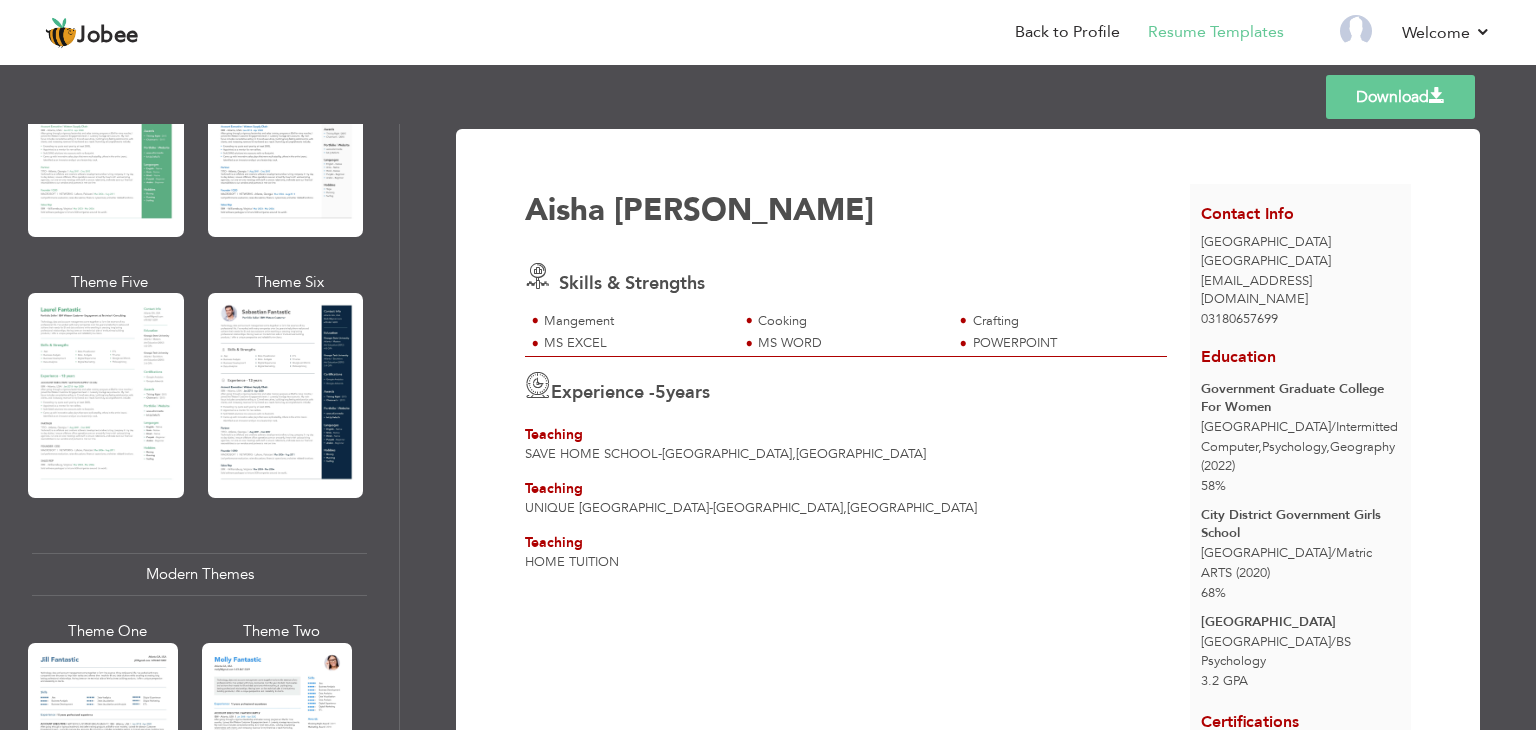 scroll, scrollTop: 442, scrollLeft: 0, axis: vertical 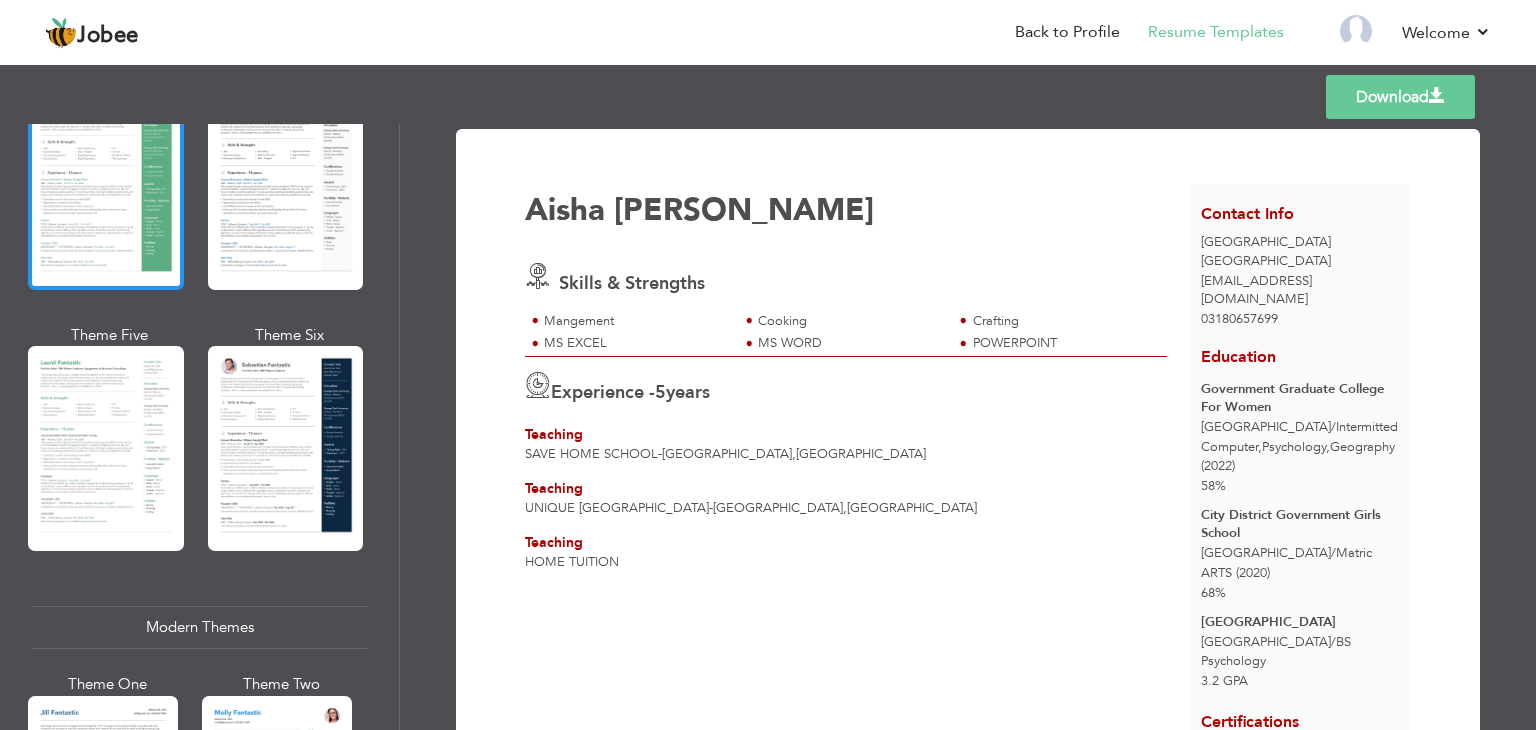 click at bounding box center [106, 187] 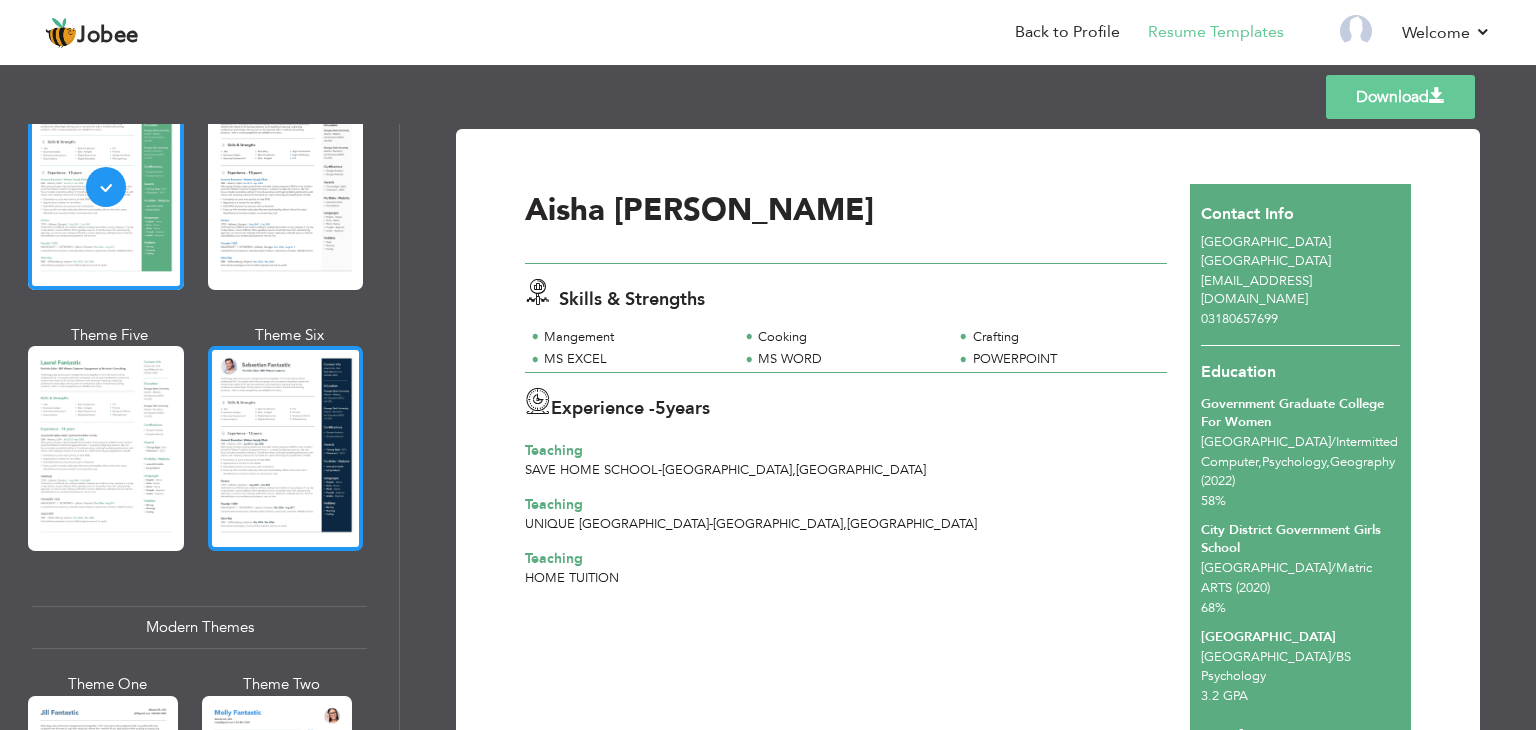 click at bounding box center (286, 448) 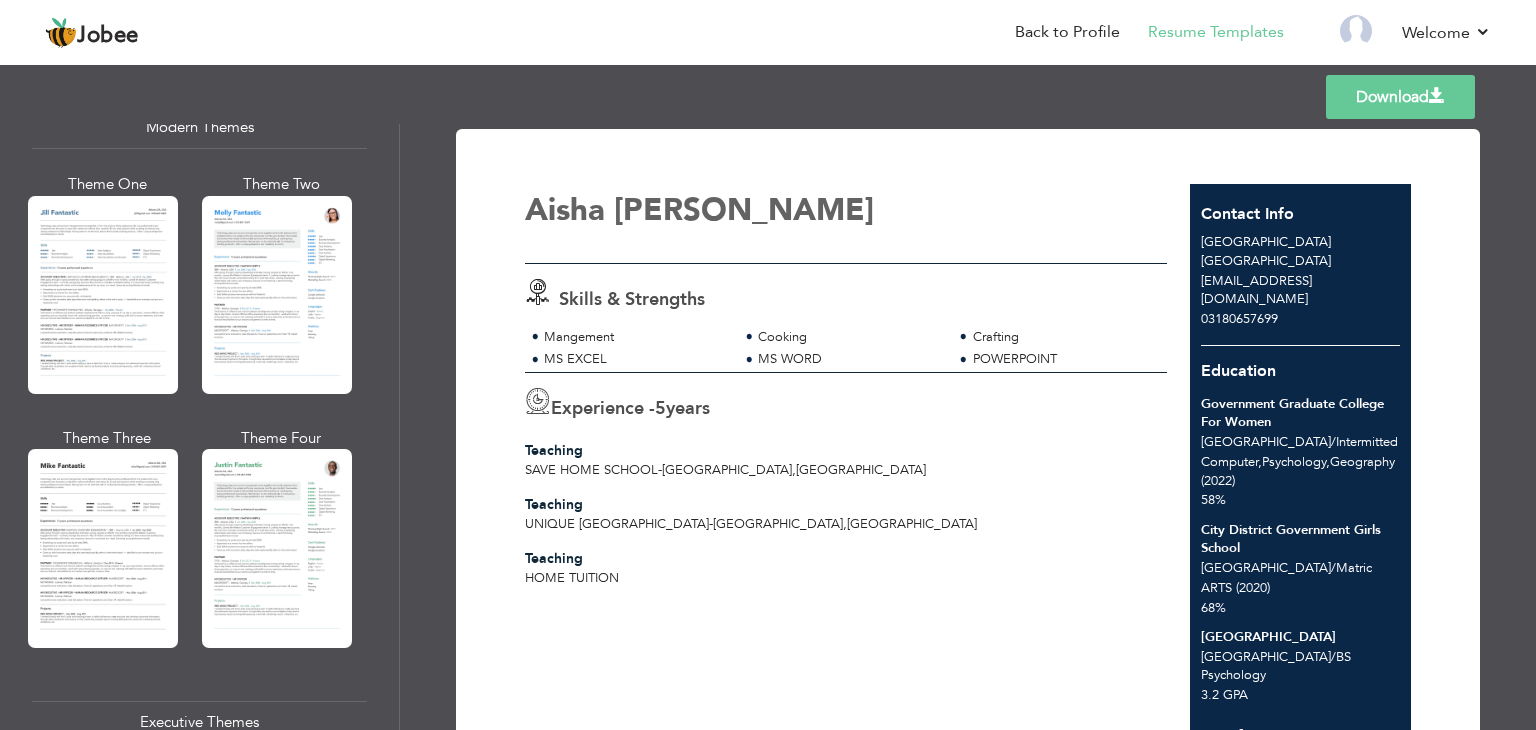scroll, scrollTop: 964, scrollLeft: 0, axis: vertical 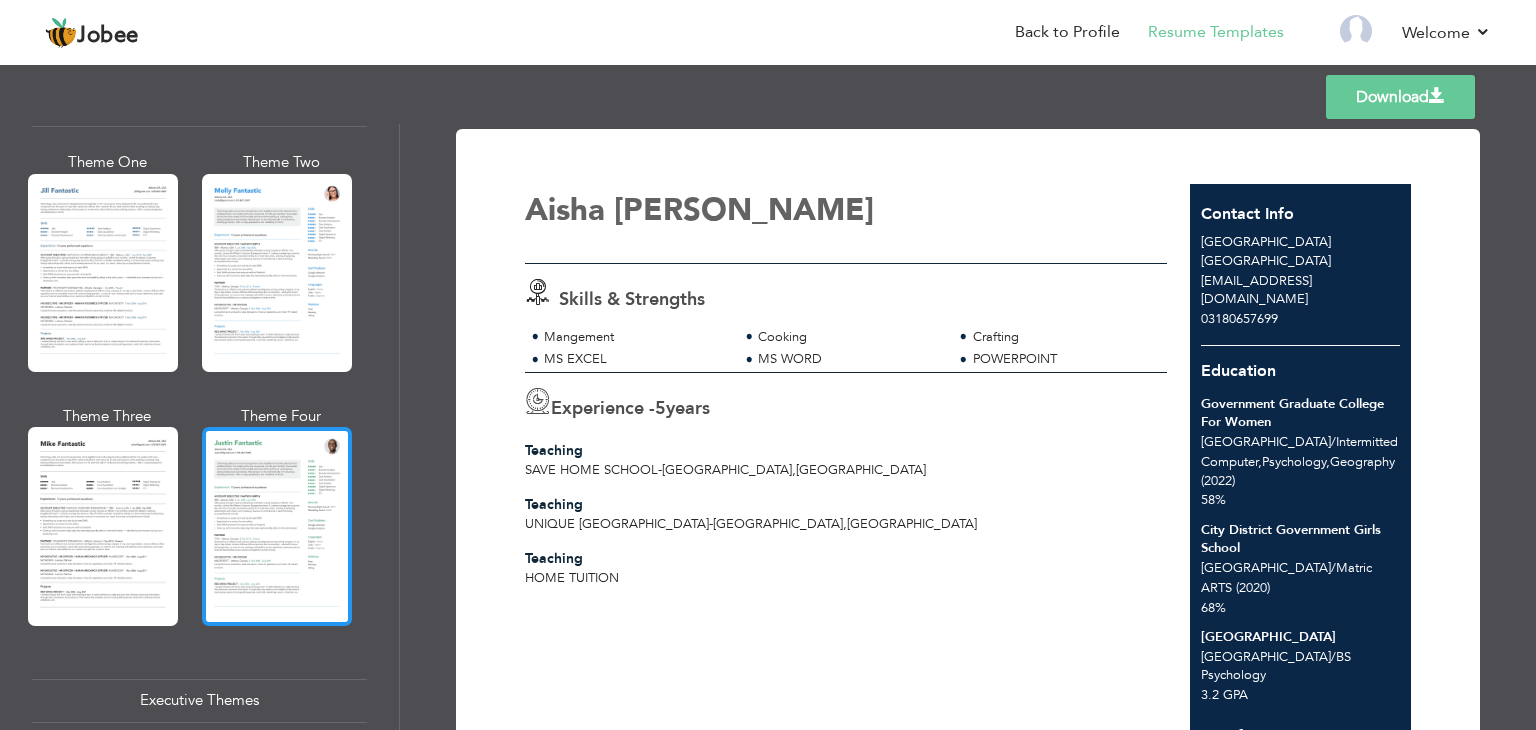click at bounding box center [277, 526] 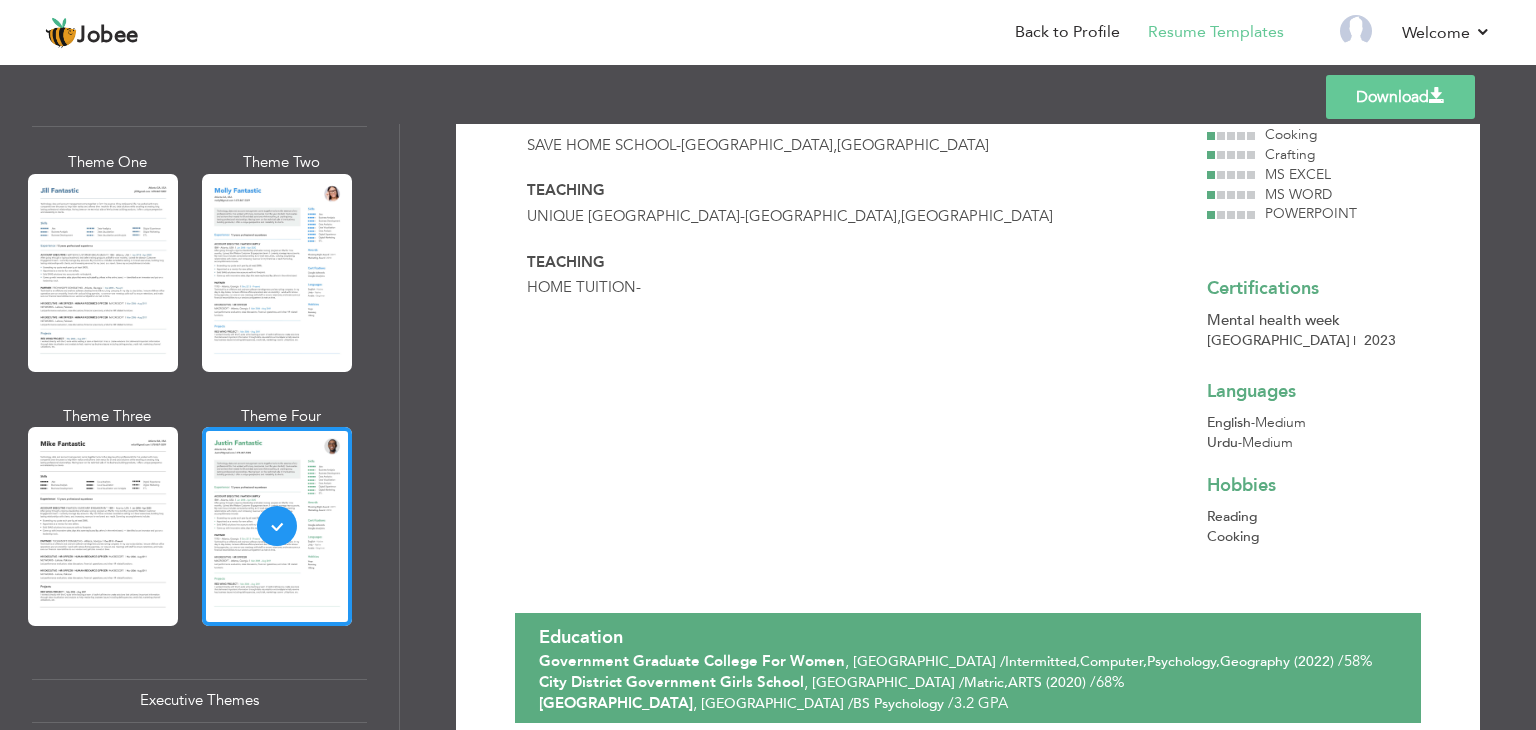 scroll, scrollTop: 238, scrollLeft: 0, axis: vertical 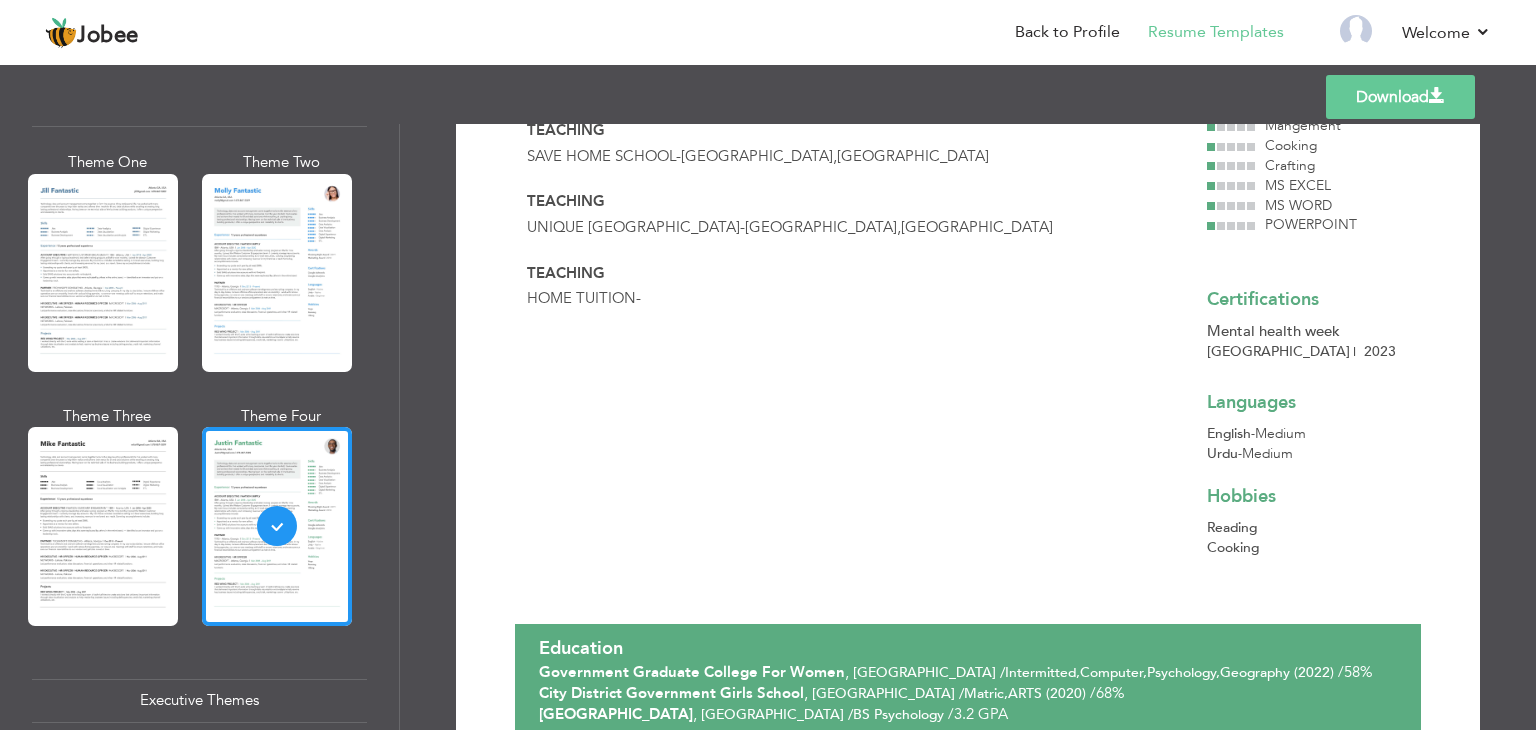 click on "Download" at bounding box center [1400, 97] 